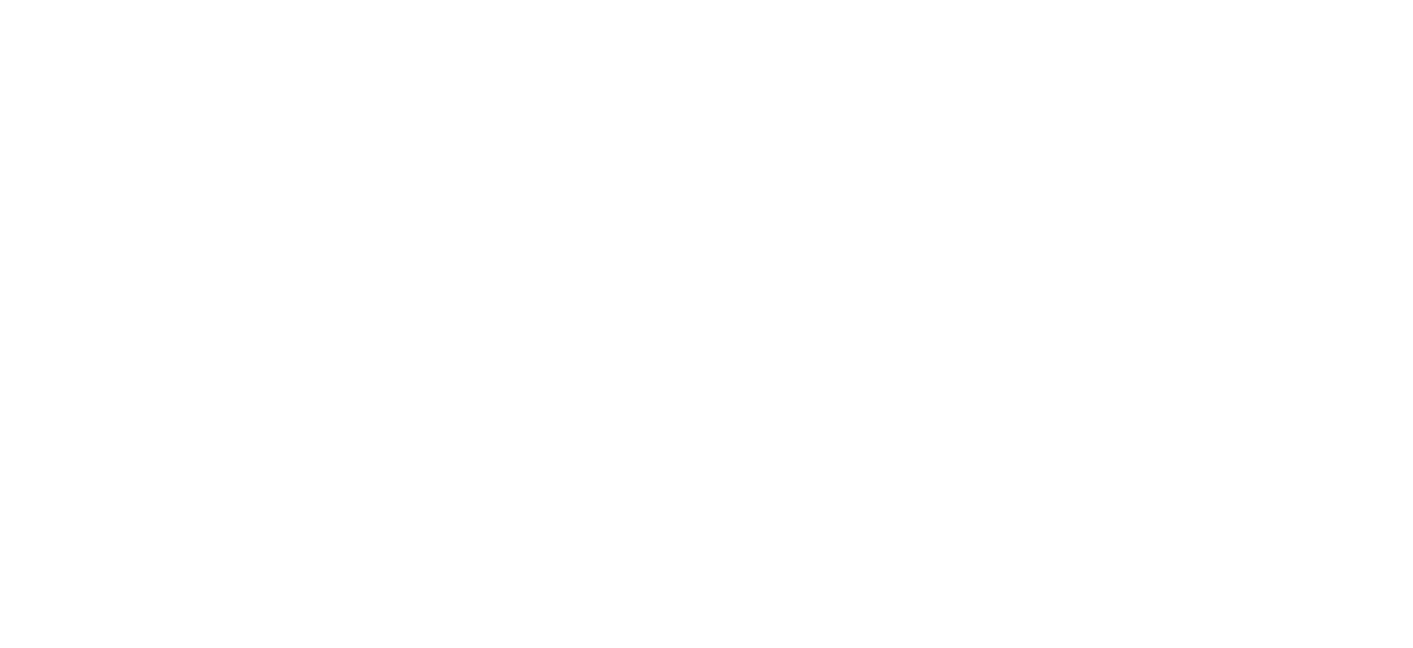 scroll, scrollTop: 0, scrollLeft: 0, axis: both 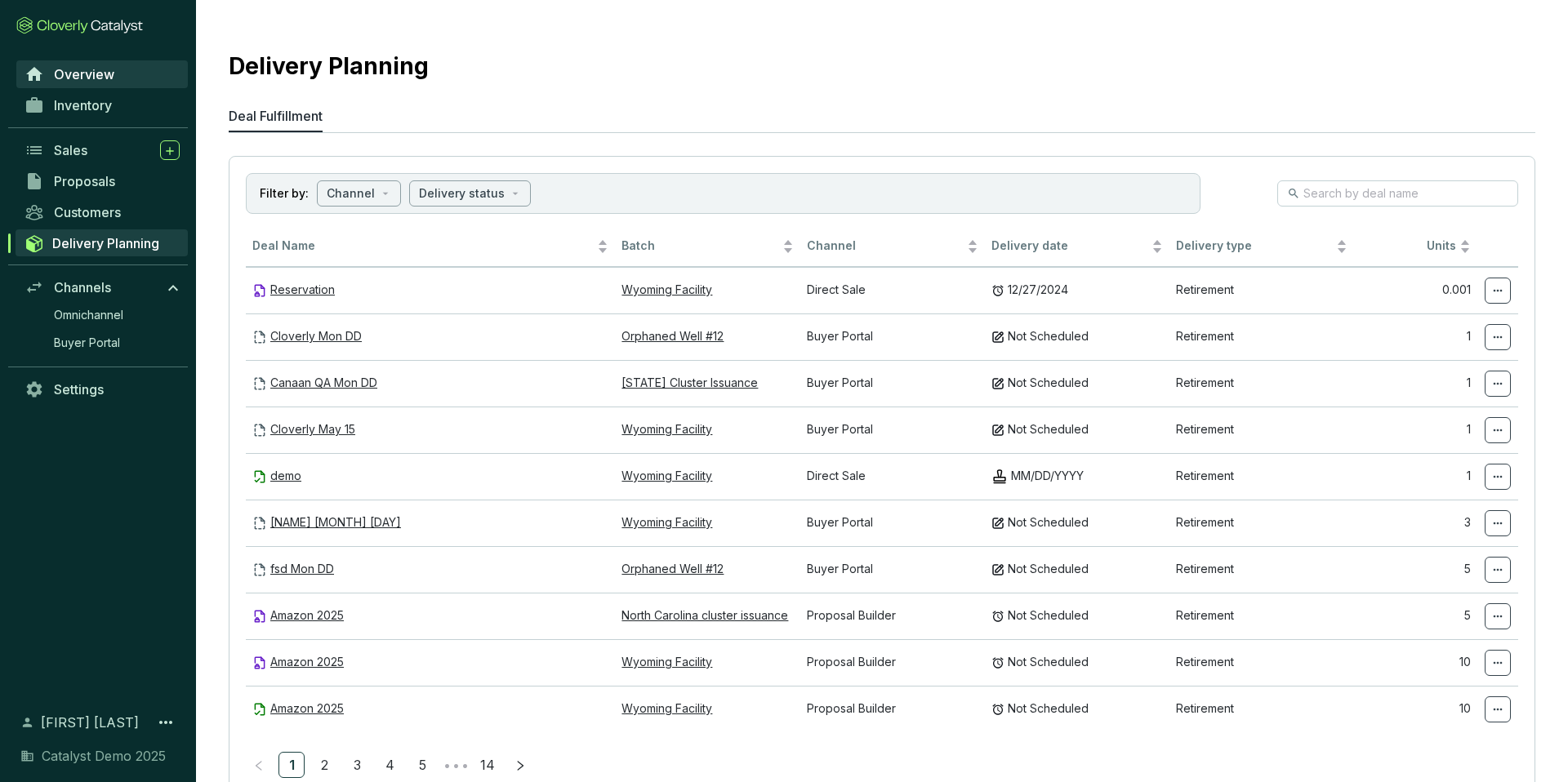 click on "Overview" at bounding box center [84, 74] 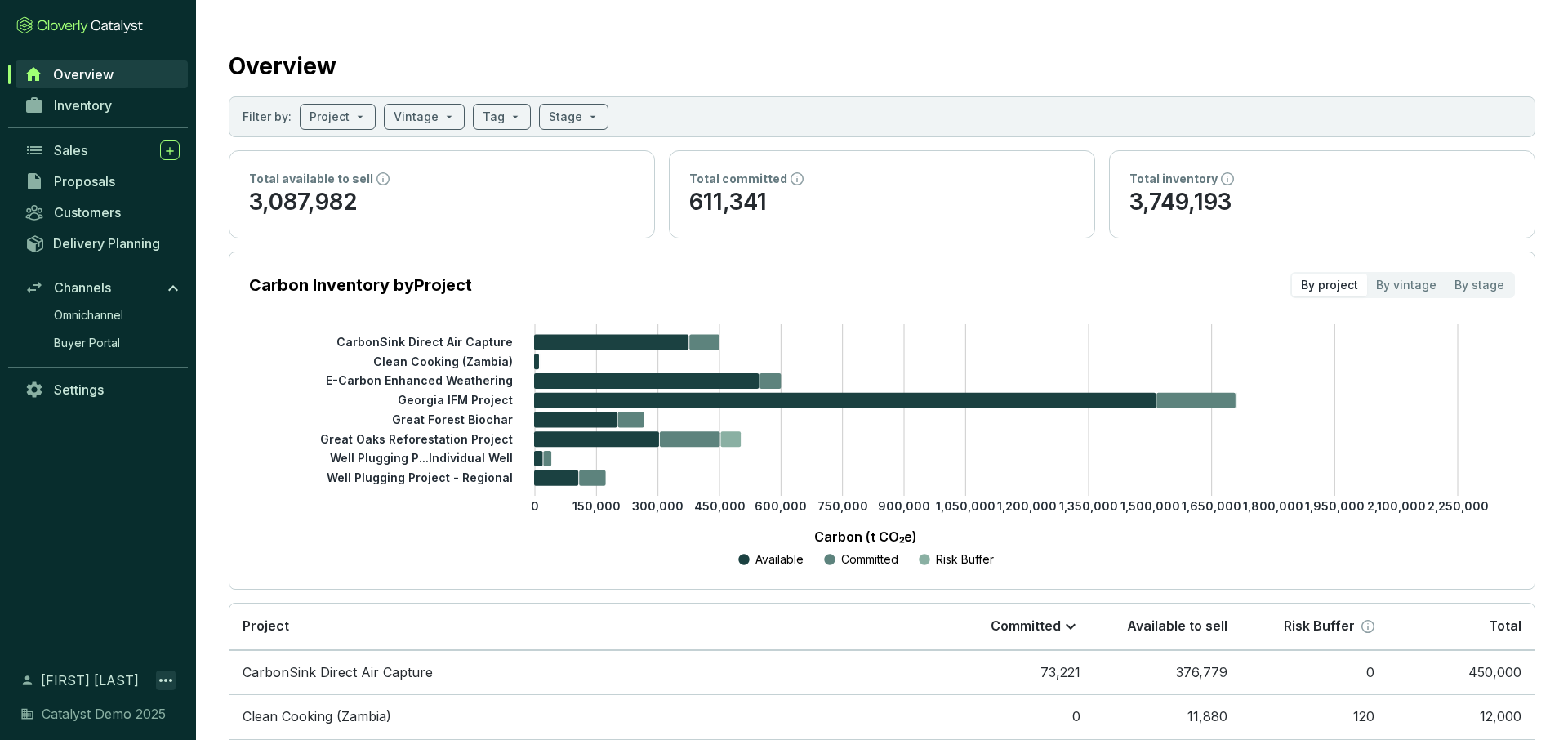 click 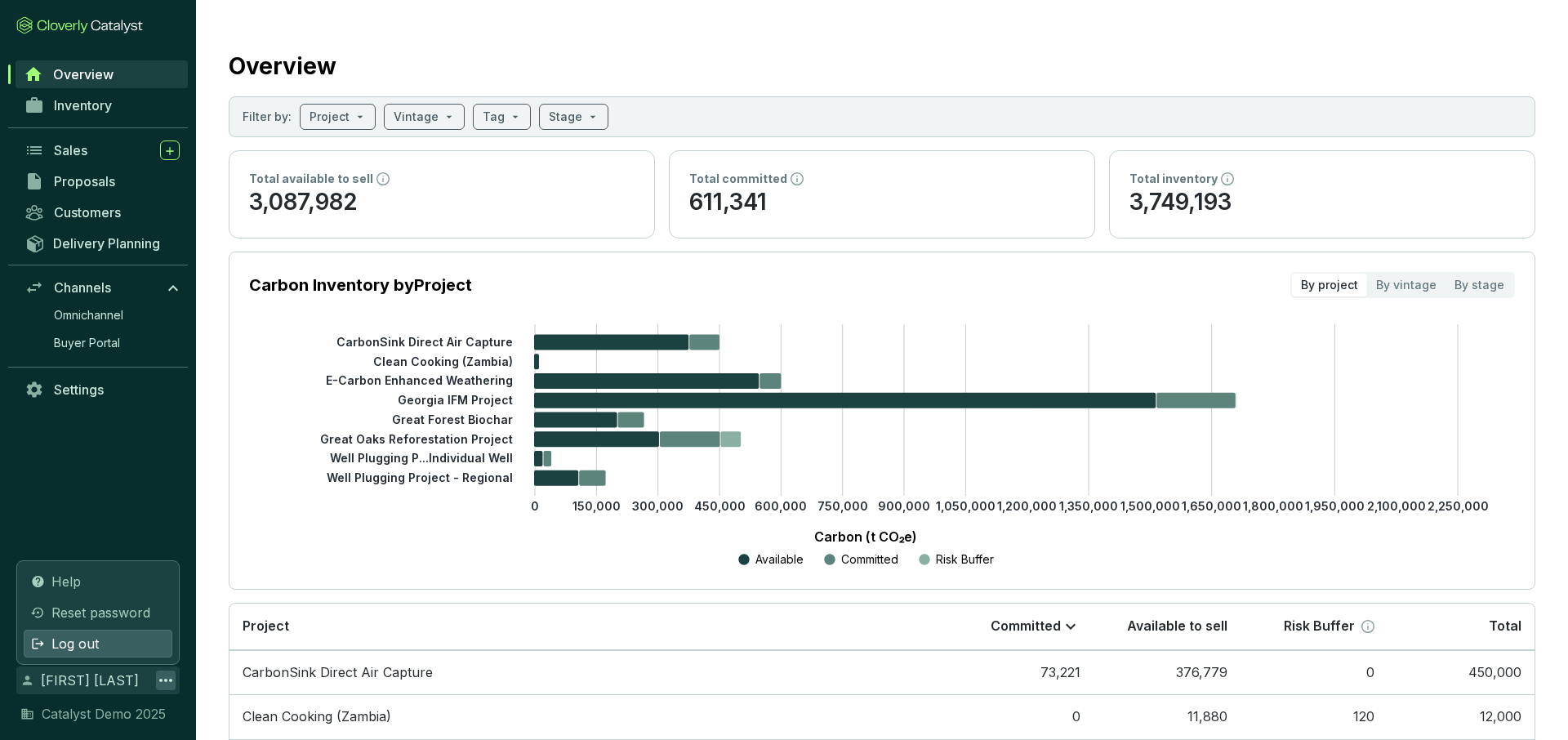 click on "Log out" at bounding box center (98, 644) 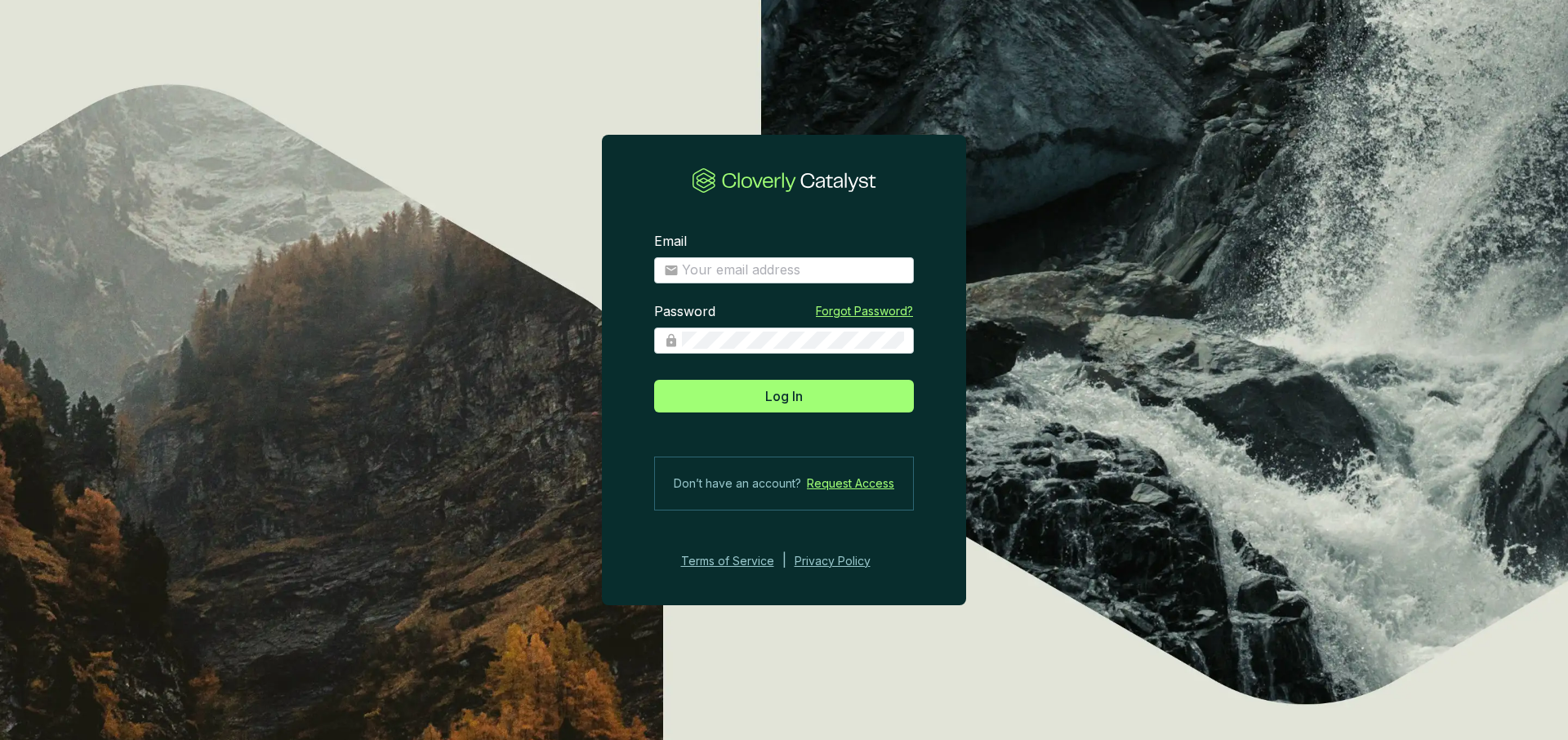 click on "Email Password Forgot Password? Log In Don’t have an account? Request Access Terms of Service | Privacy Policy" at bounding box center (784, 401) 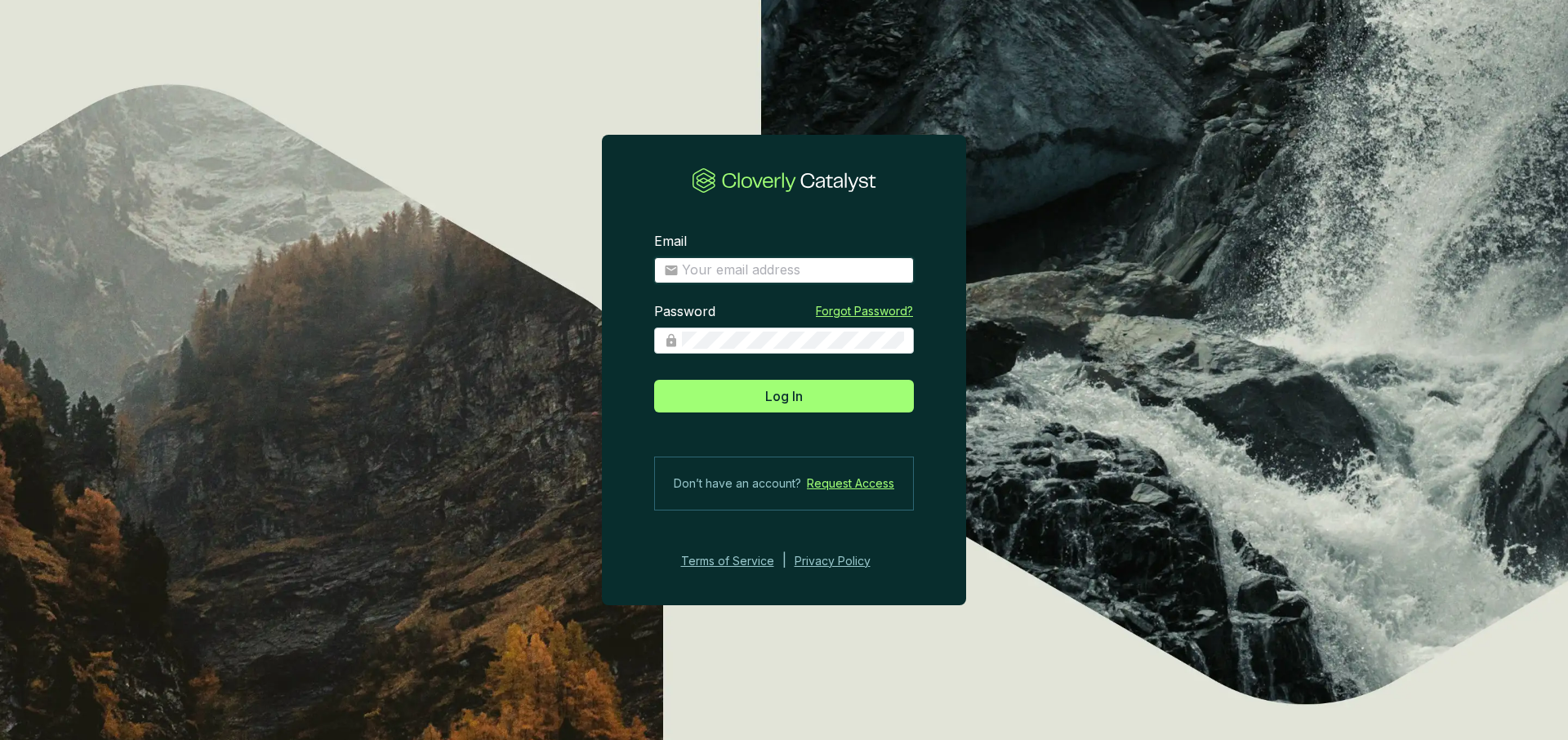 click on "Email" at bounding box center [793, 270] 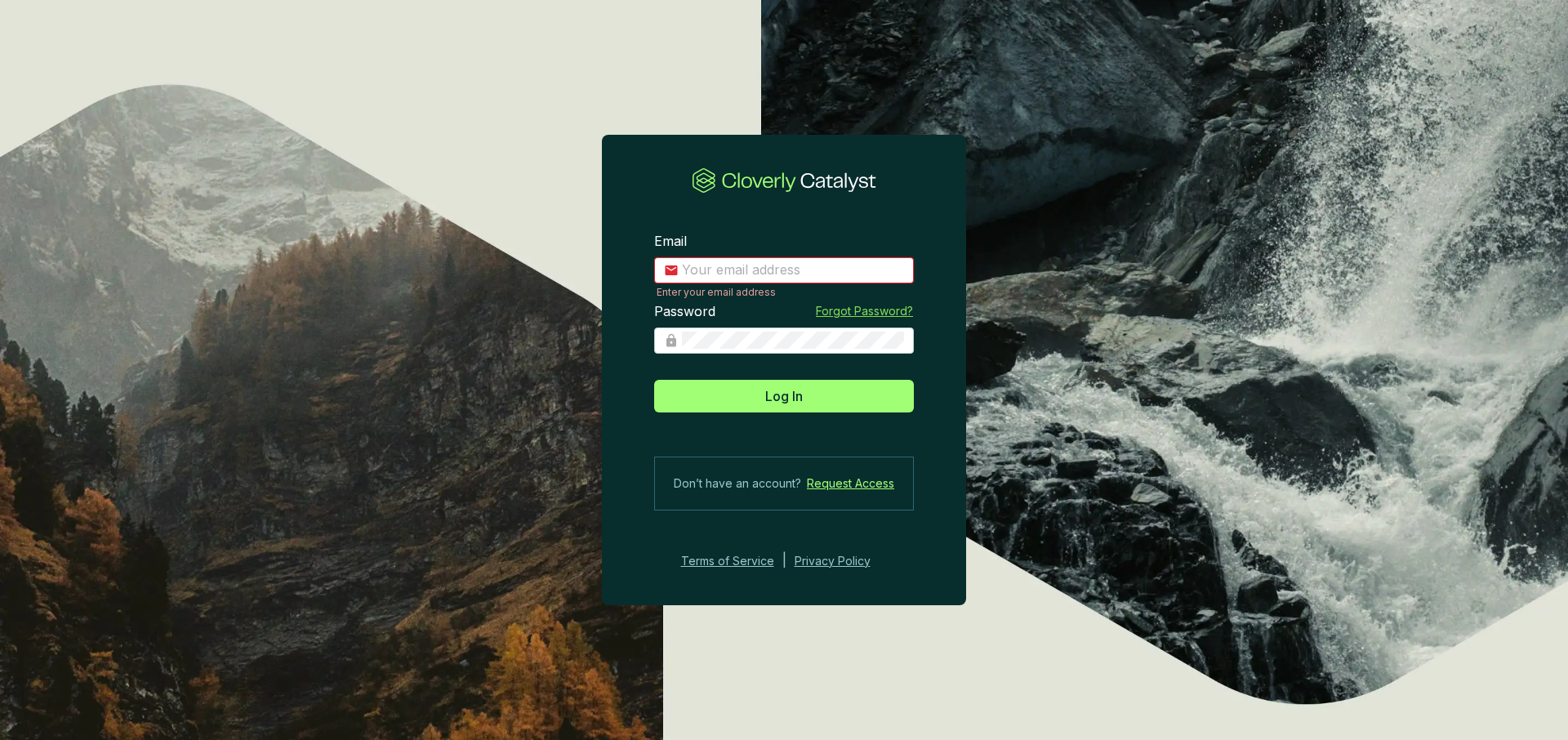 type on "[EMAIL]" 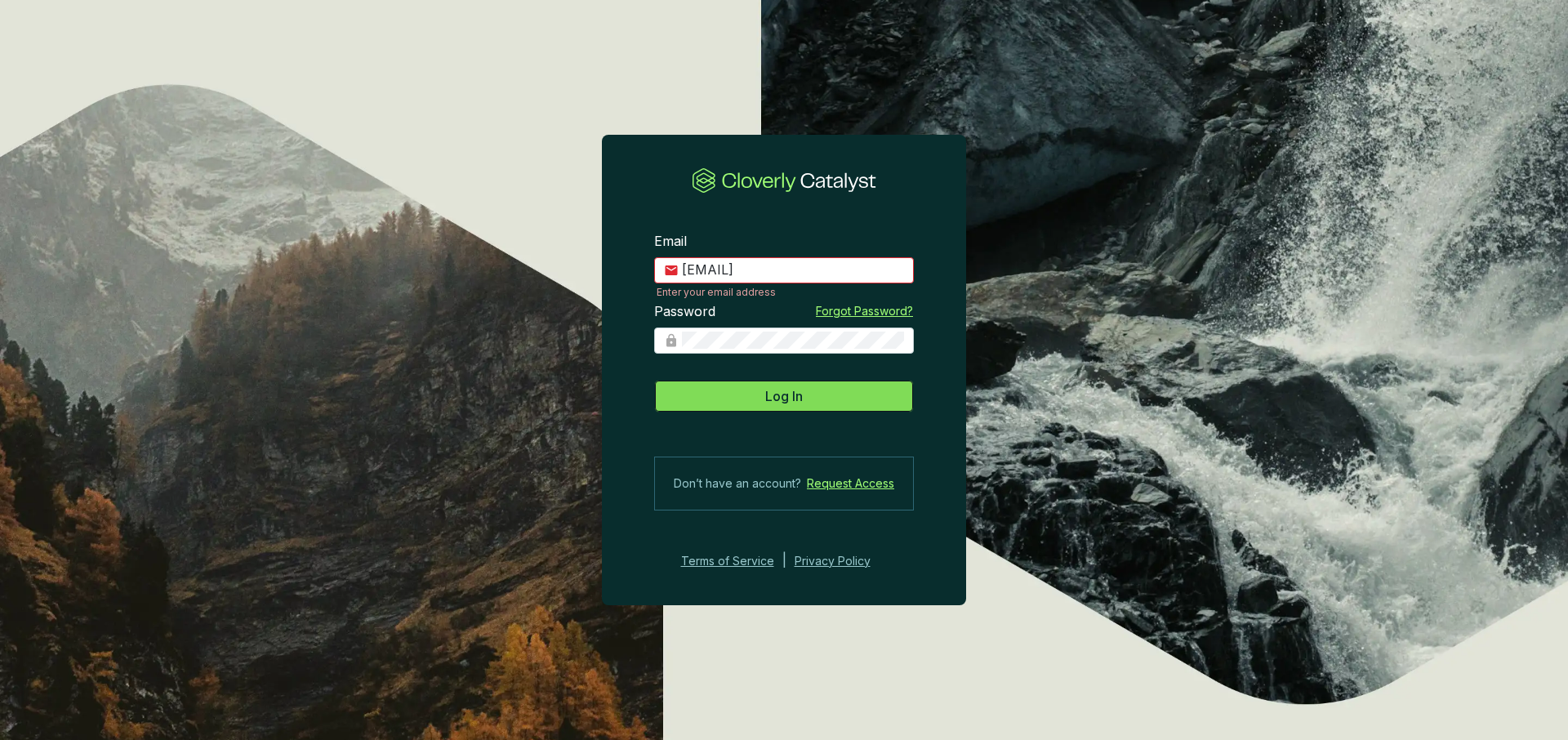 click on "Log In" at bounding box center [784, 396] 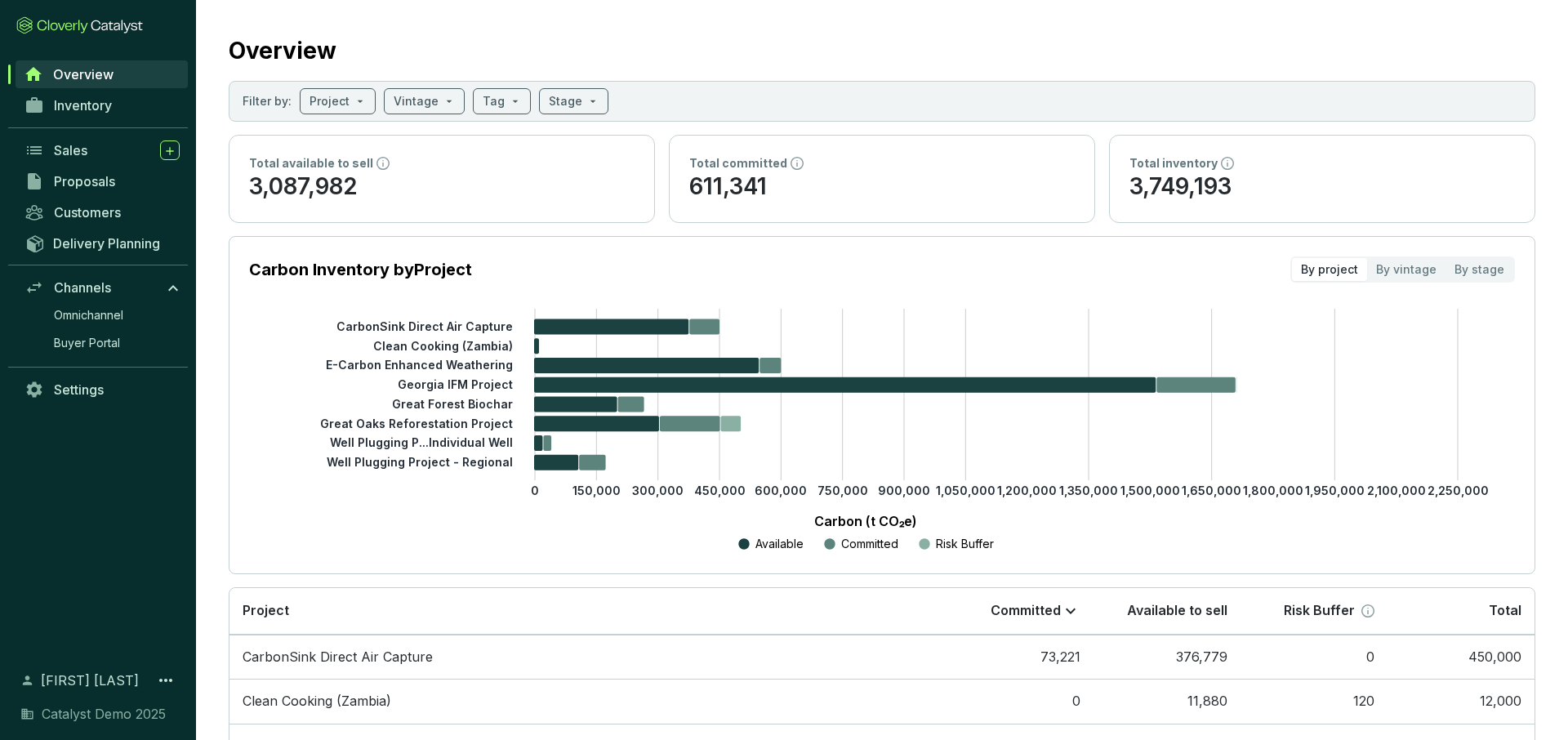 scroll, scrollTop: 0, scrollLeft: 0, axis: both 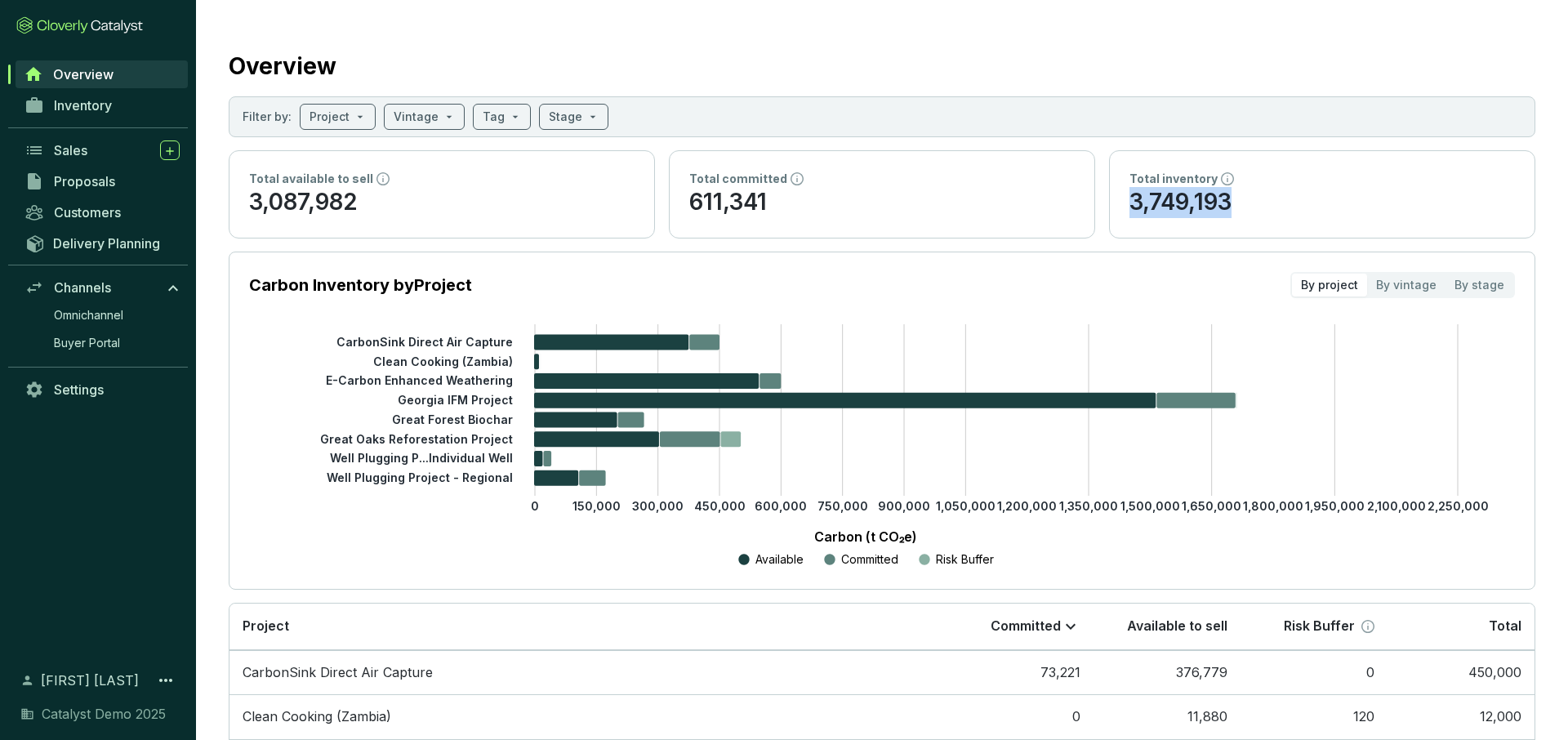 drag, startPoint x: 1249, startPoint y: 195, endPoint x: 1118, endPoint y: 207, distance: 131.54847 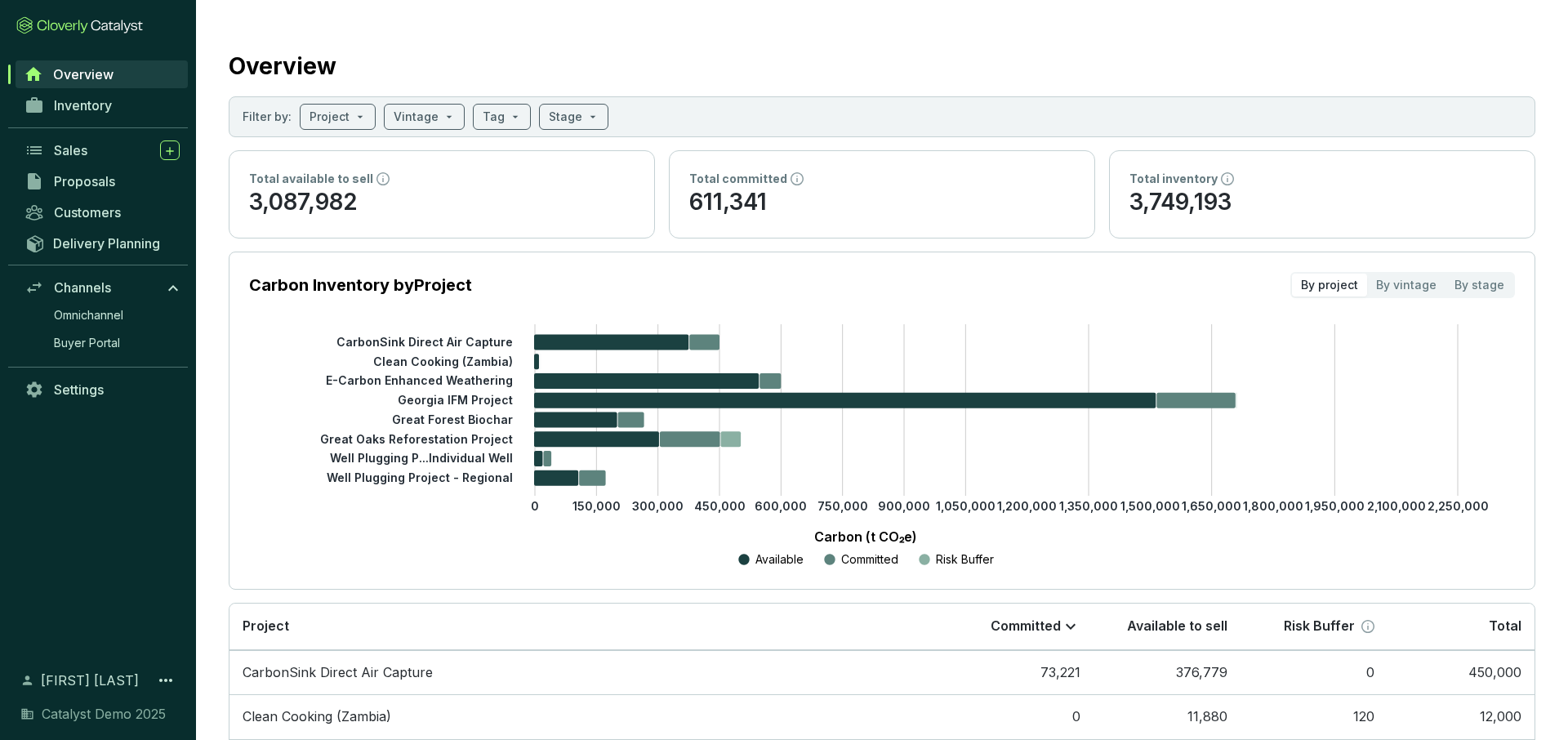 click on "Filter by: Project Vintage Tag Stage" at bounding box center [882, 117] 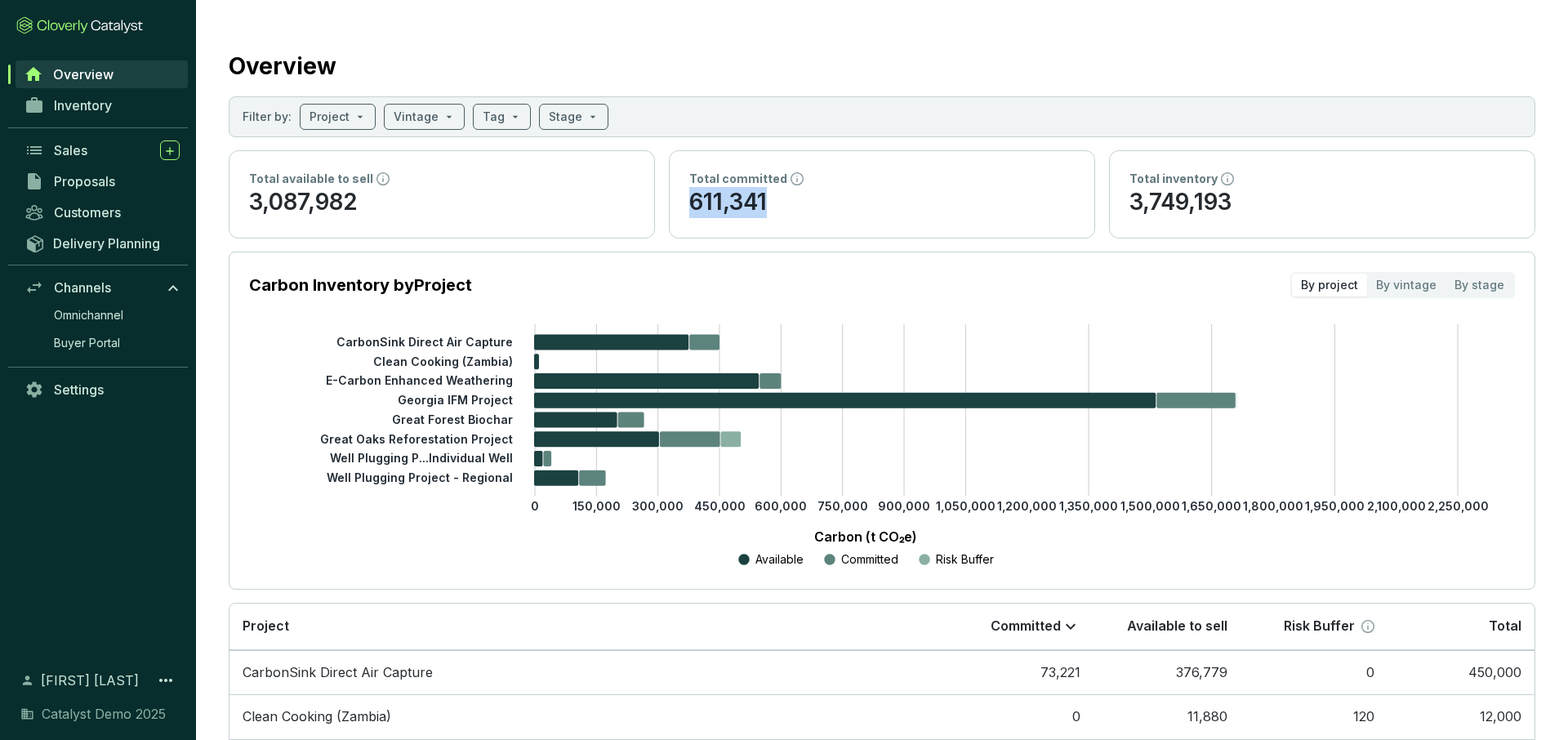 drag, startPoint x: 783, startPoint y: 202, endPoint x: 680, endPoint y: 200, distance: 103.01942 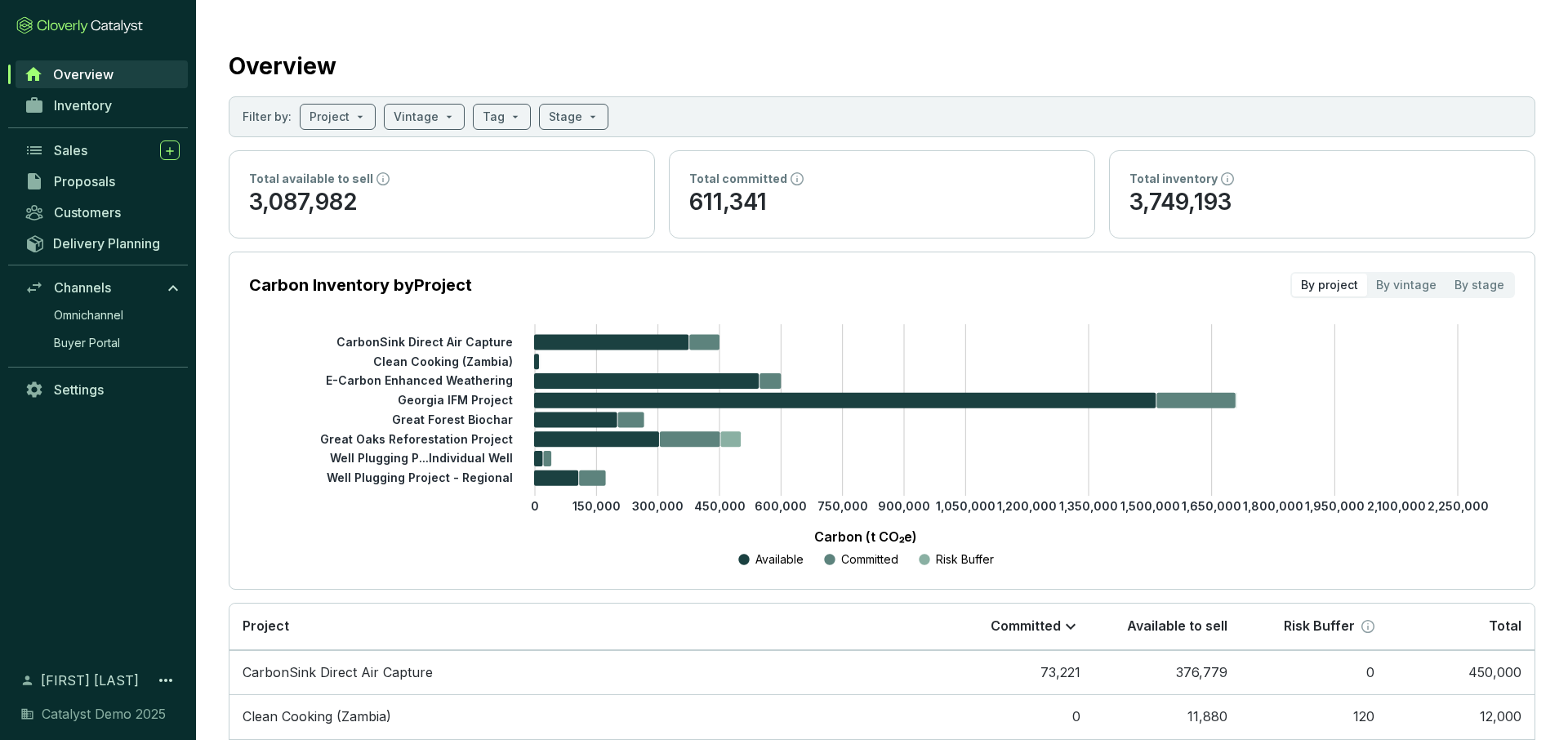 click on "Total committed 611,341" at bounding box center (882, 194) 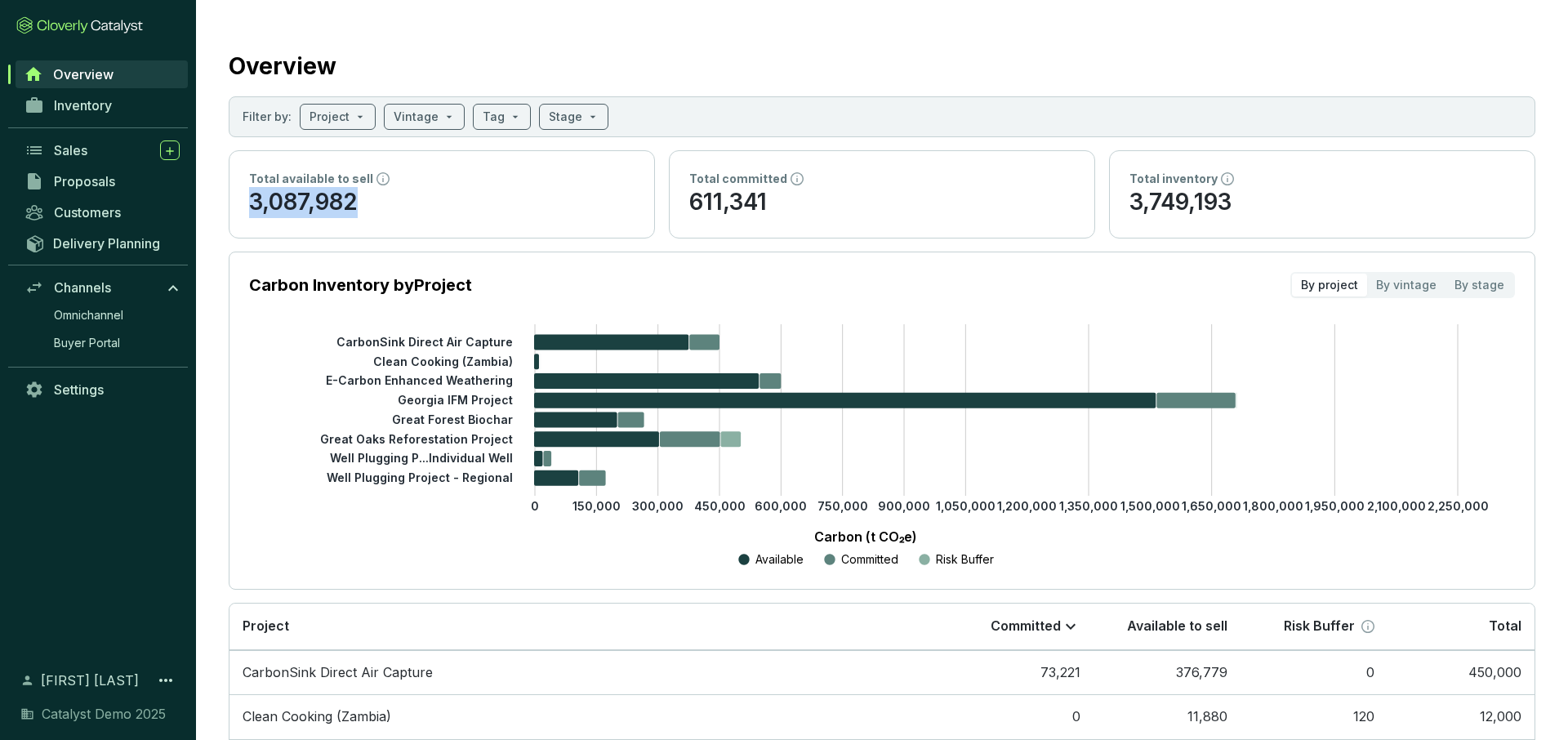 drag, startPoint x: 379, startPoint y: 200, endPoint x: 239, endPoint y: 200, distance: 140 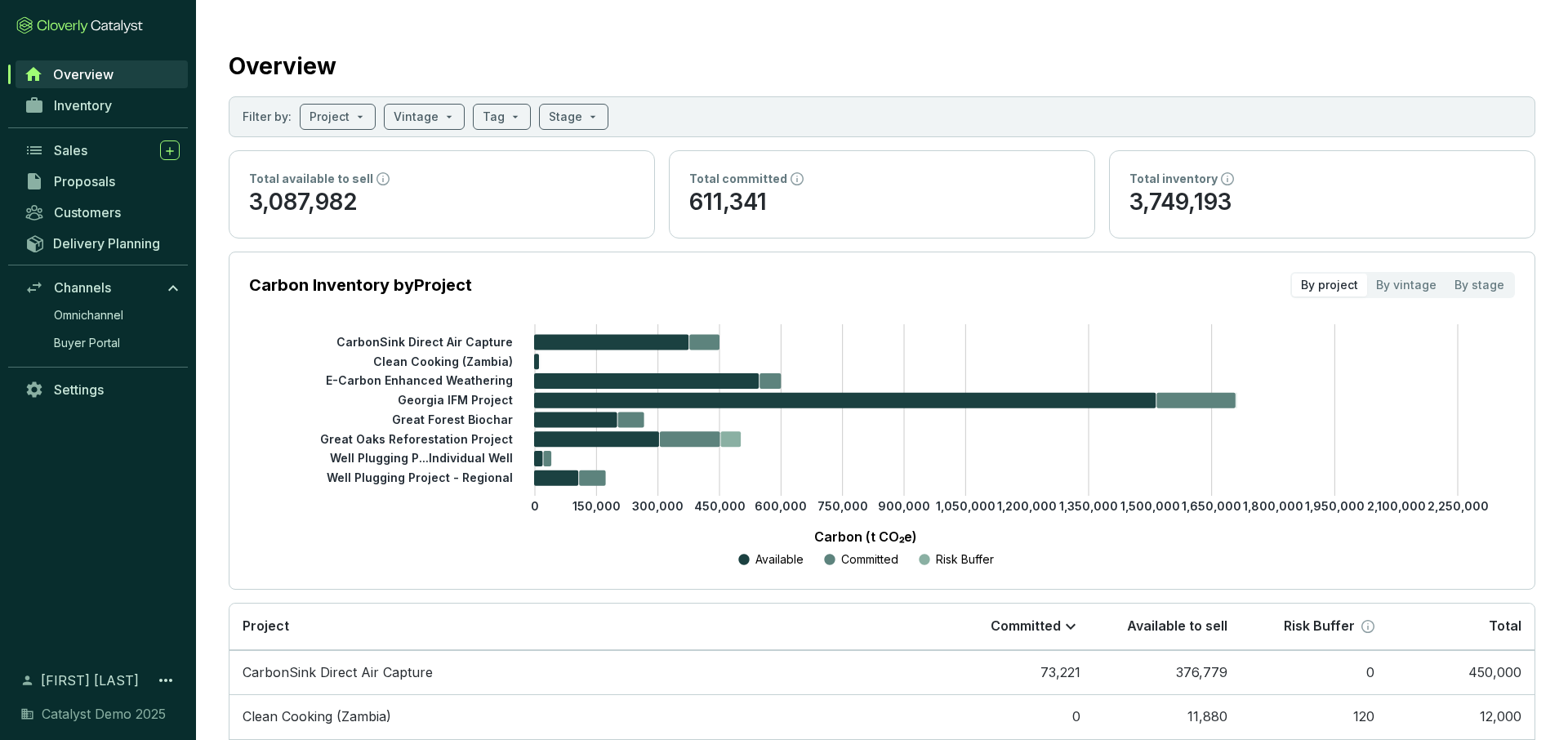 click on "Total available to sell" at bounding box center (442, 179) 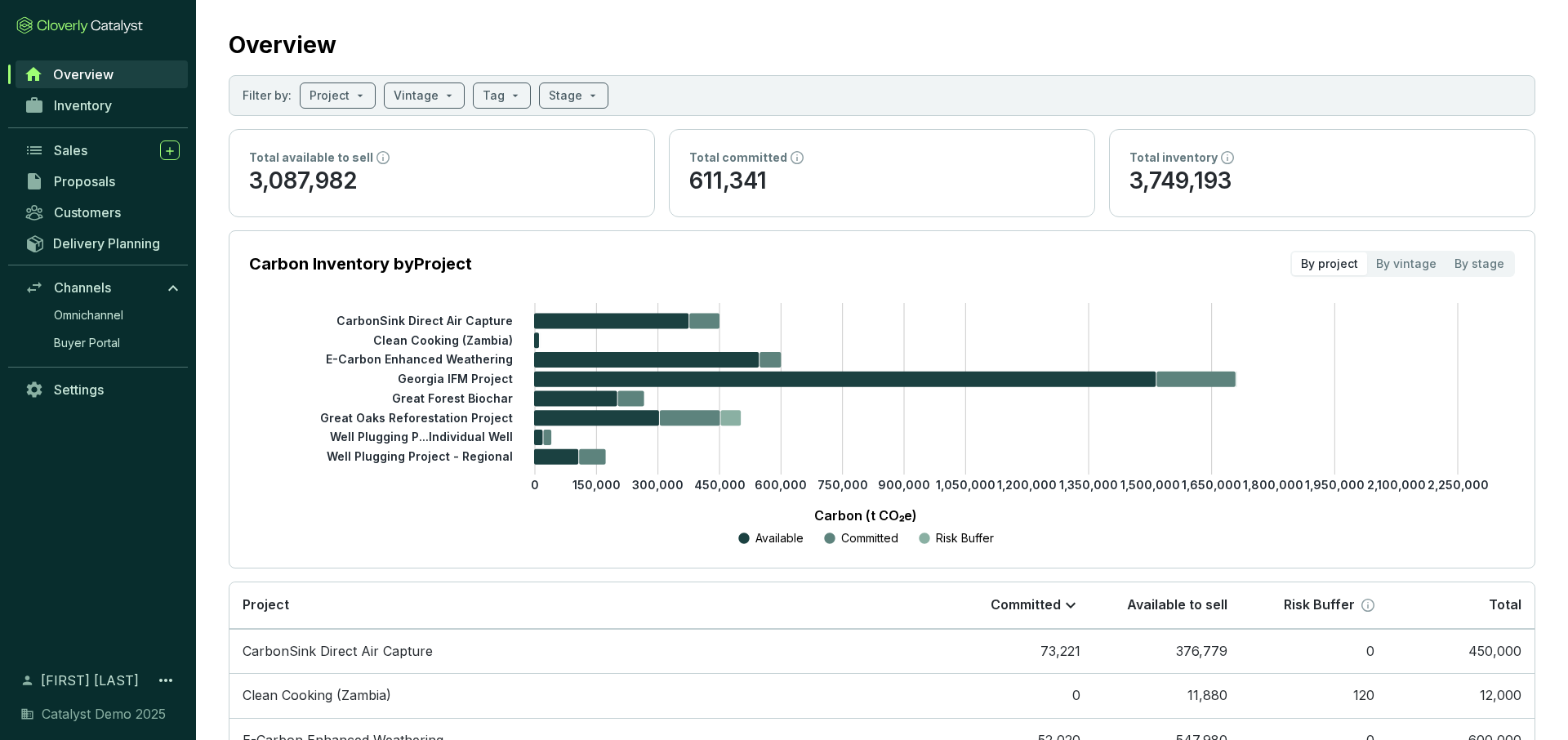 scroll, scrollTop: 19, scrollLeft: 0, axis: vertical 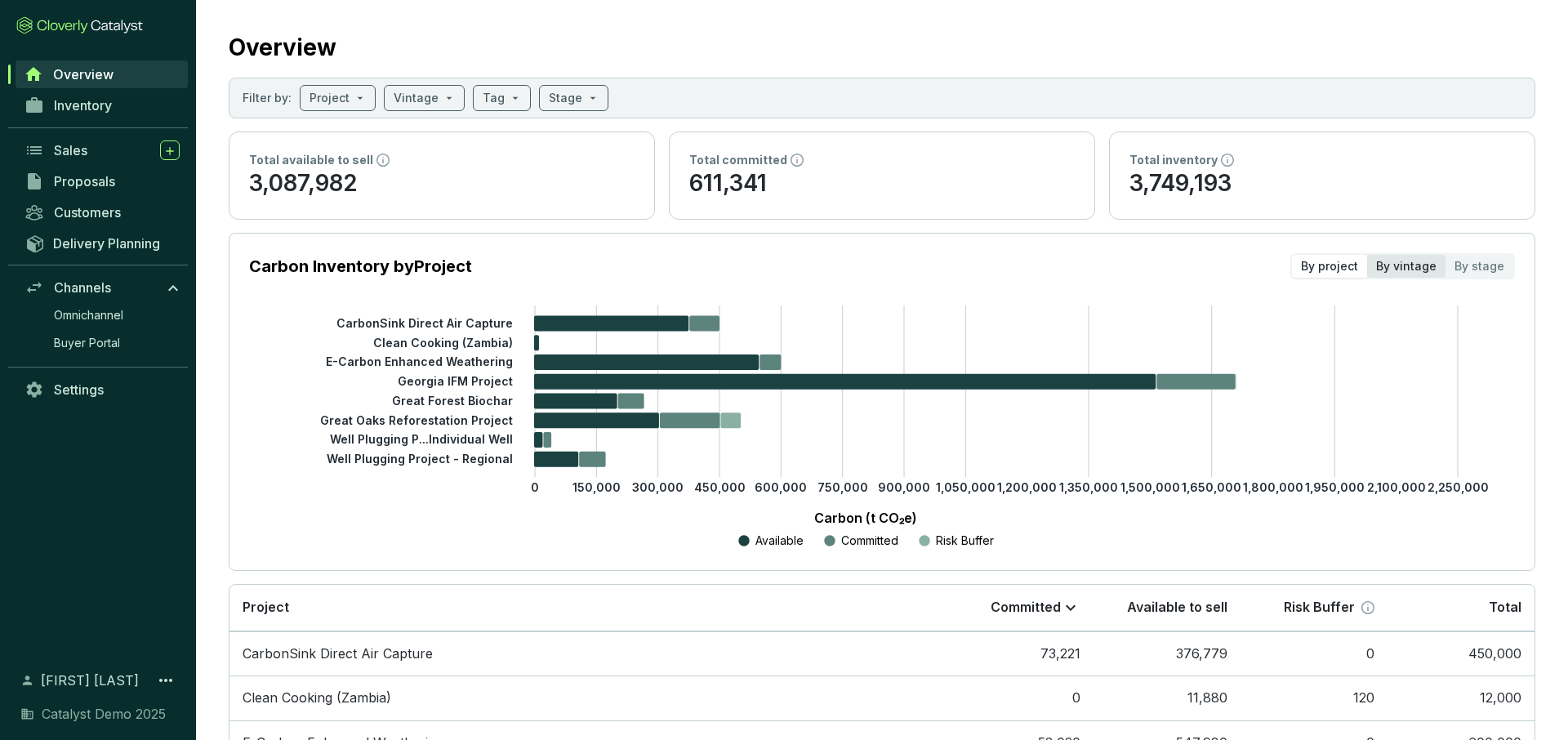 click on "By vintage" at bounding box center [1406, 266] 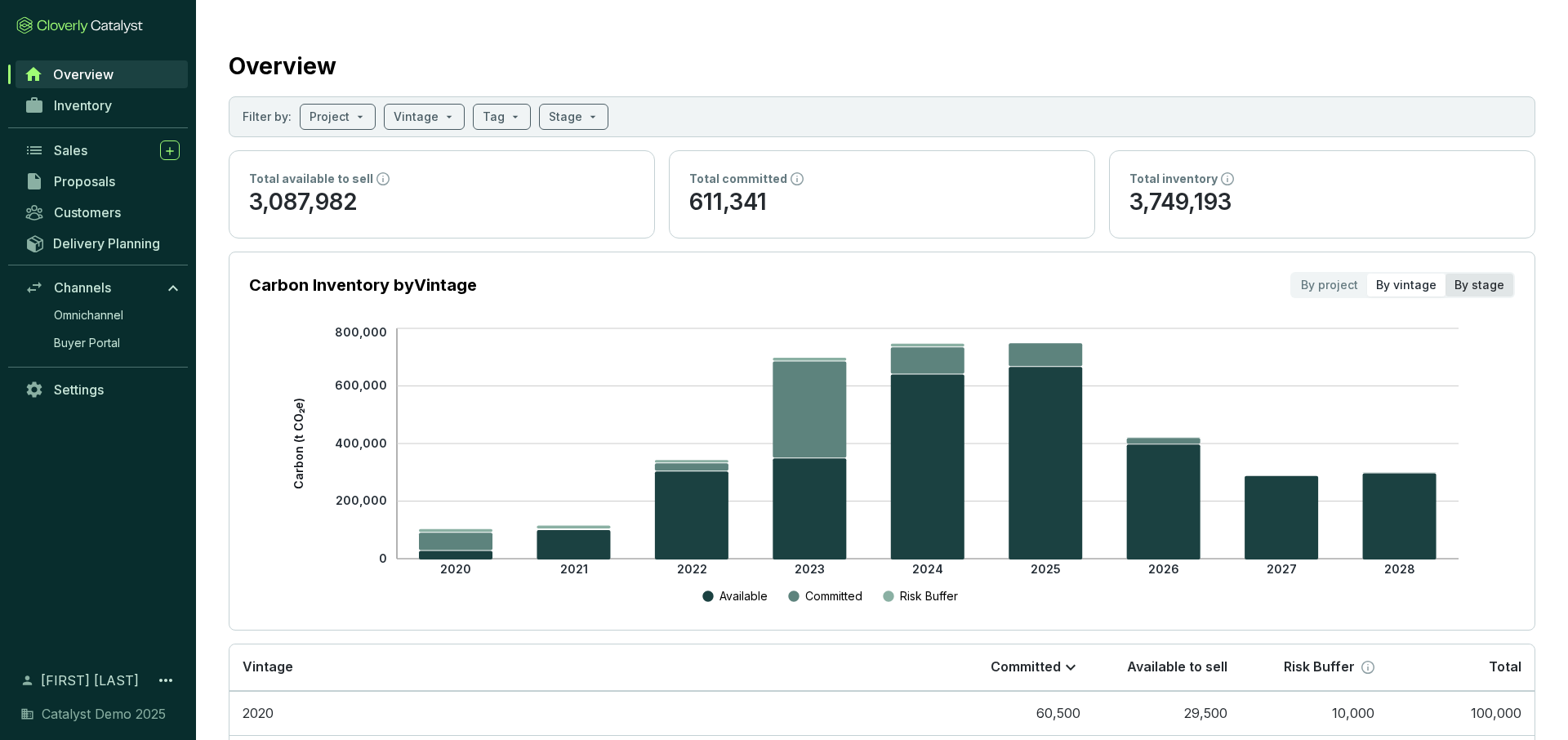 click on "By stage" at bounding box center [1479, 285] 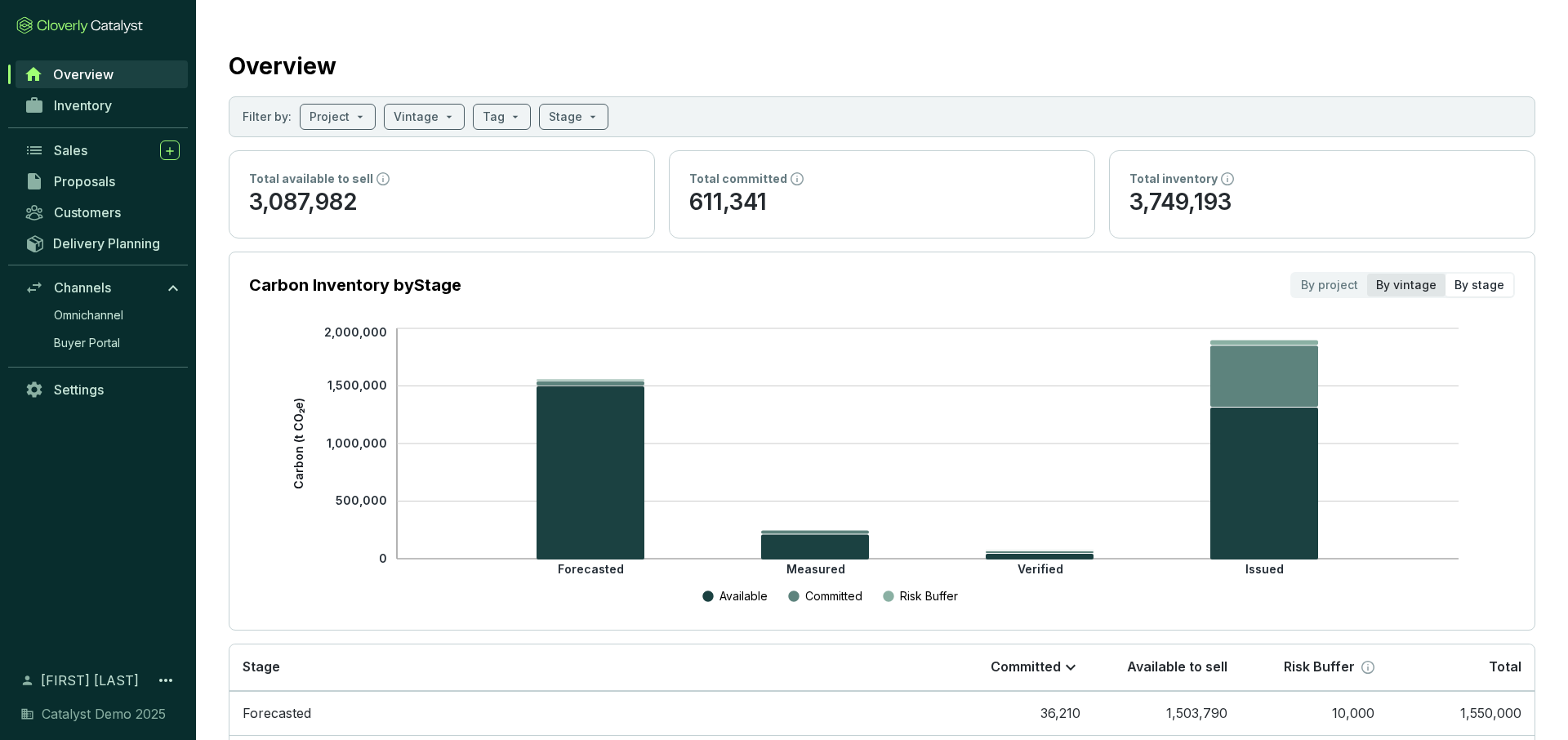 click on "By vintage" at bounding box center (1406, 285) 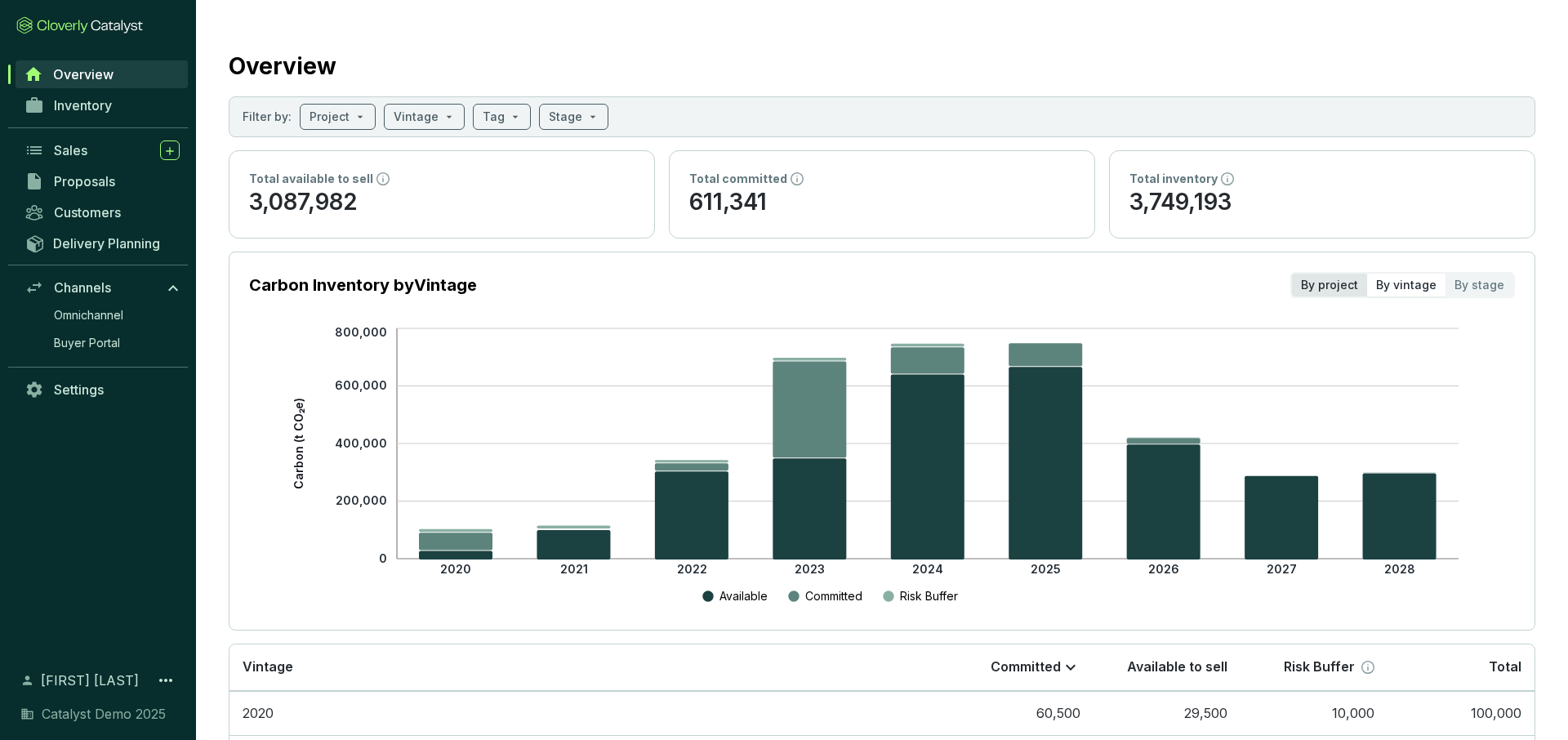 click on "By project" at bounding box center [1330, 285] 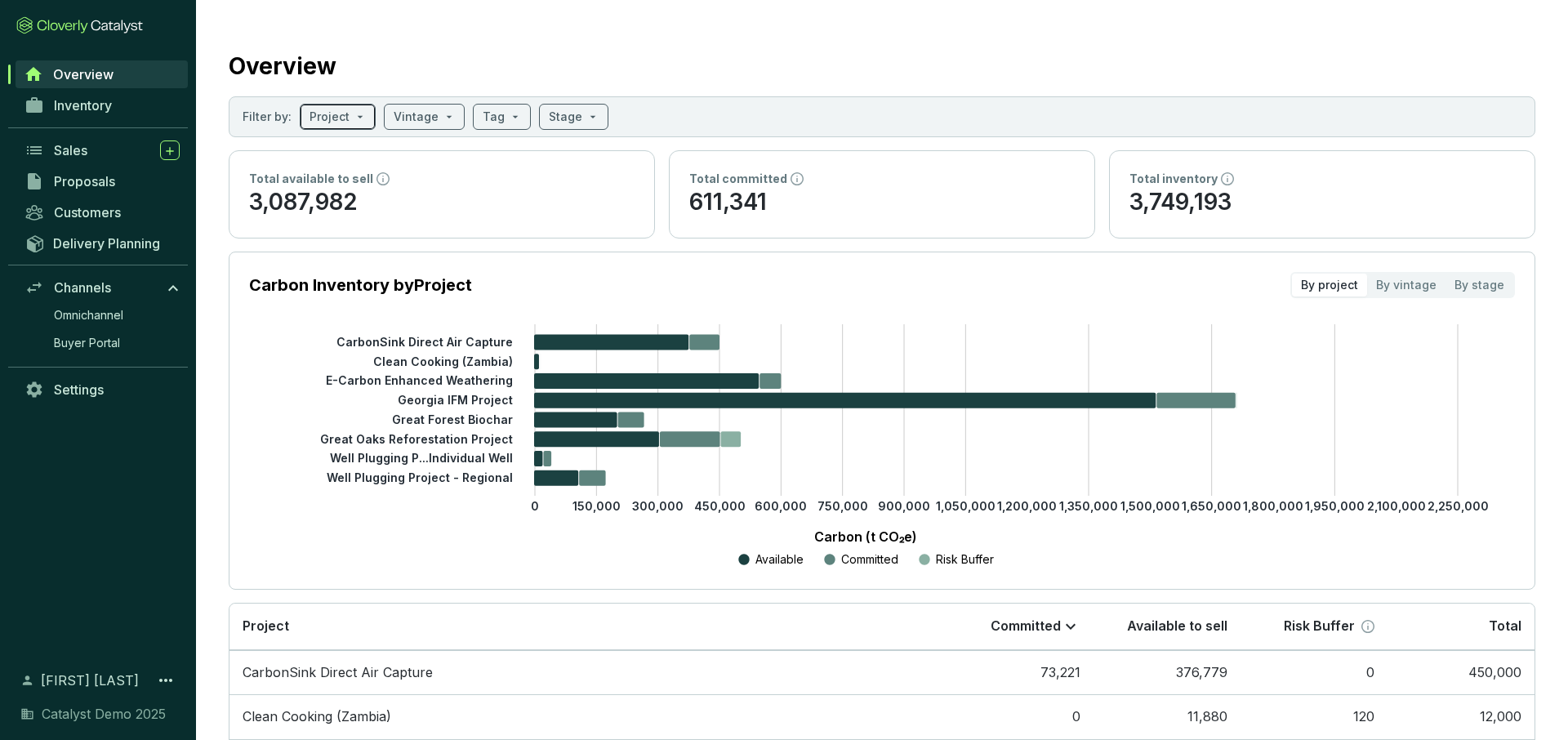 click at bounding box center [329, 117] 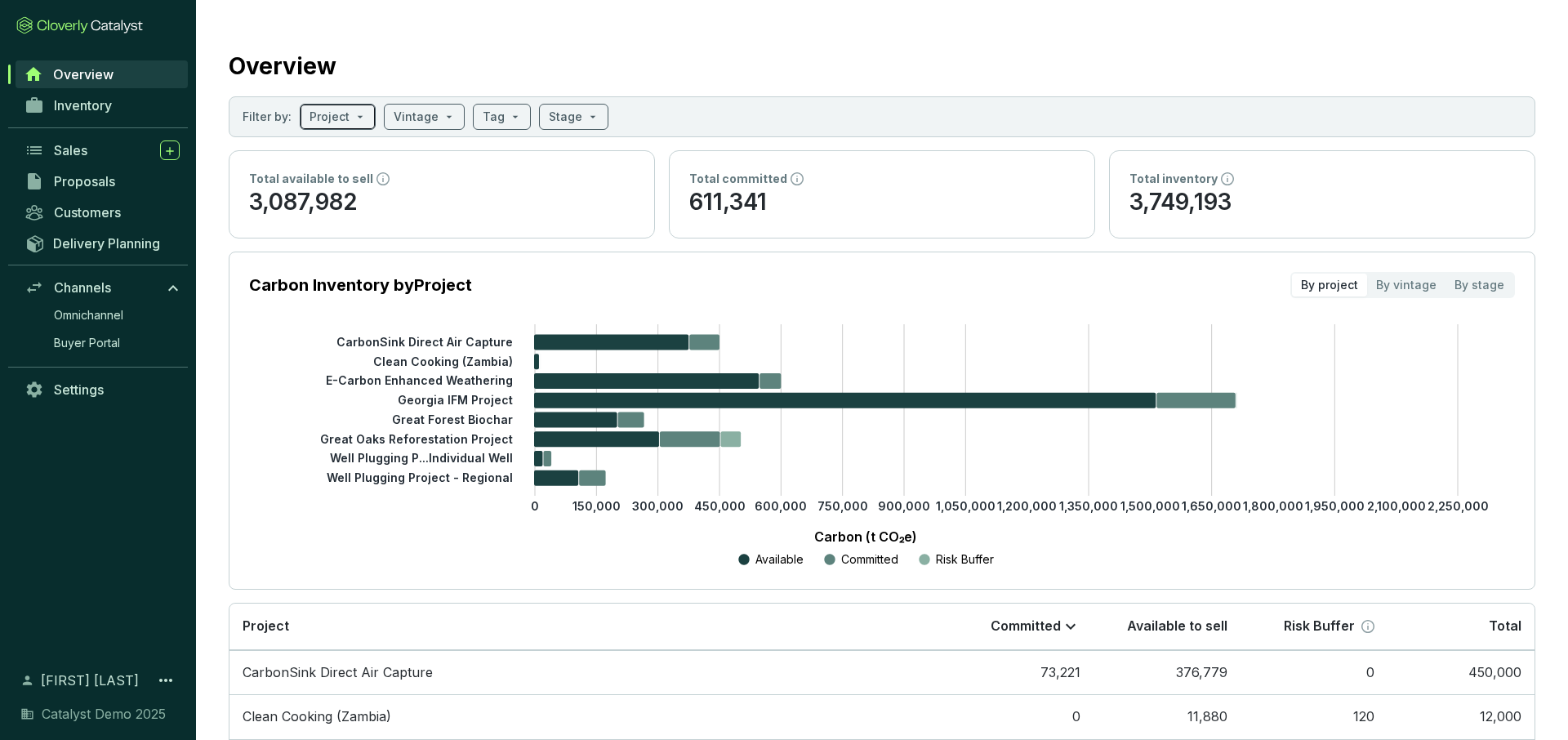 click at bounding box center [329, 117] 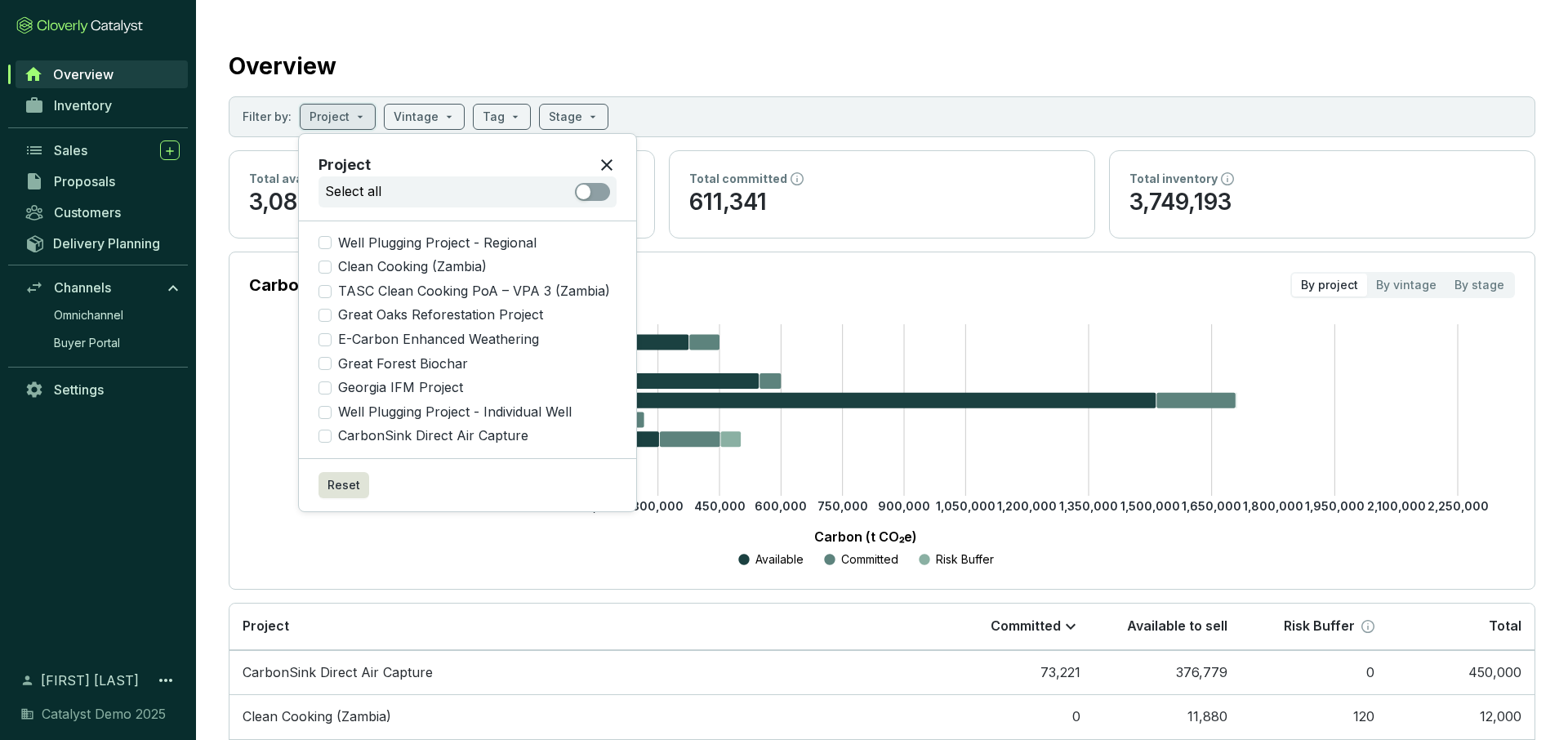 click on "Overview" at bounding box center (882, 63) 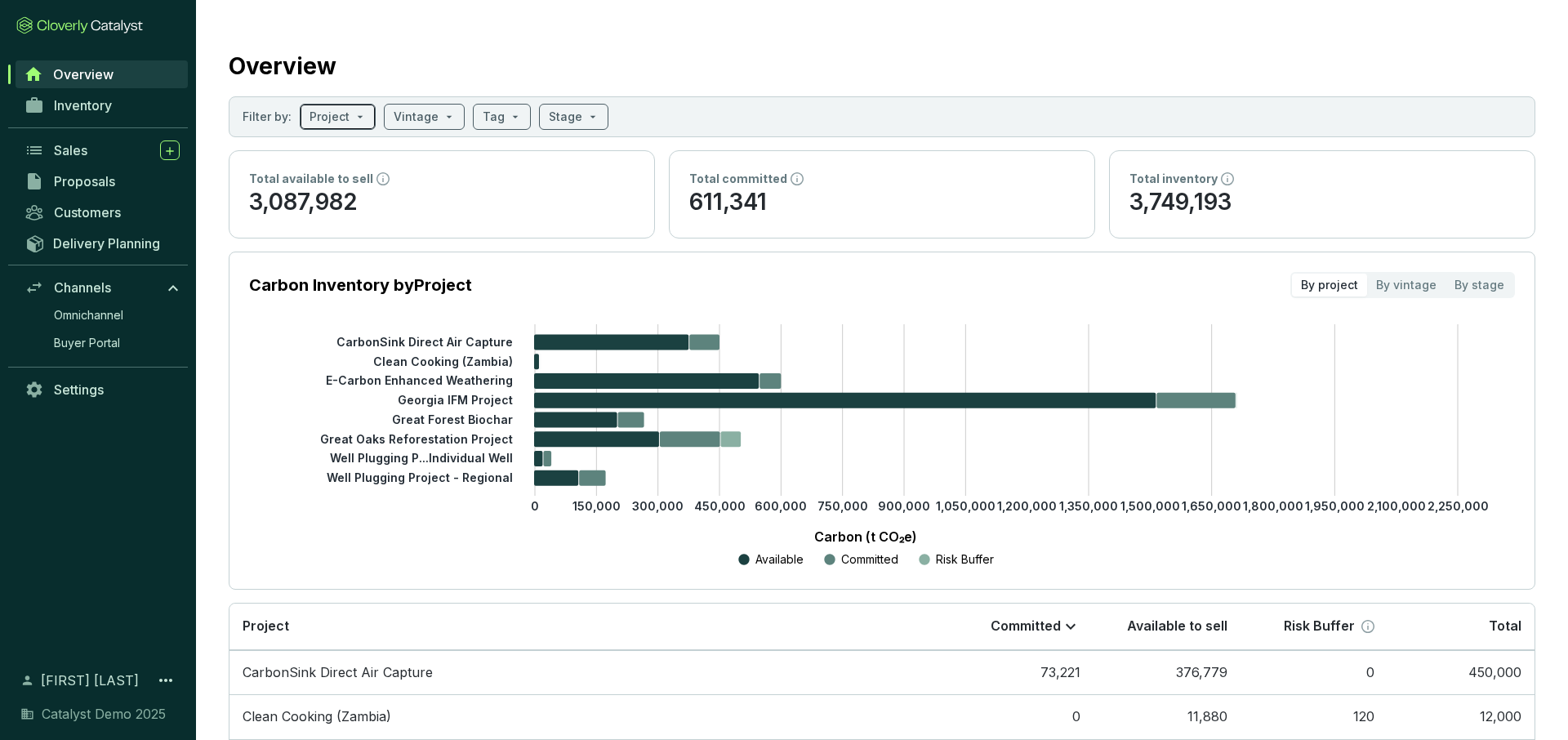 click at bounding box center [337, 117] 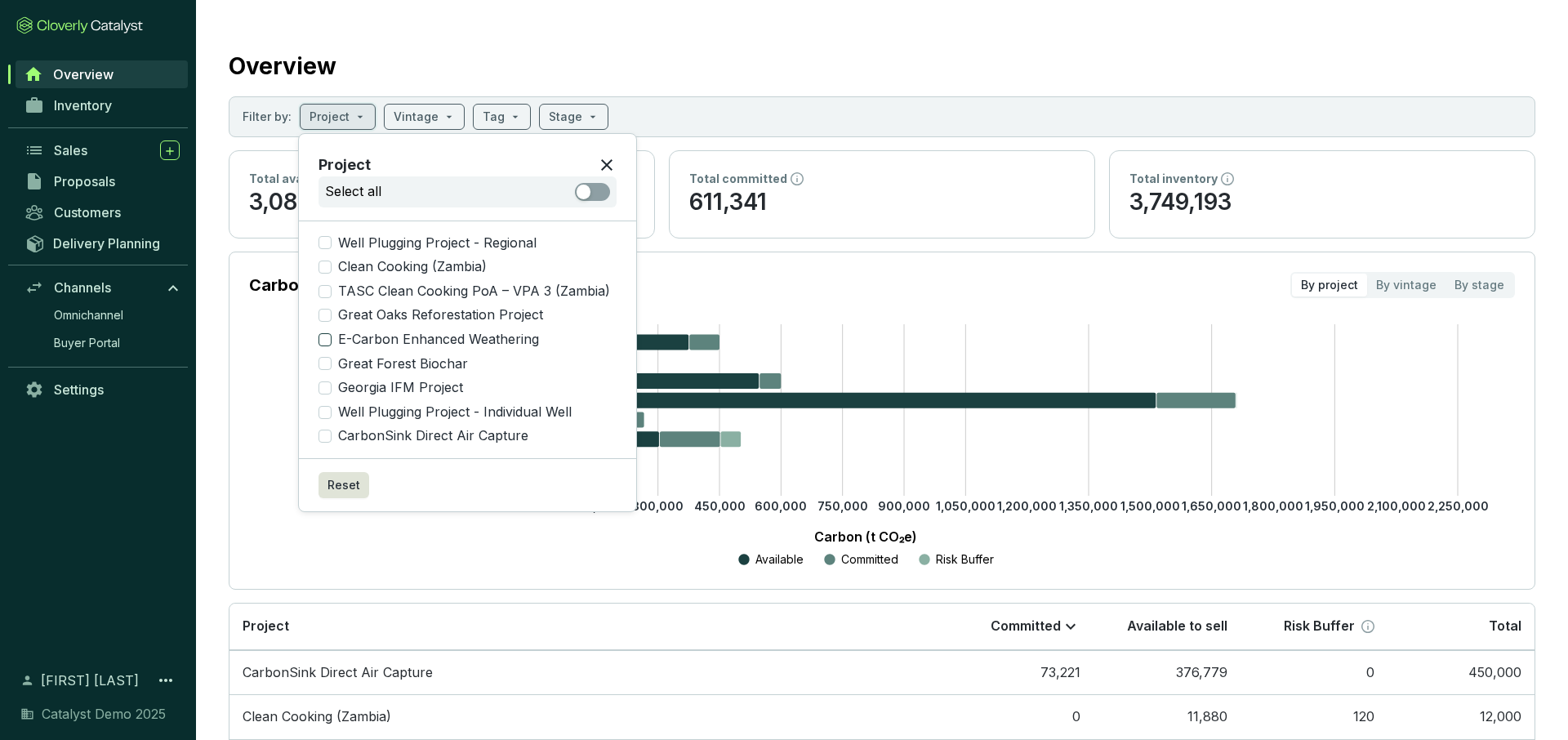 click on "E-Carbon Enhanced Weathering" at bounding box center (325, 340) 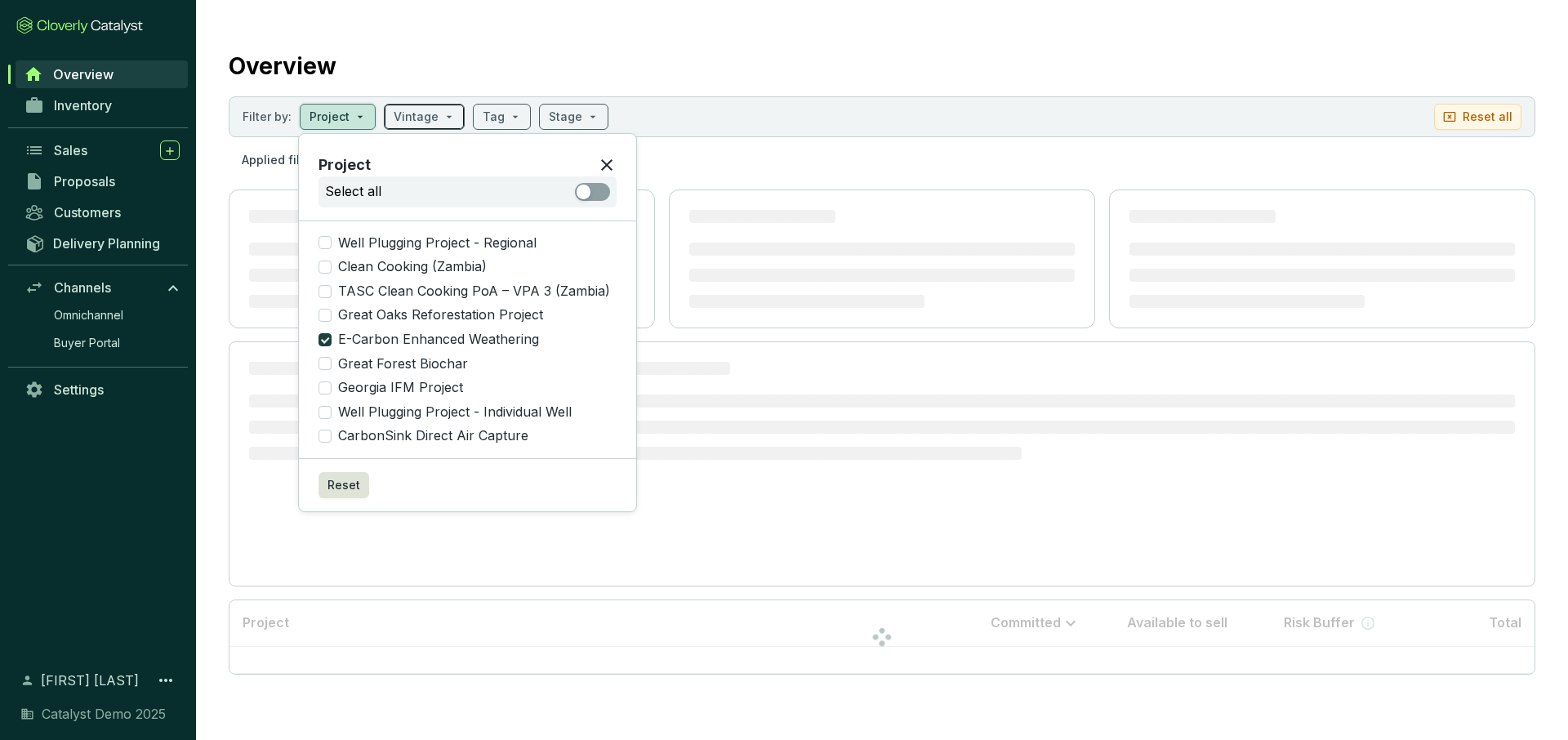 click at bounding box center (416, 117) 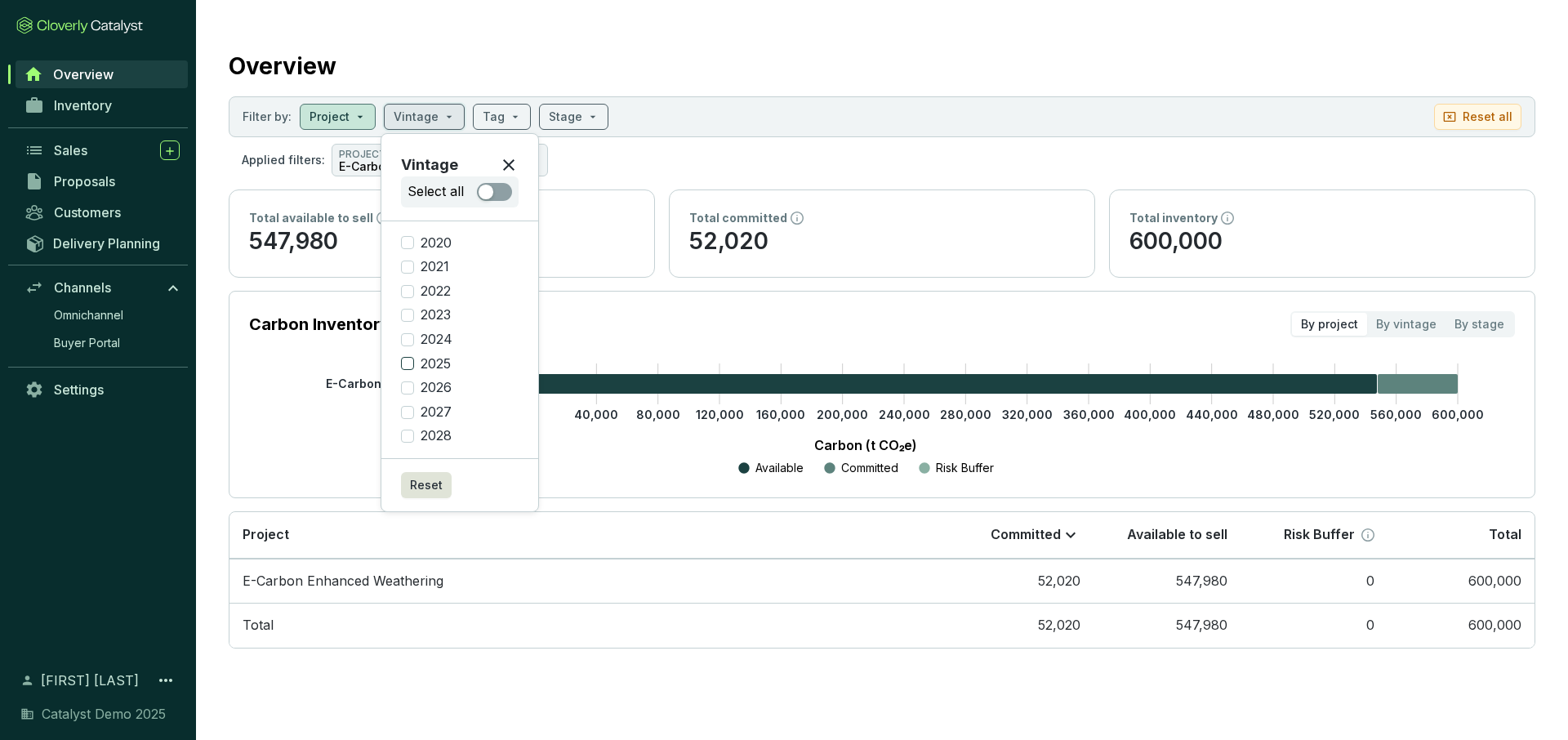 click on "2025" at bounding box center [408, 363] 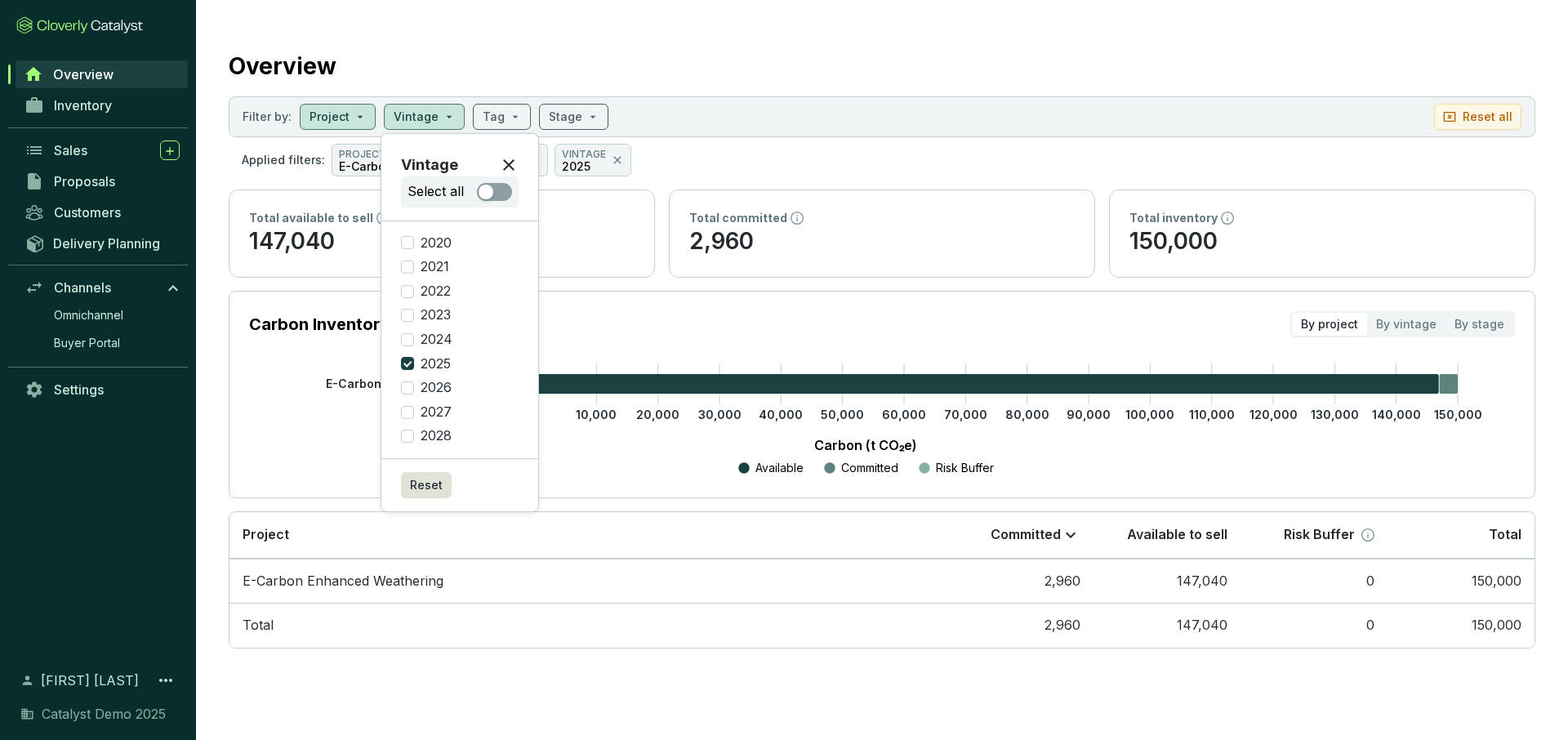 click on "Carbon Inventory by  Project By project By vintage By stage 0 10,000 20,000 30,000 40,000 50,000 60,000 70,000 80,000 90,000 100,000 110,000 120,000 130,000 140,000 150,000 E-Carbon Enhanced Weathering Carbon (t CO₂e) Available Committed Risk Buffer" at bounding box center [882, 395] 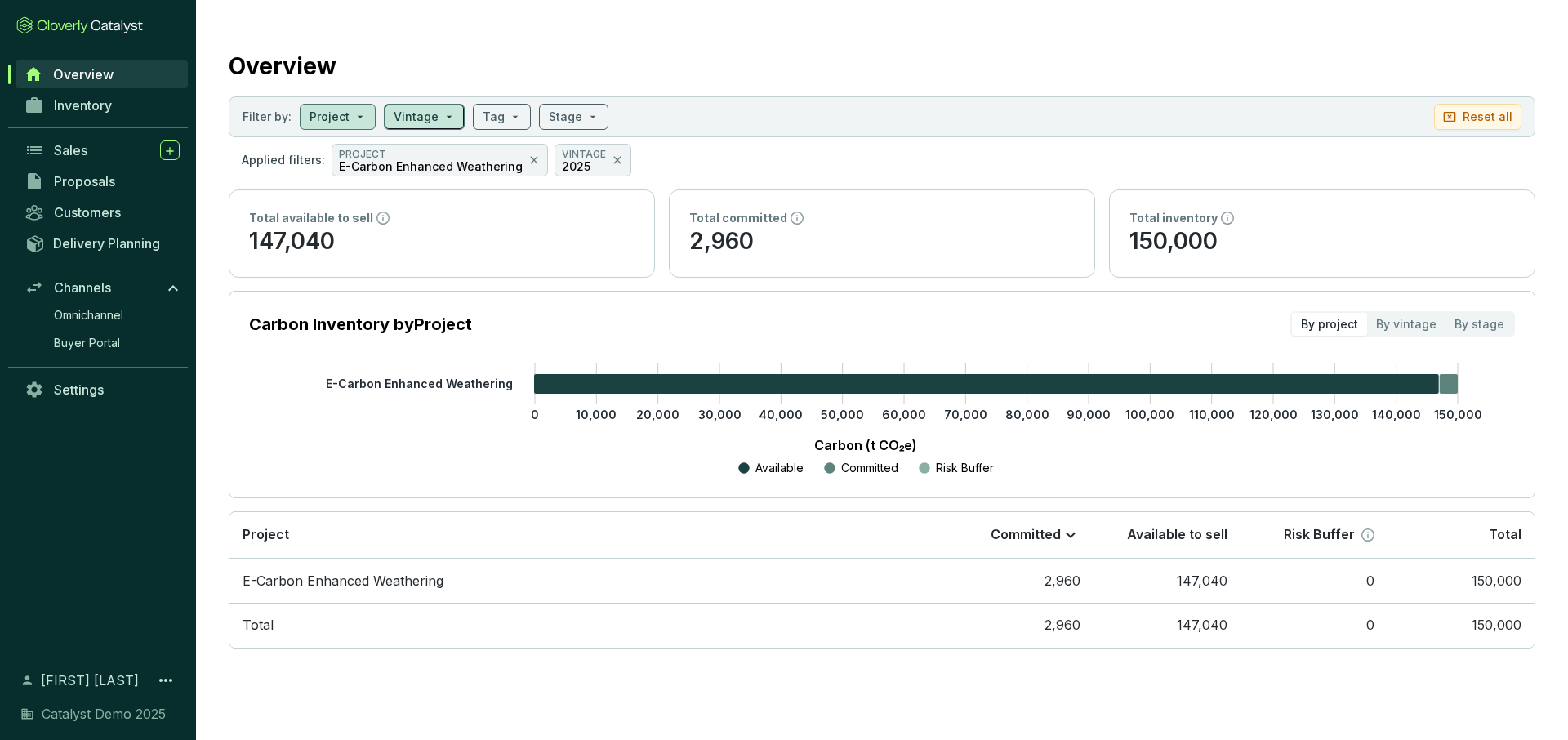 click at bounding box center (424, 117) 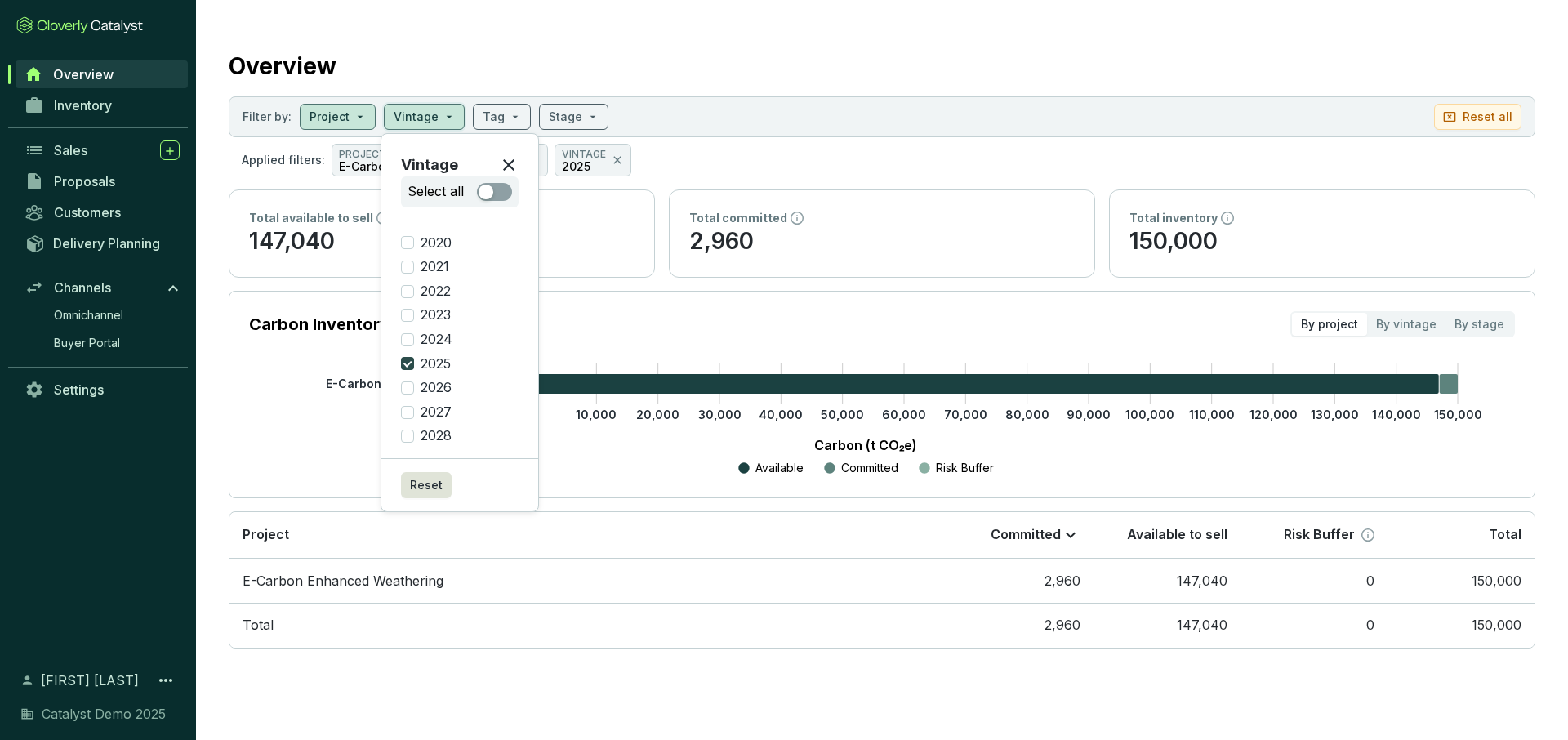 click on "2025" at bounding box center [408, 363] 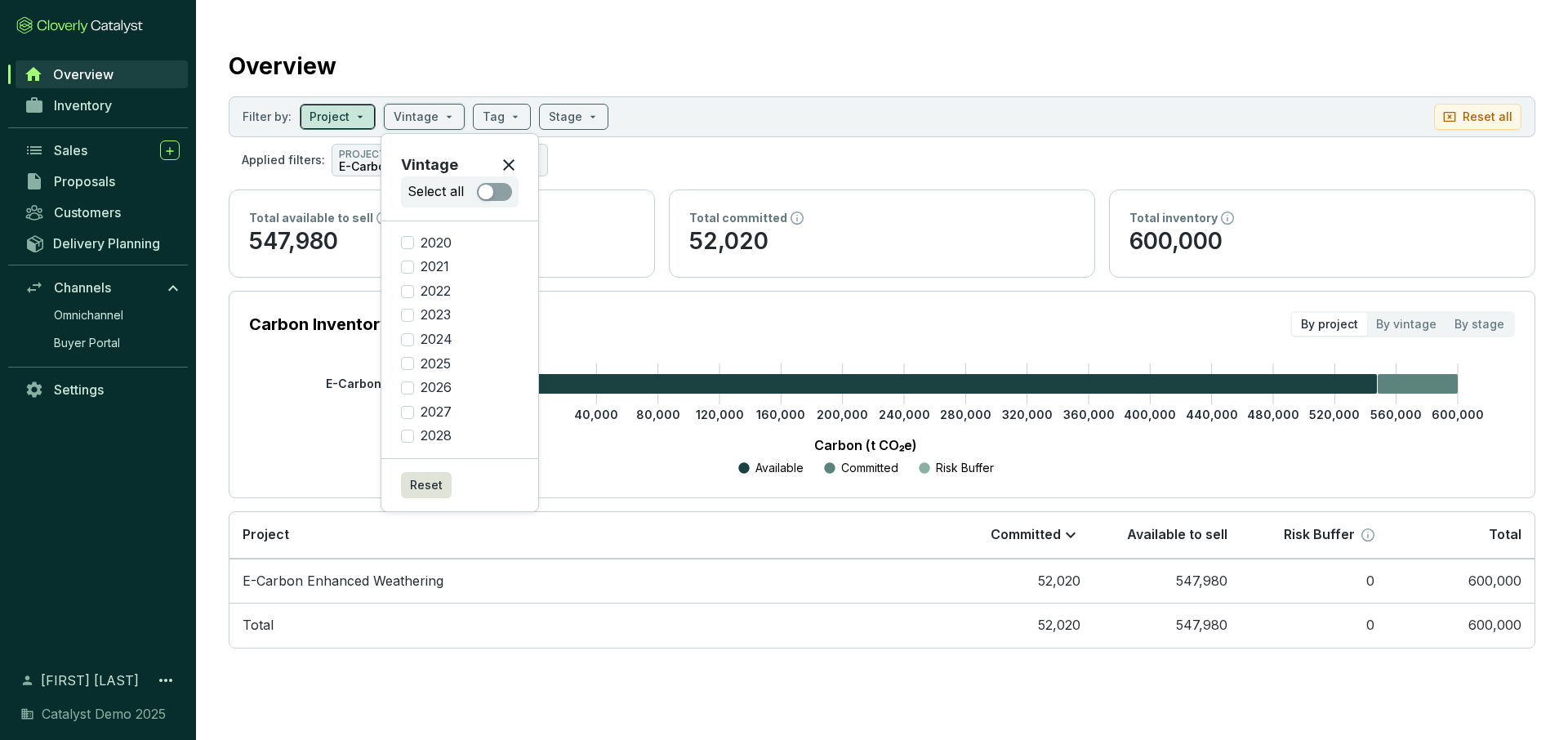 click at bounding box center [337, 117] 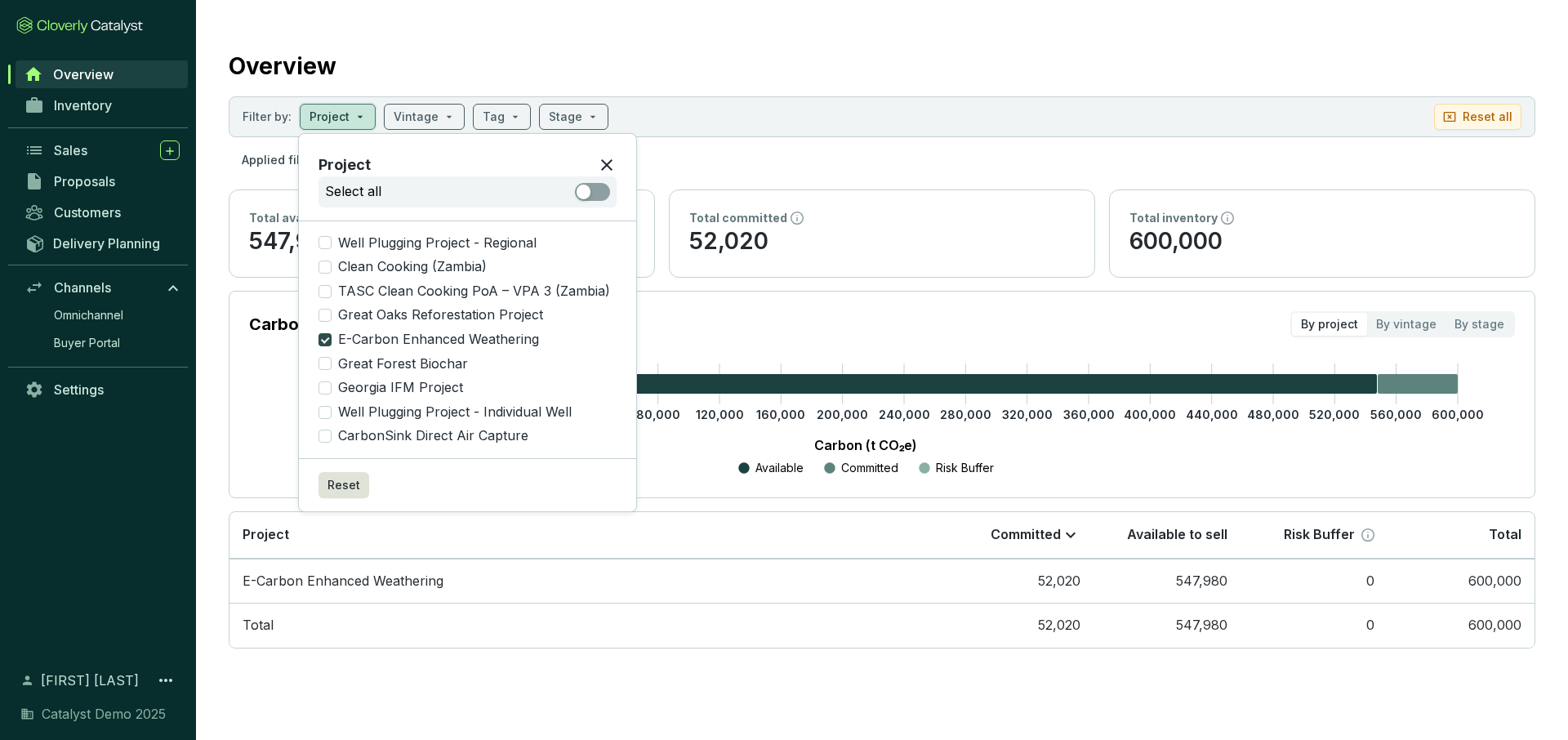 click on "E-Carbon Enhanced Weathering" at bounding box center [325, 340] 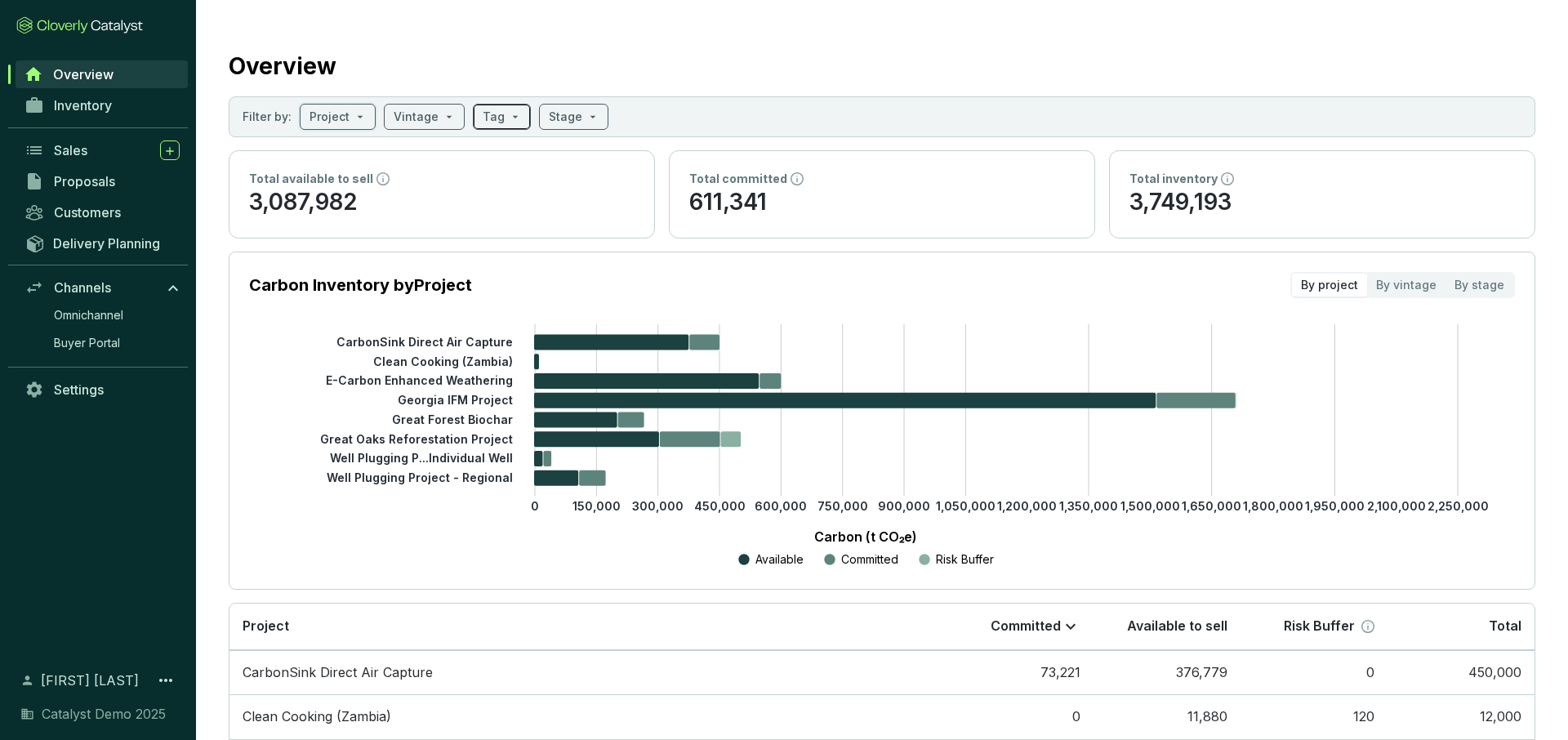 click at bounding box center (501, 117) 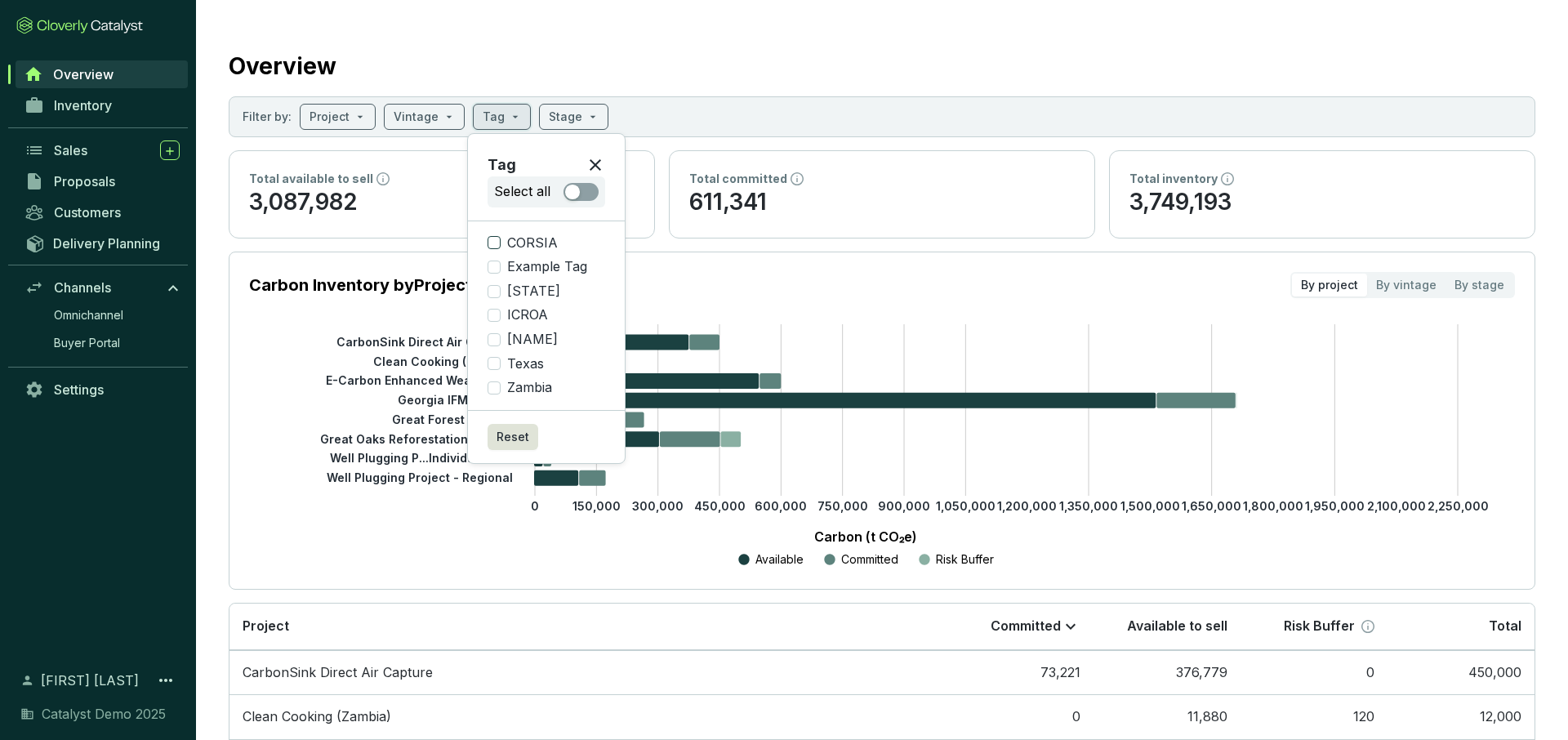 click on "CORSIA" at bounding box center [494, 243] 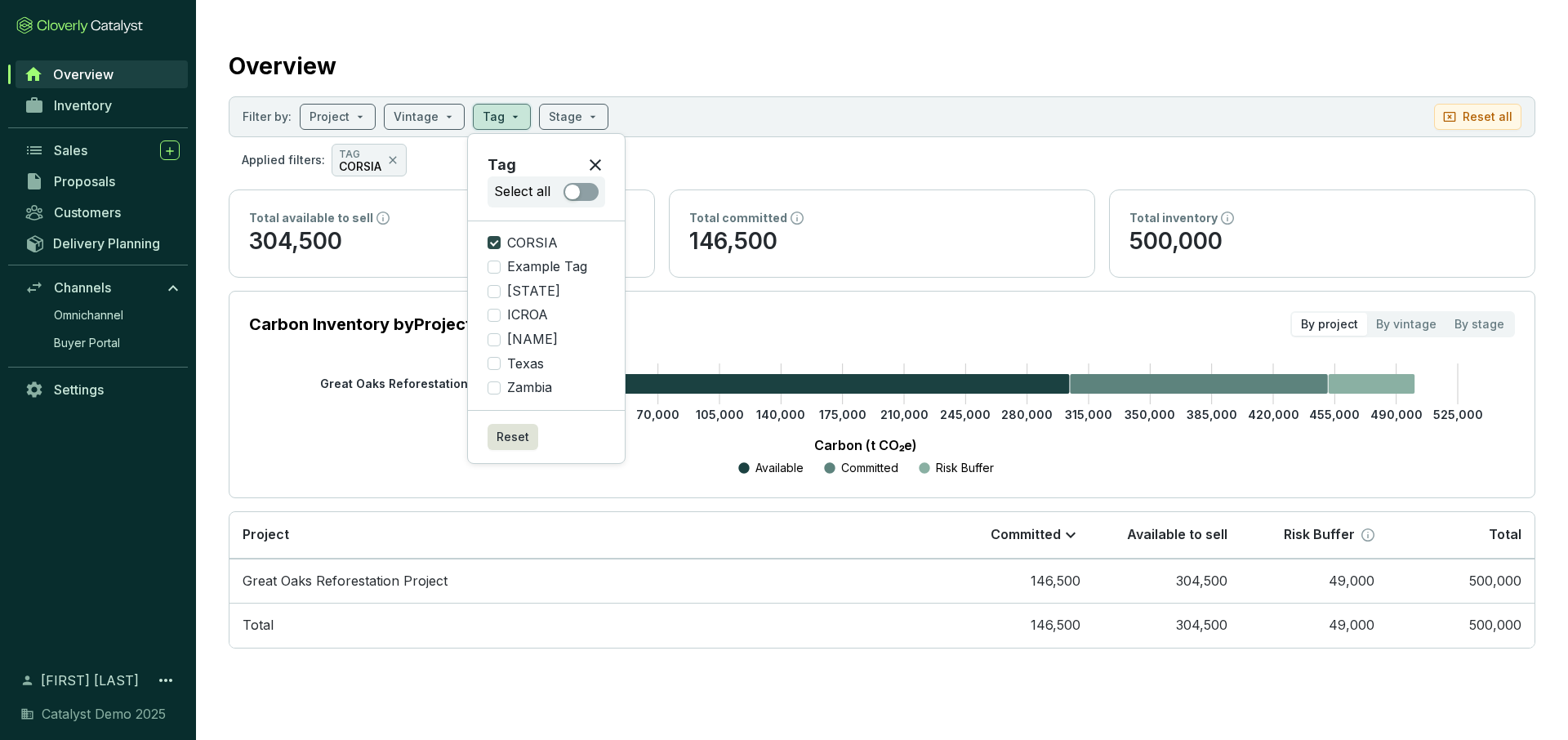 click on "CORSIA" at bounding box center (494, 243) 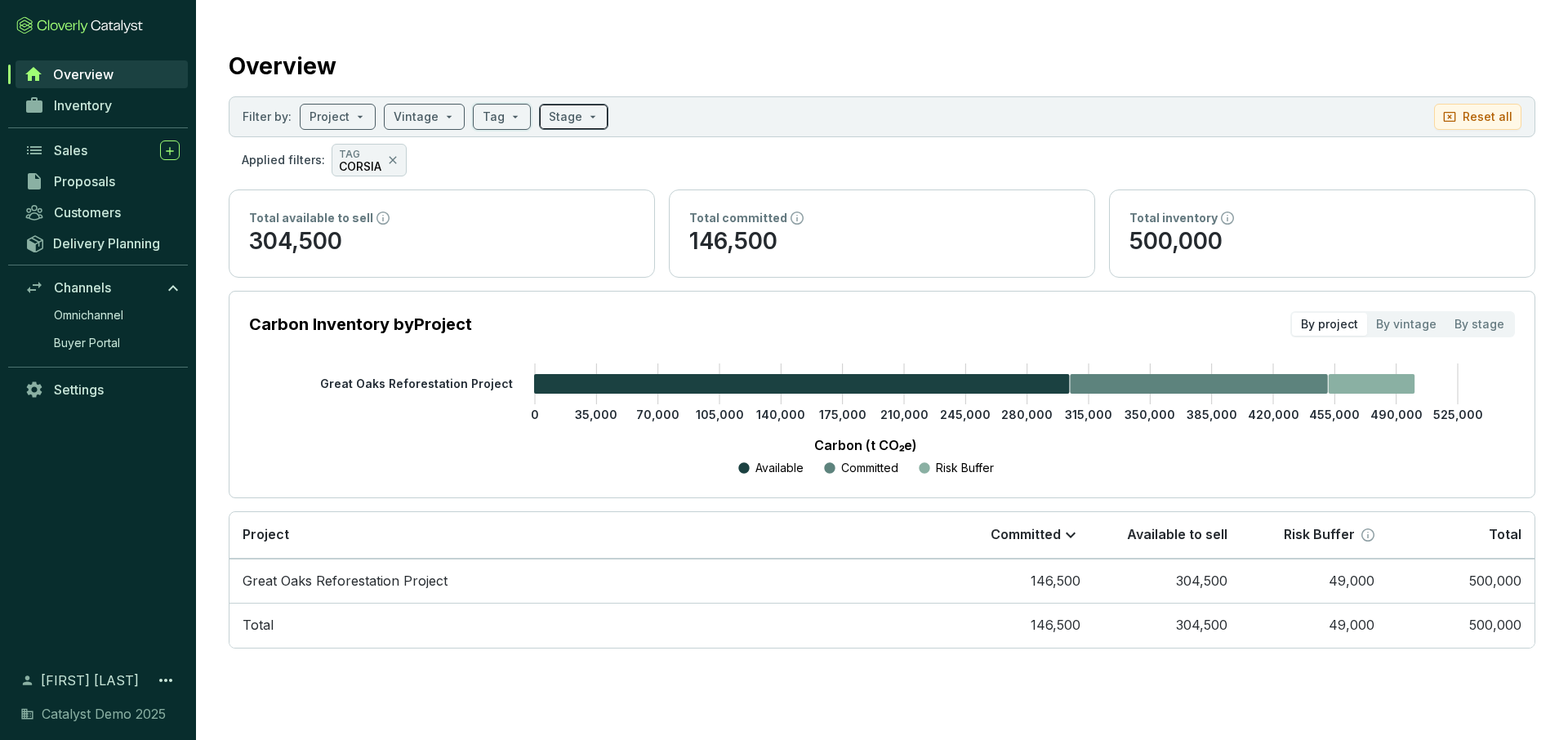 click at bounding box center (573, 117) 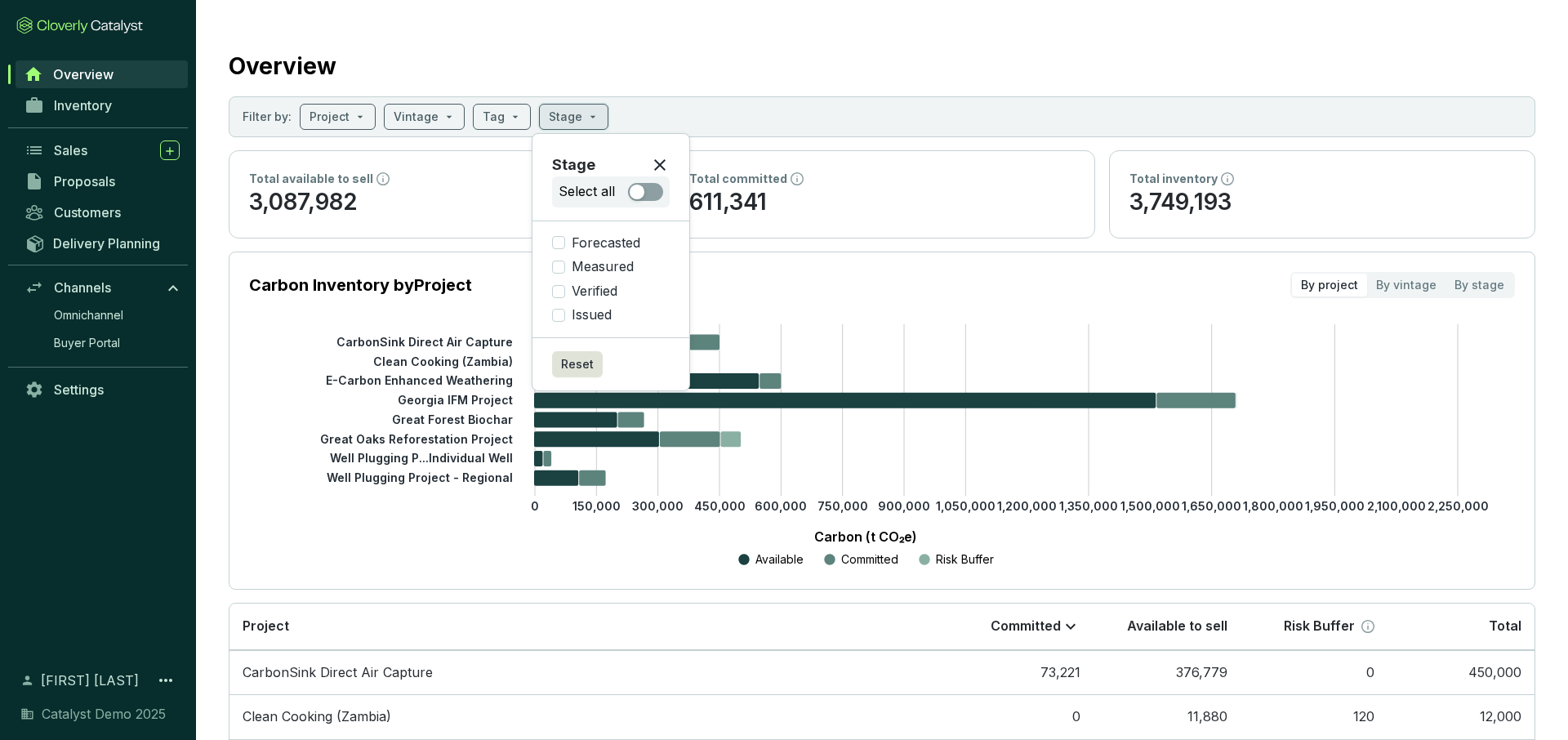 click on "3,087,982" at bounding box center [442, 203] 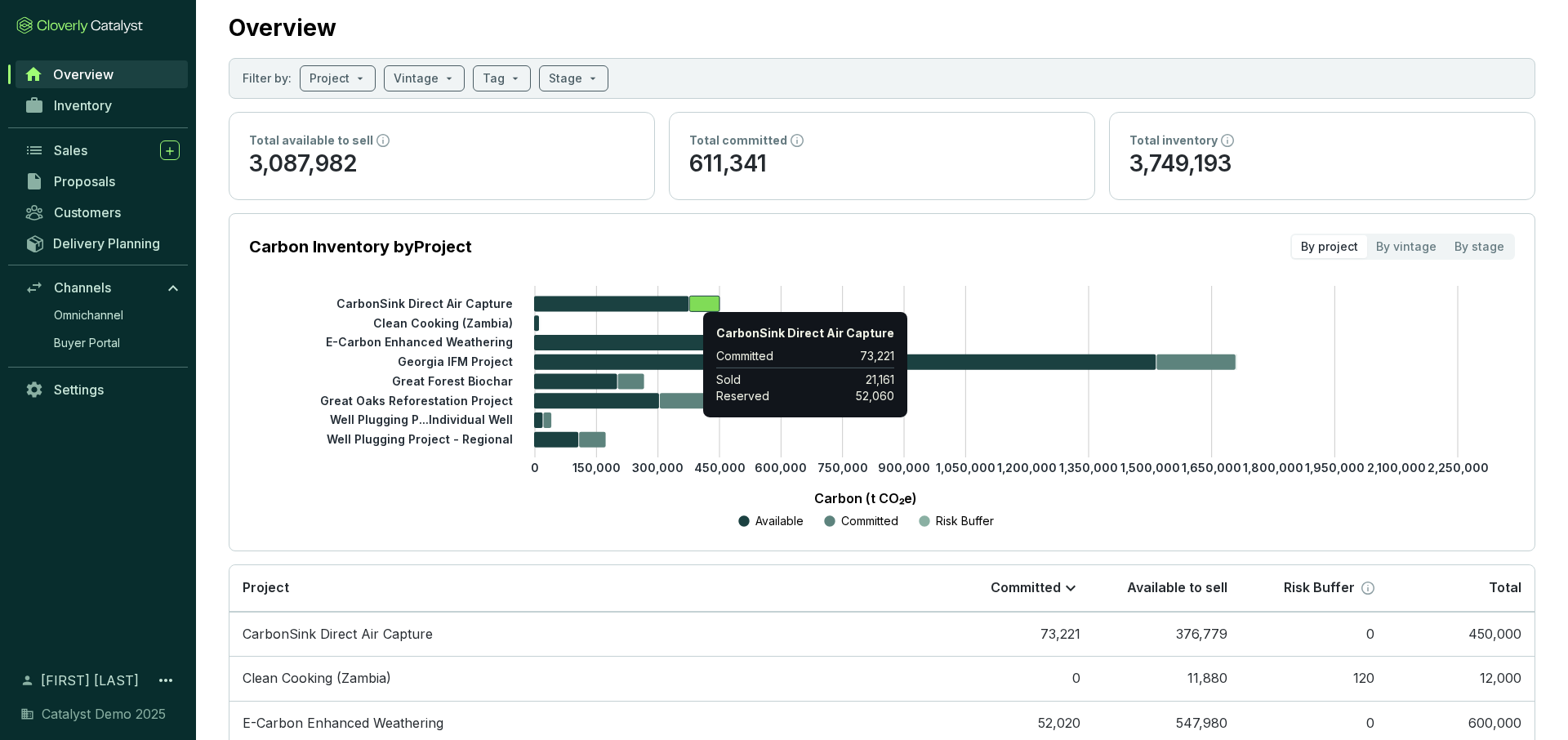 scroll, scrollTop: 0, scrollLeft: 0, axis: both 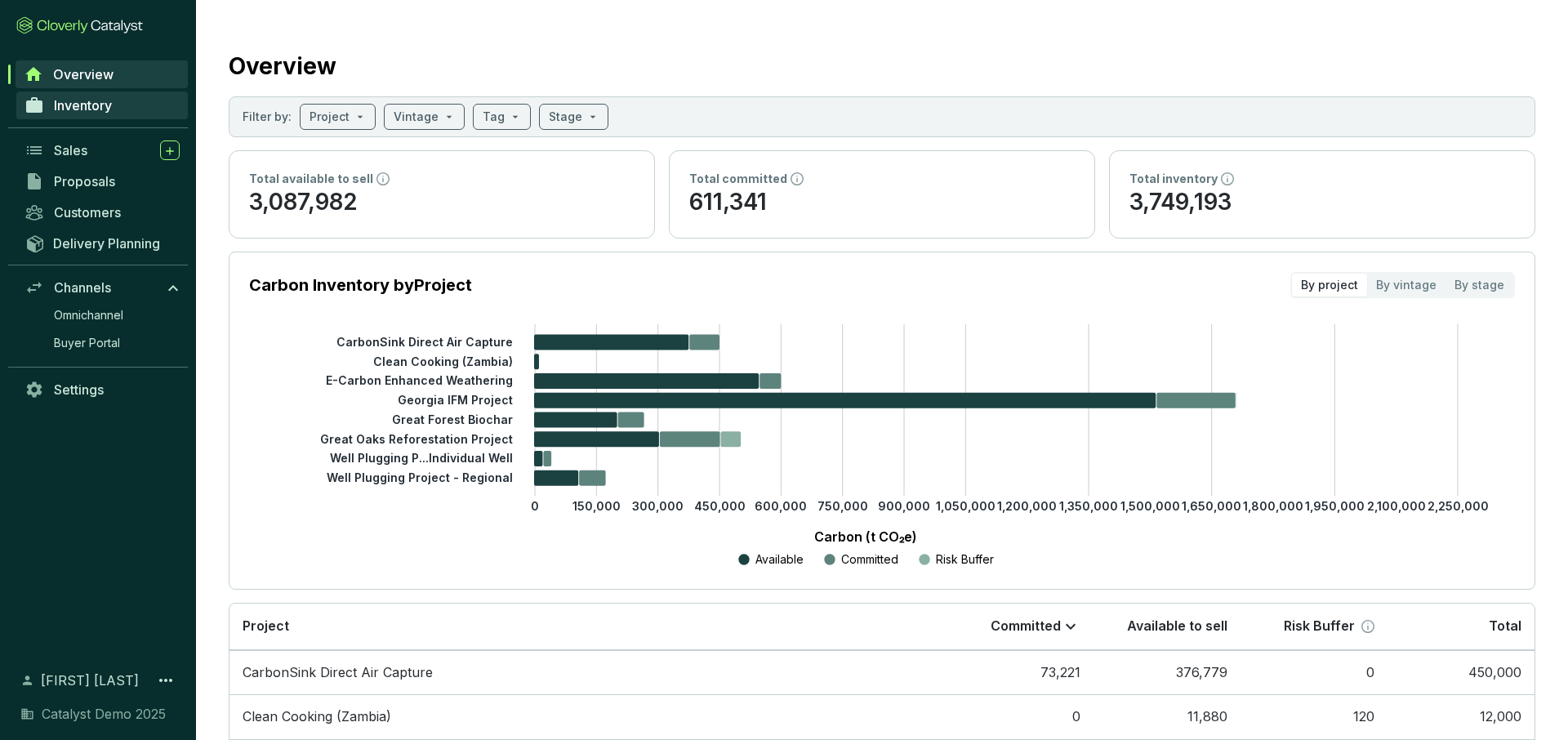 click on "Inventory" at bounding box center (102, 105) 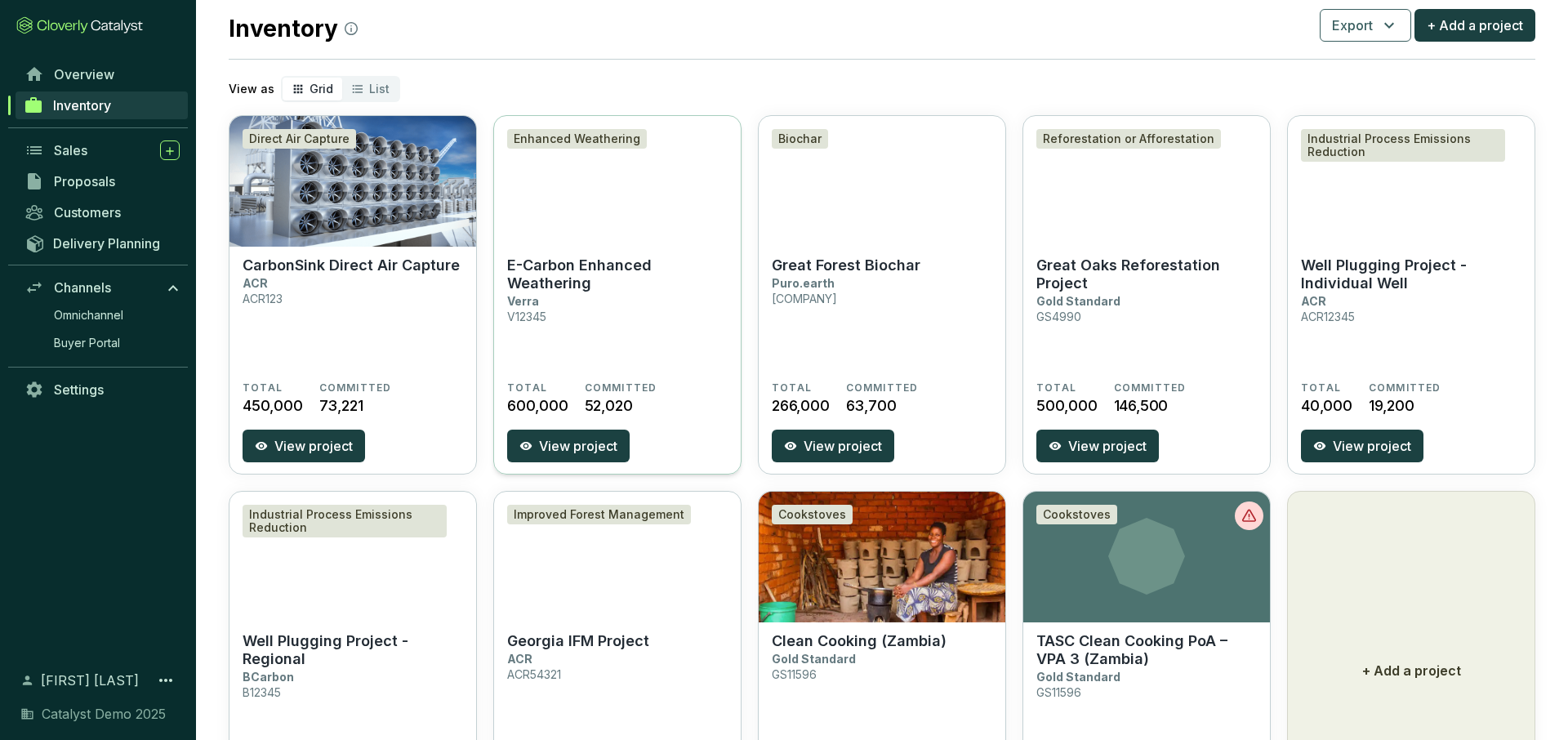 scroll, scrollTop: 33, scrollLeft: 0, axis: vertical 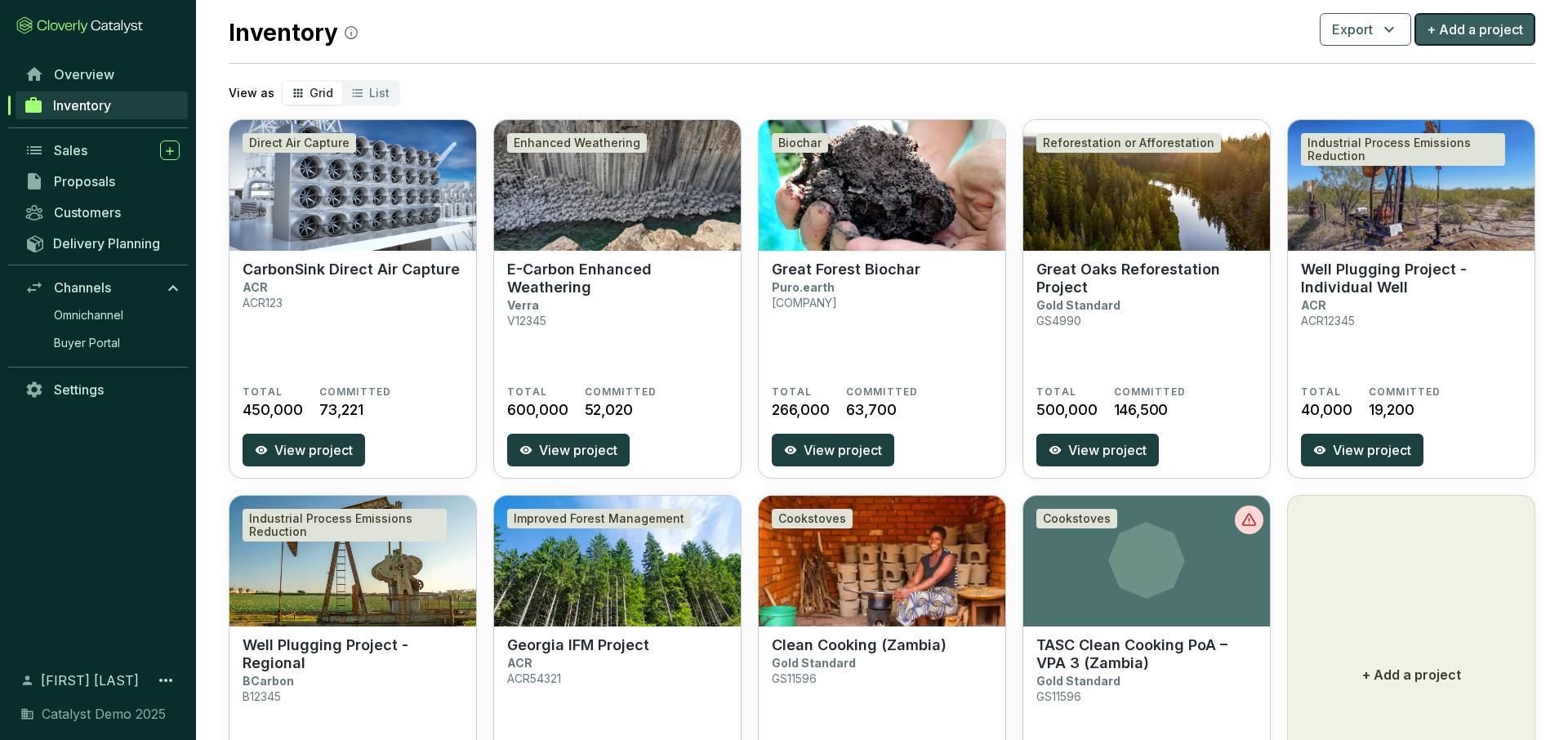 click on "+ Add a project" at bounding box center (1475, 29) 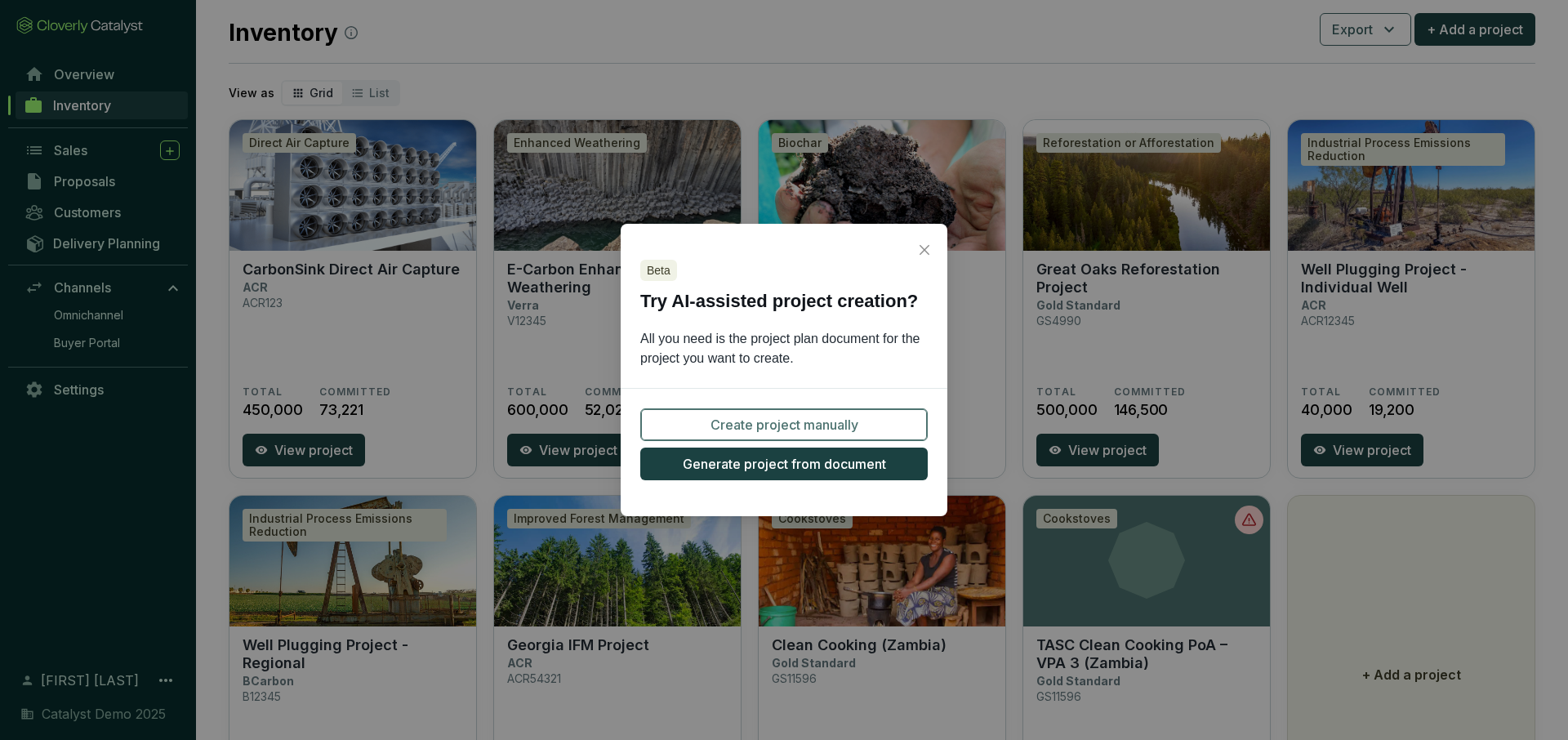 click on "Create project manually" at bounding box center [784, 425] 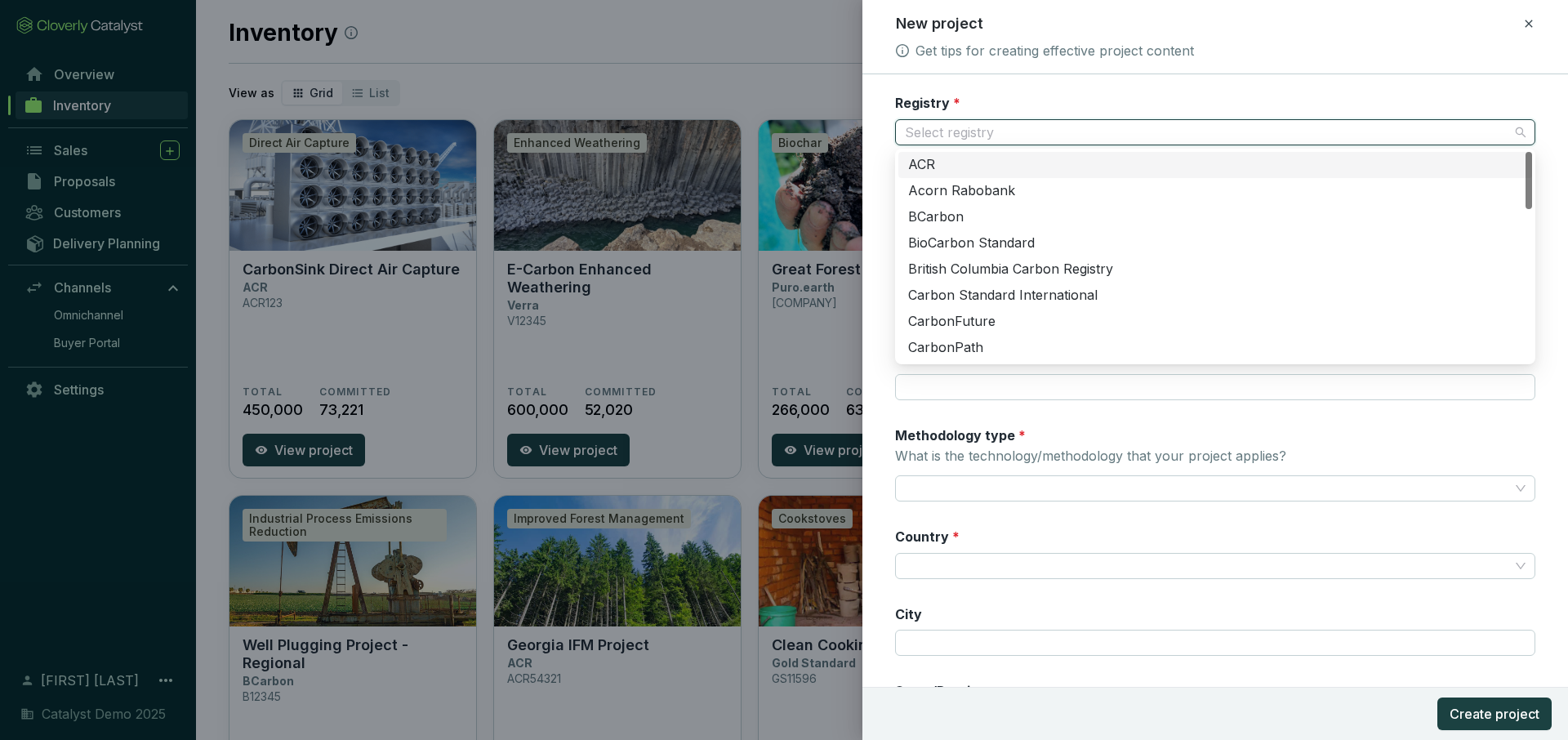 click on "Registry   *" at bounding box center [1207, 132] 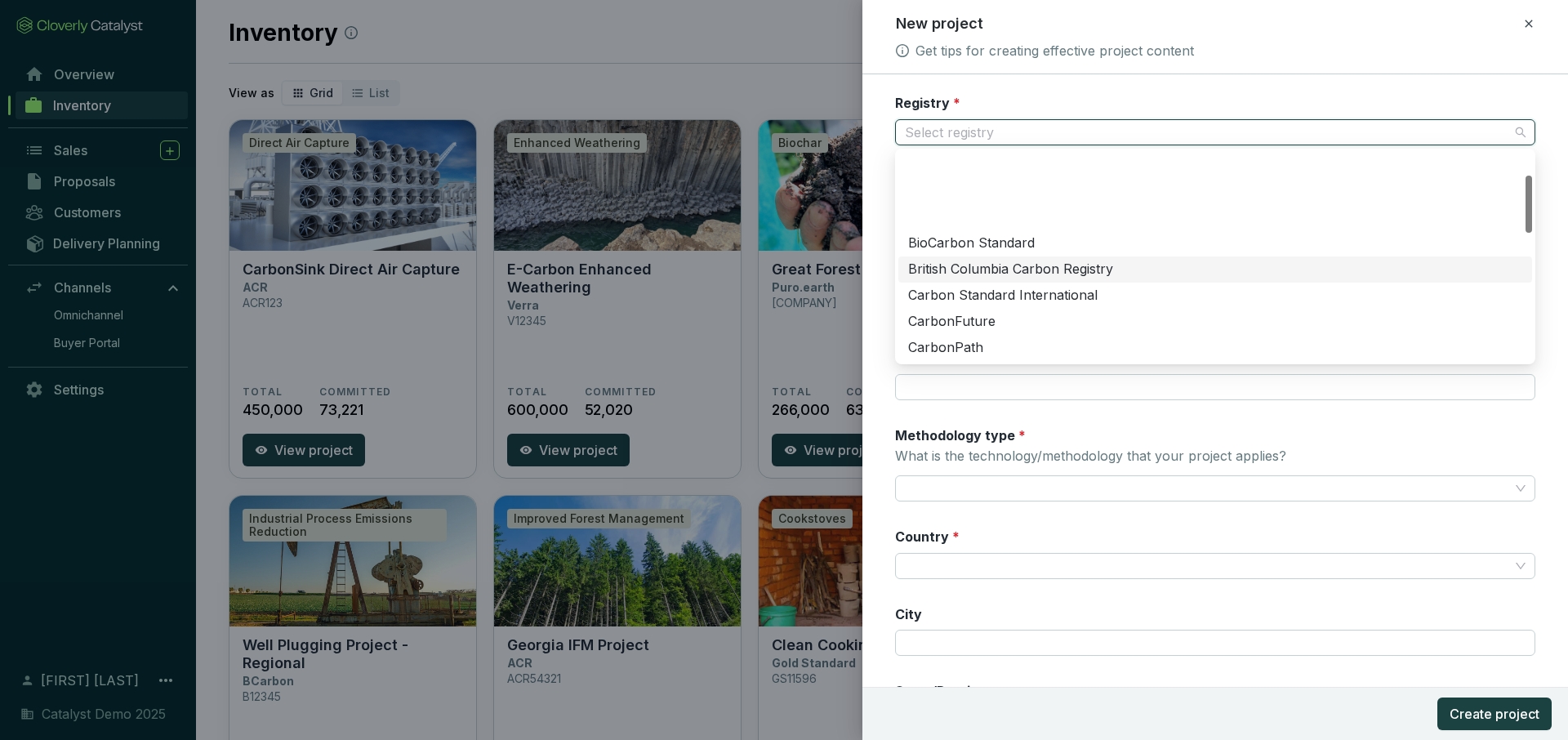 scroll, scrollTop: 250, scrollLeft: 0, axis: vertical 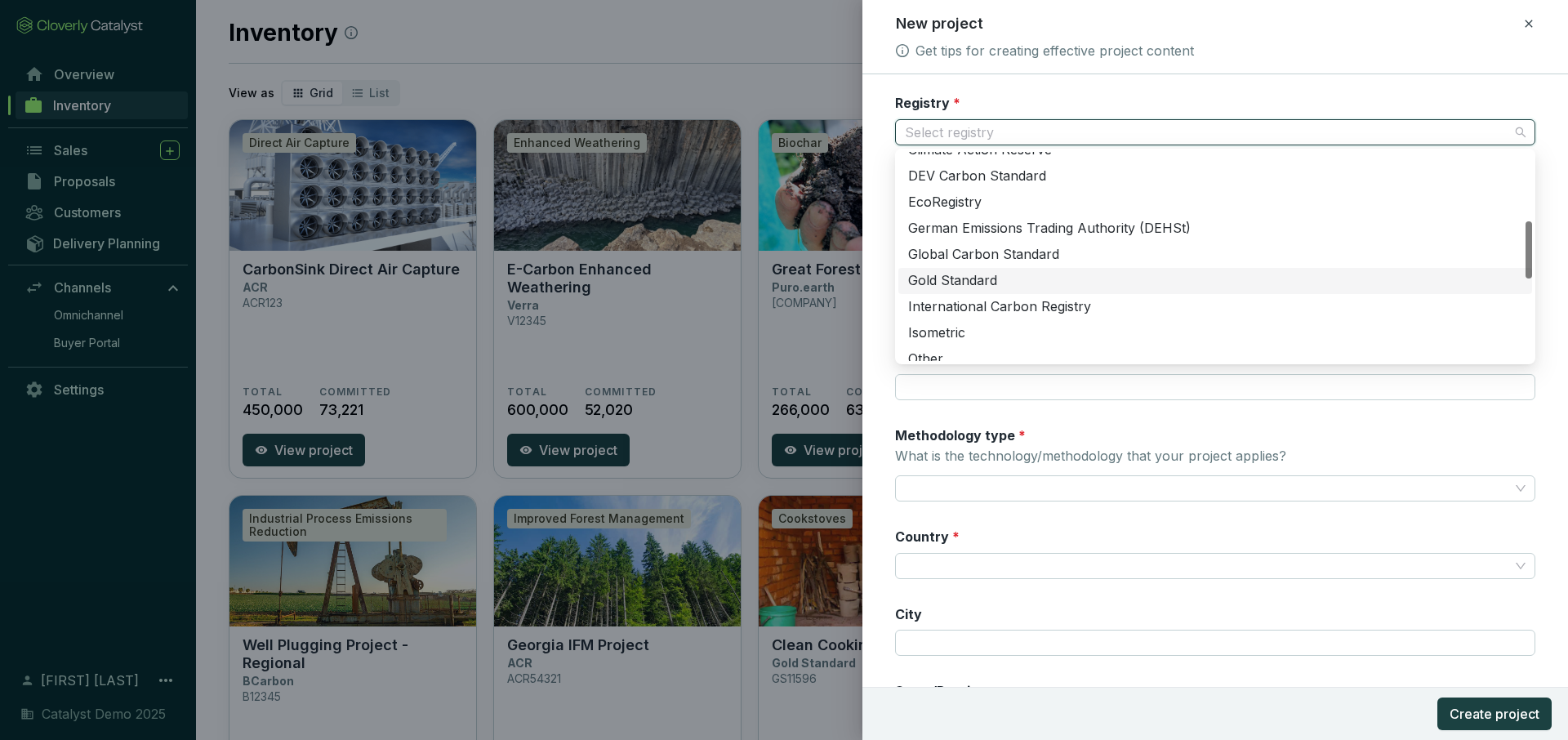click on "Gold Standard" at bounding box center (1215, 281) 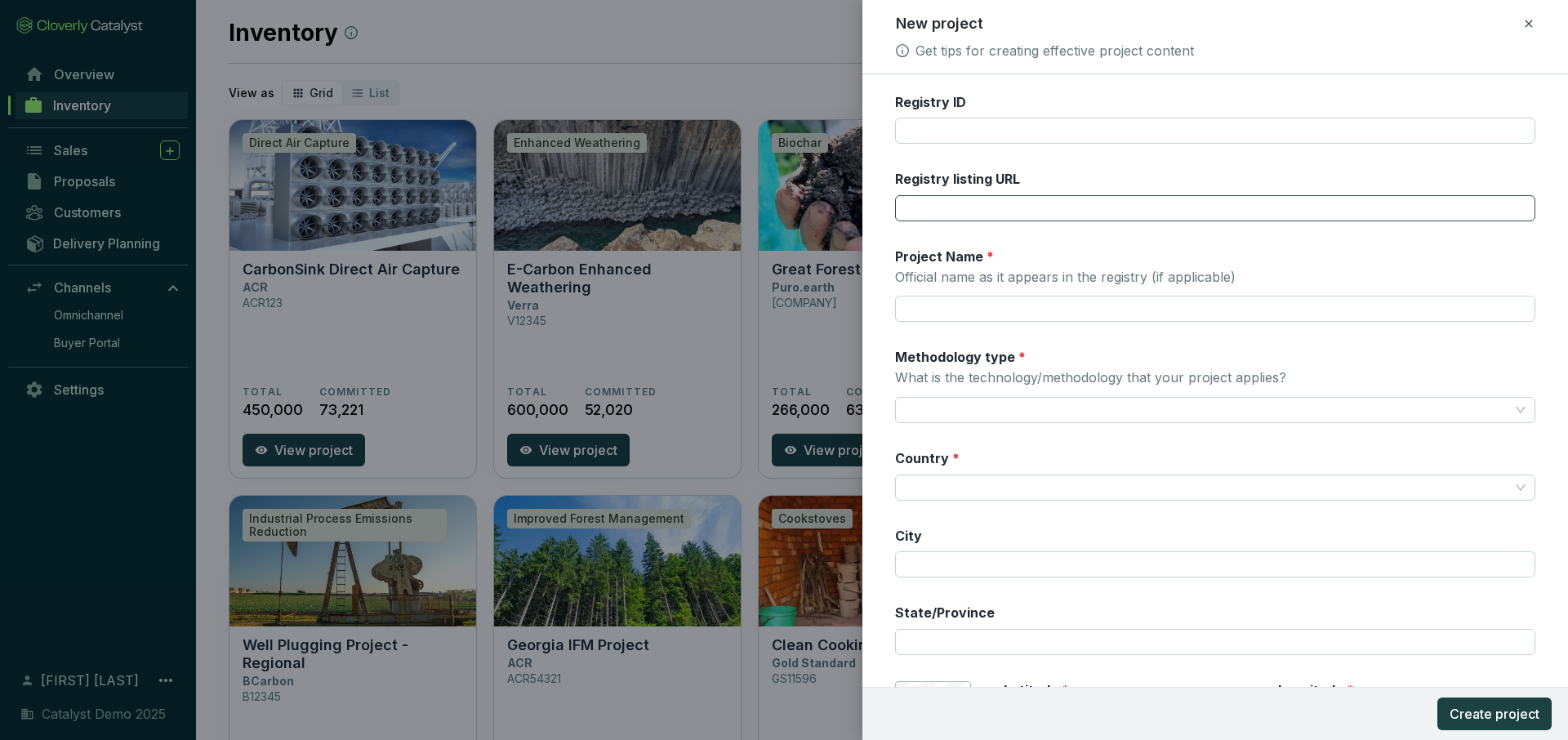 scroll, scrollTop: 149, scrollLeft: 0, axis: vertical 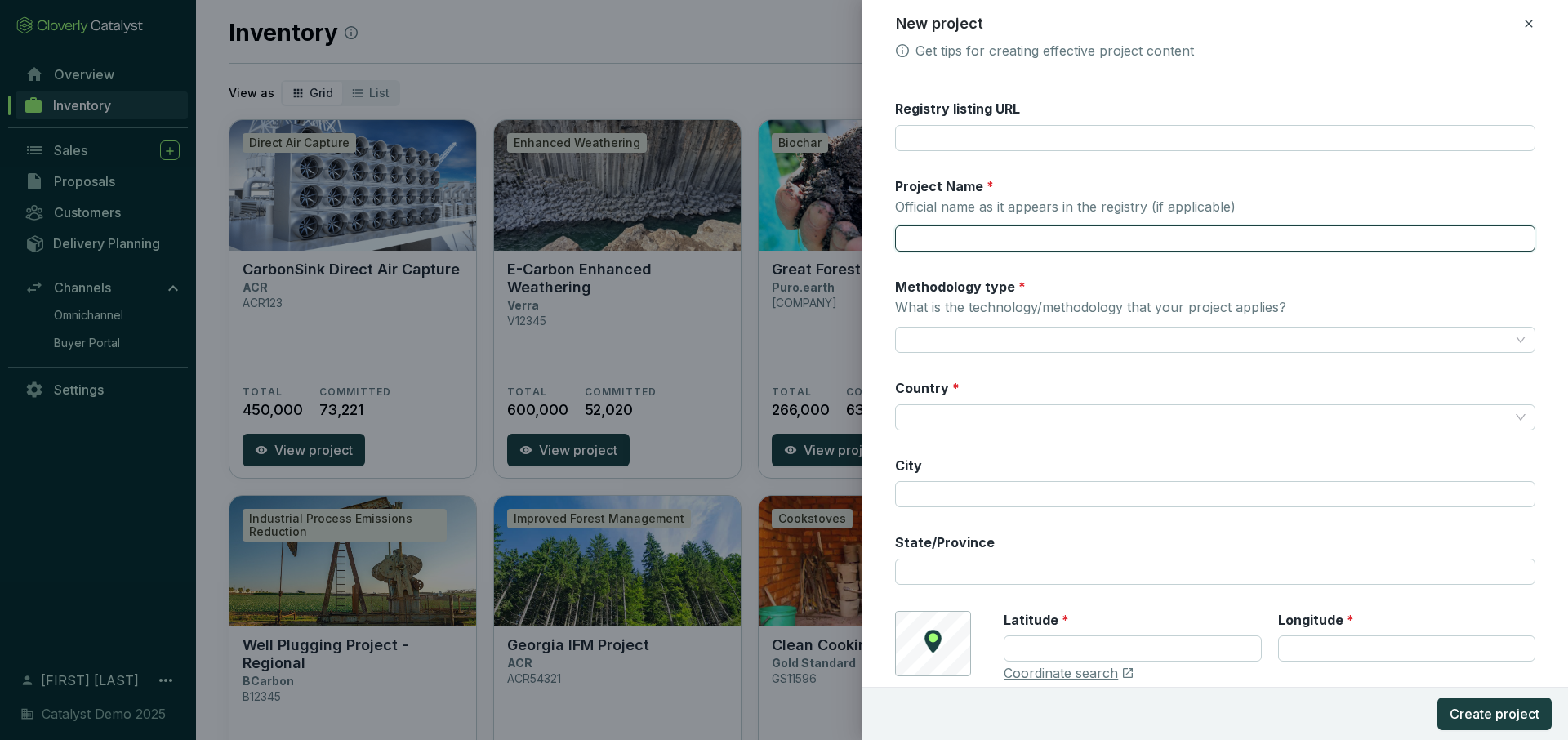 click on "Project Name   * Official name as it appears in the registry (if applicable)" at bounding box center [1215, 238] 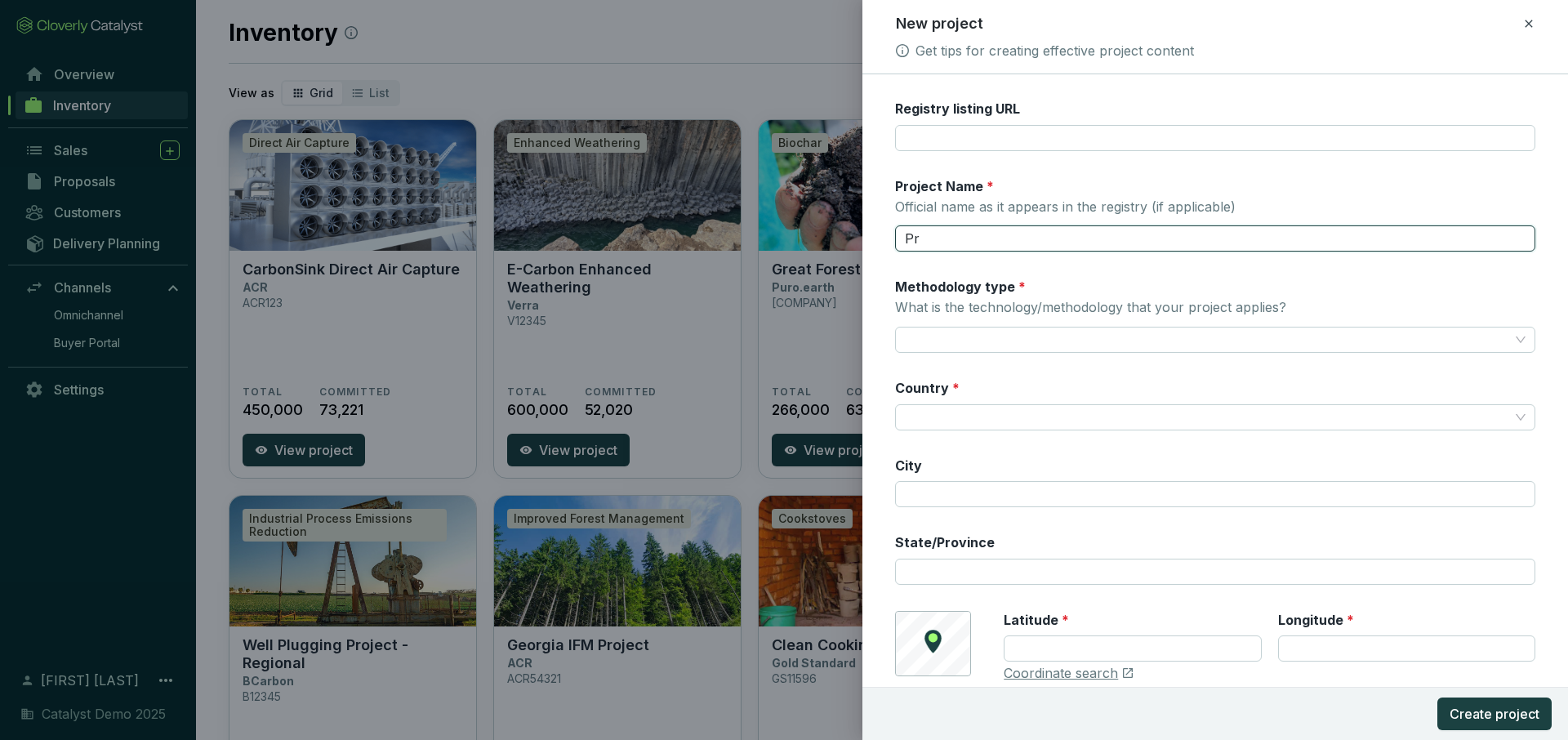 type on "P" 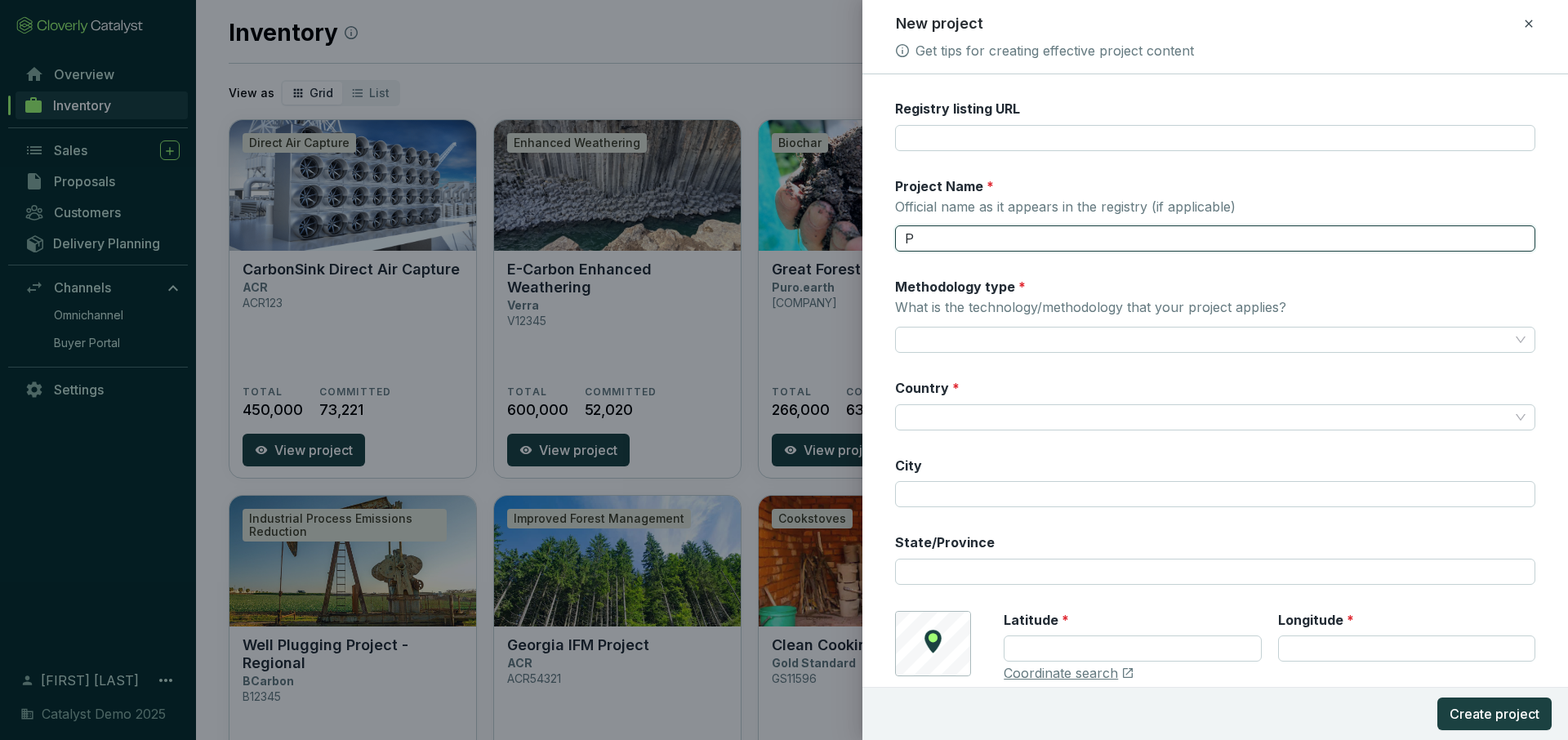 type 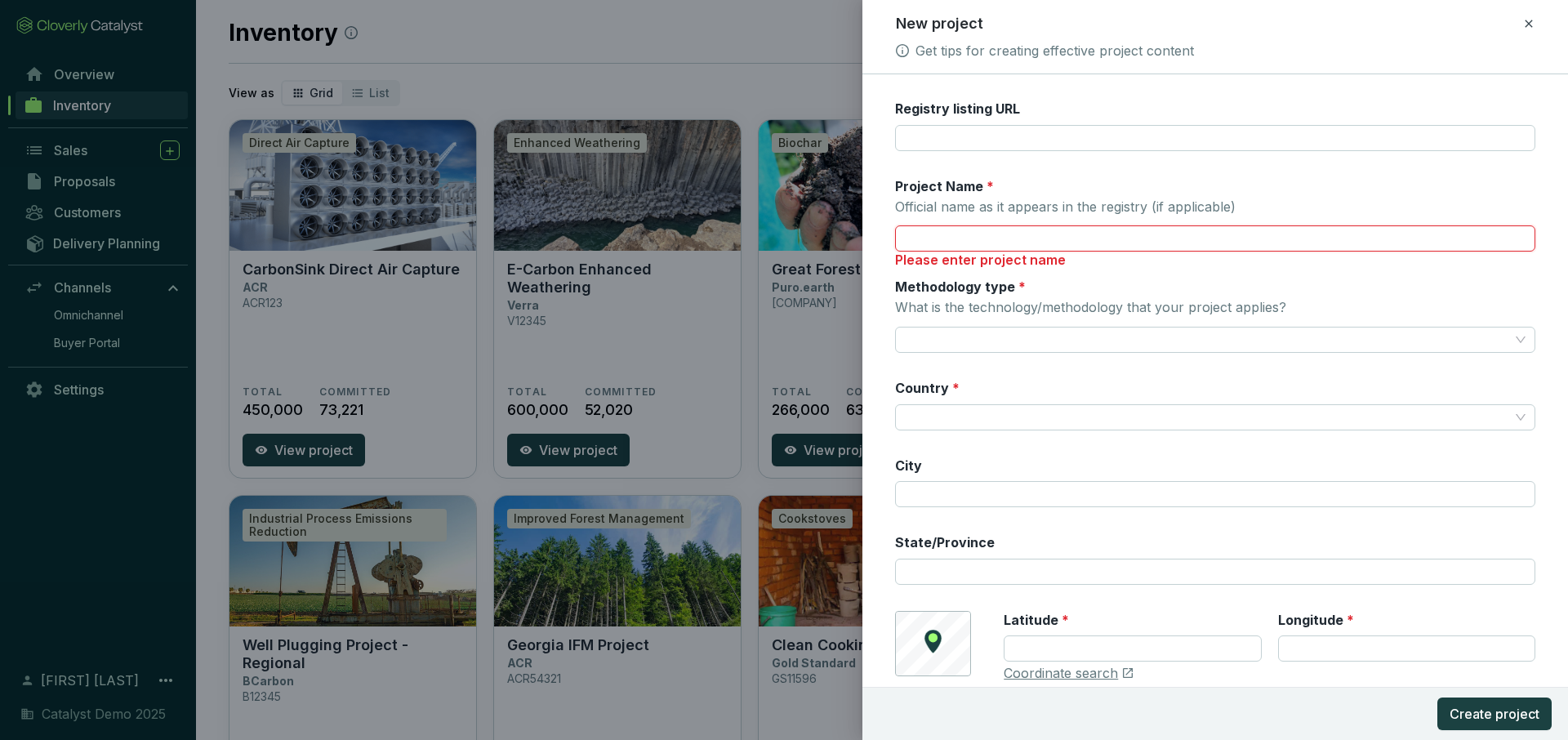 scroll, scrollTop: 209, scrollLeft: 0, axis: vertical 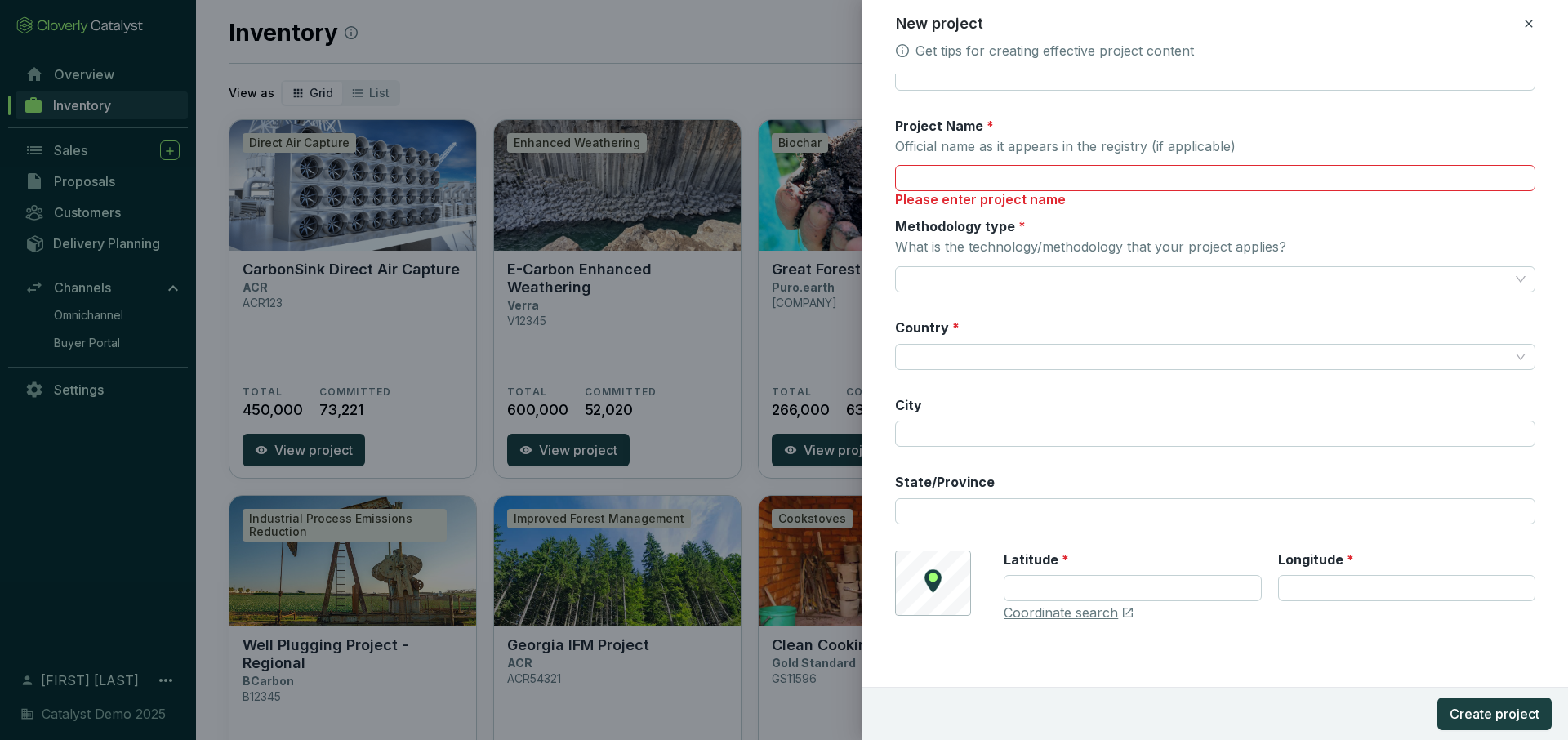 click at bounding box center [1529, 24] 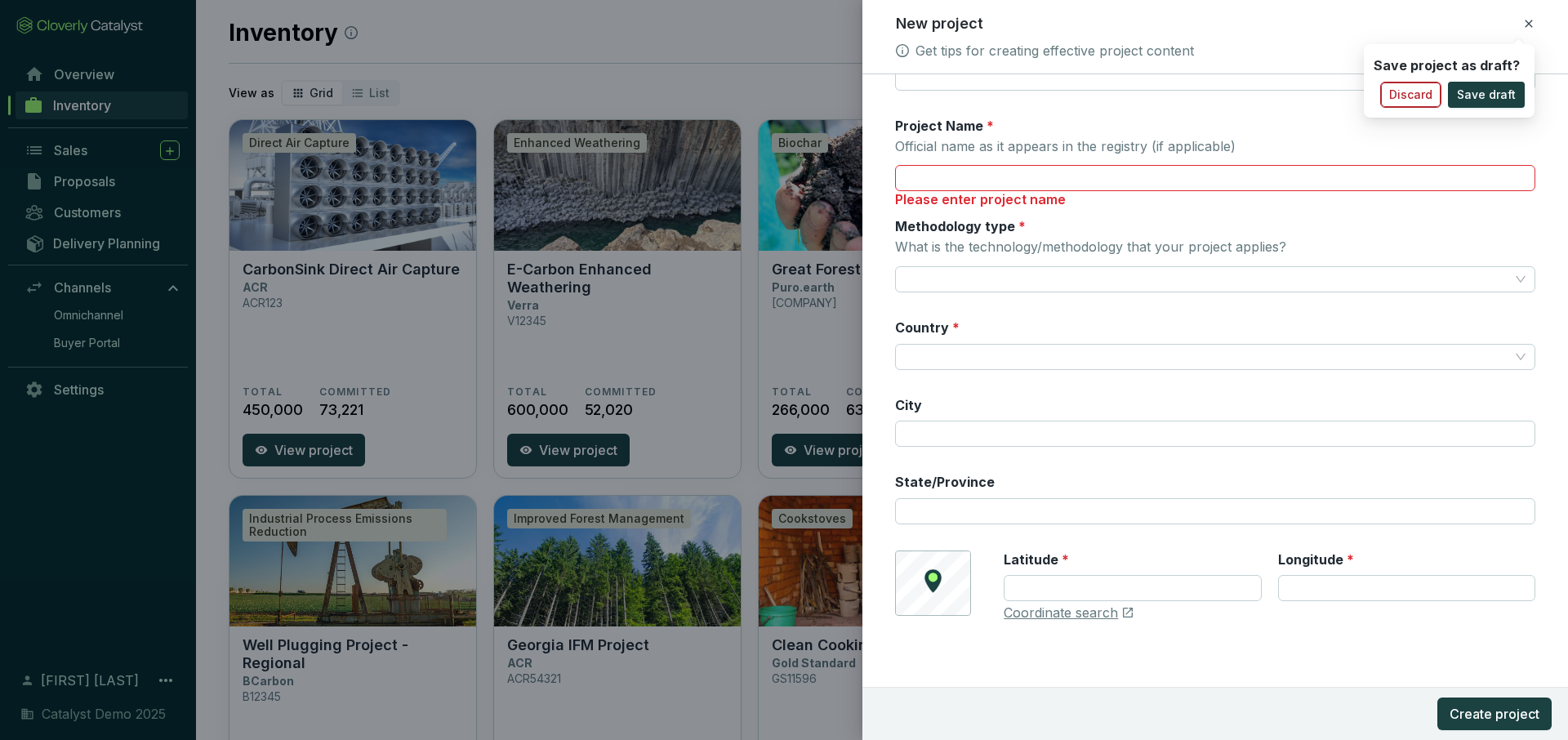 click on "Discard" at bounding box center (1410, 95) 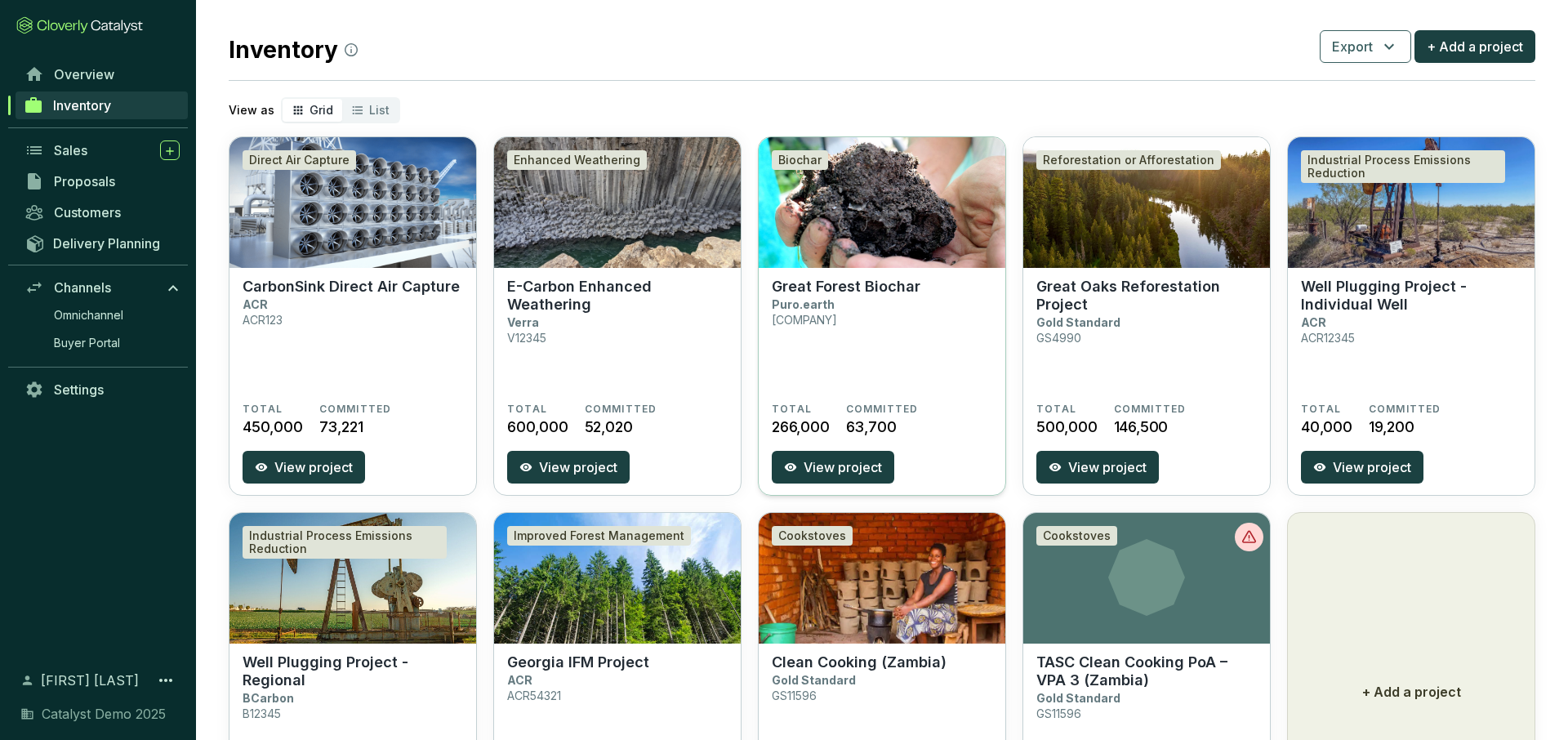 scroll, scrollTop: 16, scrollLeft: 0, axis: vertical 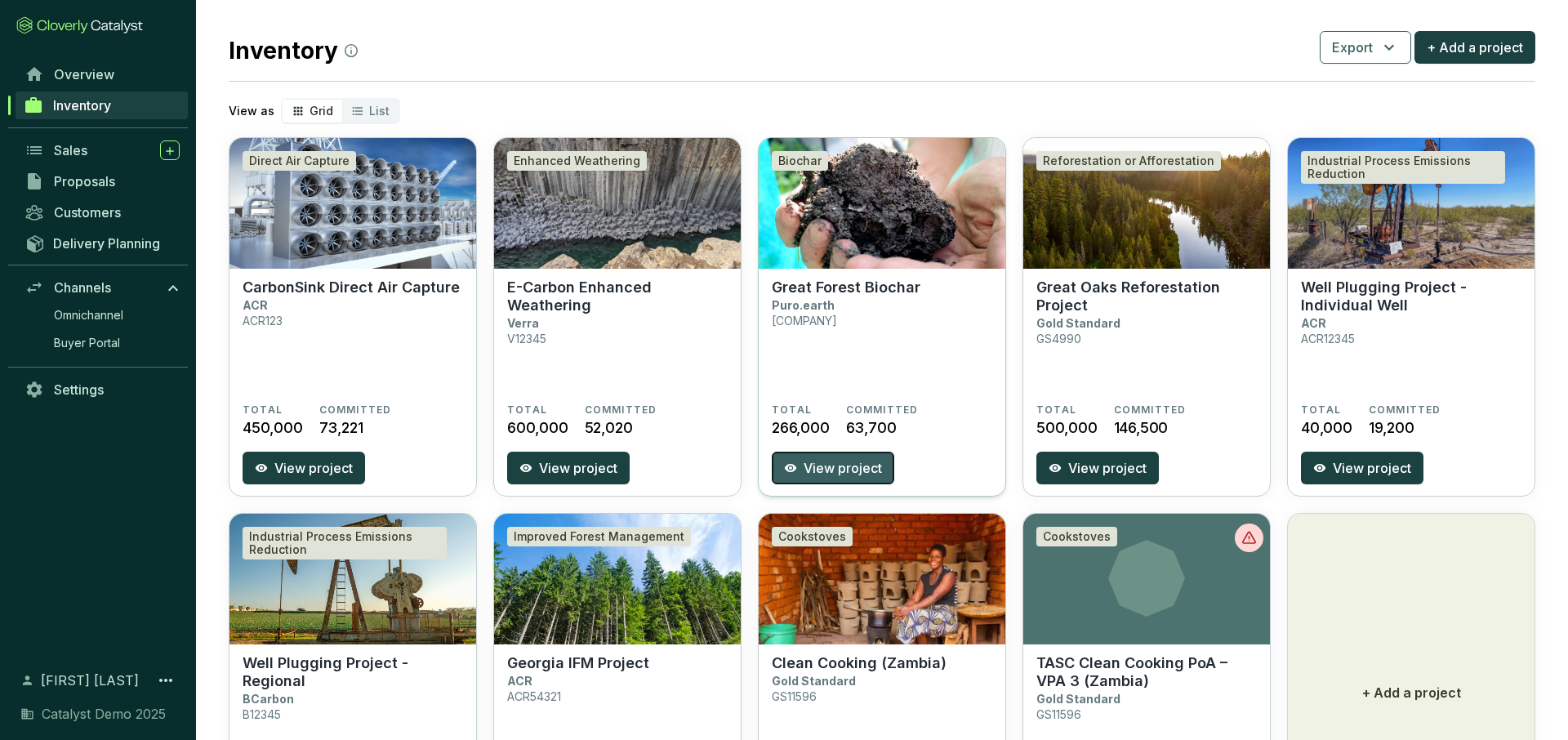 click on "View project" at bounding box center (843, 468) 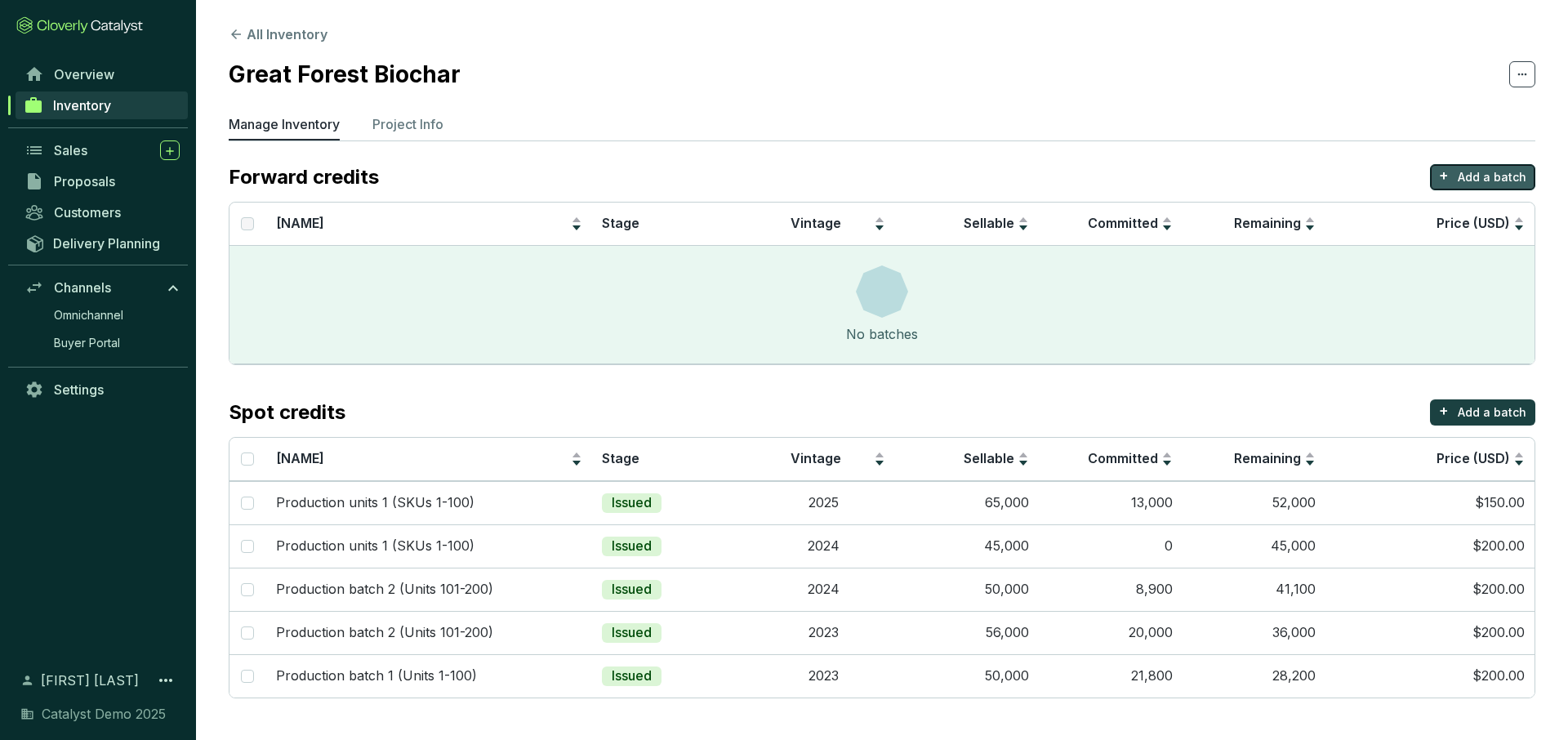 click on "+ Add a batch" at bounding box center [1482, 177] 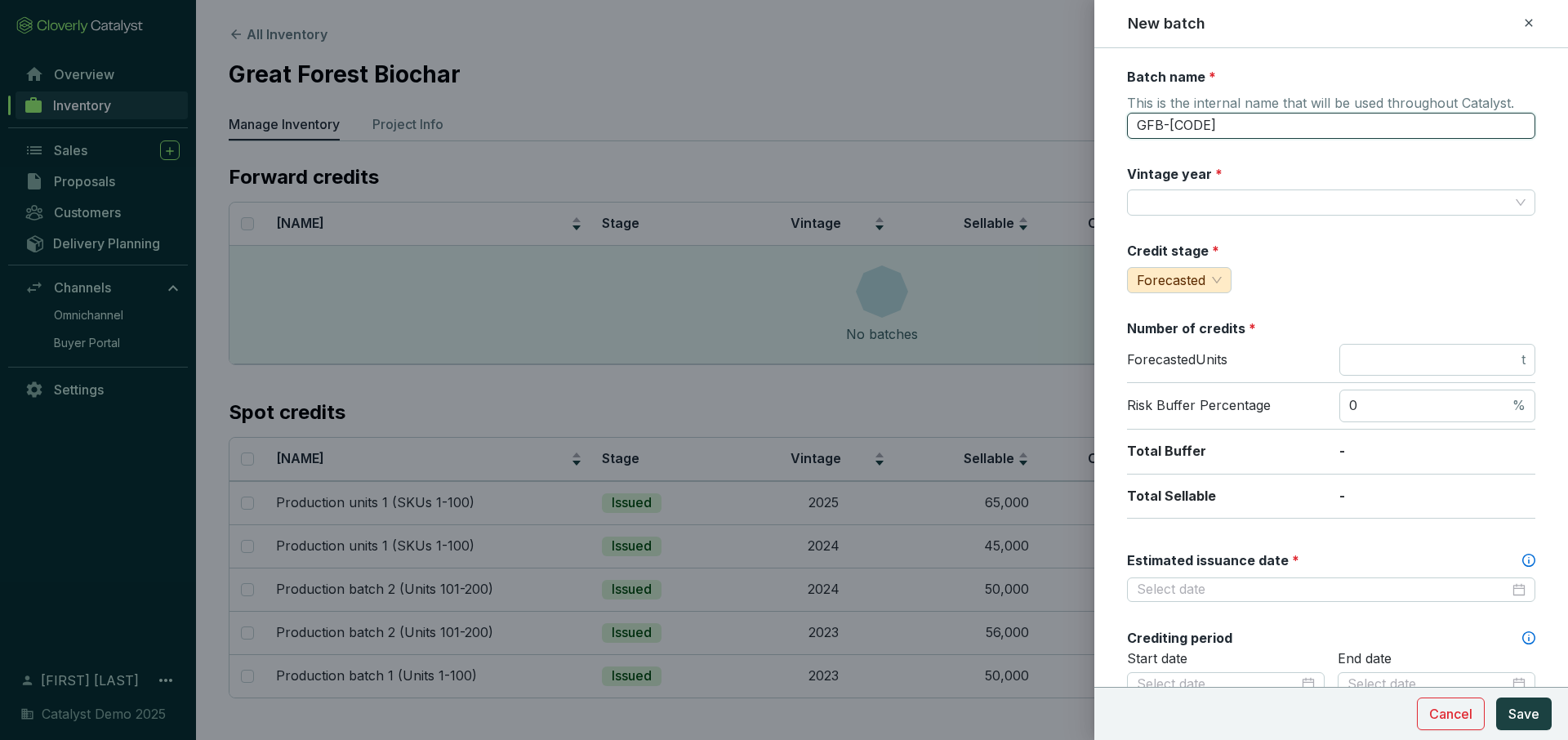 drag, startPoint x: 1251, startPoint y: 123, endPoint x: 1101, endPoint y: 123, distance: 150 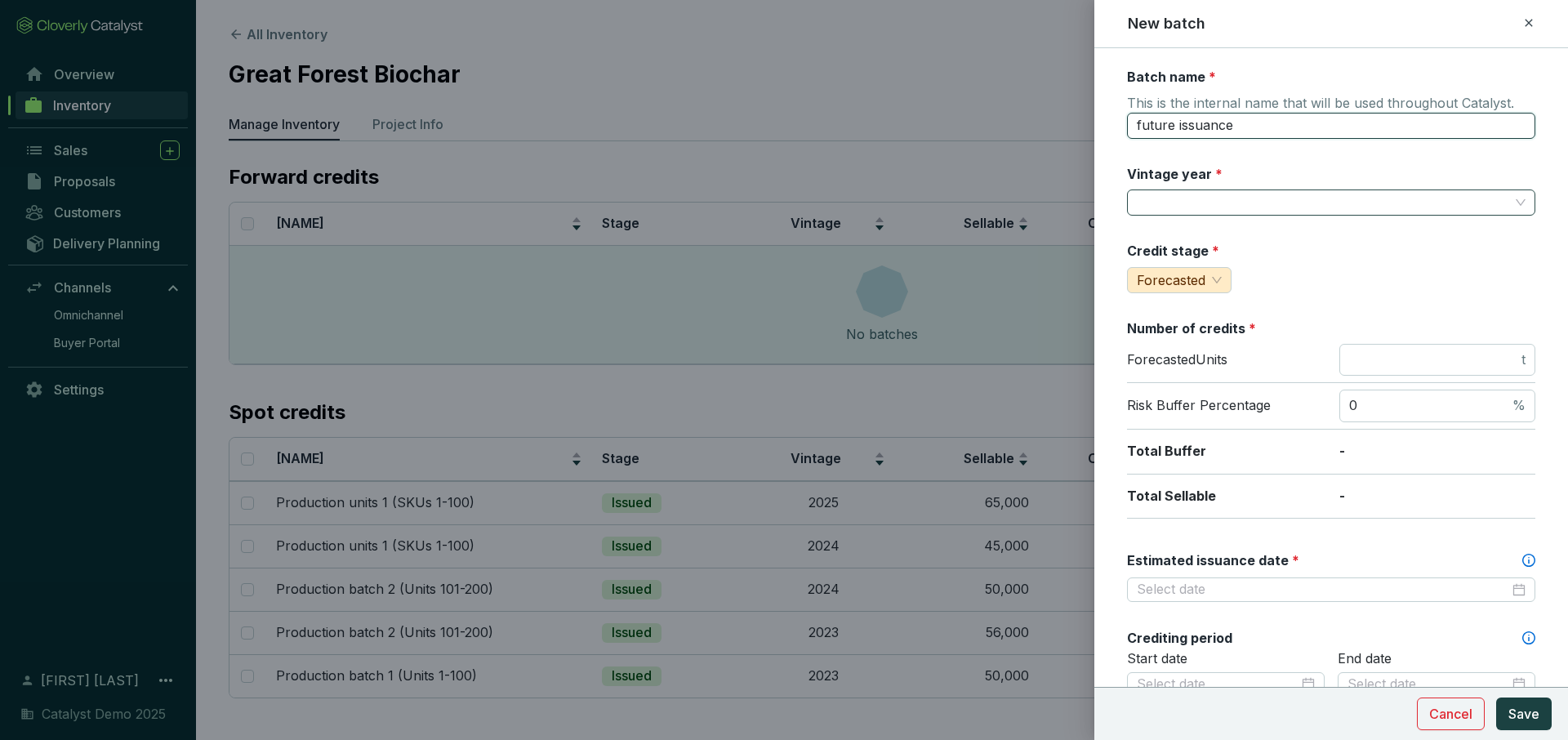 type on "future issuance" 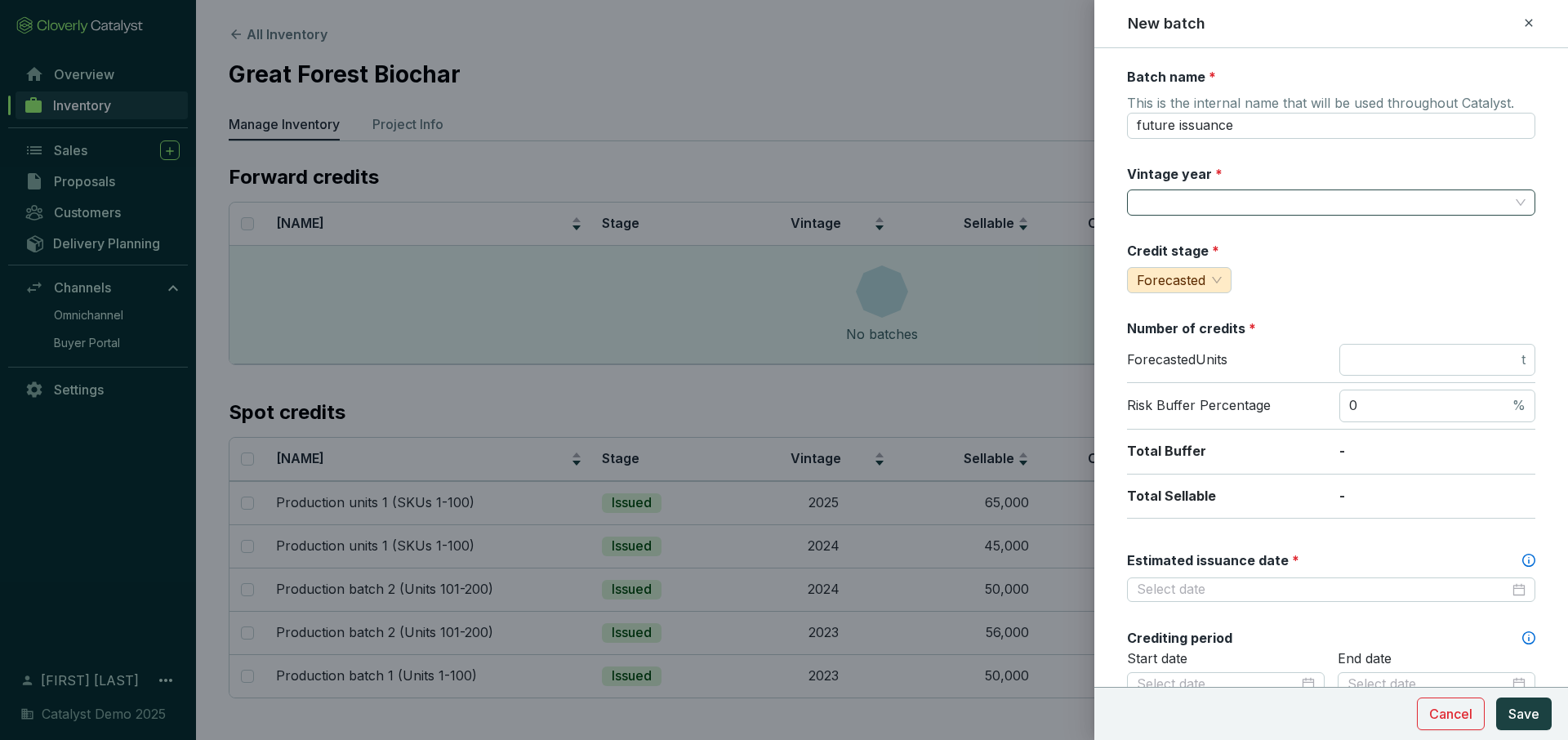 click on "Vintage year   *" at bounding box center [1323, 203] 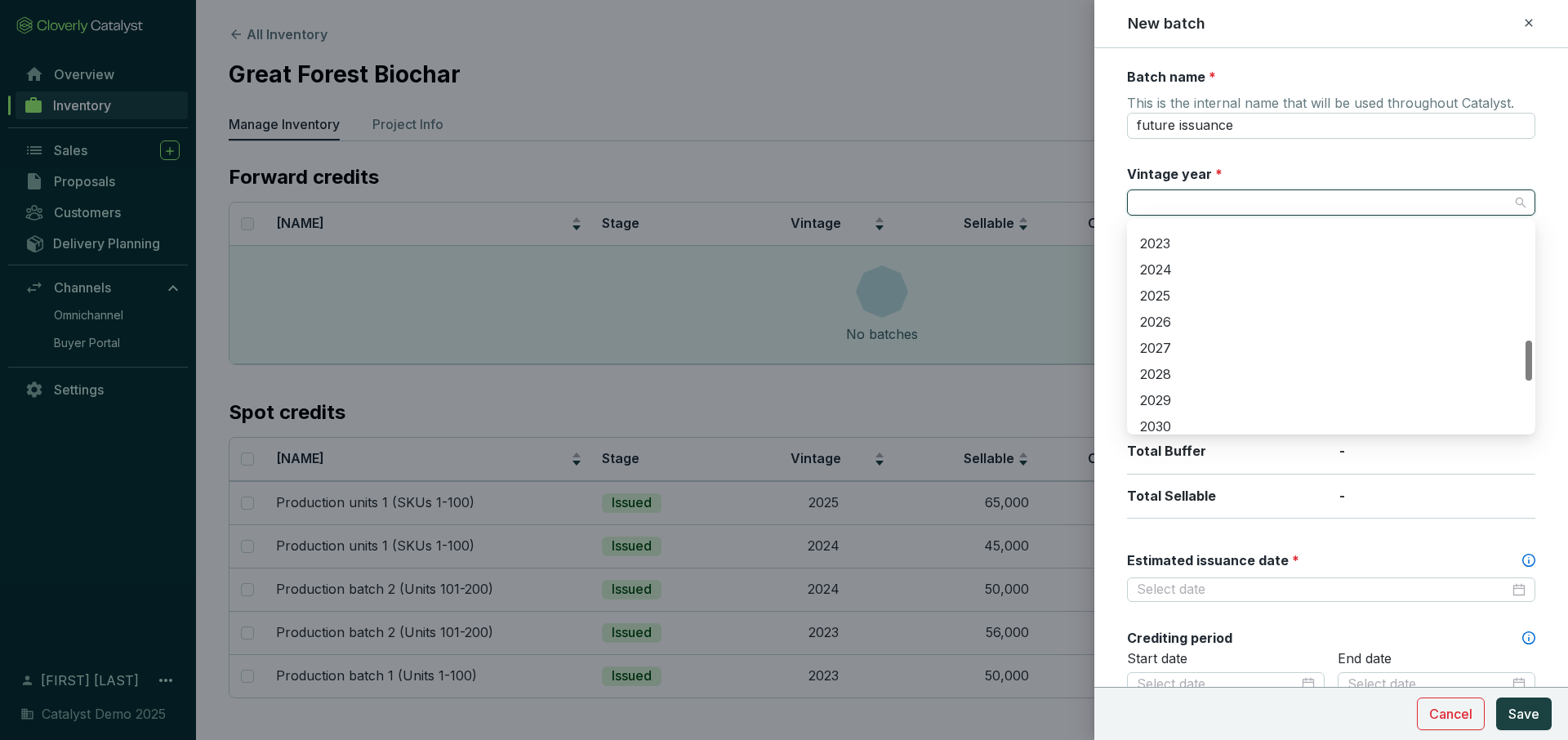 scroll, scrollTop: 604, scrollLeft: 0, axis: vertical 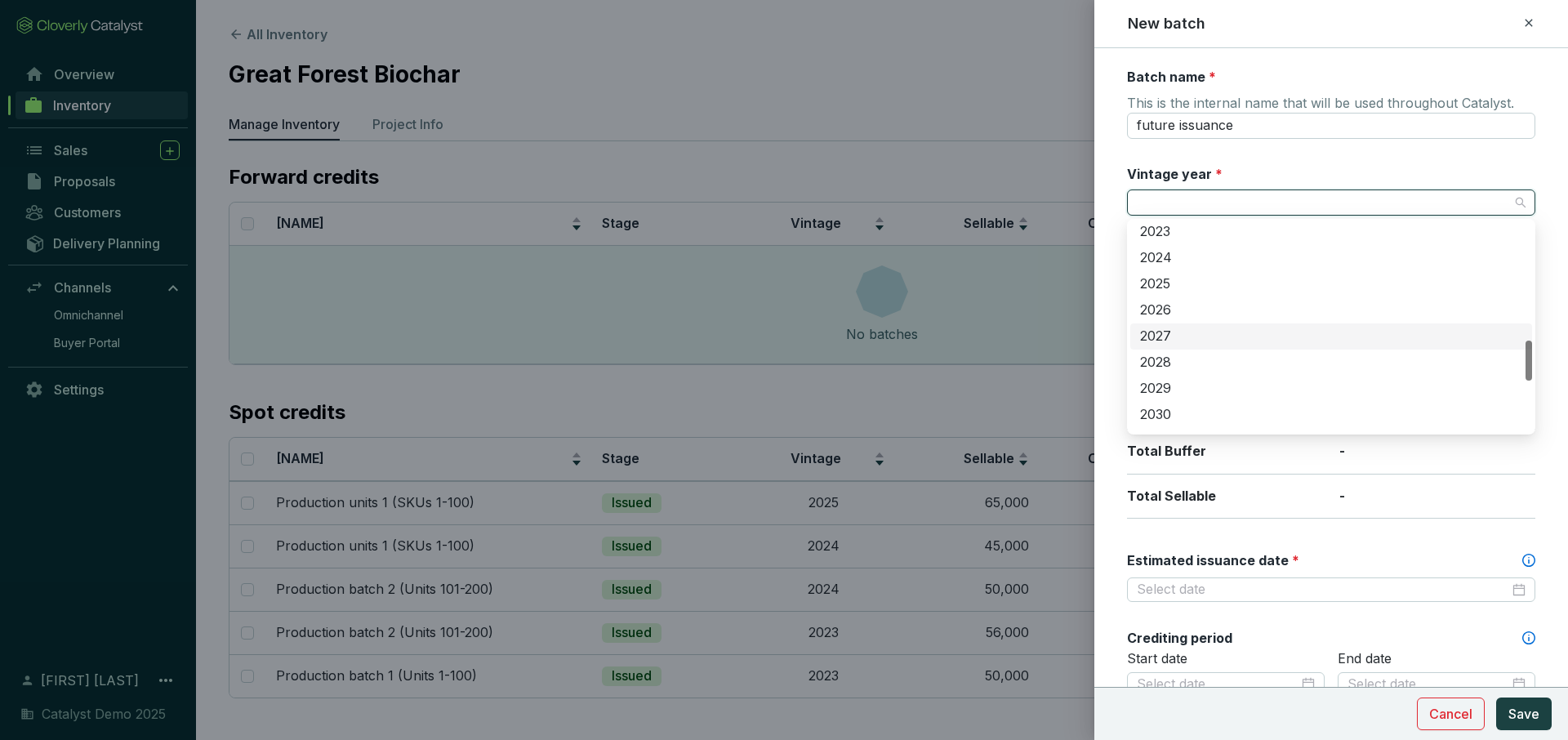 click on "2027" at bounding box center (1331, 337) 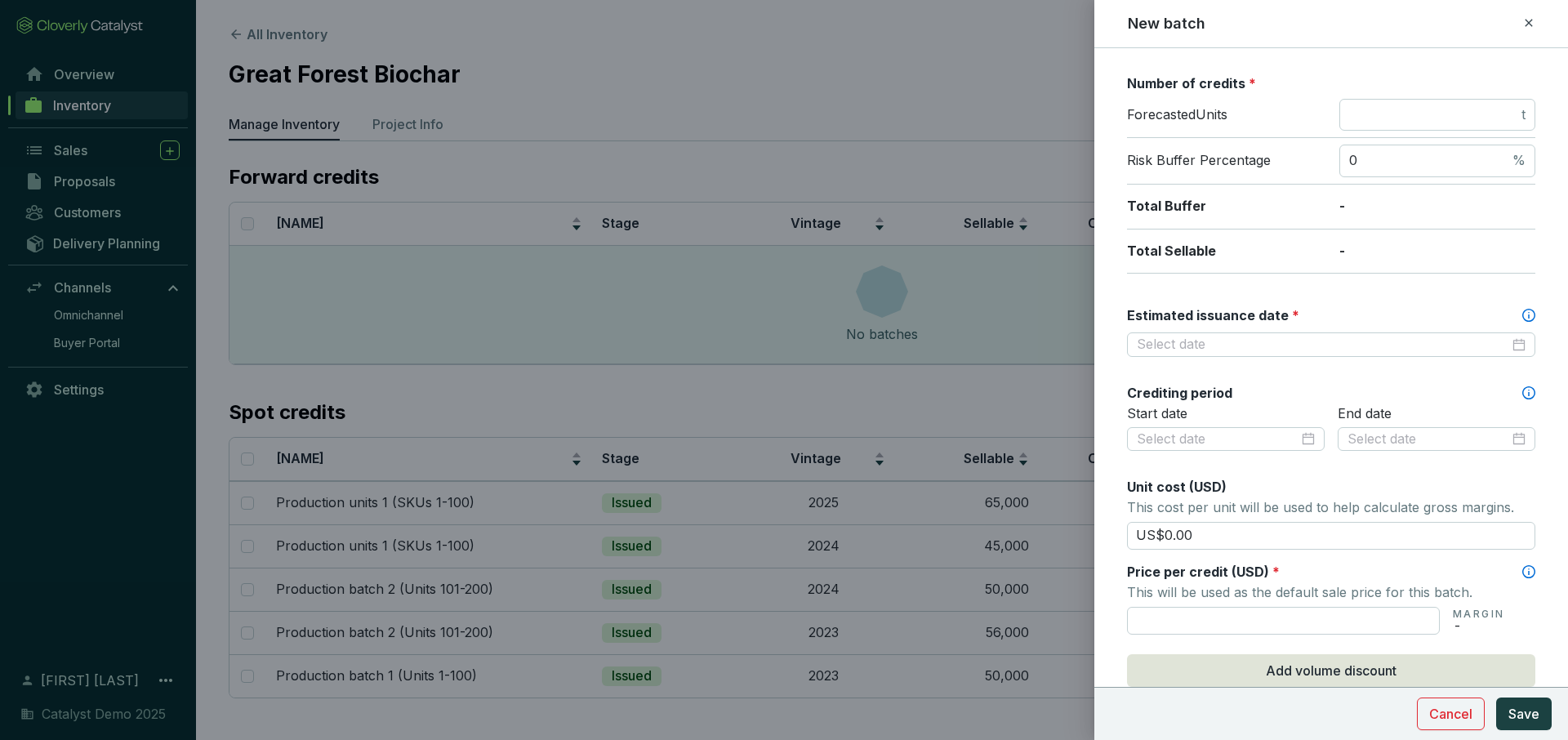 scroll, scrollTop: 257, scrollLeft: 0, axis: vertical 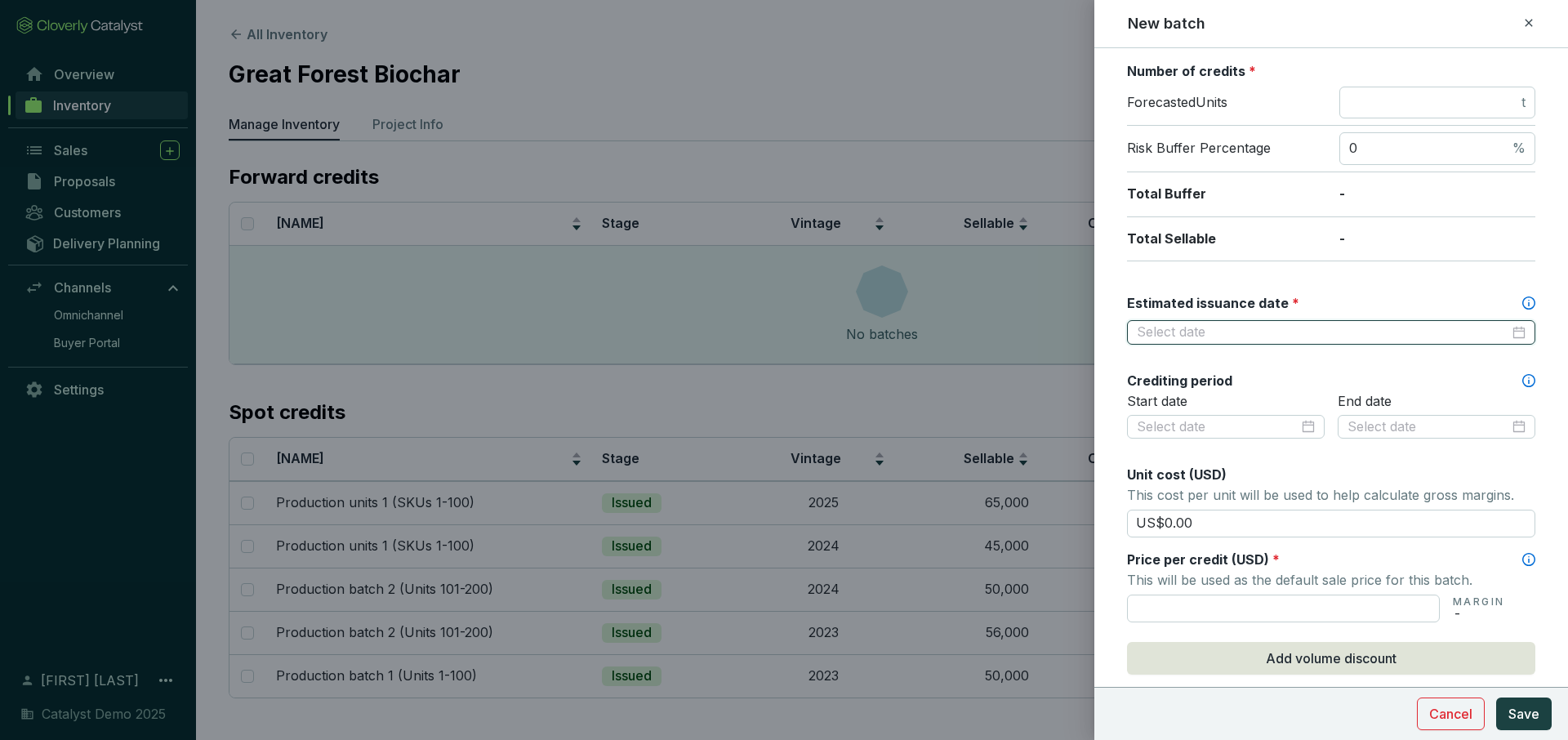 click on "Estimated issuance date   *" at bounding box center (1323, 332) 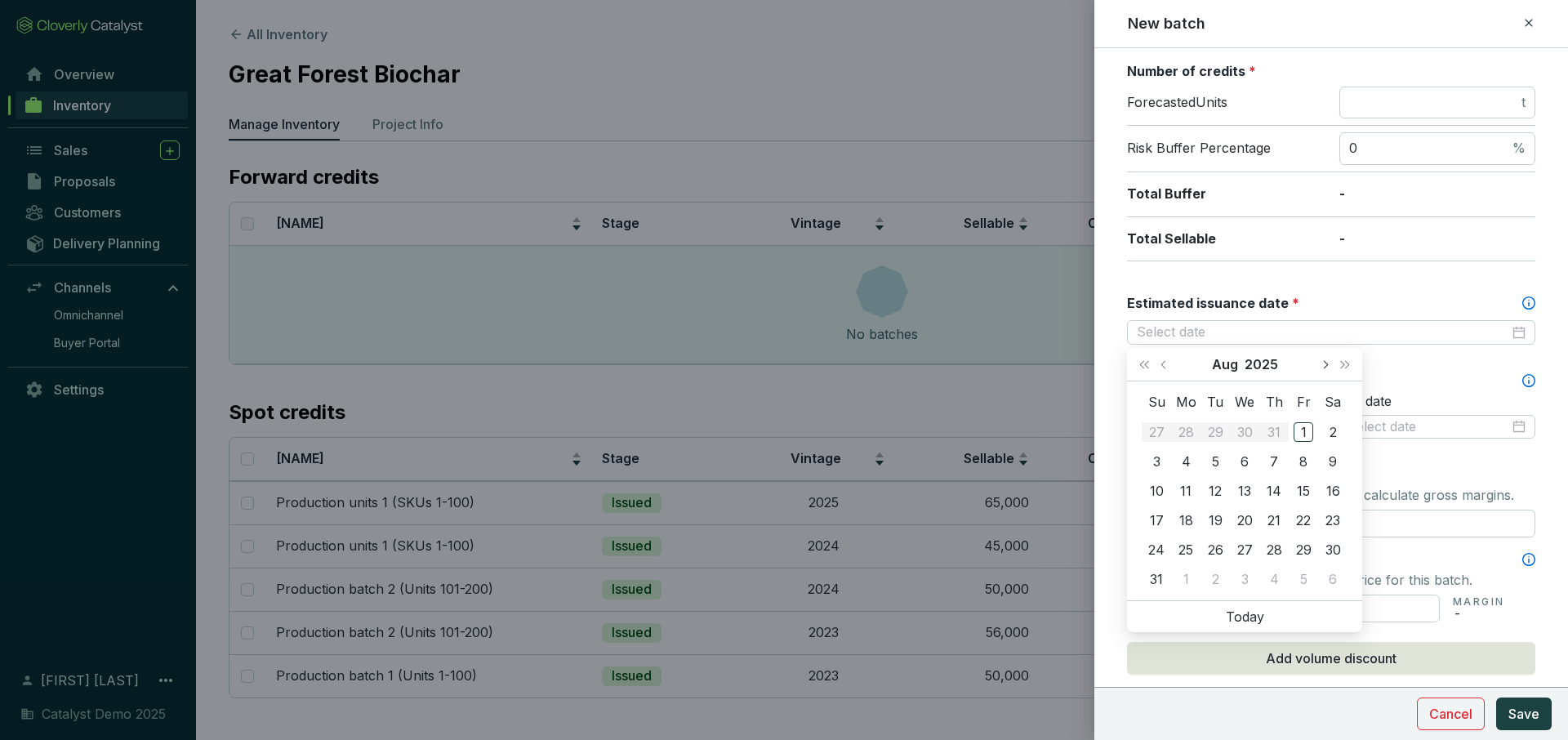 click at bounding box center [1325, 364] 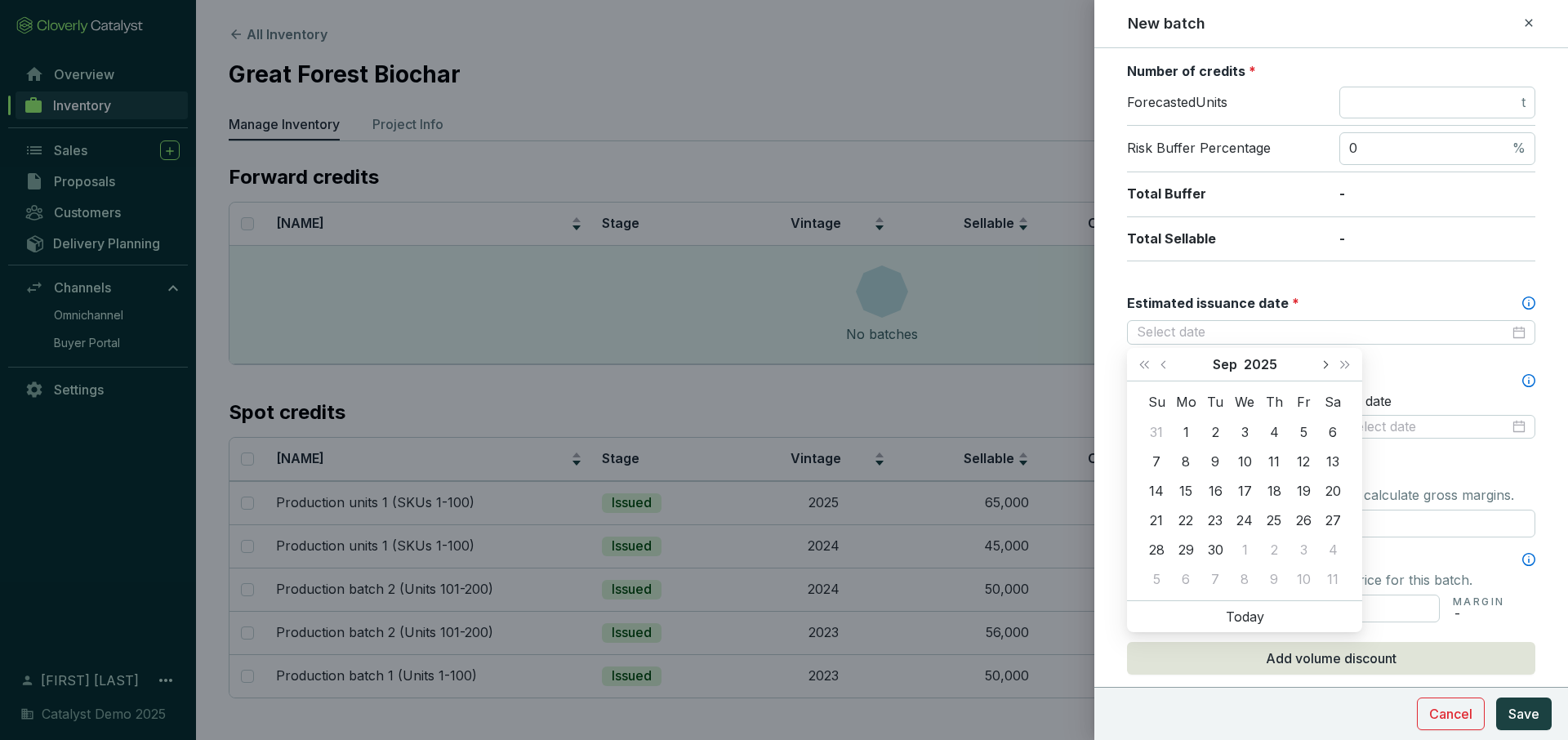click at bounding box center [1325, 364] 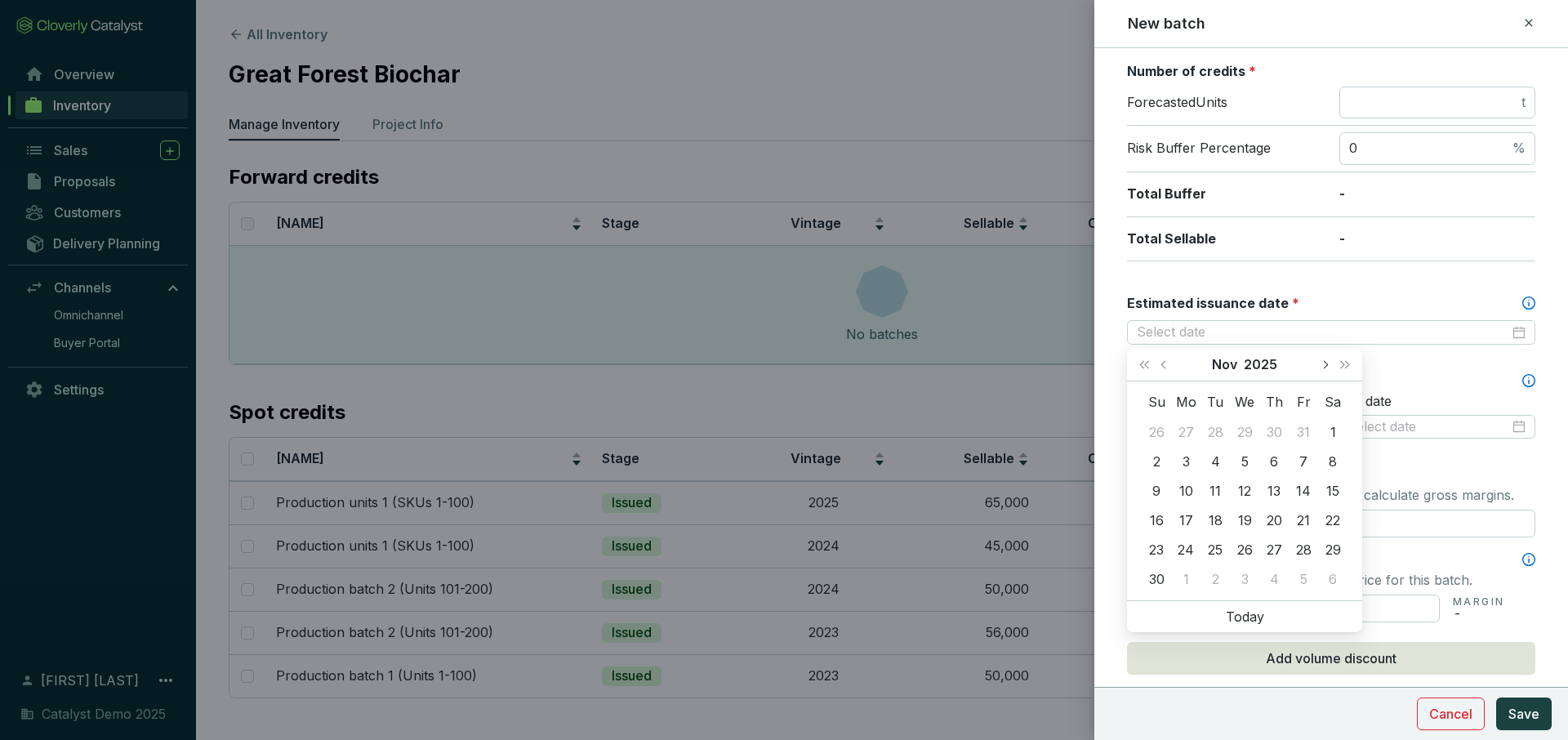 click at bounding box center [1325, 364] 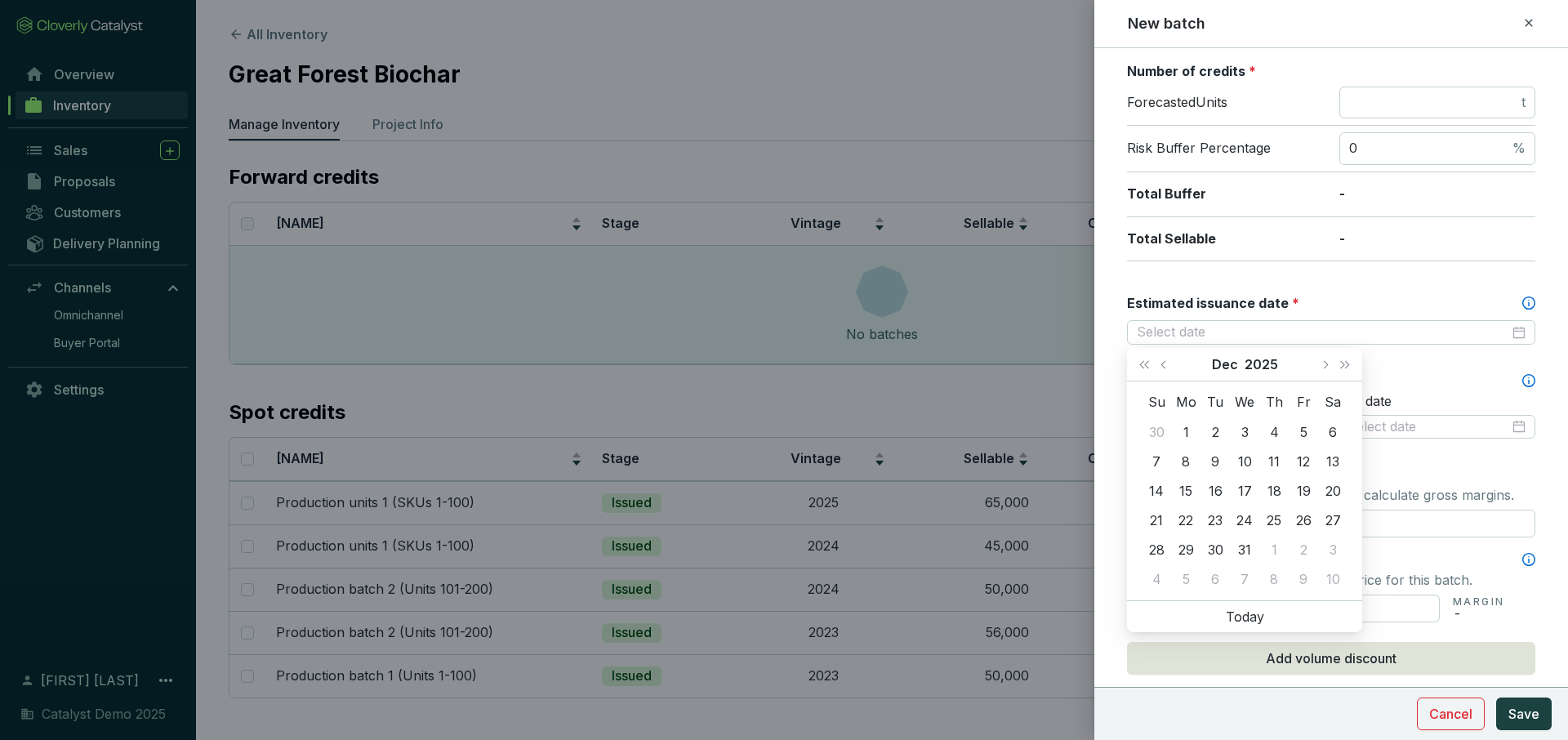 click on "Estimated issuance date   *" at bounding box center (1331, 303) 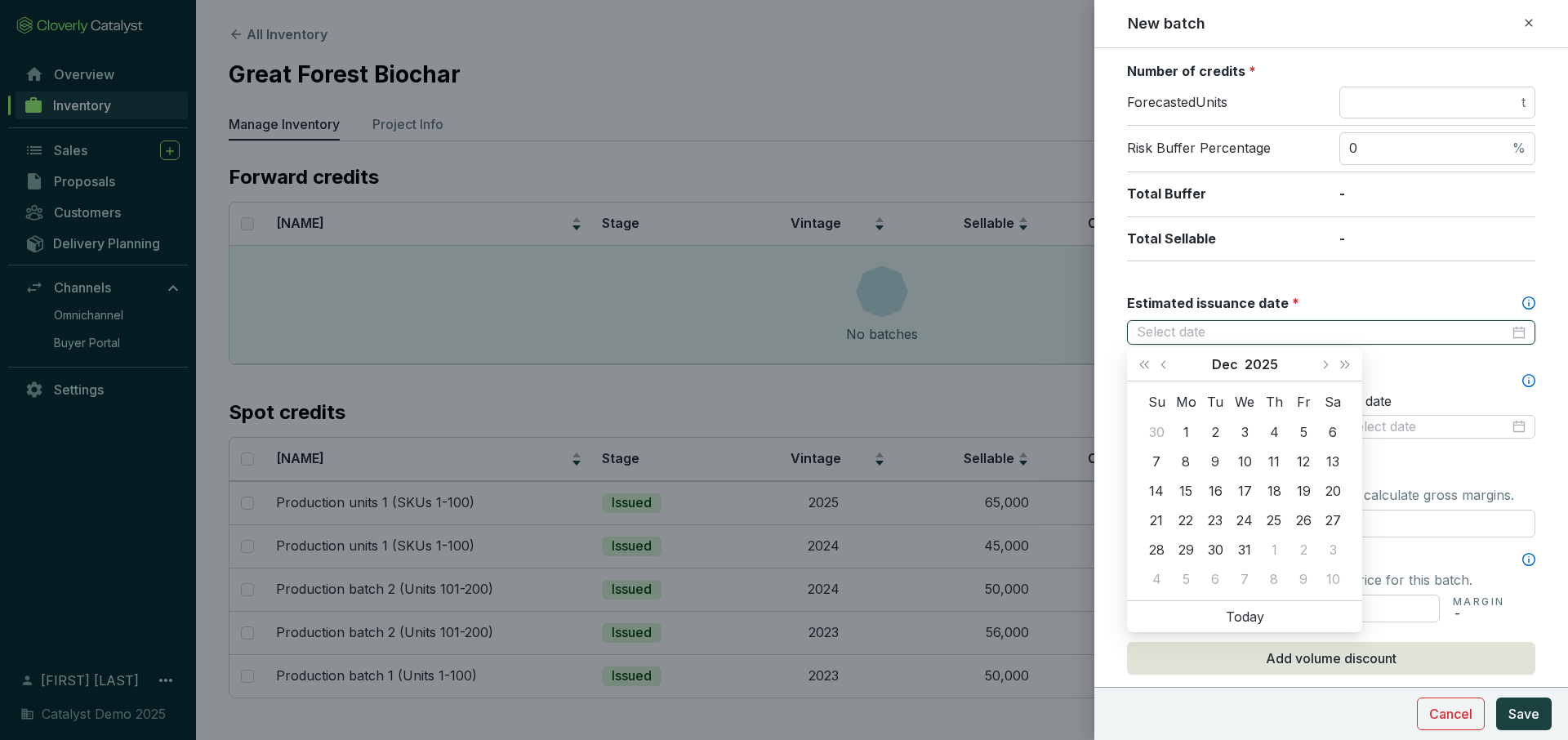 click on "Estimated issuance date   *" at bounding box center (1323, 332) 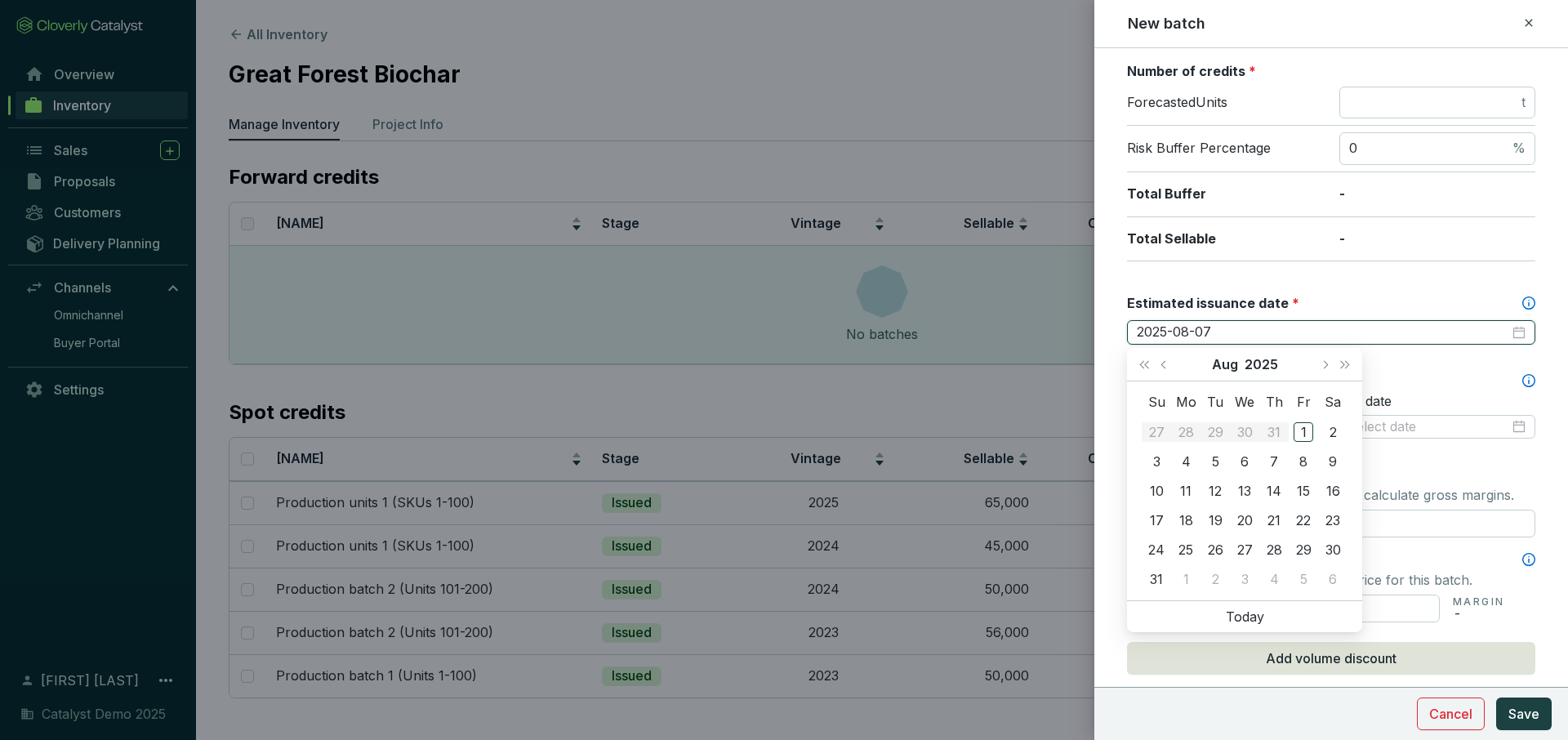 type on "2025-08-06" 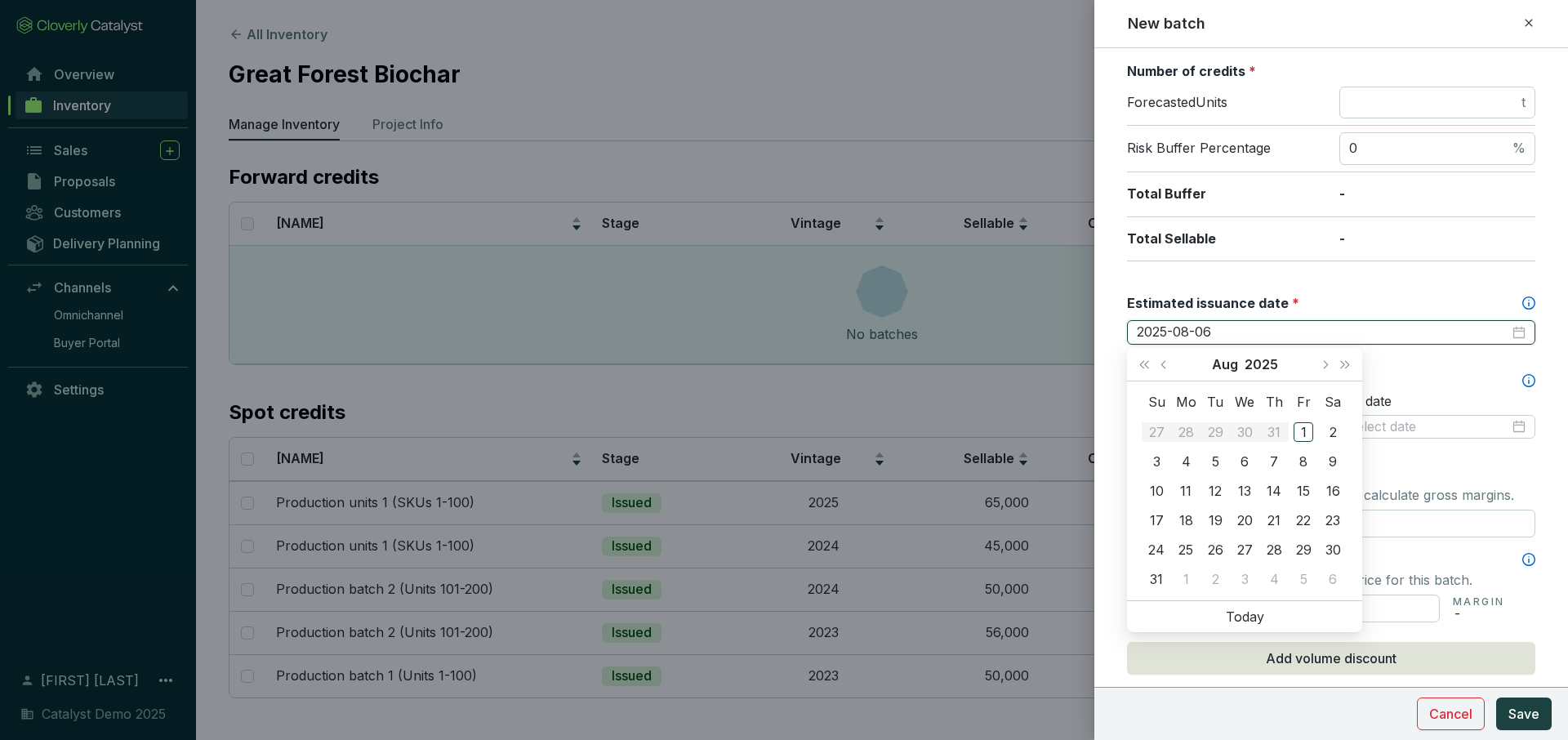 type 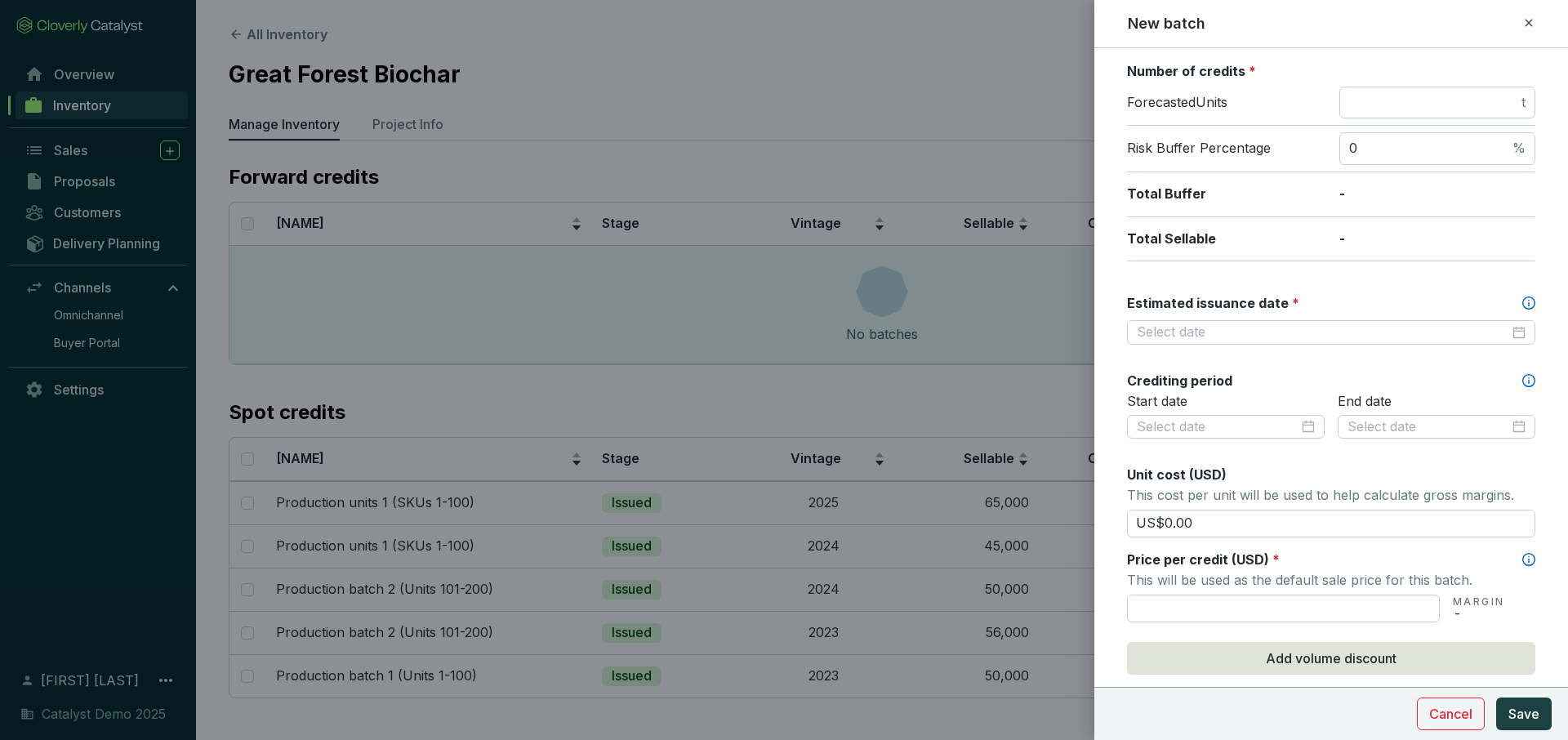 click on "Batch name   * This is the internal name that will be used throughout Catalyst. future issuance Vintage year   * [YEAR] Credit stage   * Forecasted Number of credits   * Forecasted  Units t Risk Buffer Percentage 0 % Total Buffer -  Total Sellable -  Estimated issuance date   * Crediting period   Start date End date Unit cost (USD)   This cost per unit will be used to help calculate gross margins. US$0.00 Price per credit (USD)   * This will be used as the default sale price for this batch. MARGIN - Add volume discount Tags   Tags are used to analyze your inventory across projects and batches.   Tags Notes" at bounding box center (1331, 388) 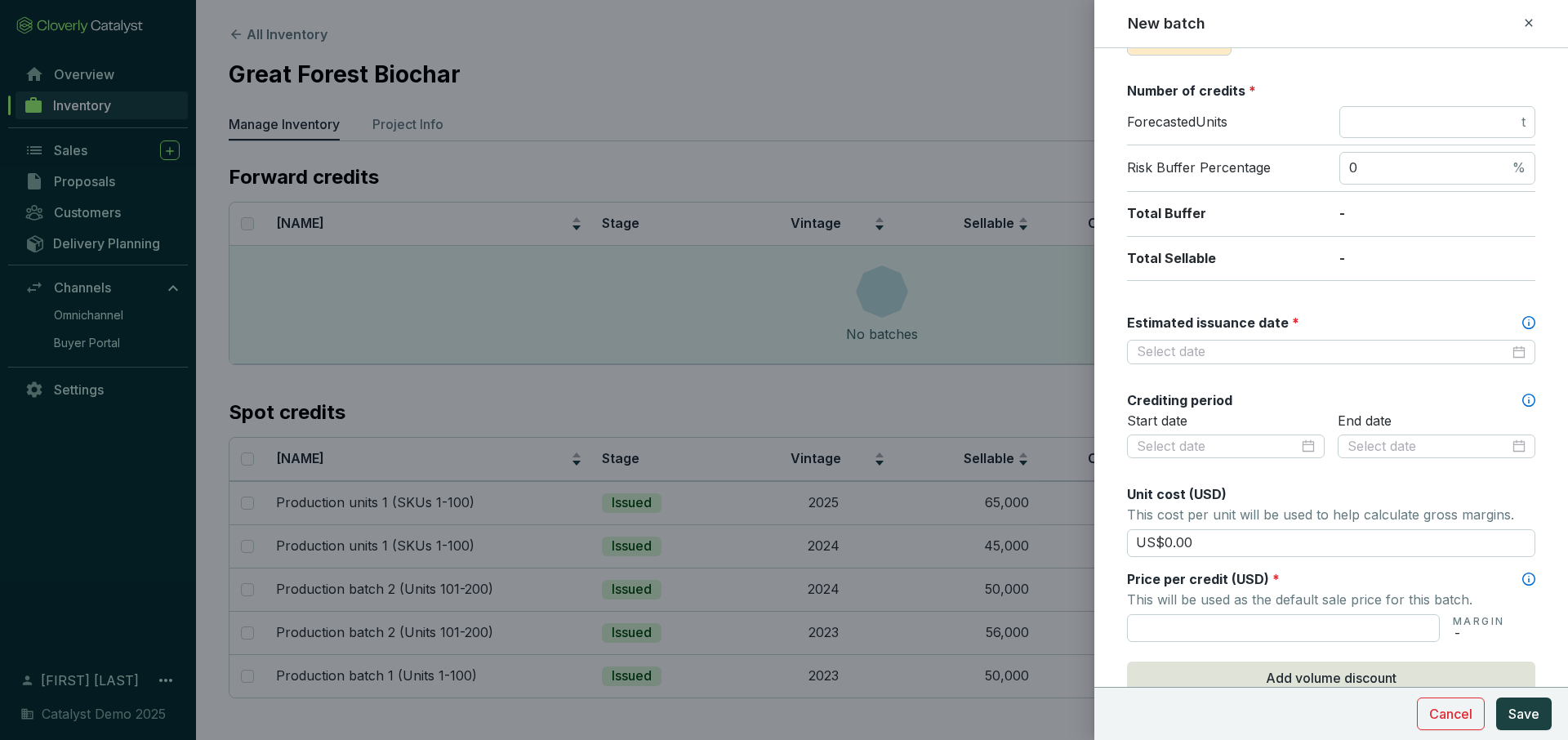 scroll, scrollTop: 225, scrollLeft: 0, axis: vertical 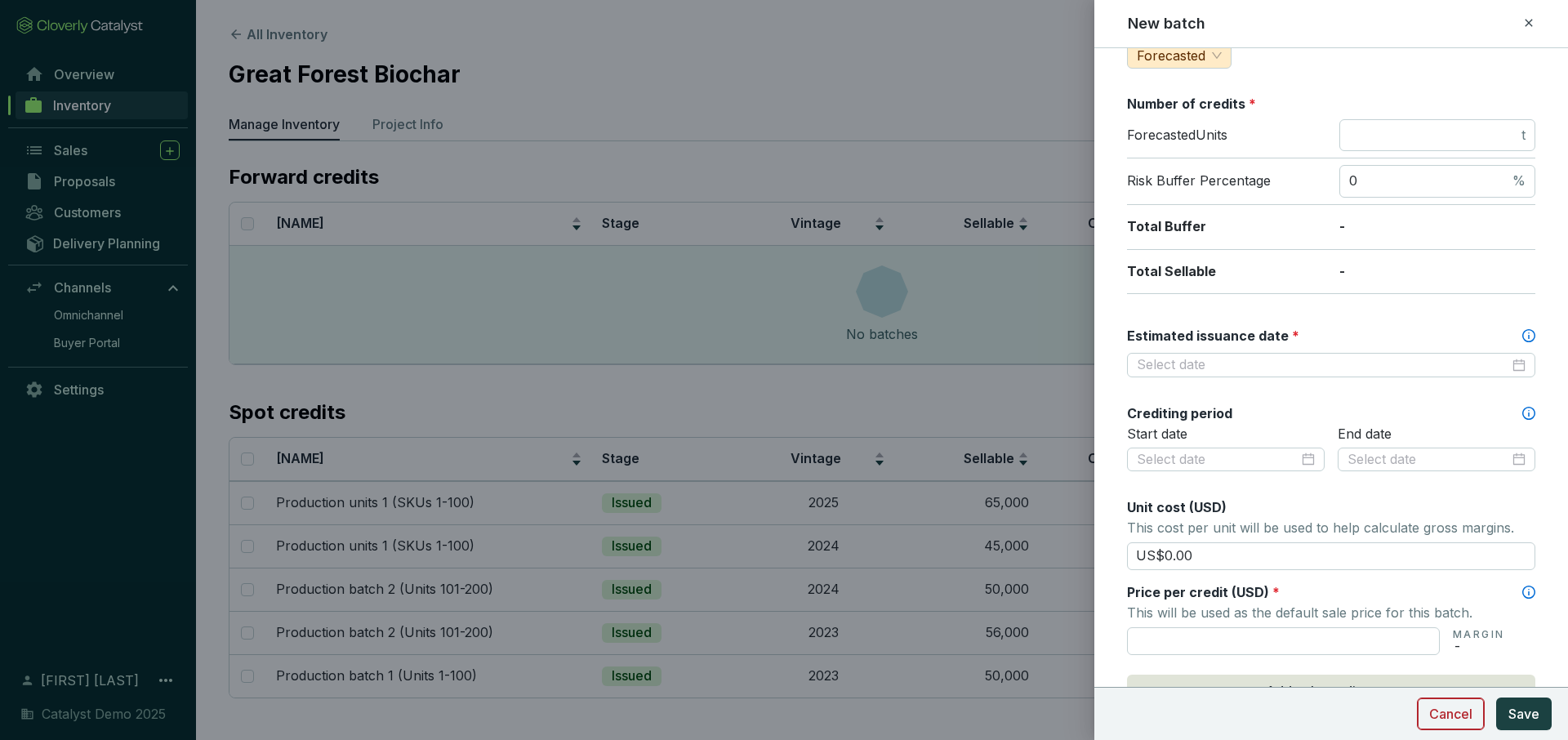 click on "Cancel" at bounding box center (1450, 714) 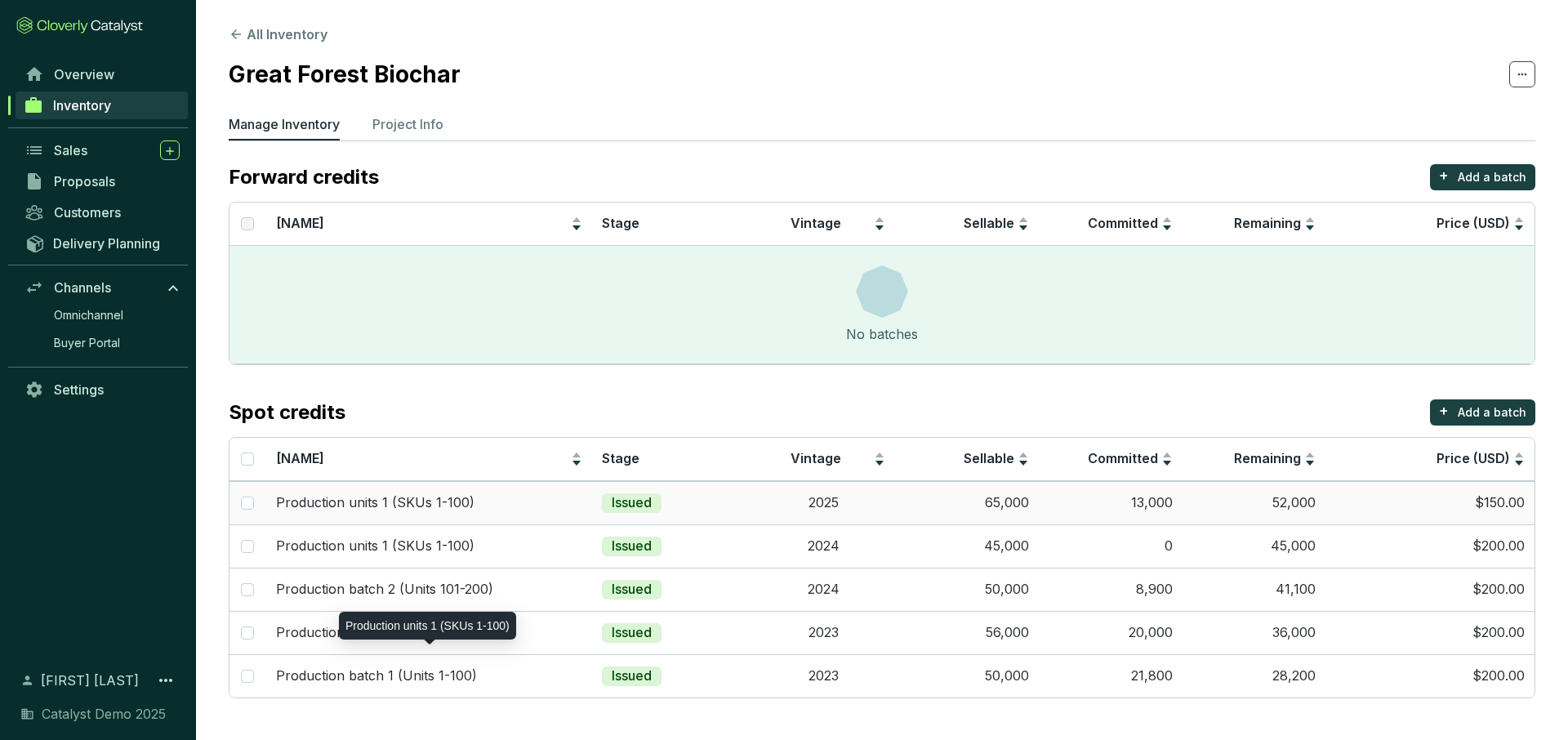 click on "Production units 1 (SKUs 1-100)" at bounding box center (430, 503) 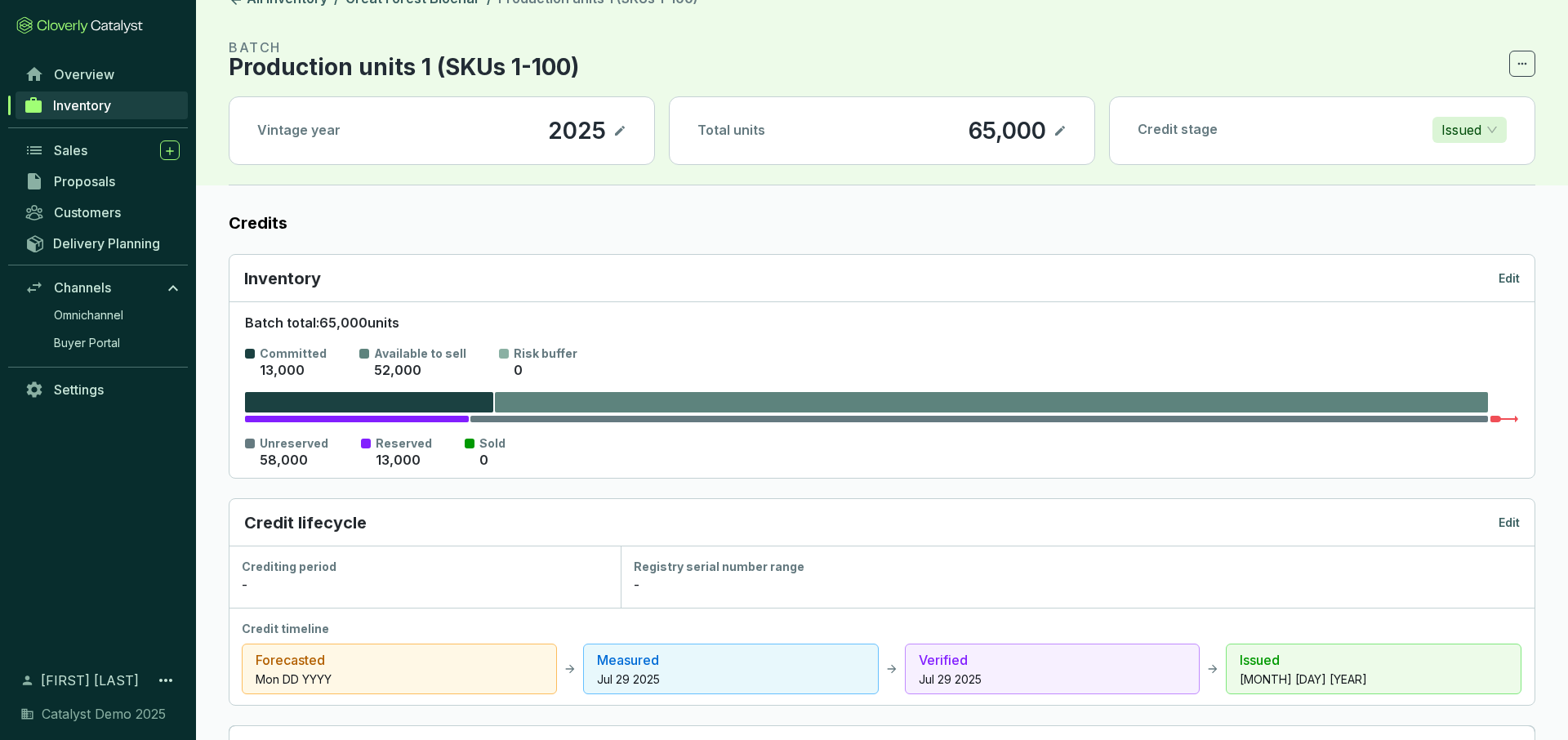 scroll, scrollTop: 23, scrollLeft: 0, axis: vertical 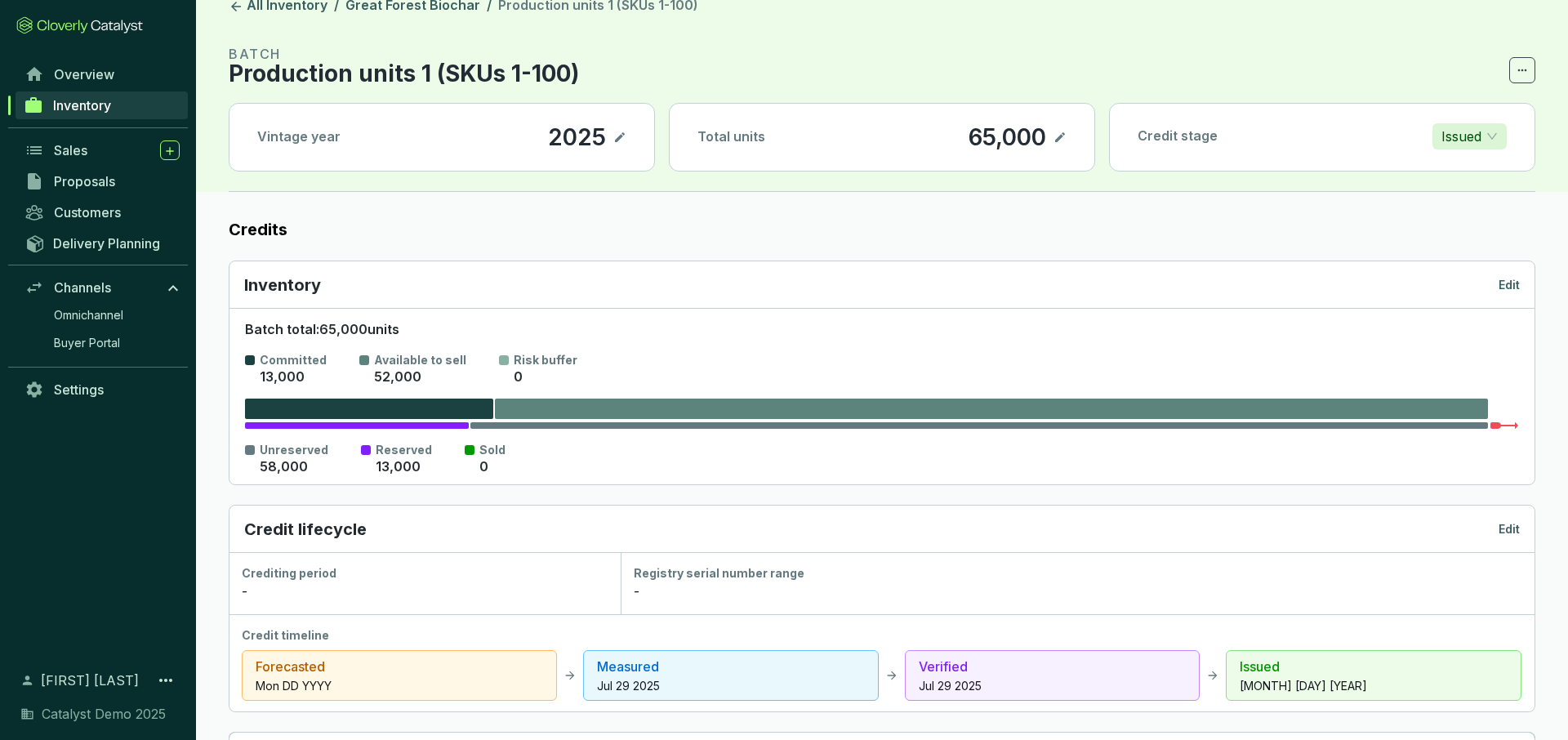 click on "Issued" at bounding box center (1469, 136) 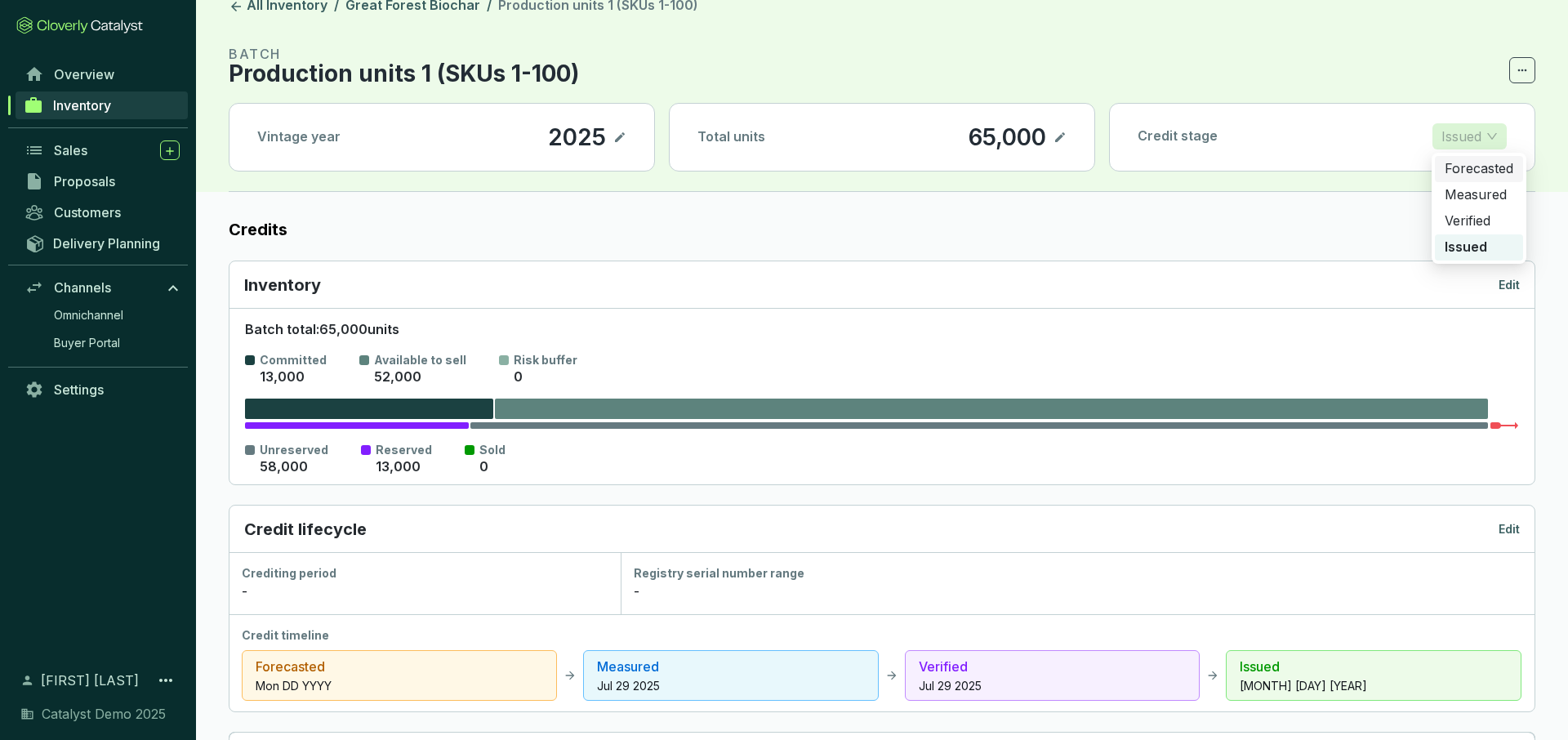 click on "Forecasted" at bounding box center [1479, 169] 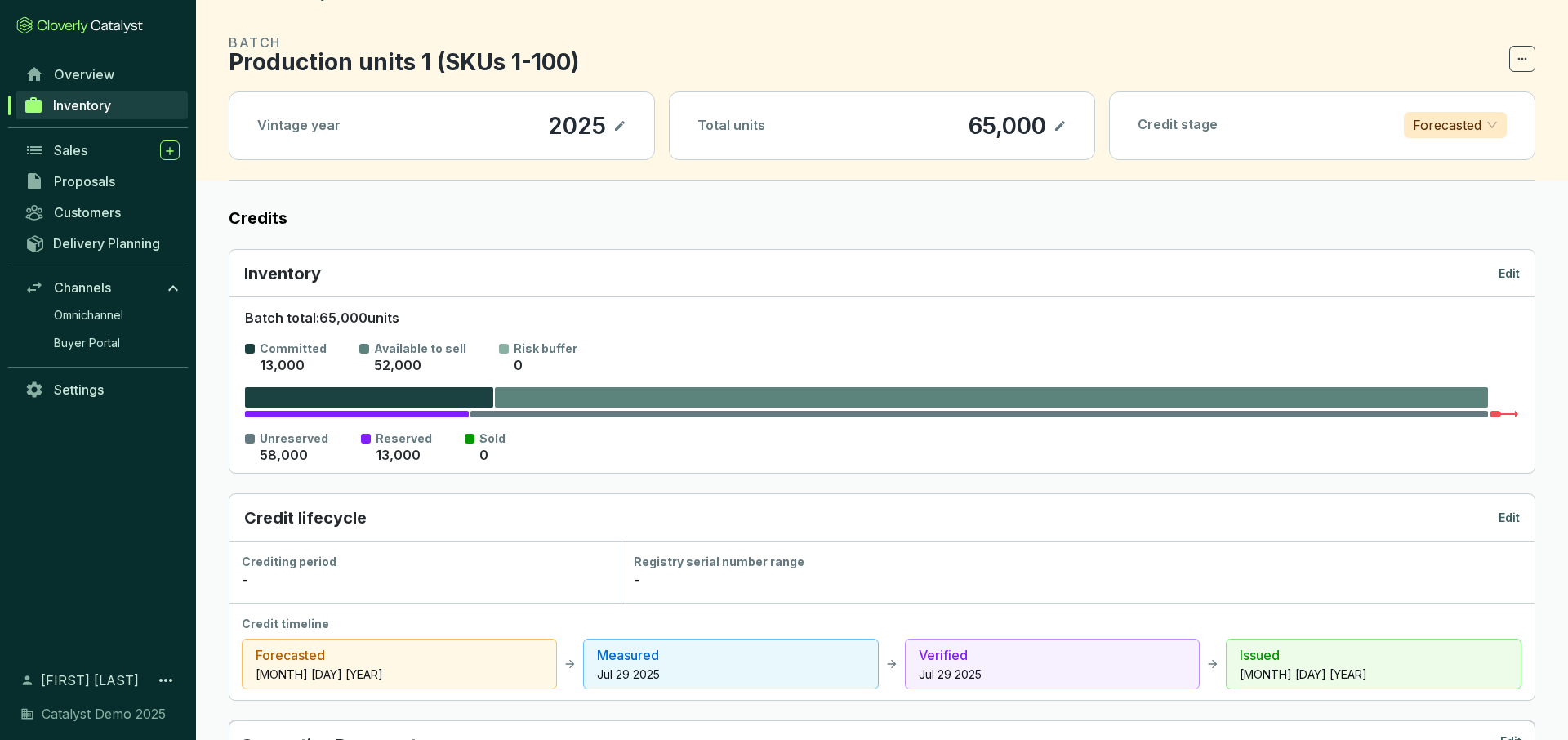 scroll, scrollTop: 39, scrollLeft: 0, axis: vertical 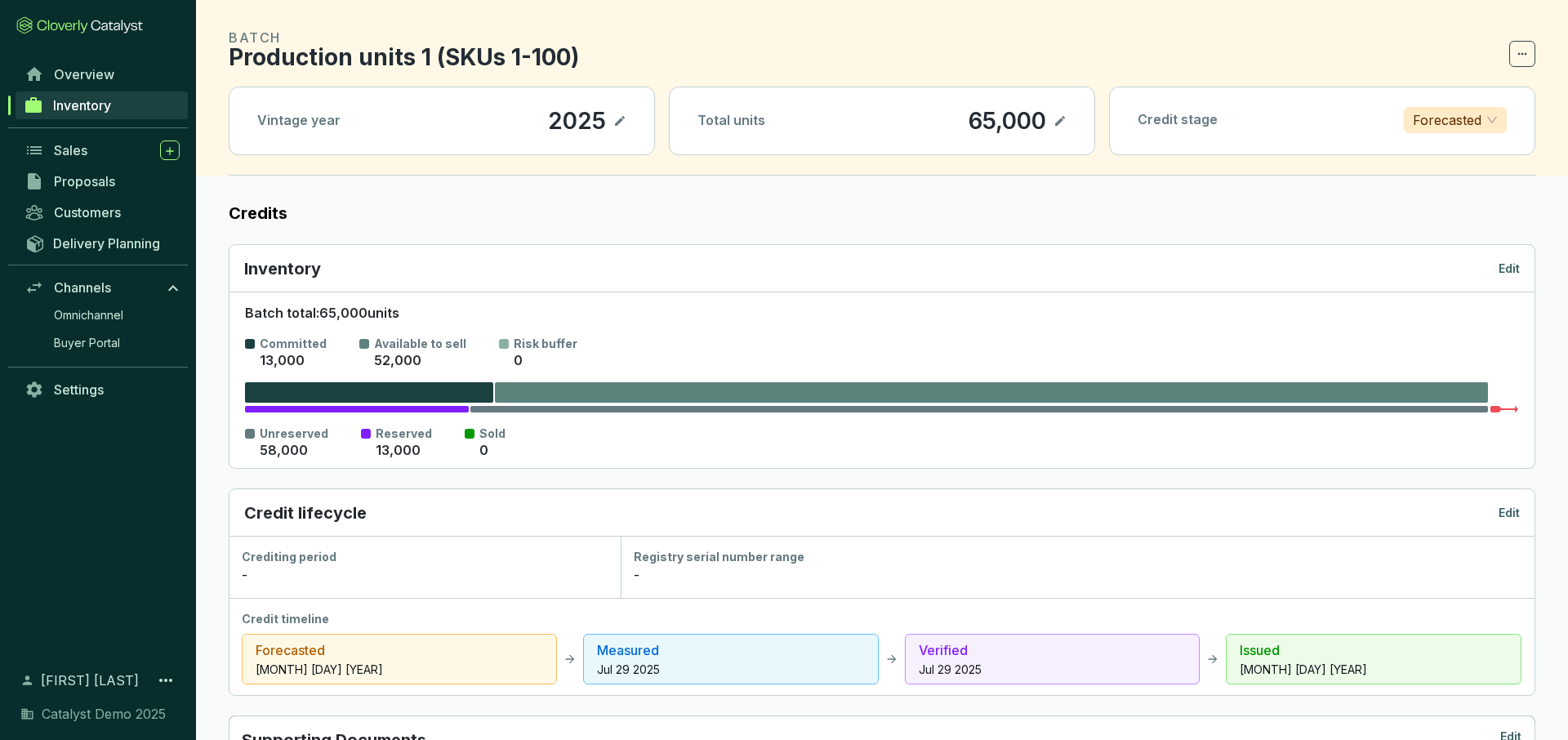 click on "Forecasted" at bounding box center [1447, 120] 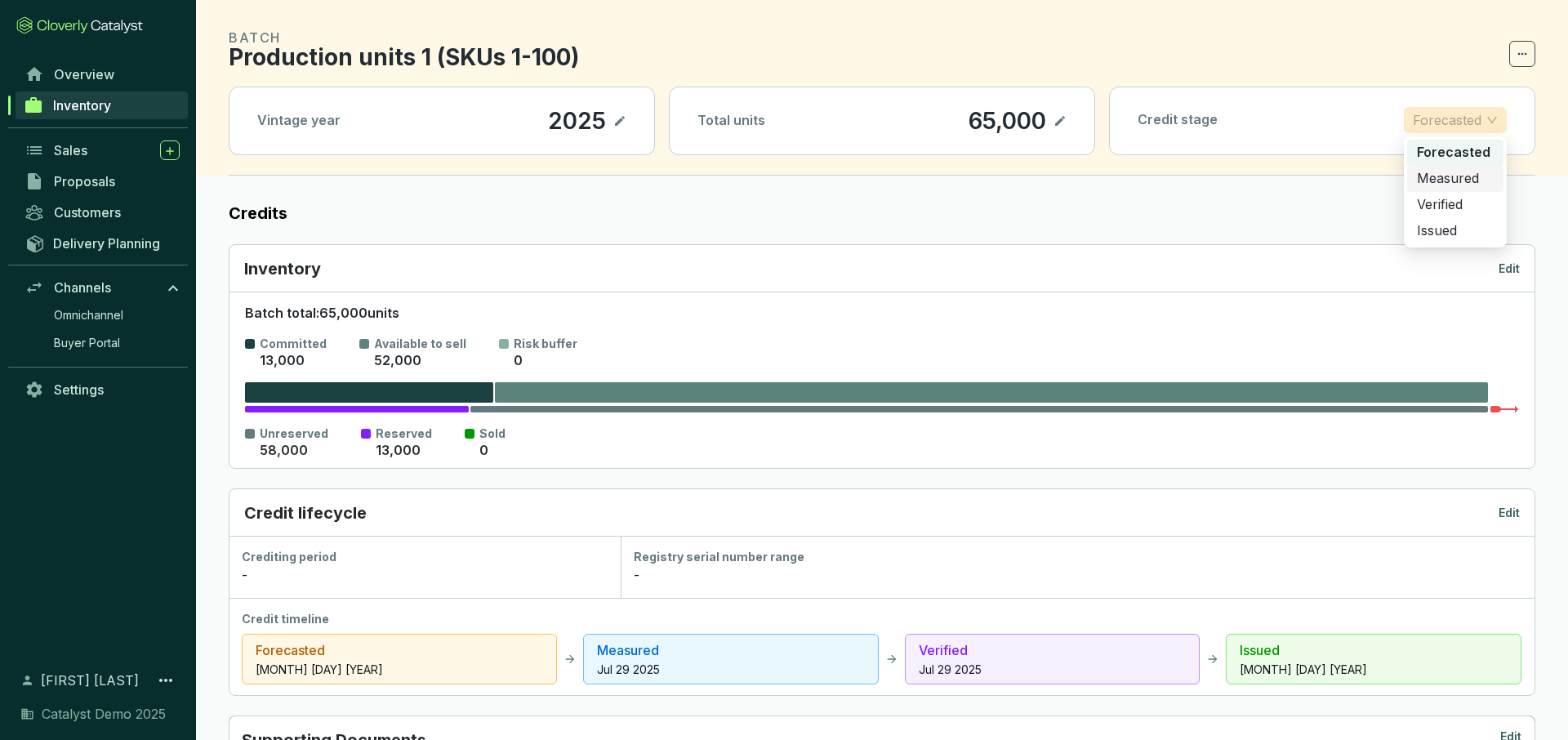 click on "Measured" at bounding box center (1455, 179) 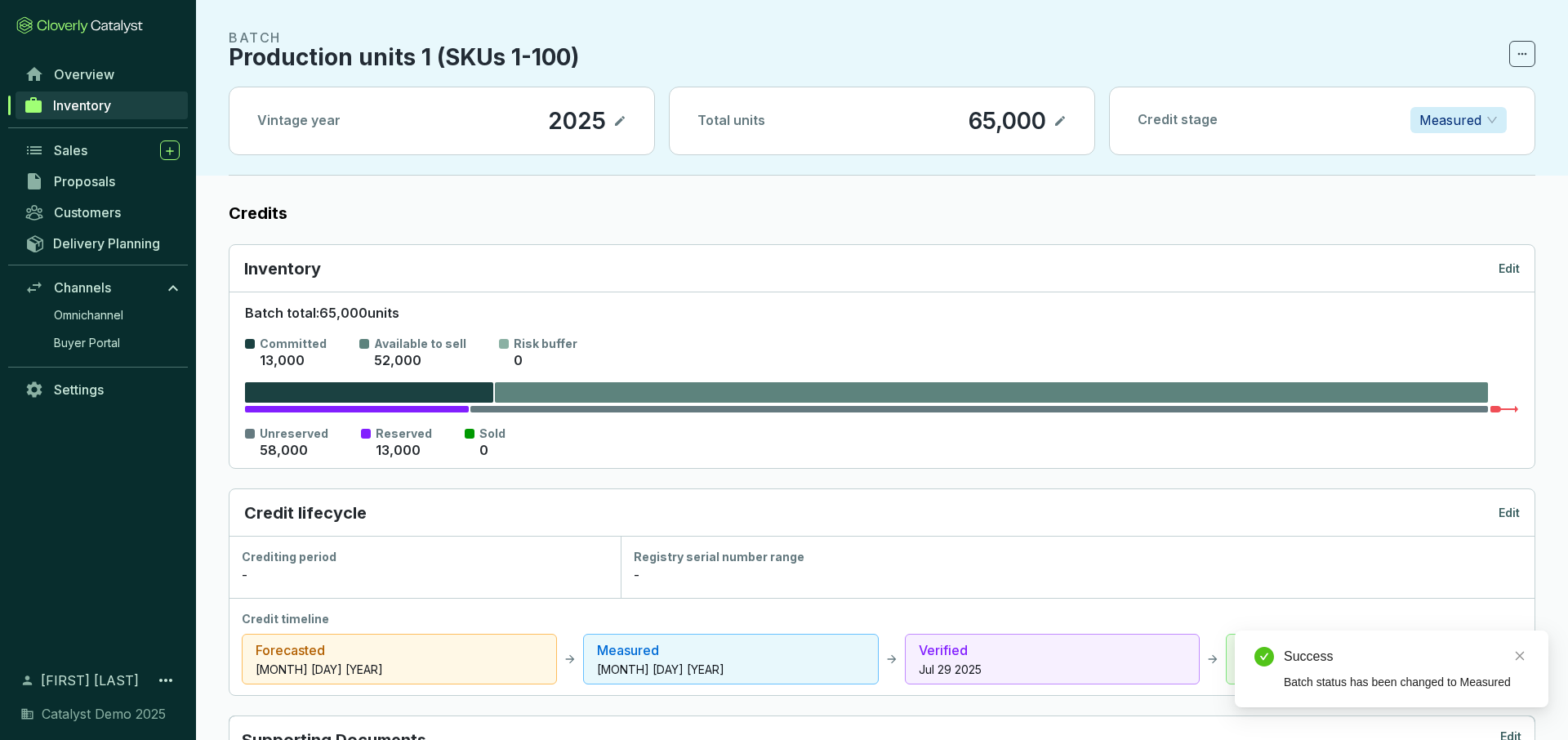 click on "Measured" at bounding box center [1450, 120] 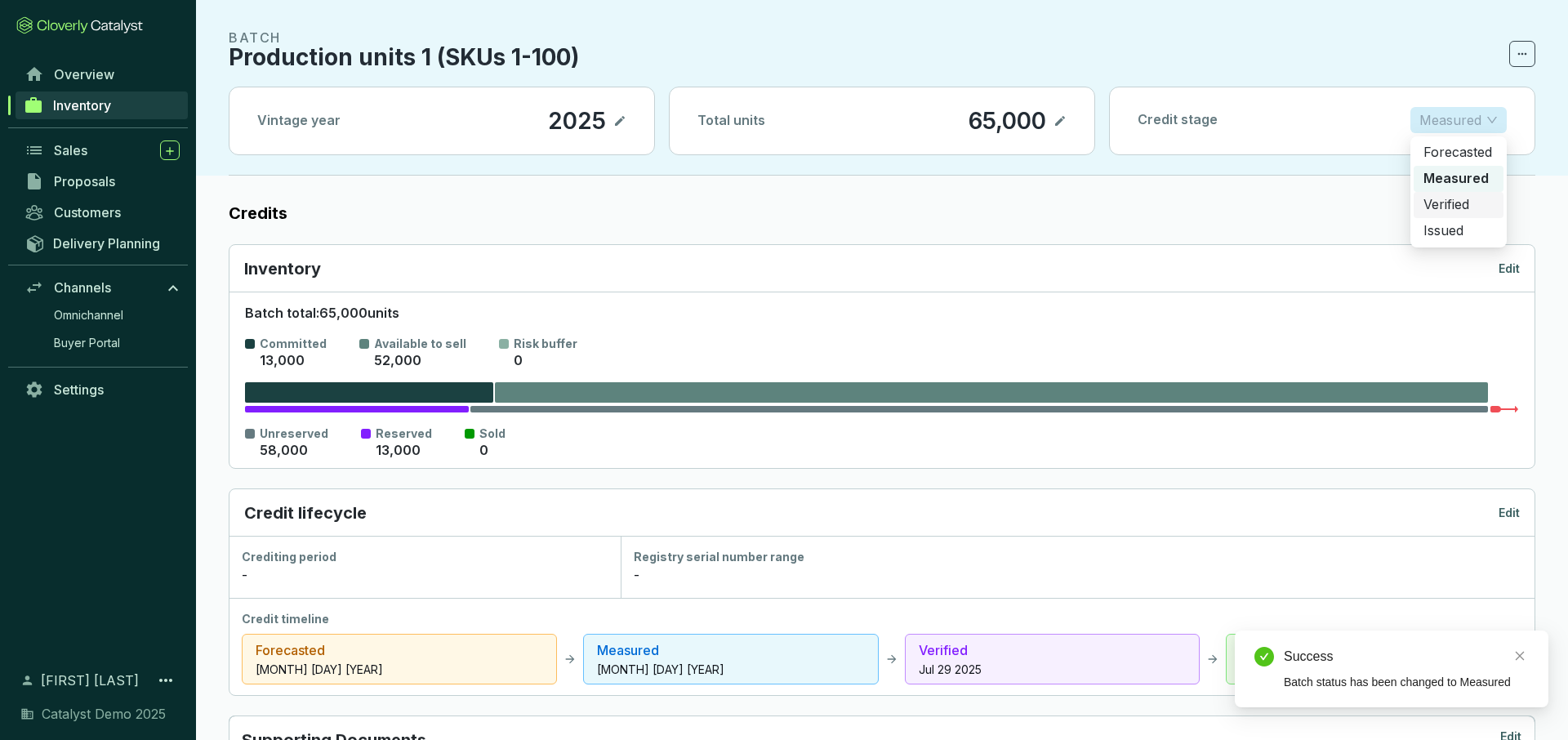 click on "Verified" at bounding box center [1459, 205] 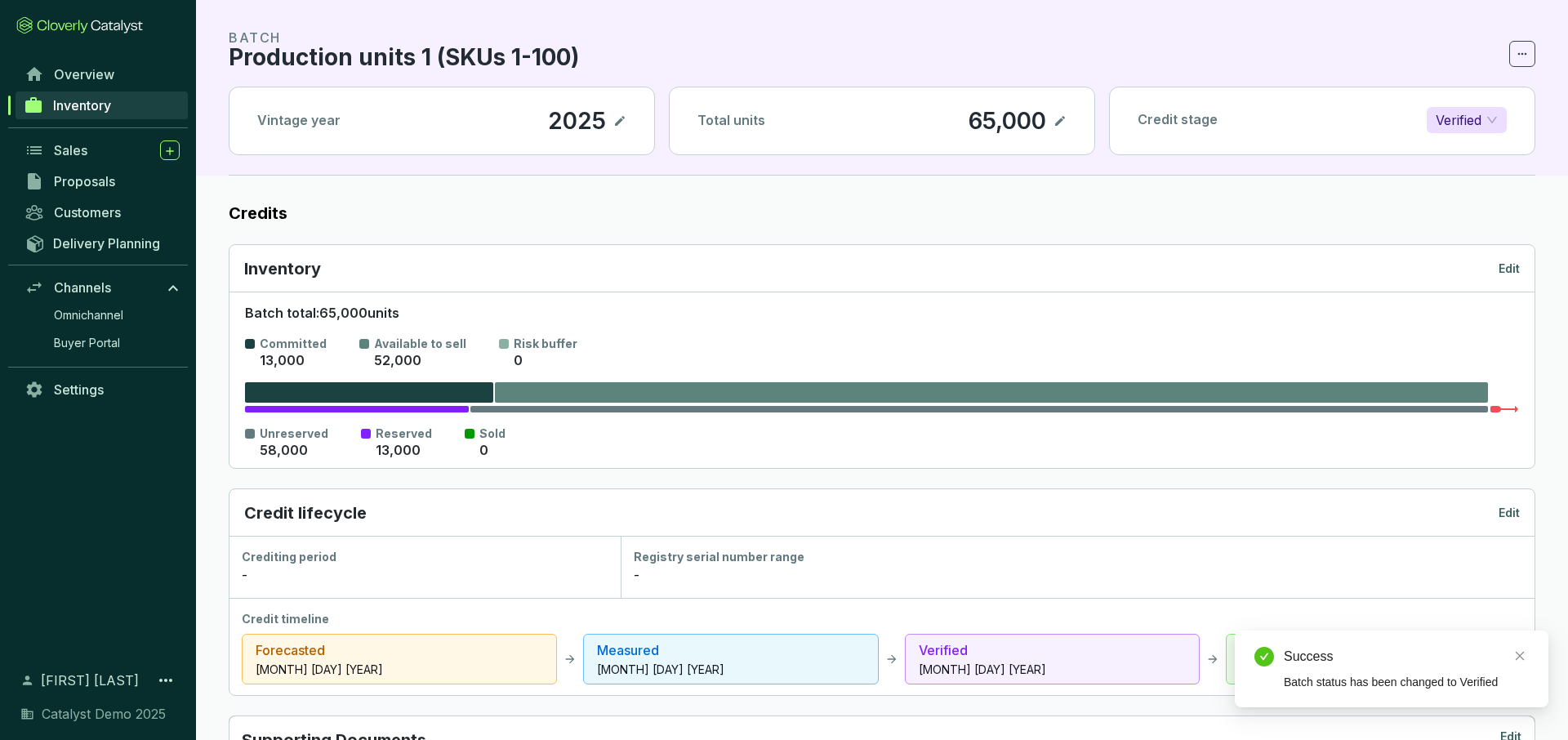 click on "Verified" at bounding box center [1459, 120] 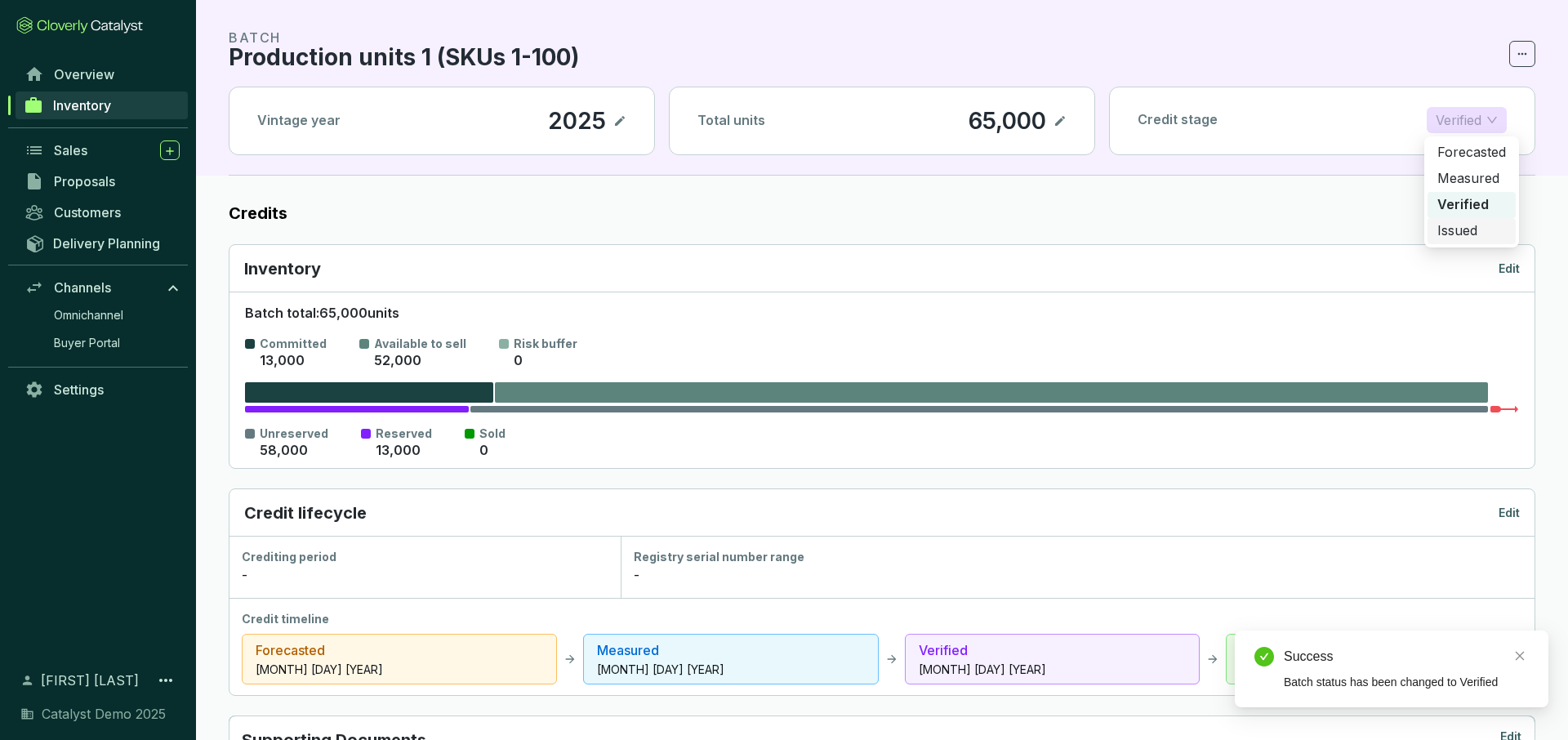 click on "Issued" at bounding box center [1472, 231] 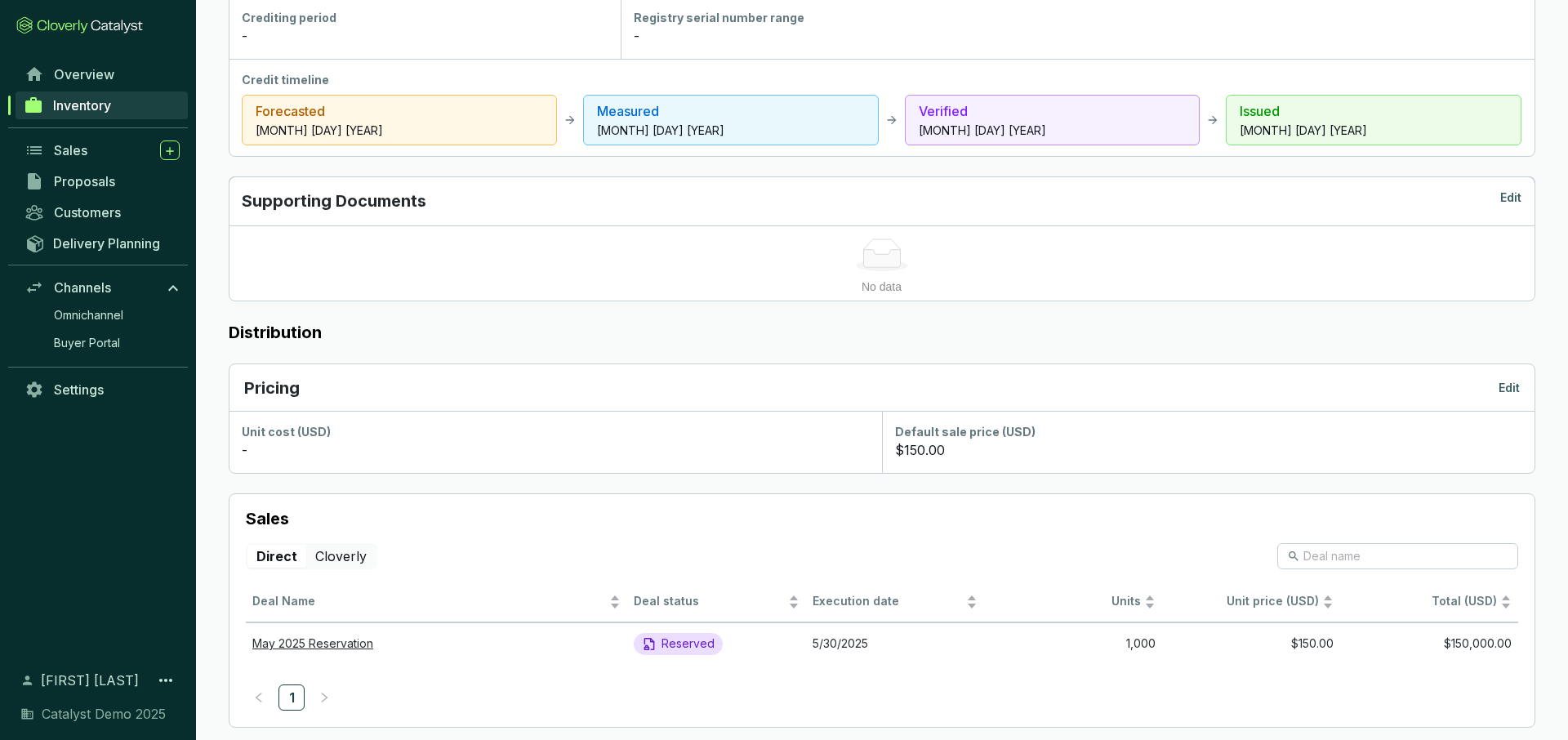 scroll, scrollTop: 605, scrollLeft: 0, axis: vertical 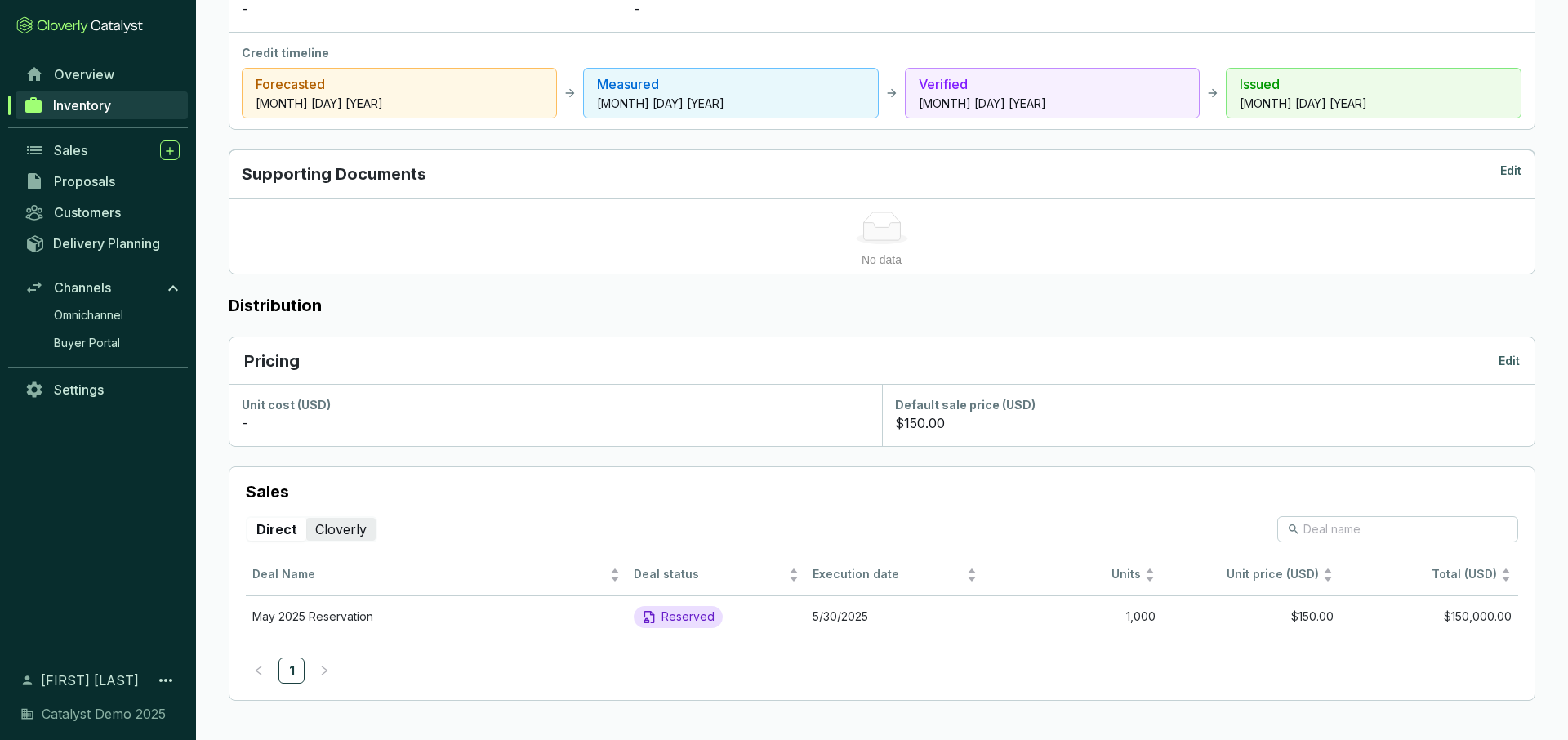 click on "Cloverly" at bounding box center [341, 529] 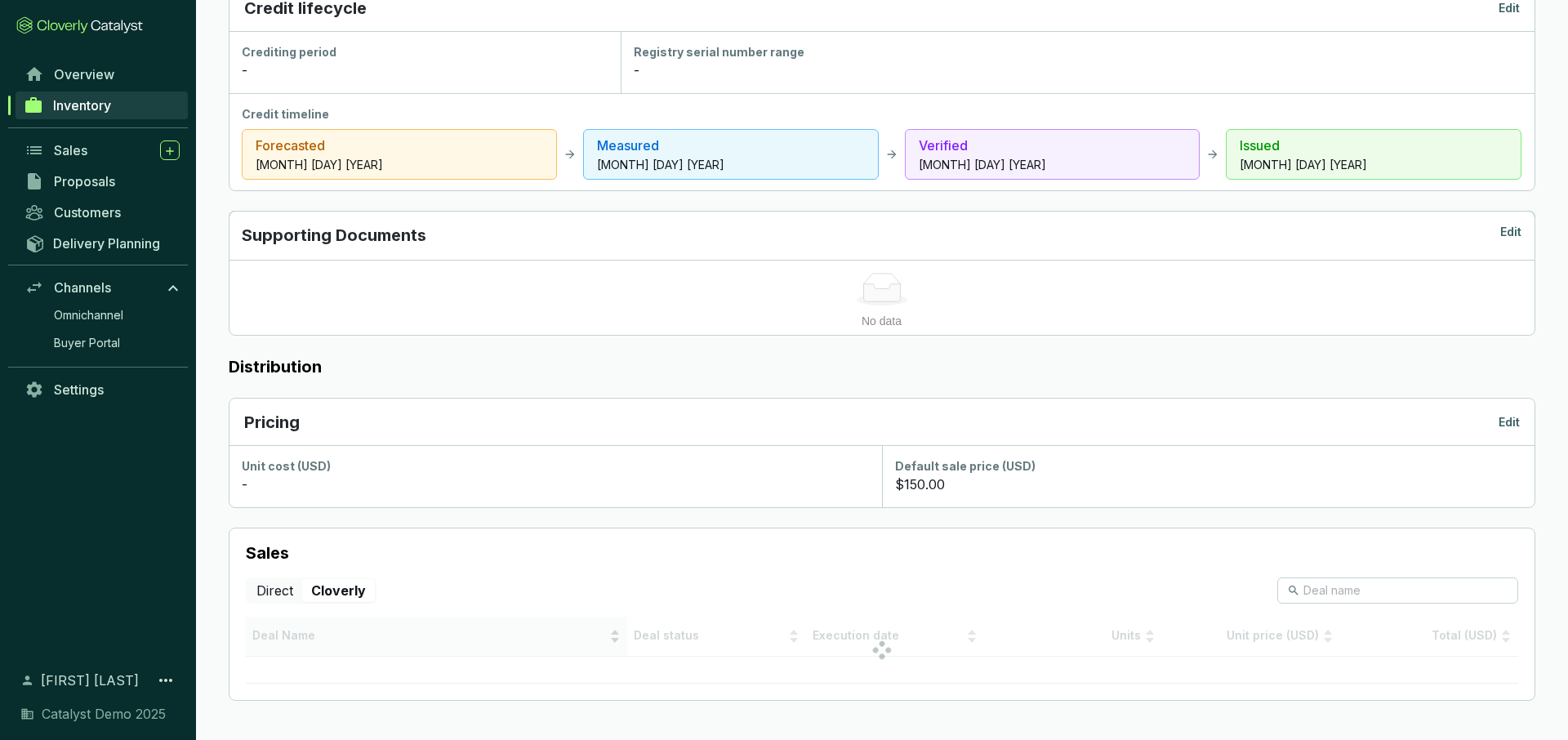 scroll, scrollTop: 605, scrollLeft: 0, axis: vertical 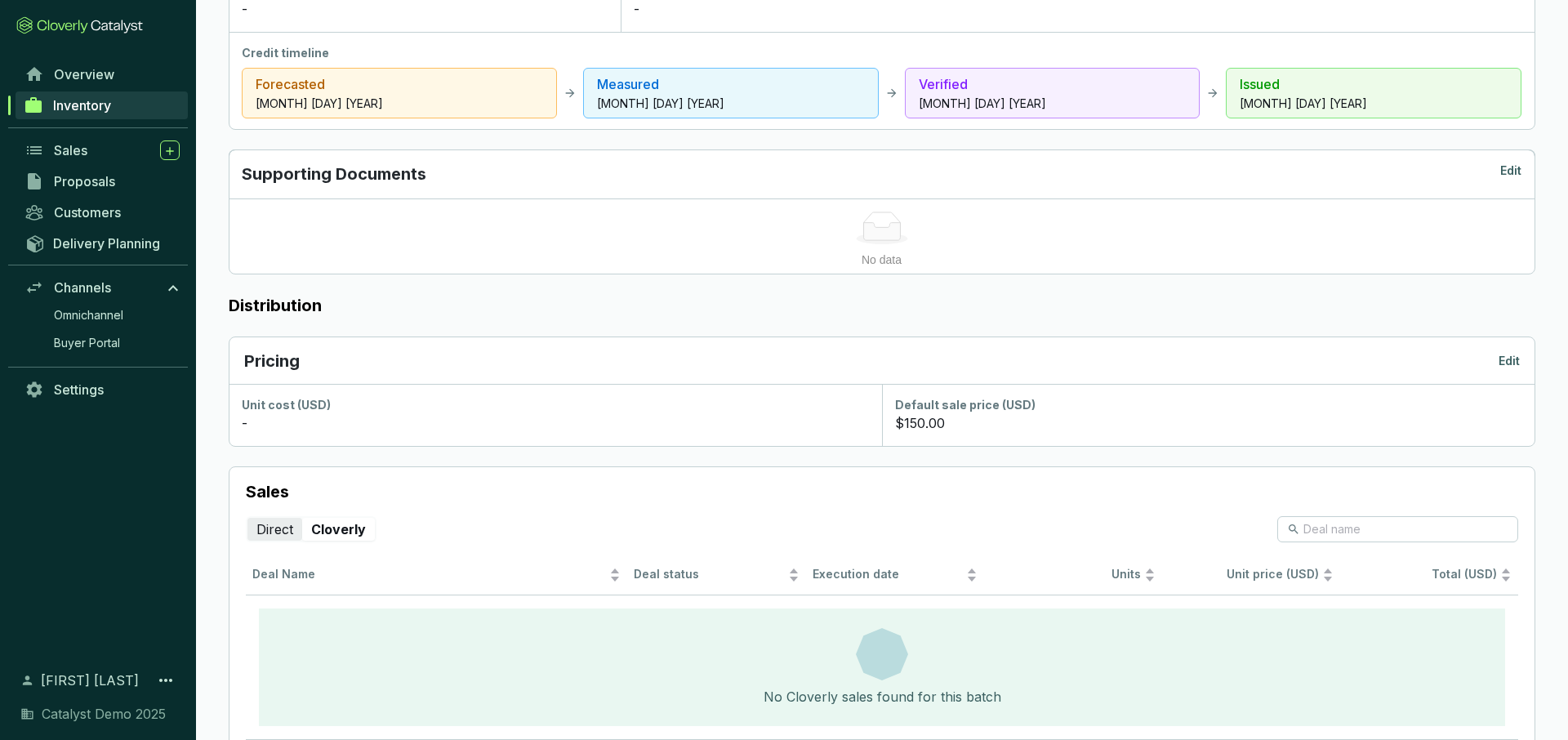 click on "Direct" at bounding box center [274, 529] 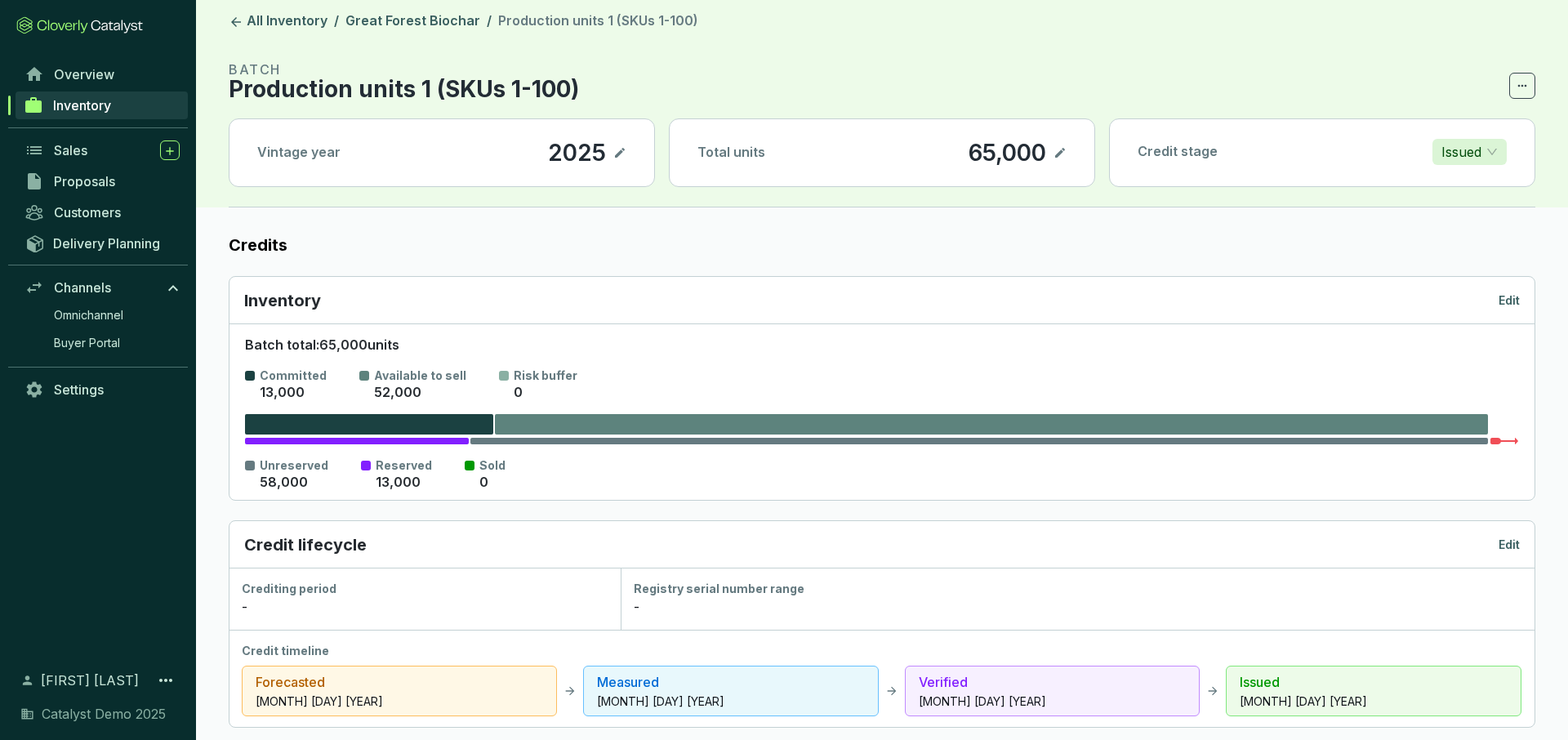 scroll, scrollTop: 0, scrollLeft: 0, axis: both 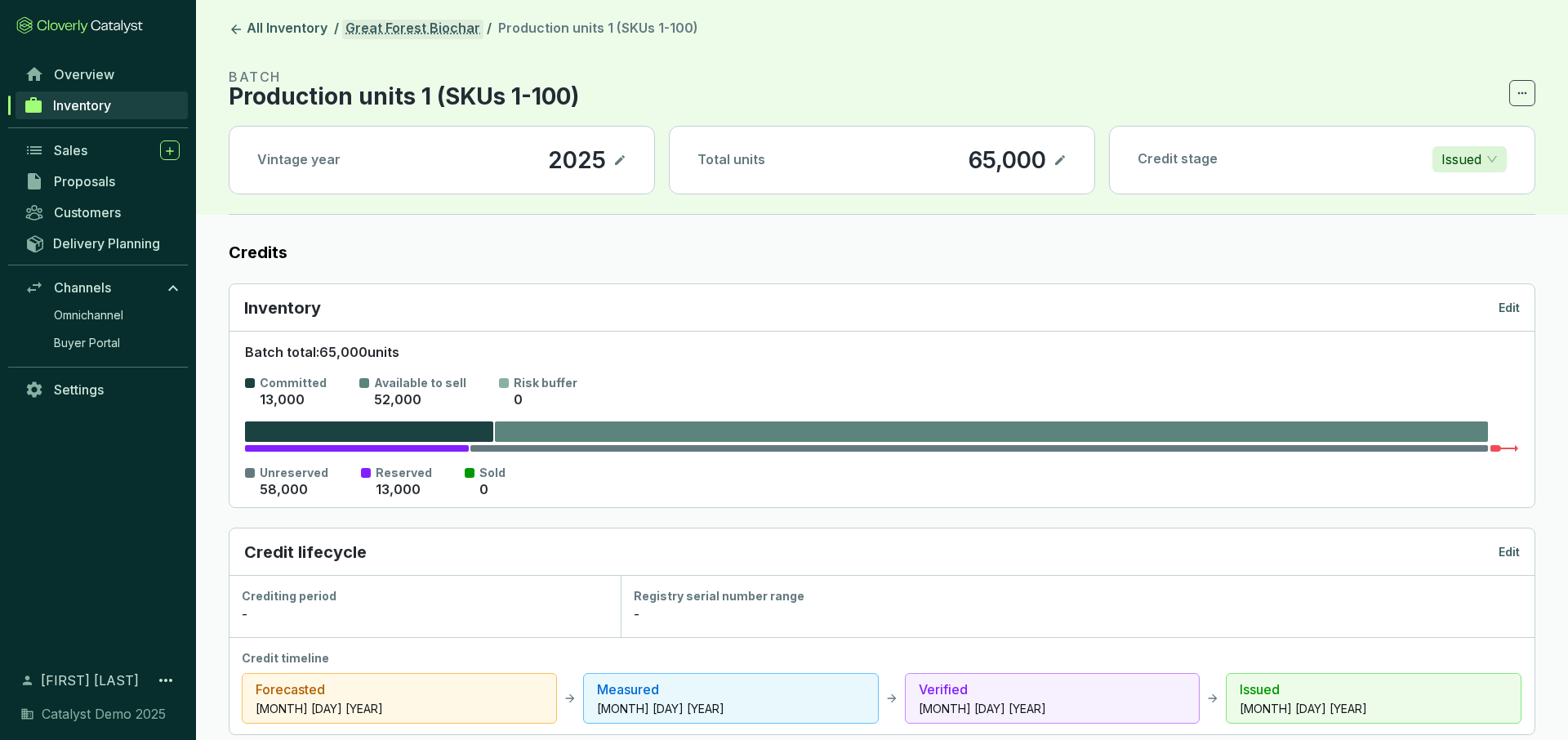 click on "Great Forest Biochar" at bounding box center (412, 29) 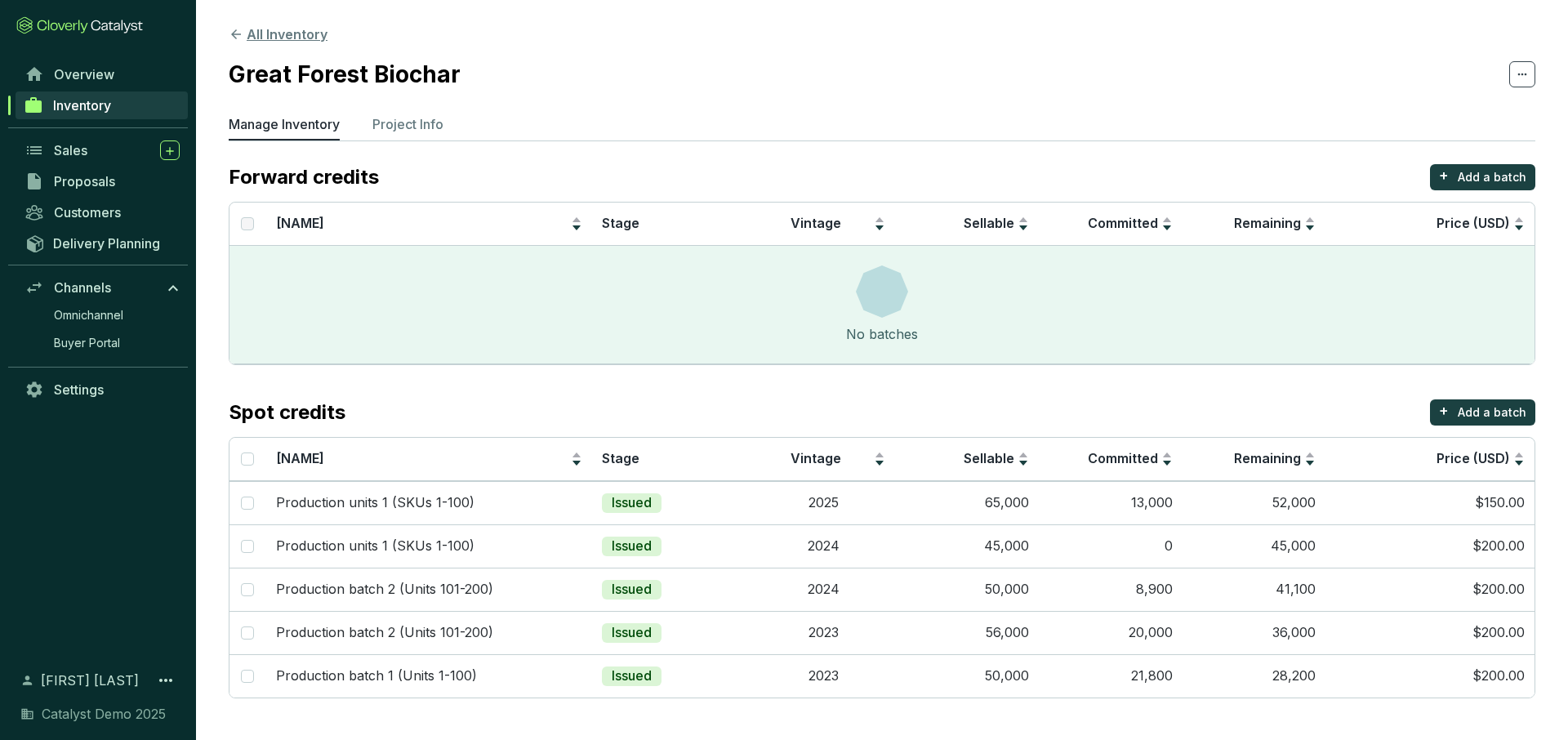 click on "All Inventory" at bounding box center (278, 34) 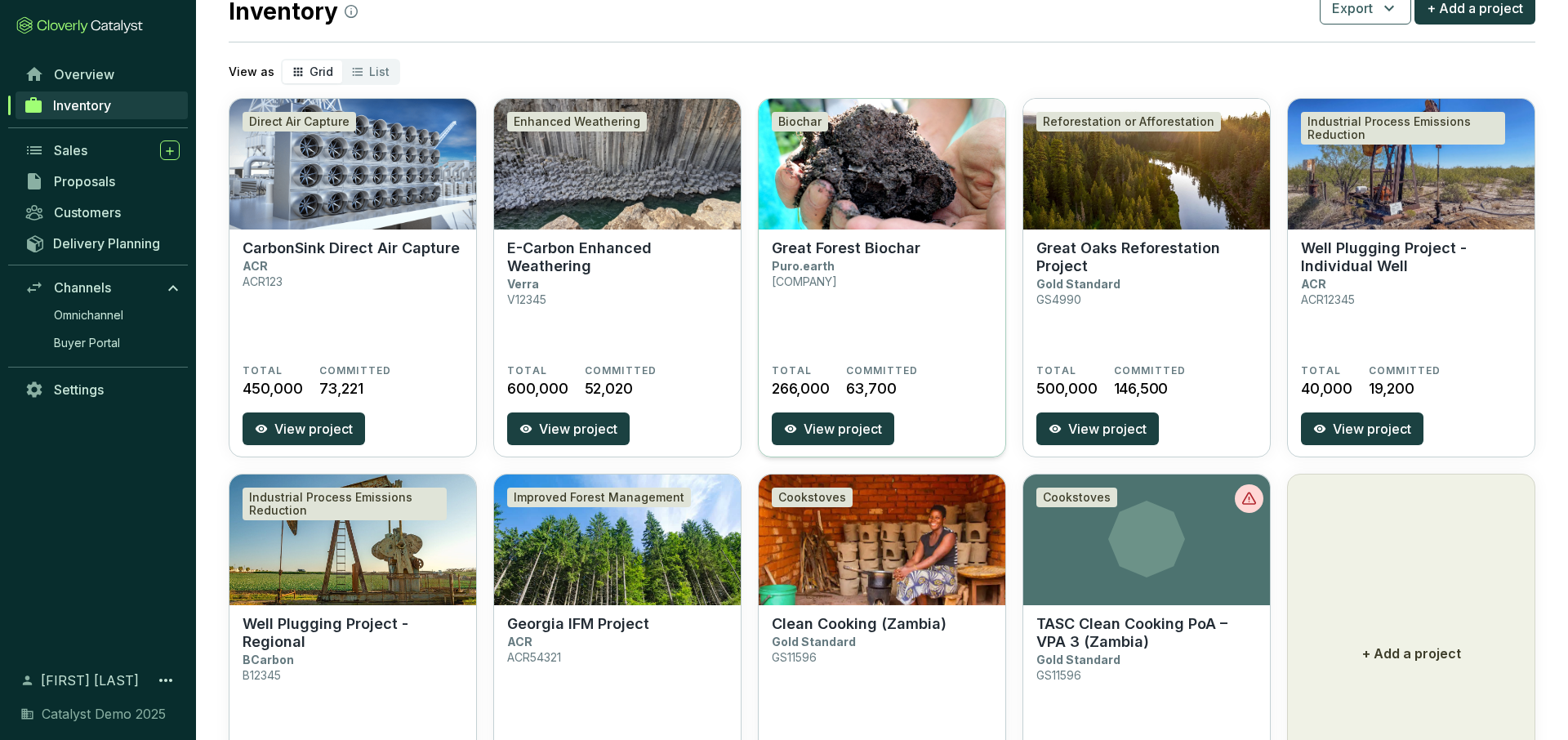 scroll, scrollTop: 67, scrollLeft: 0, axis: vertical 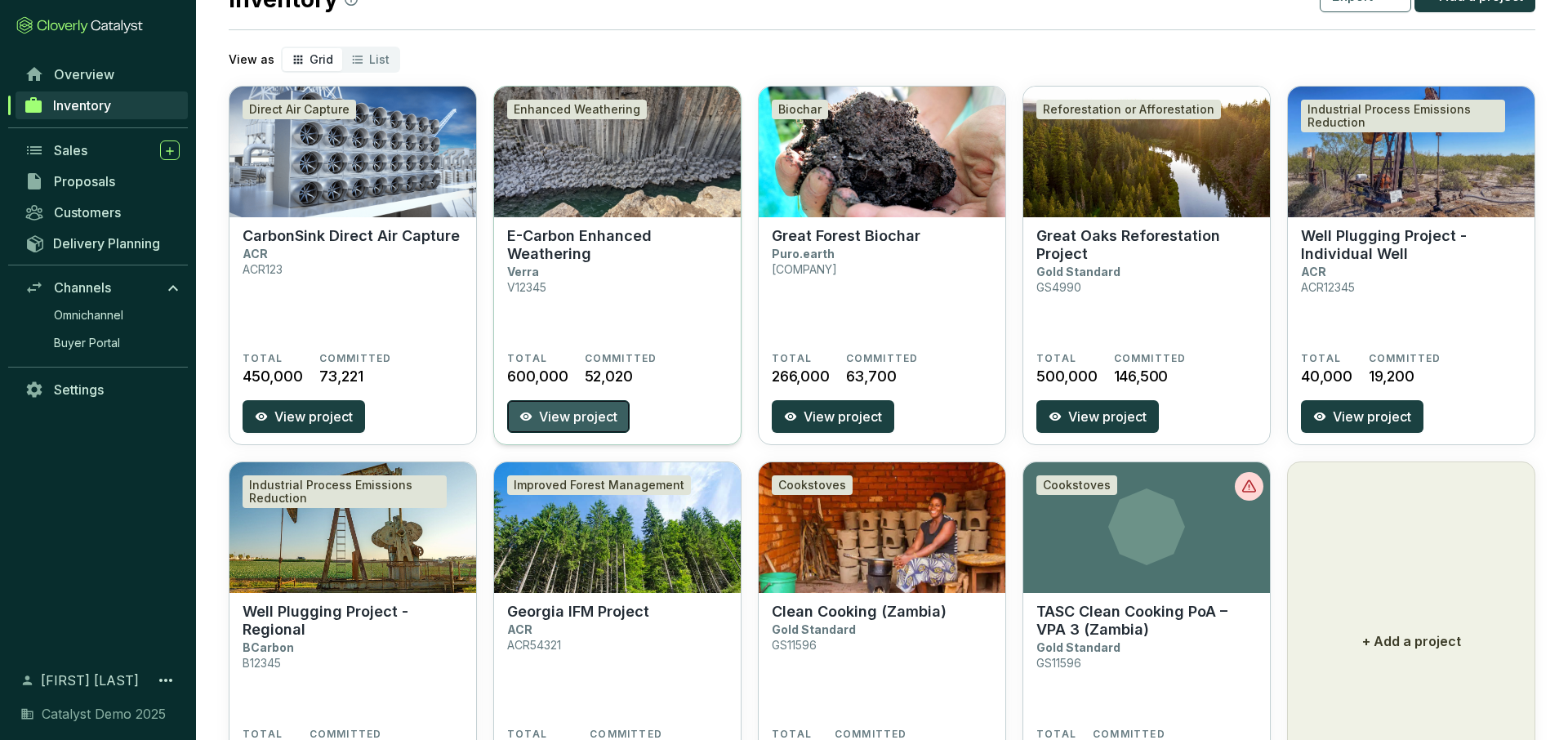 click on "View project" at bounding box center [578, 417] 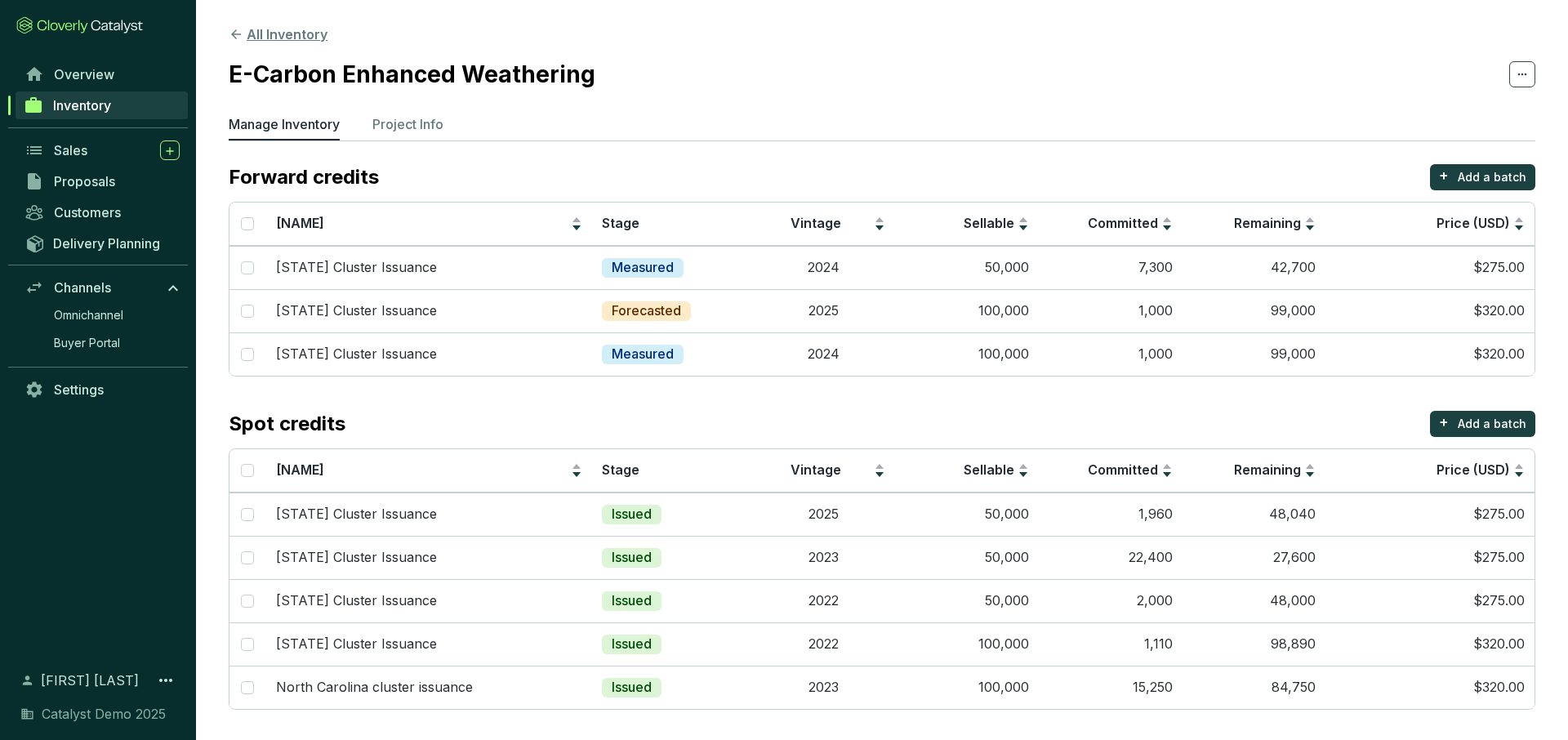 click on "All Inventory" at bounding box center [278, 34] 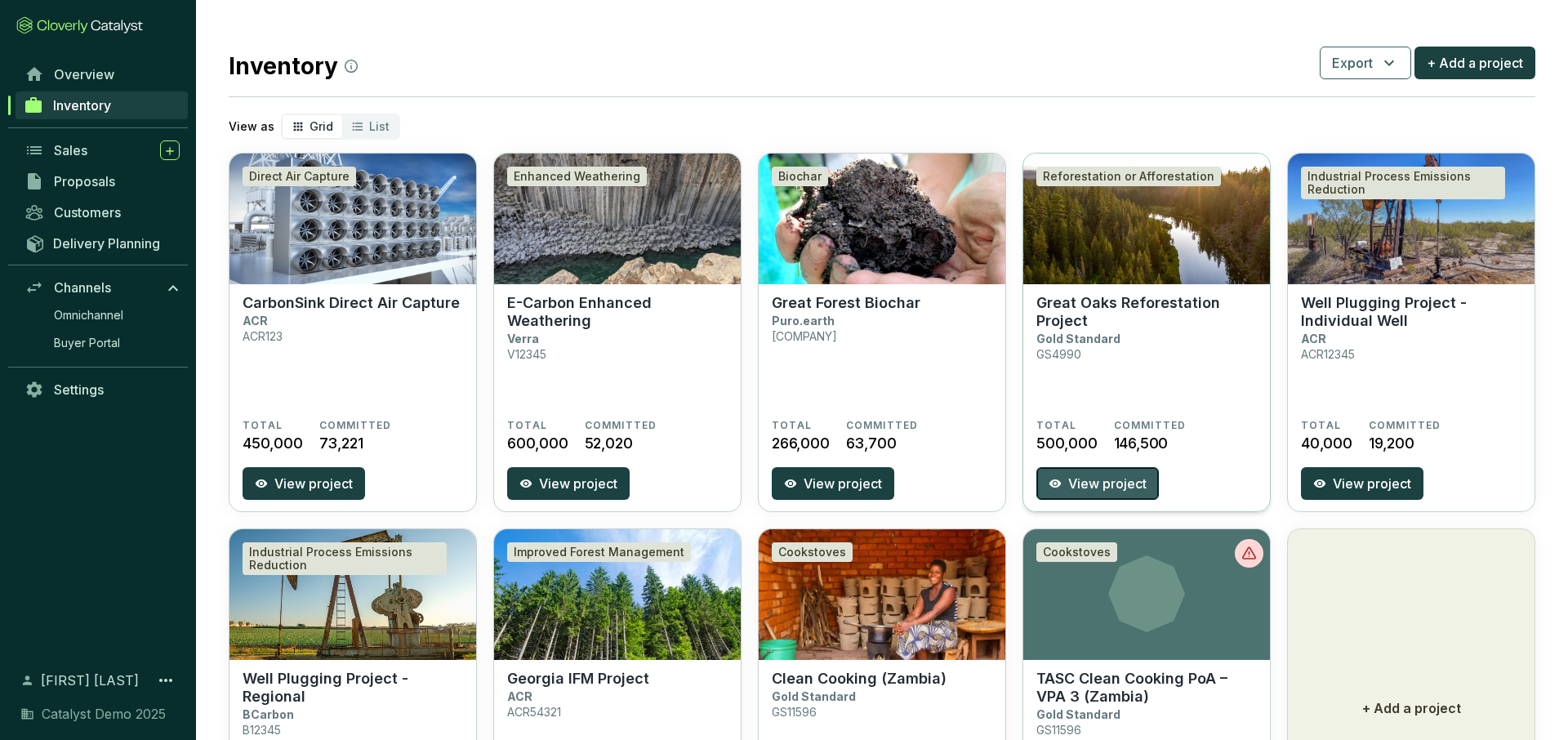 click on "View project" at bounding box center (1107, 484) 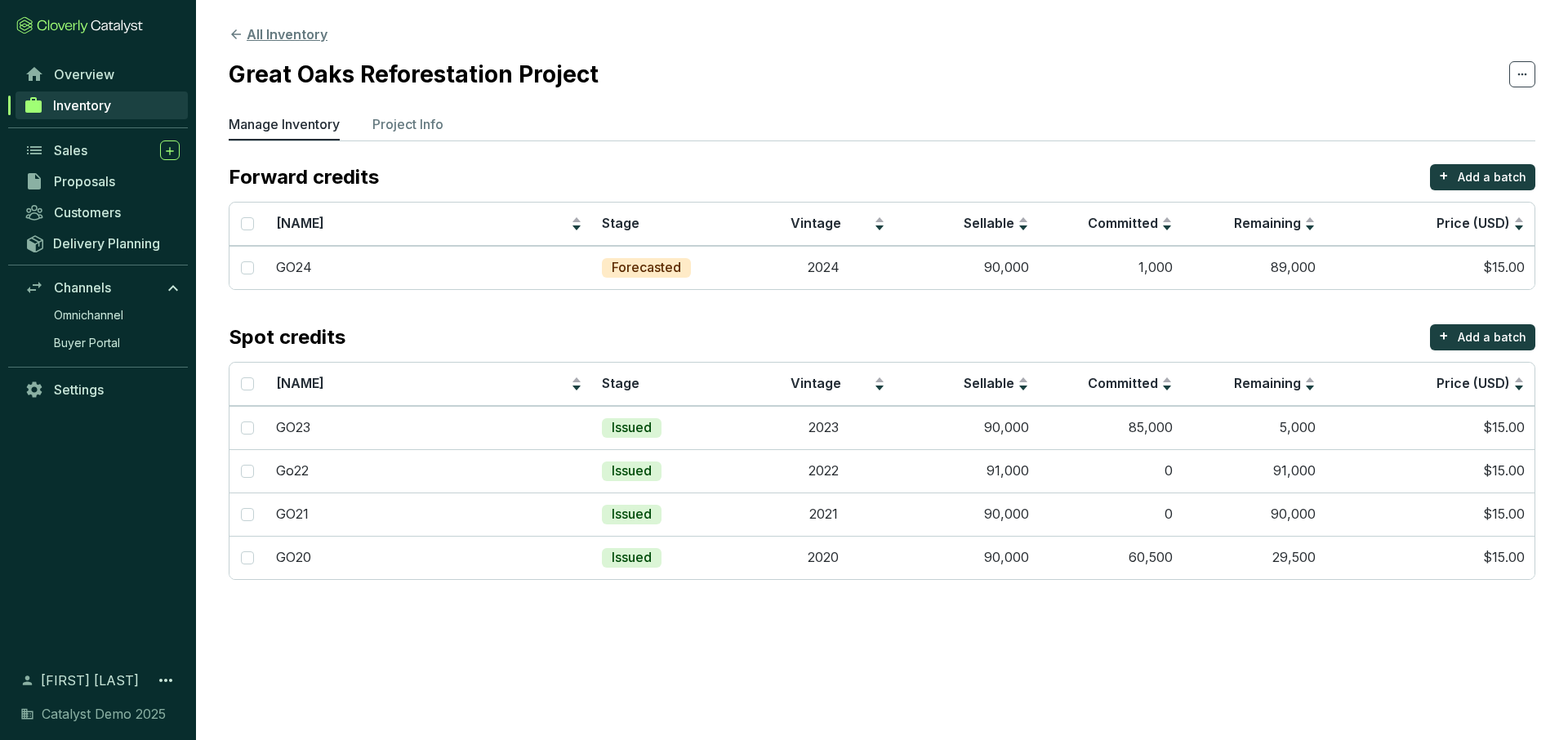 click on "All Inventory" at bounding box center (278, 34) 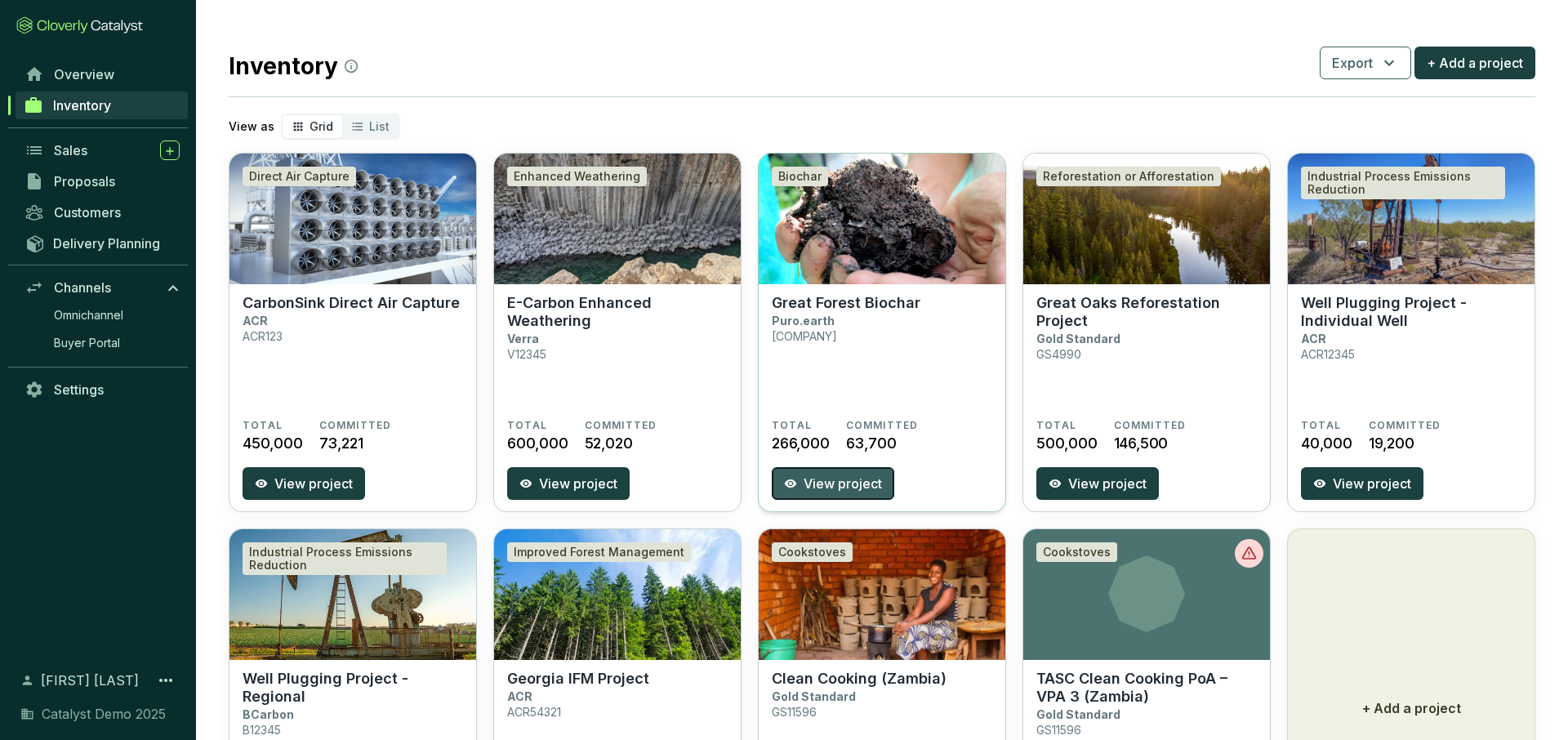 click on "View project" at bounding box center (833, 484) 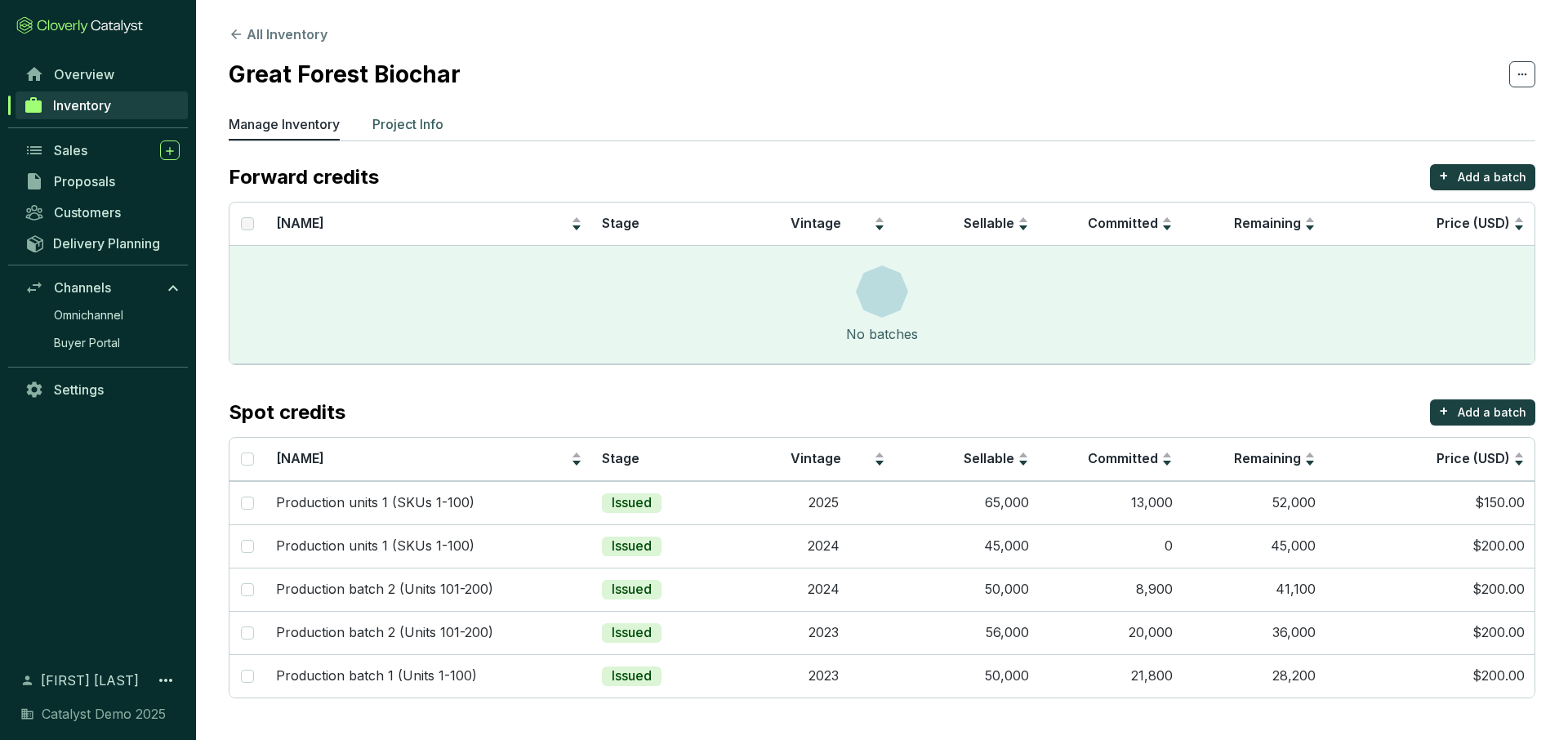 click on "Project Info" at bounding box center [408, 124] 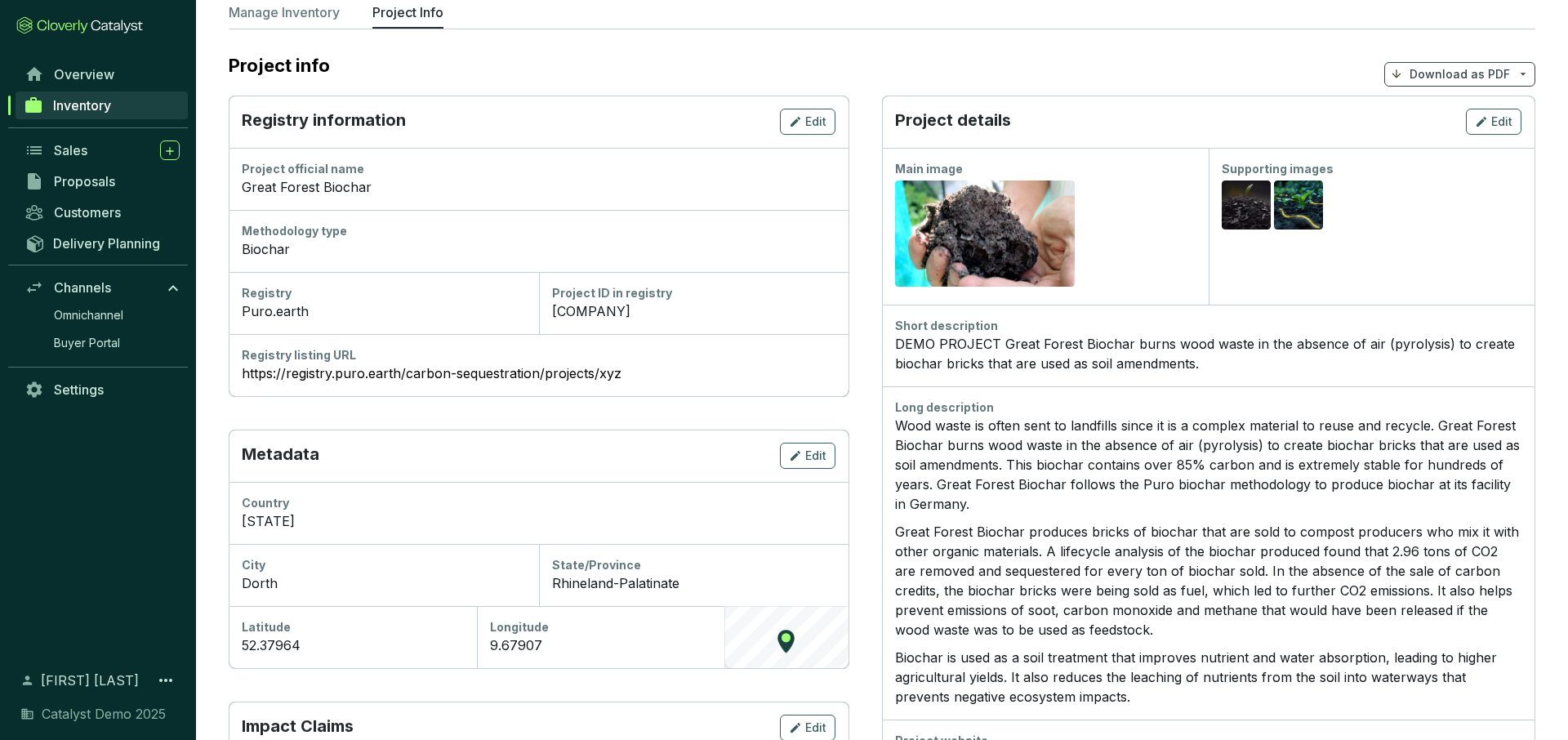 scroll, scrollTop: 125, scrollLeft: 0, axis: vertical 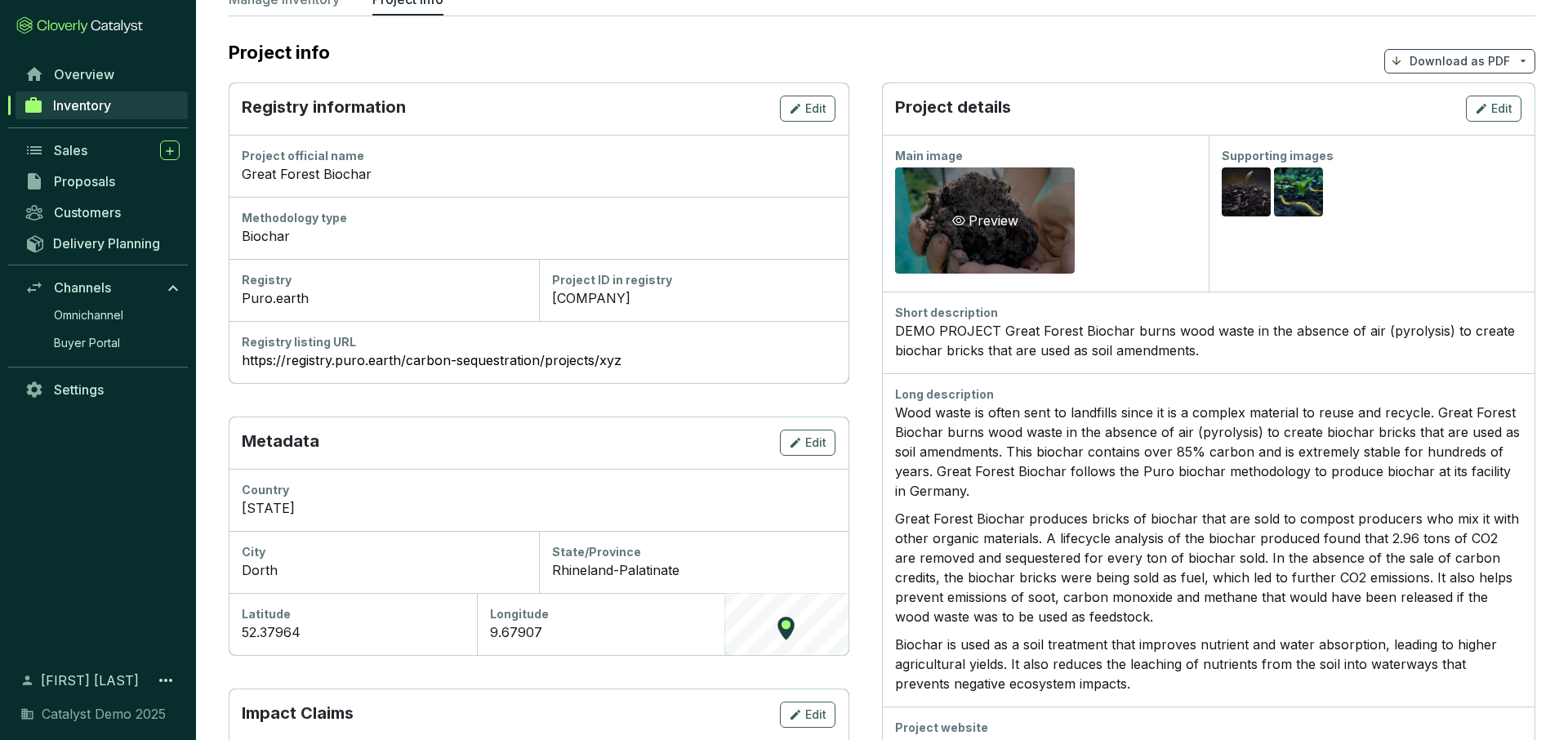 click on "Preview" at bounding box center [985, 221] 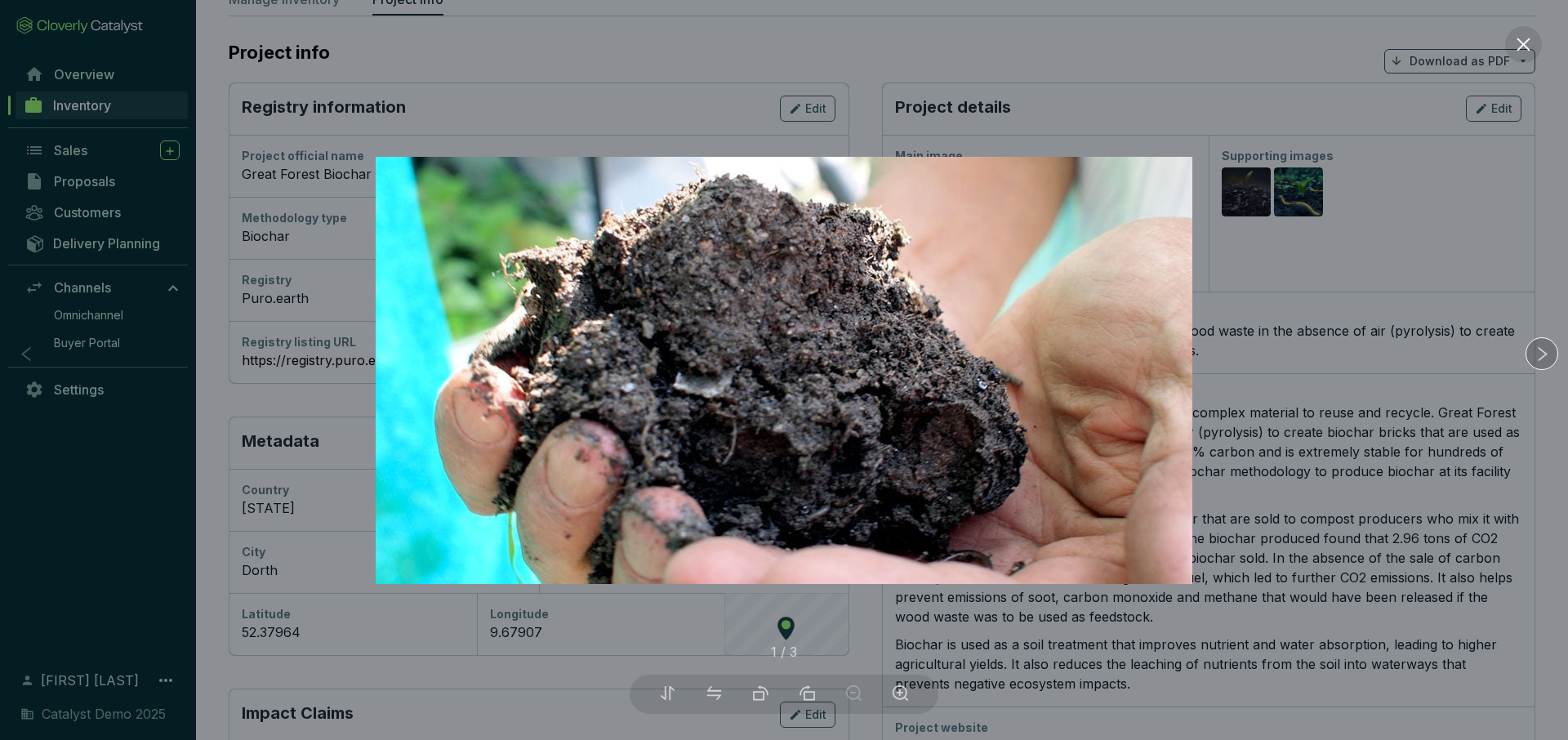 click 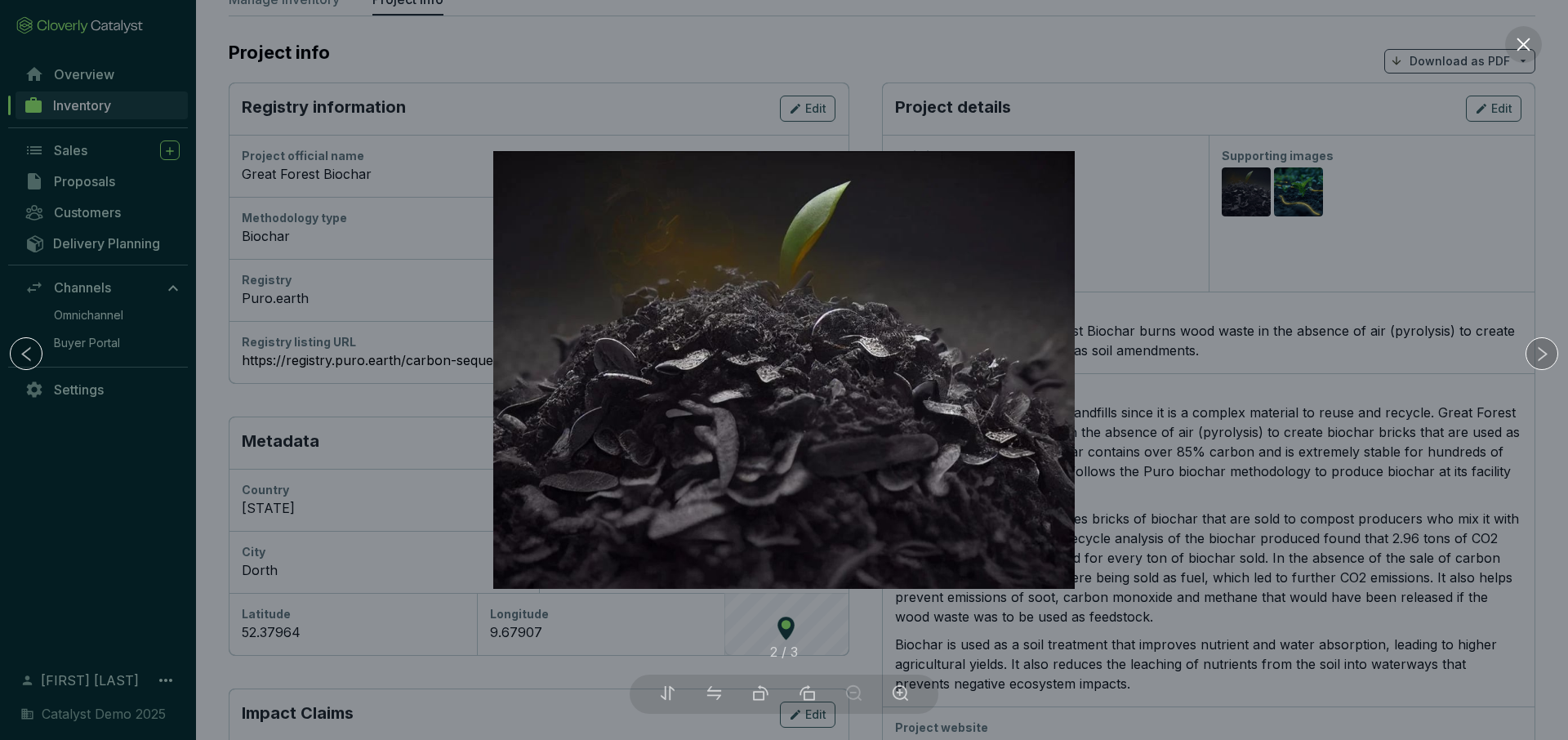 click 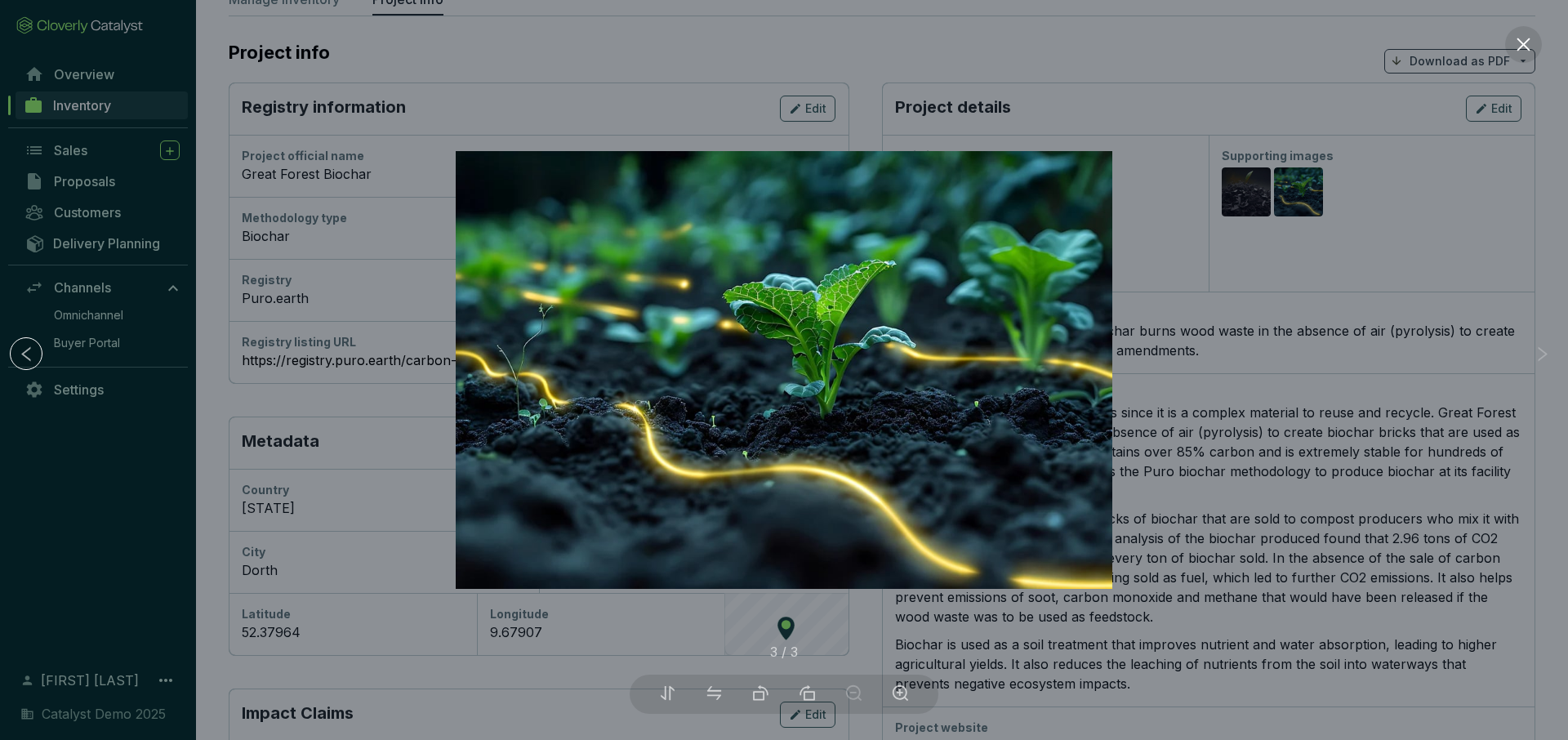 click at bounding box center (784, 370) 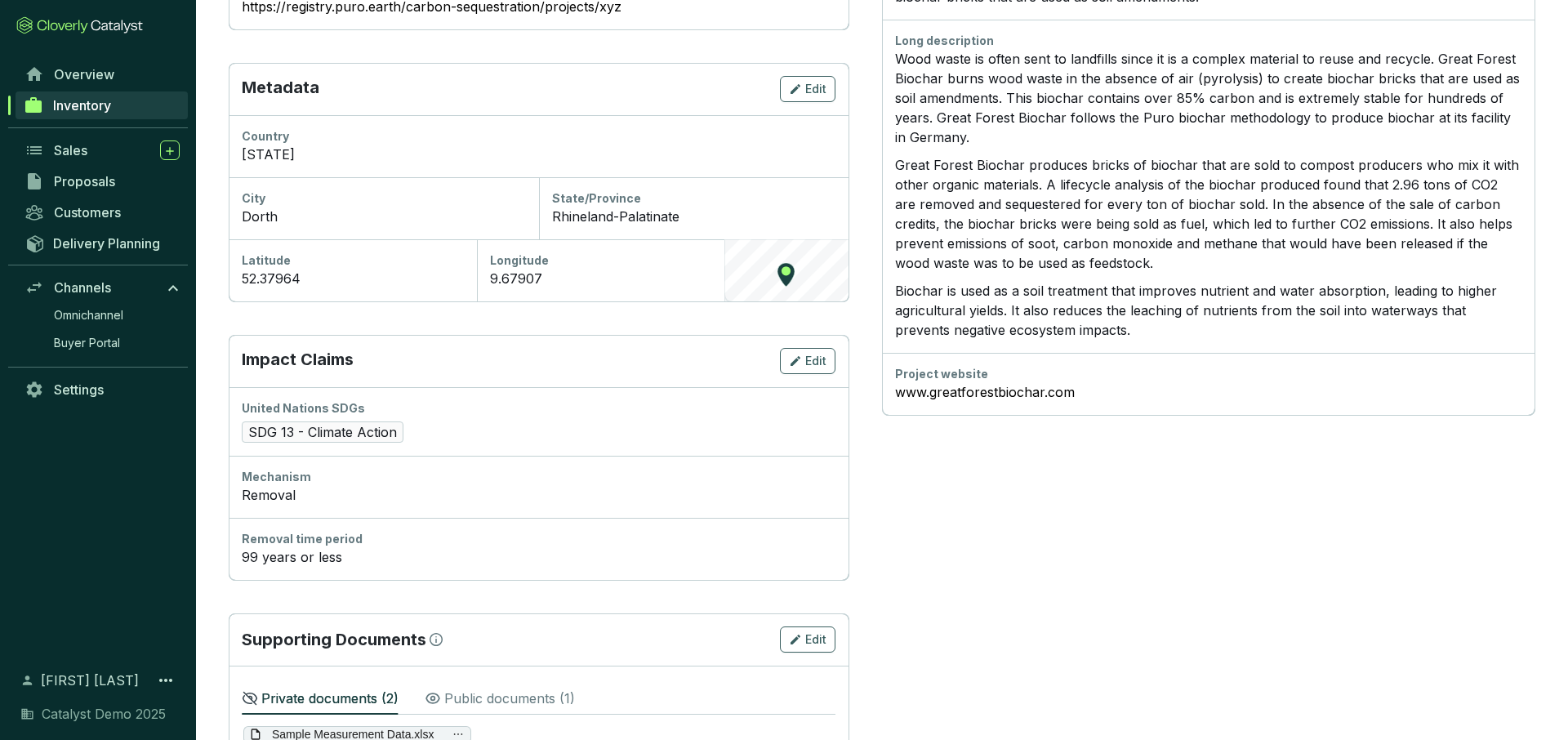 scroll, scrollTop: 554, scrollLeft: 0, axis: vertical 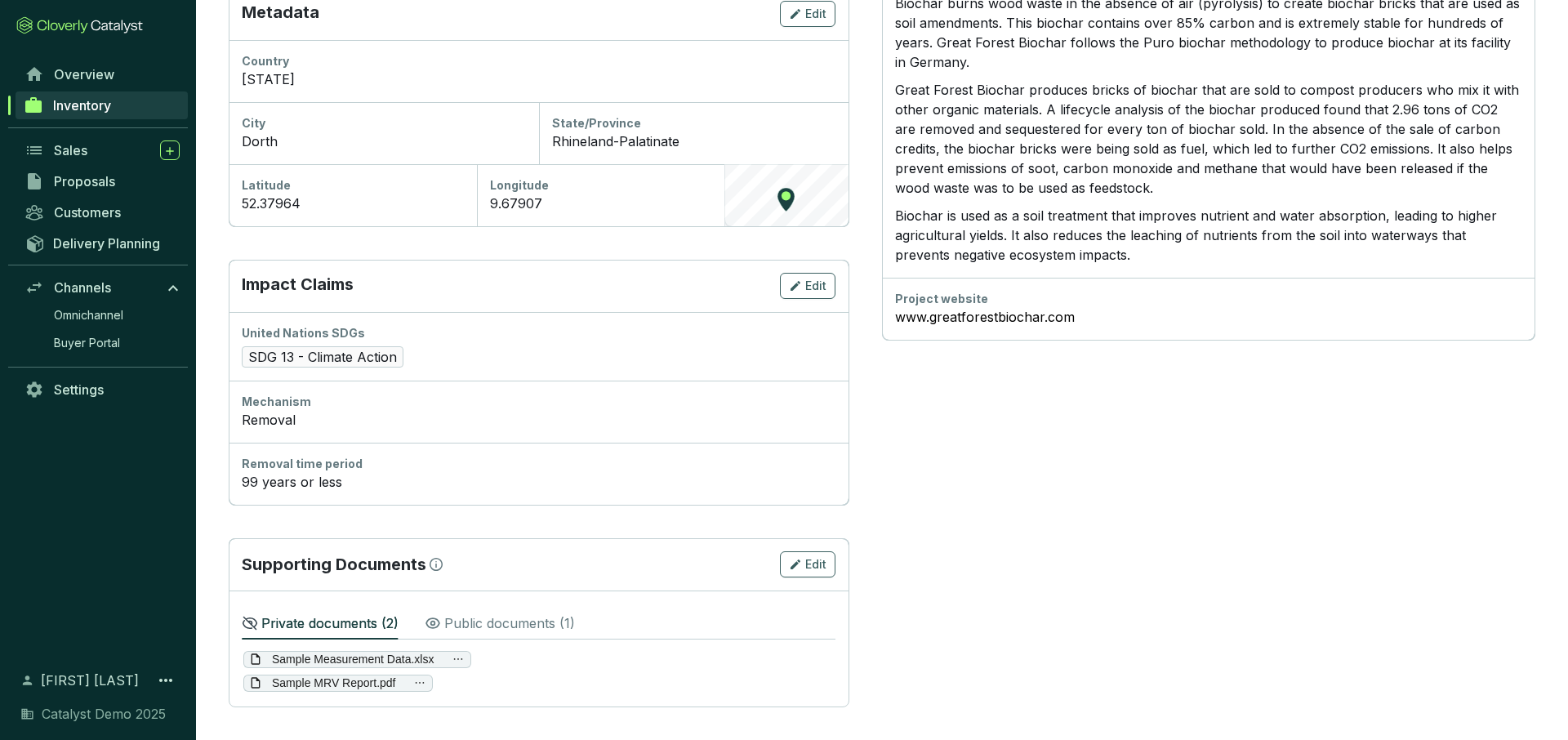 click on "Public documents ( 1 )" at bounding box center (510, 623) 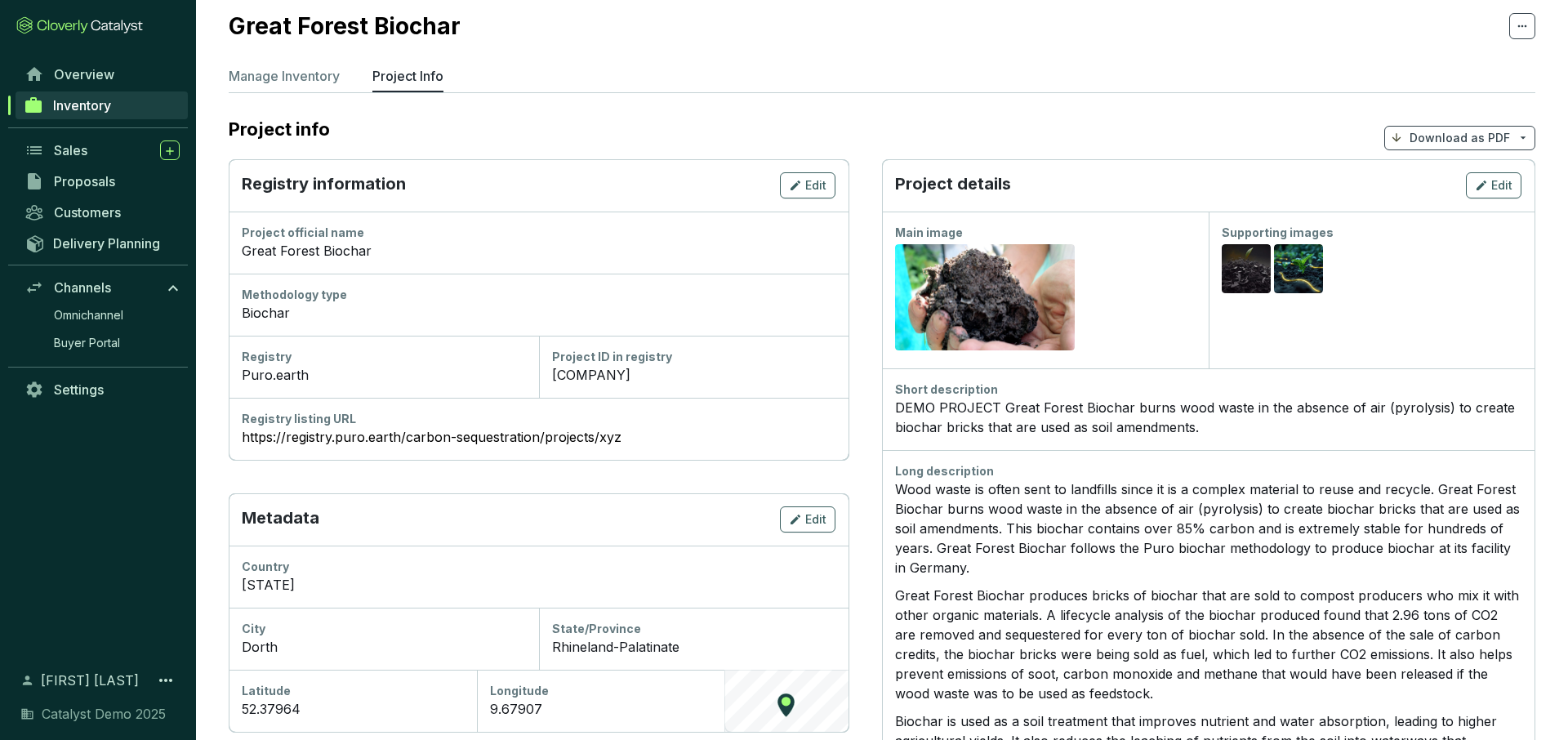 scroll, scrollTop: 0, scrollLeft: 0, axis: both 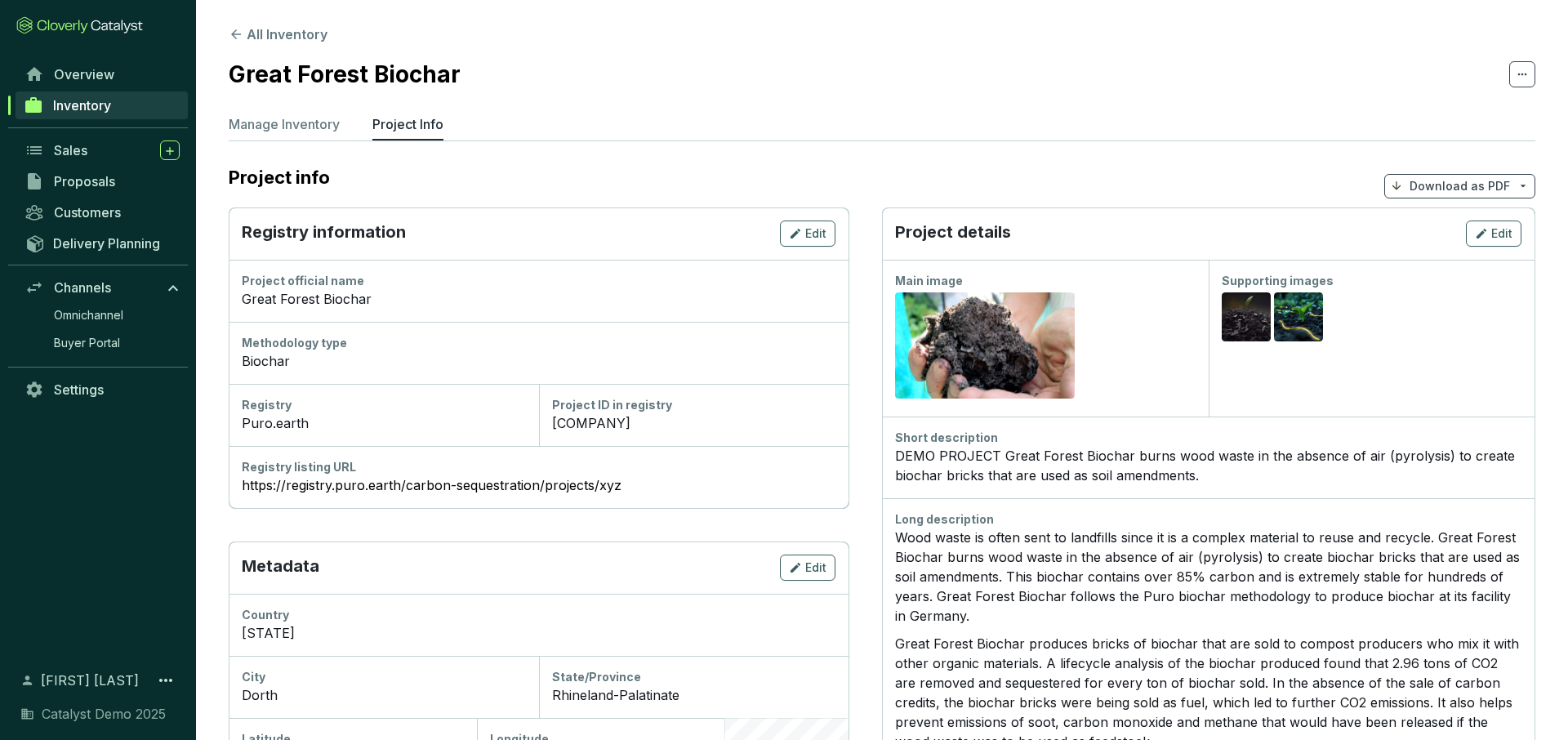 click on "Download as PDF" at bounding box center (1459, 186) 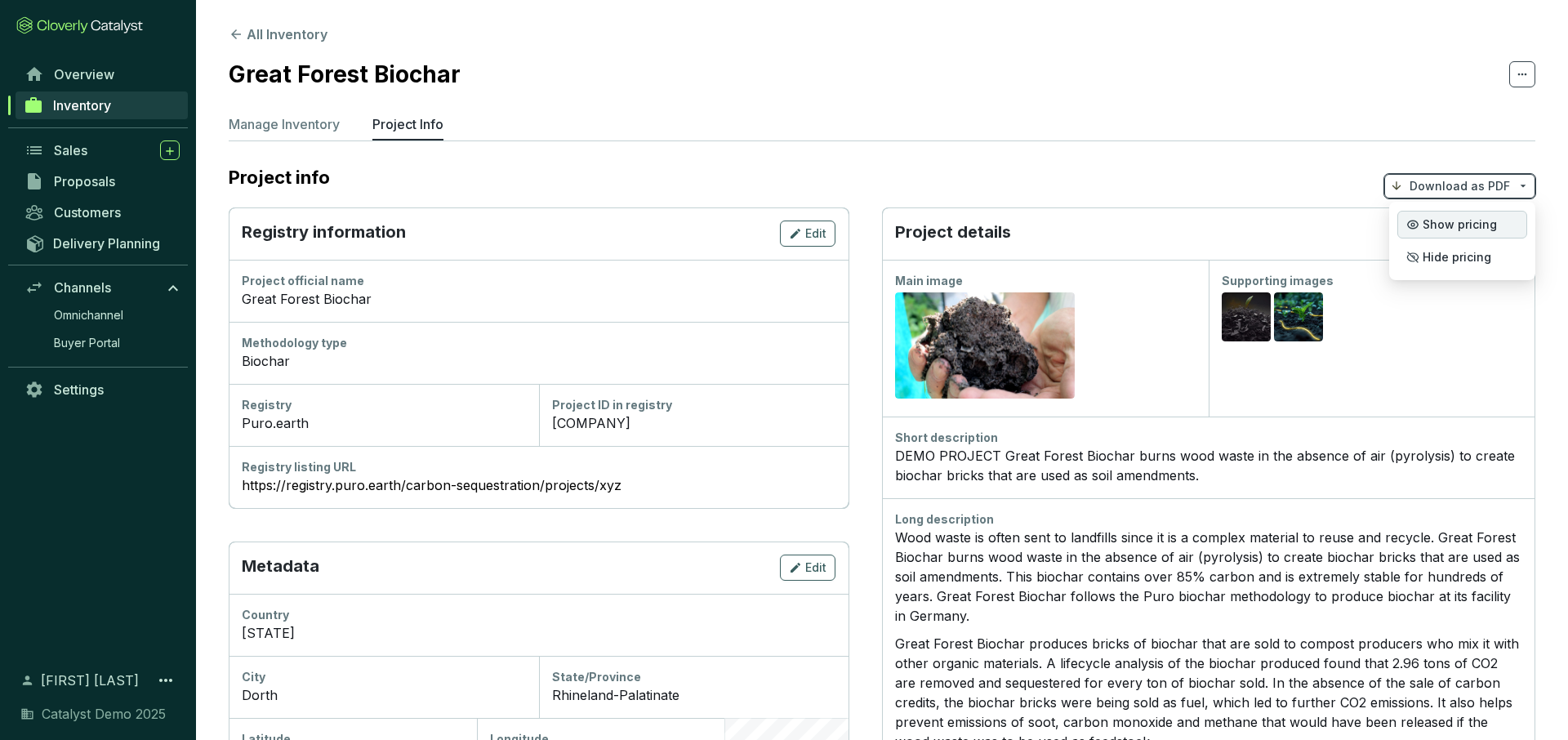 click on "Show pricing" at bounding box center [1459, 225] 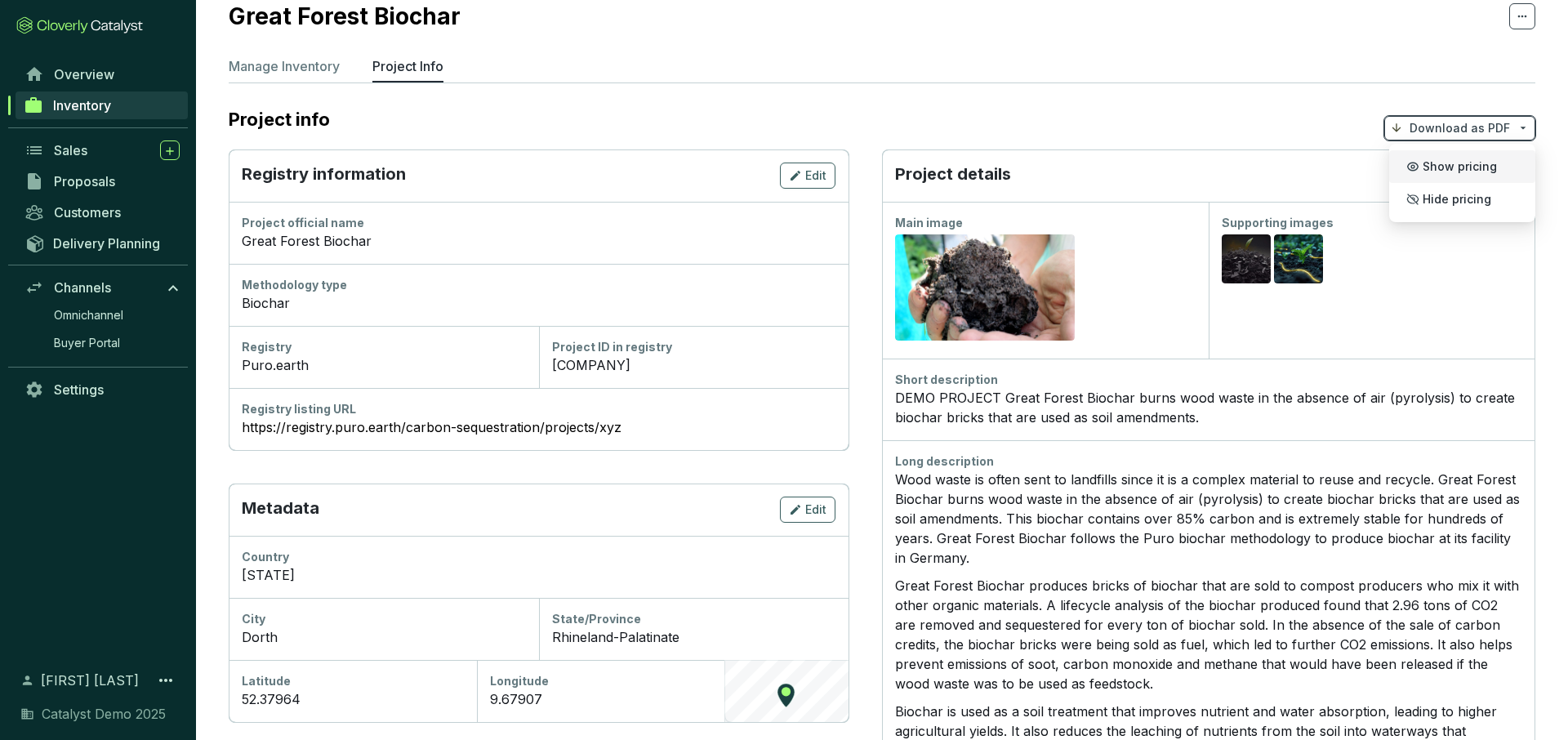 scroll, scrollTop: 0, scrollLeft: 0, axis: both 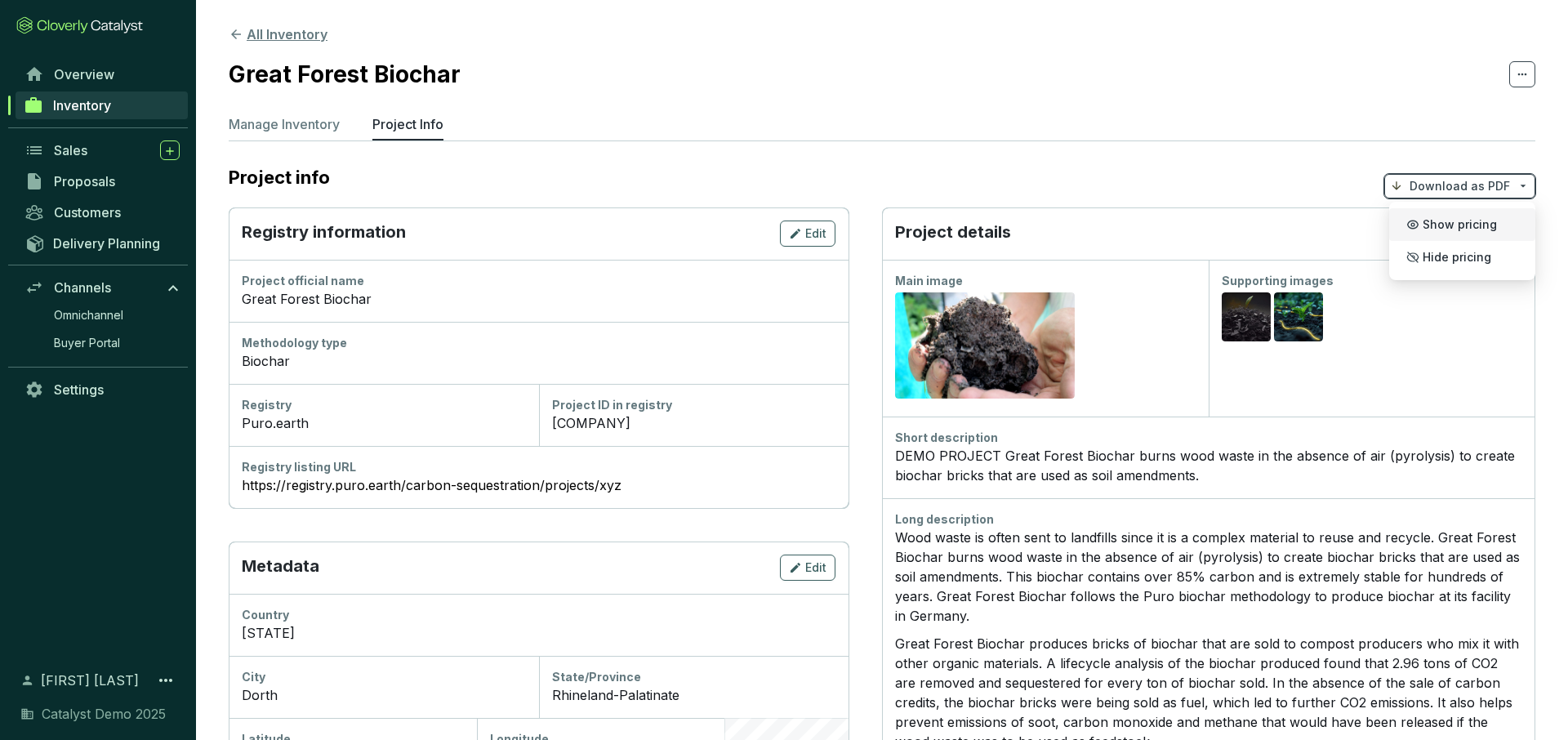 click 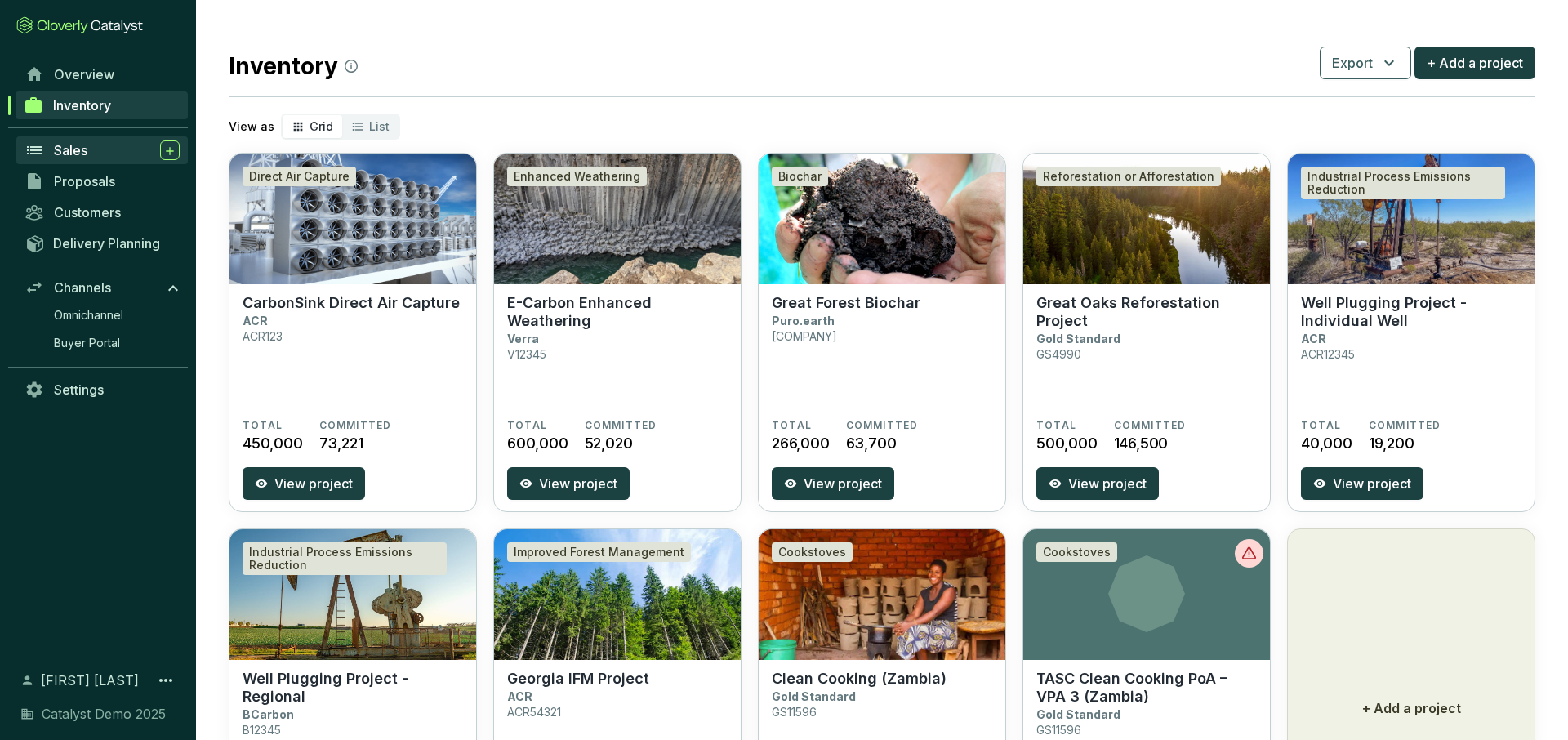 click on "Sales" at bounding box center (117, 150) 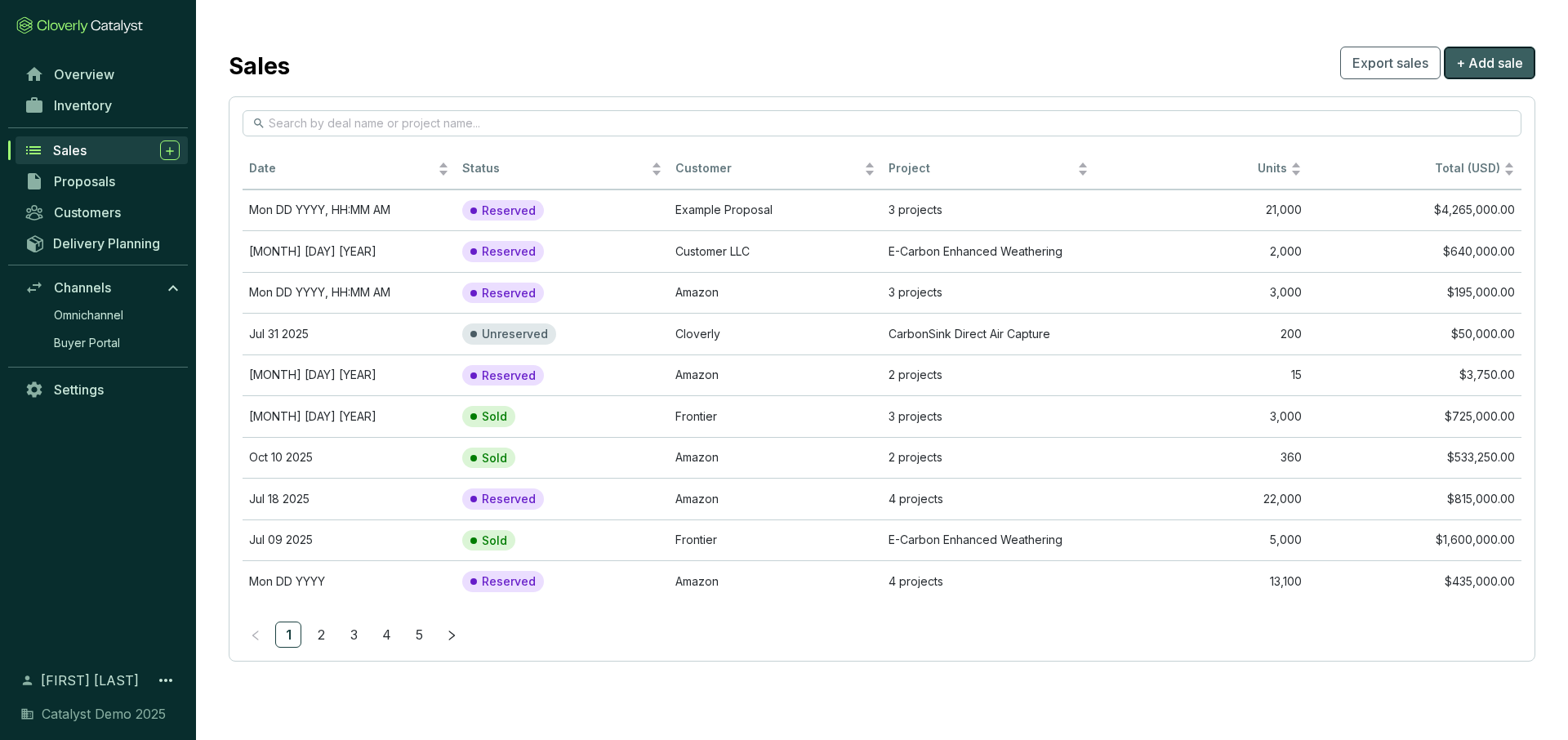 click on "+ Add sale" at bounding box center [1490, 63] 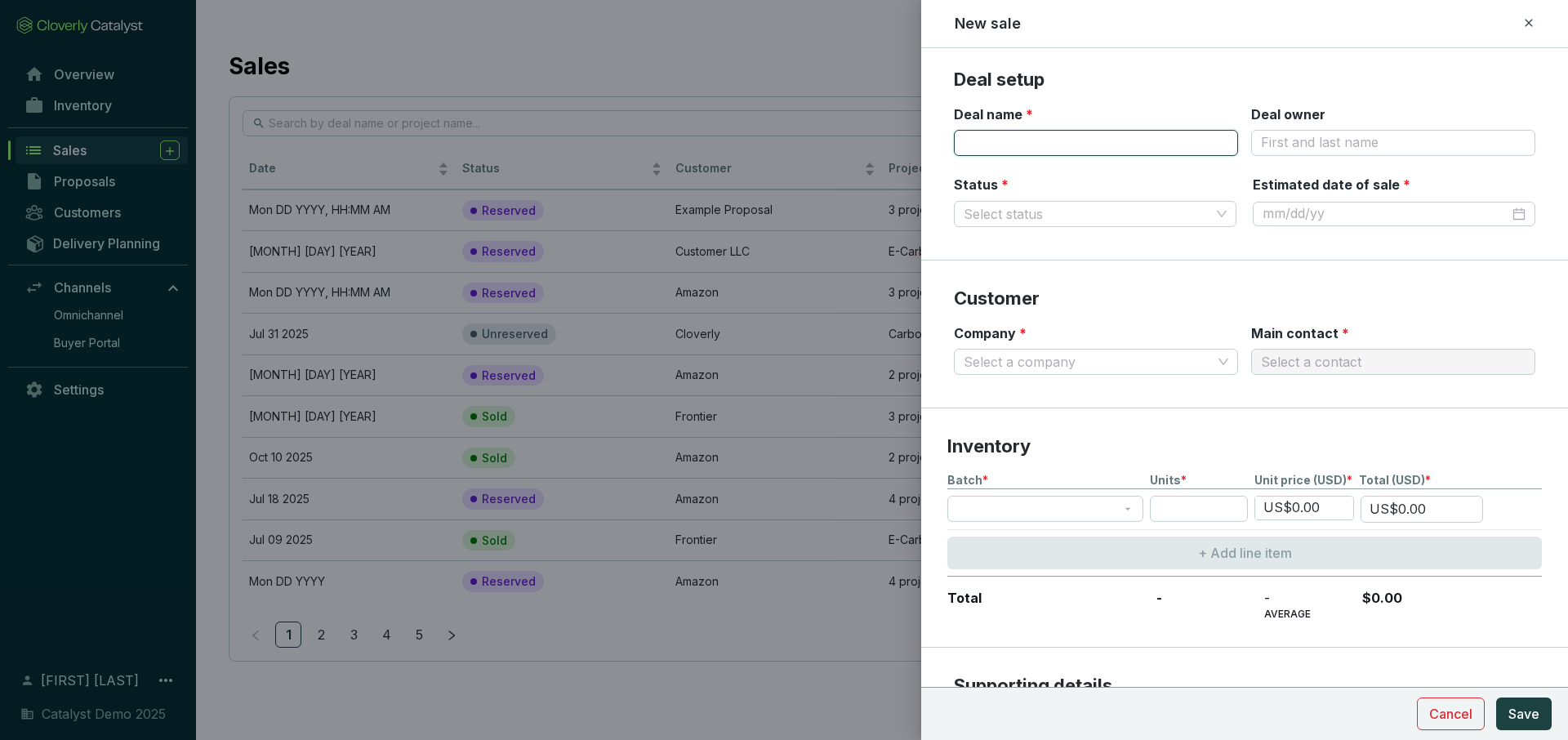 click on "Deal name   *" at bounding box center (1096, 143) 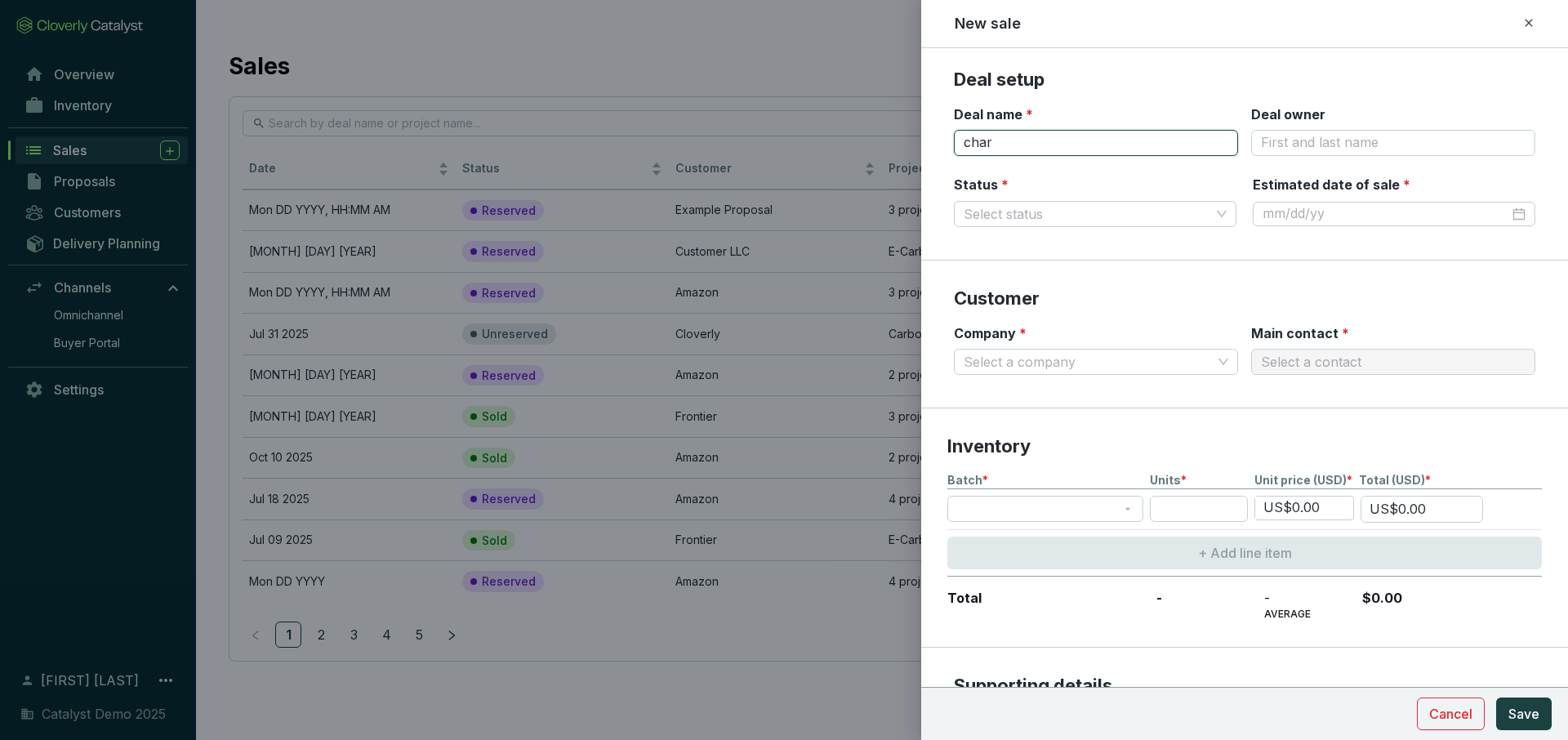 type on "[NAME]" 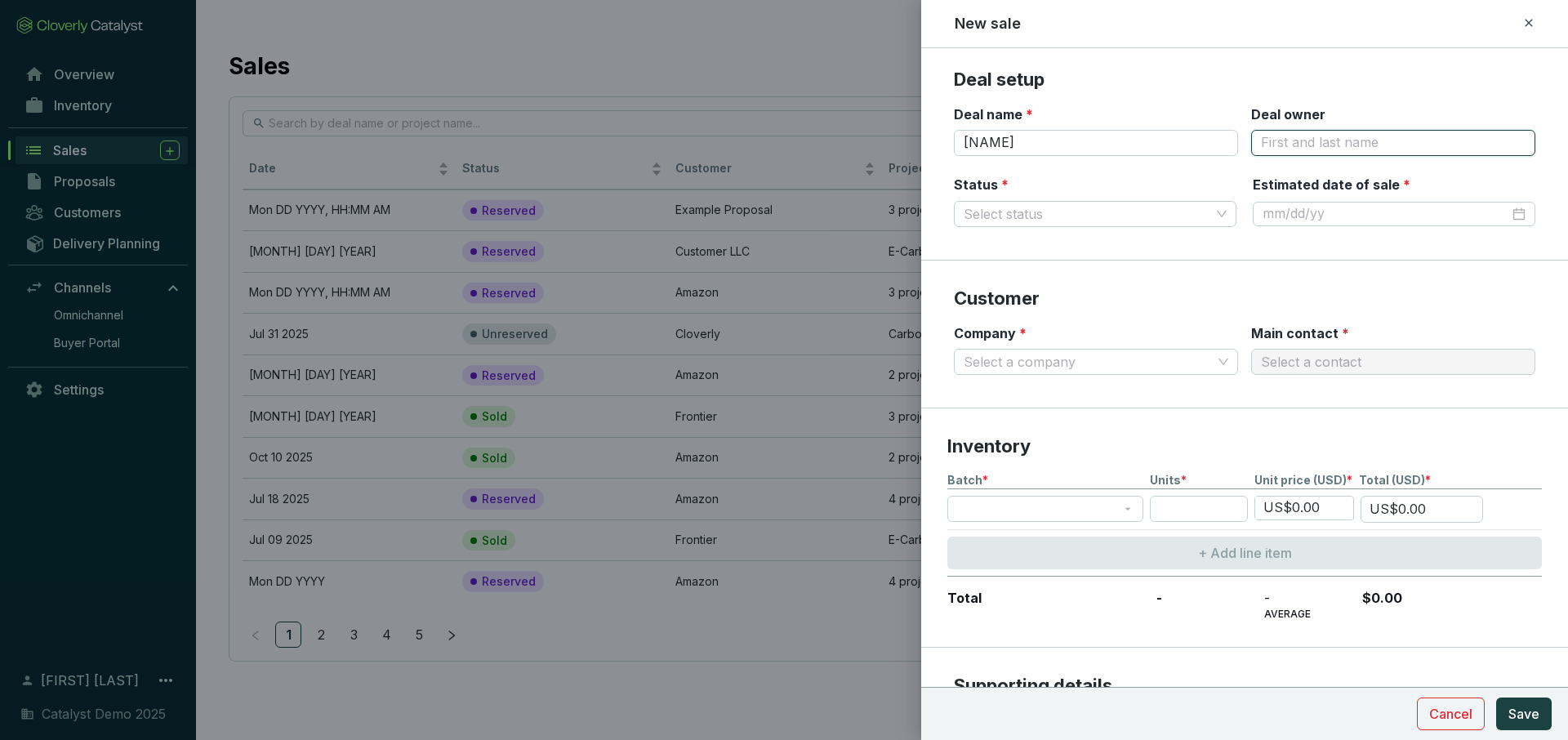 click on "Deal owner" at bounding box center (1393, 143) 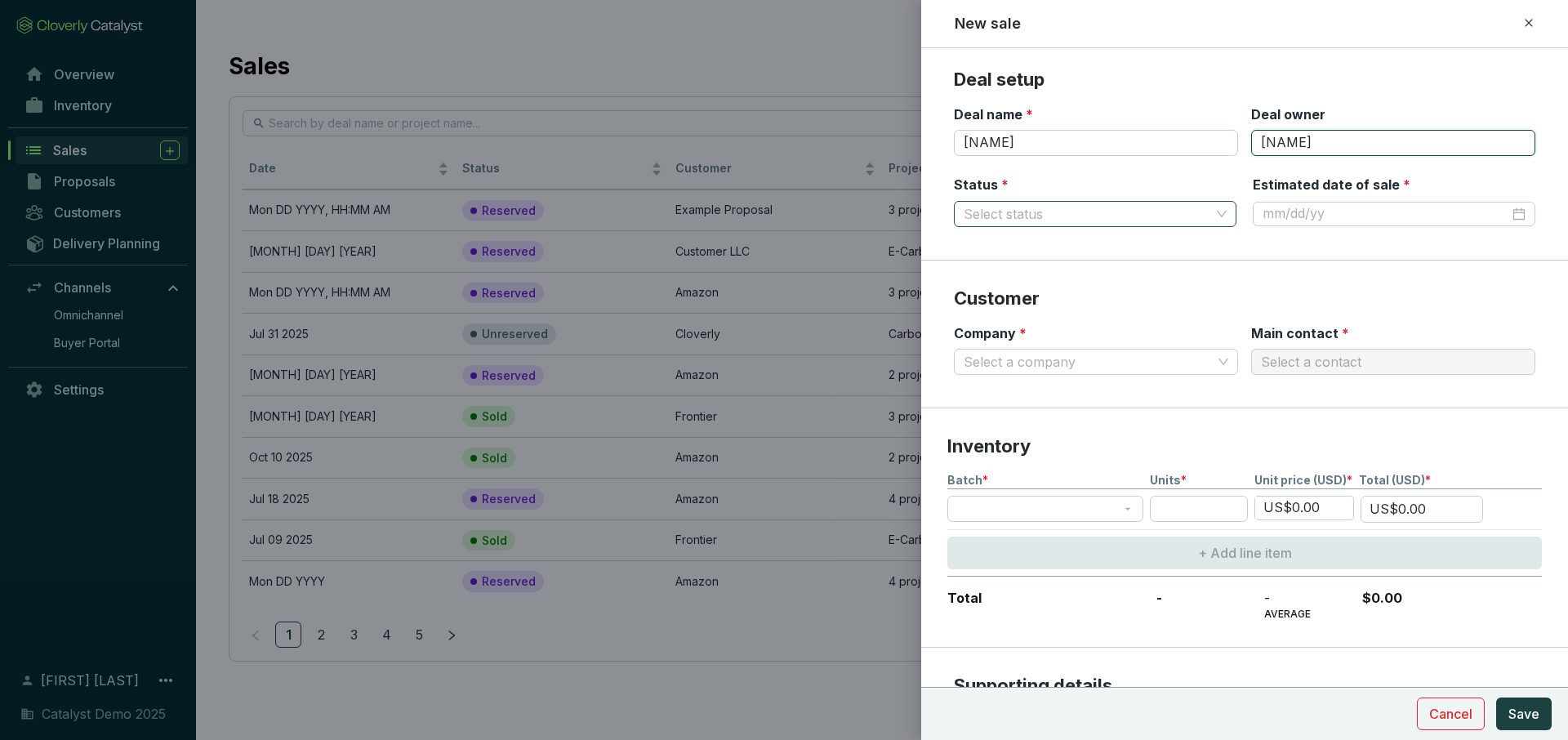 type on "[NAME]" 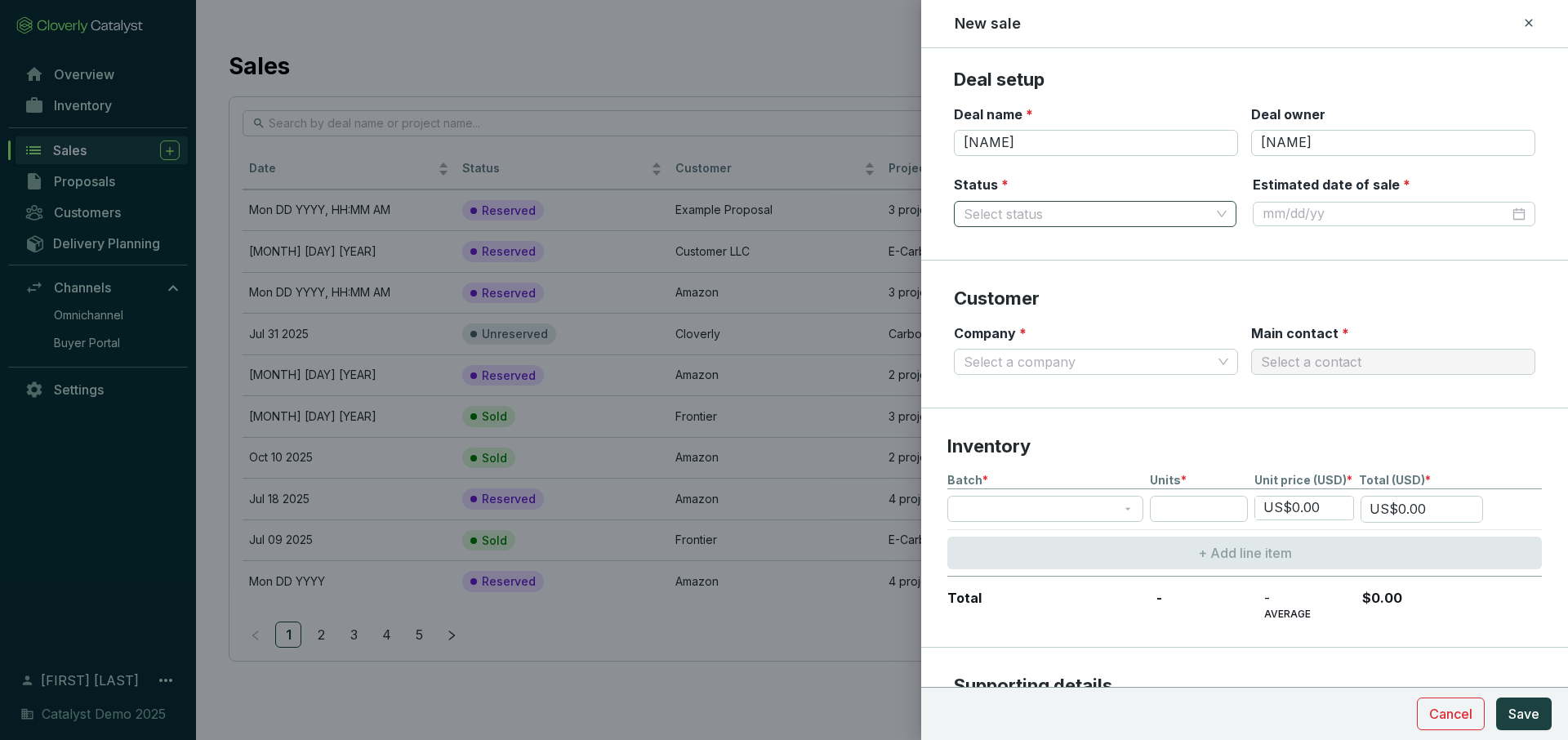 click on "Status   *" at bounding box center [1087, 214] 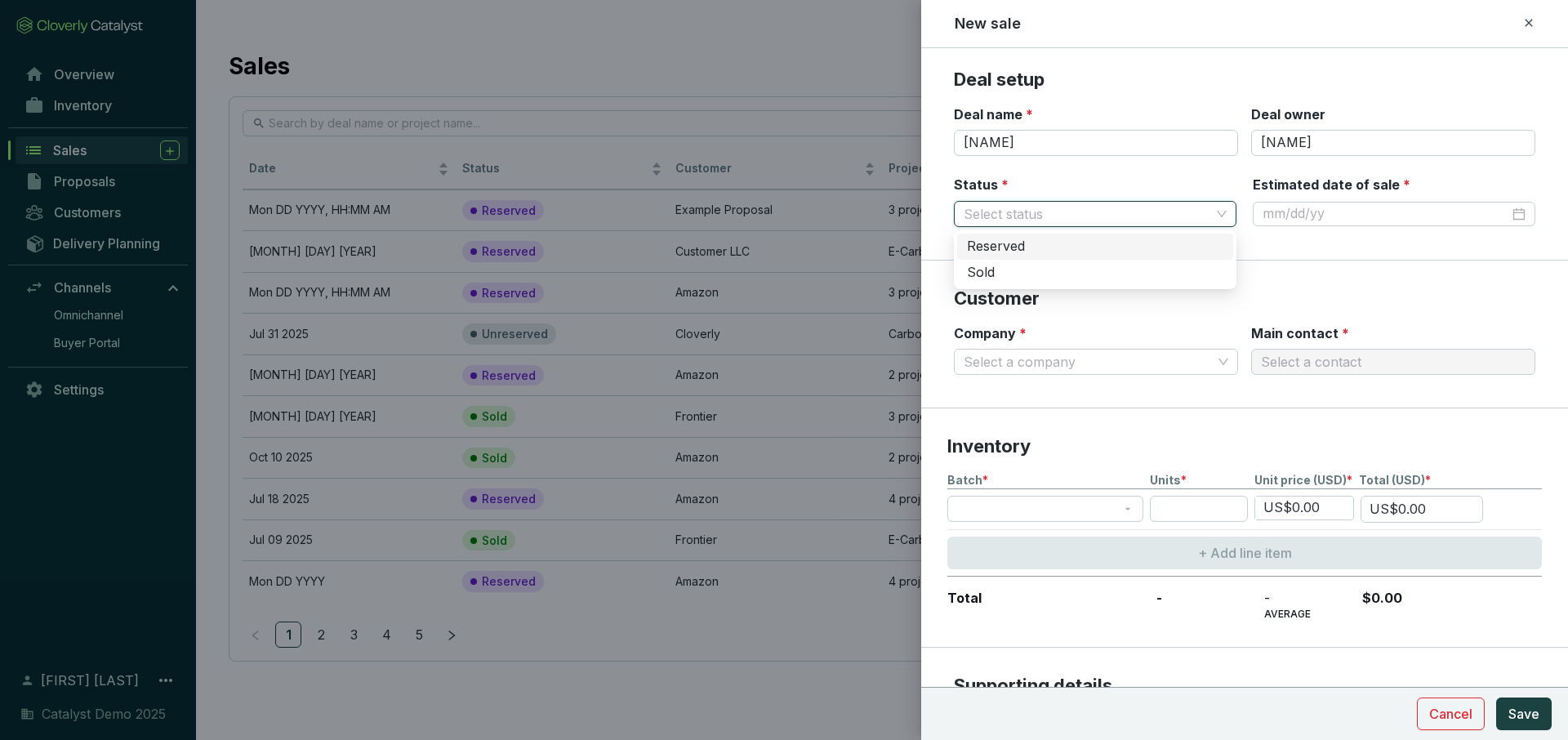 click on "Reserved" at bounding box center [1095, 247] 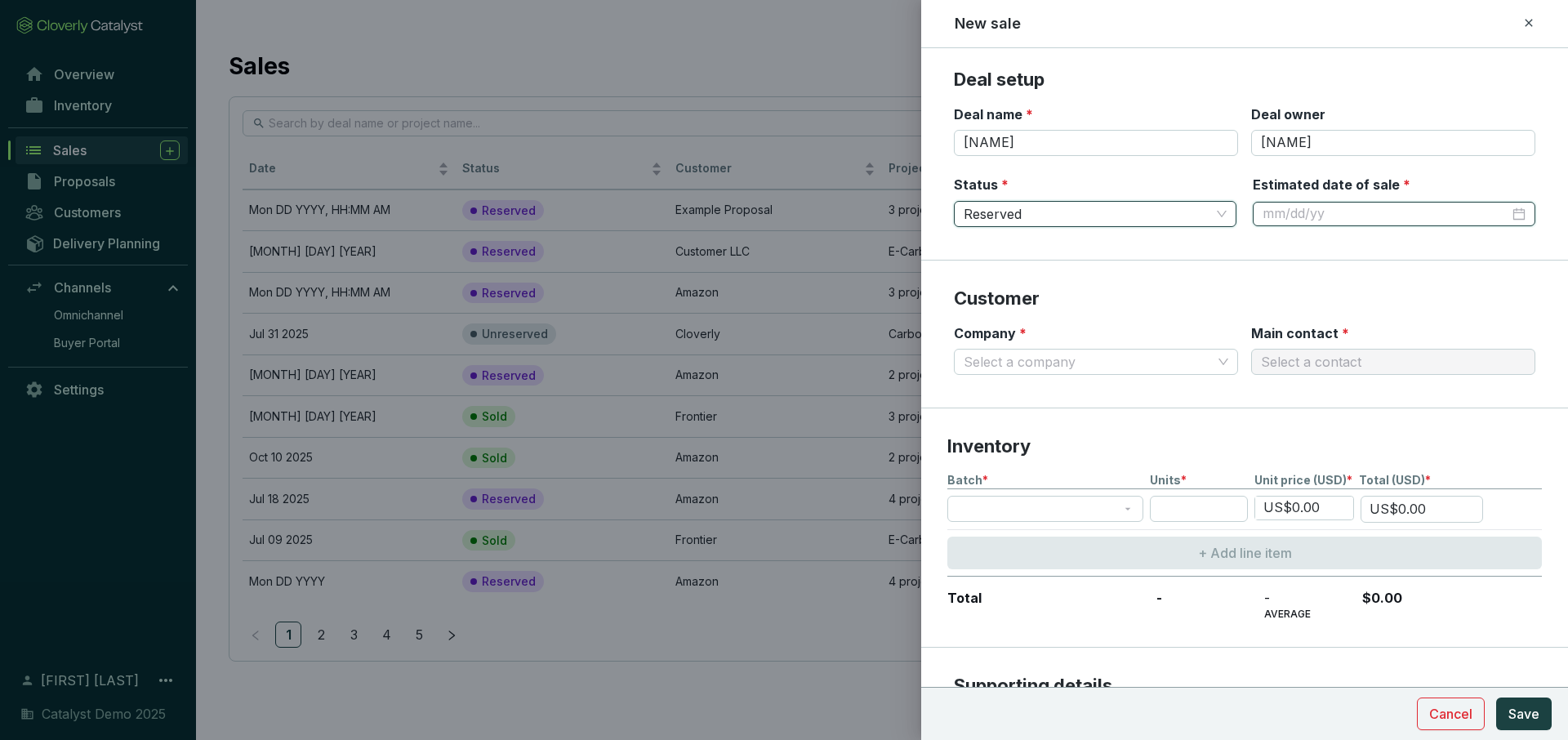 click on "Estimated date of sale   *" at bounding box center (1386, 214) 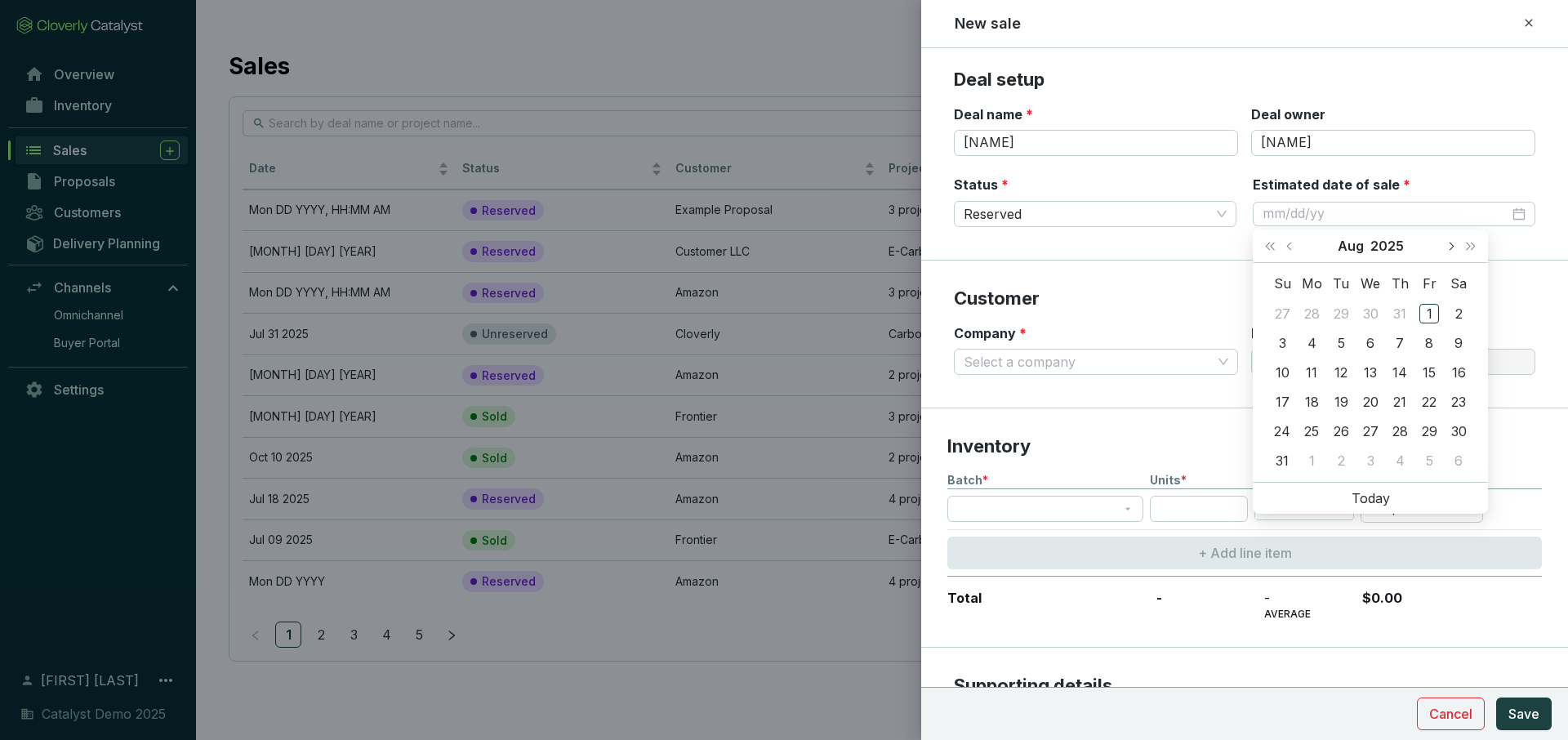 click at bounding box center [1450, 246] 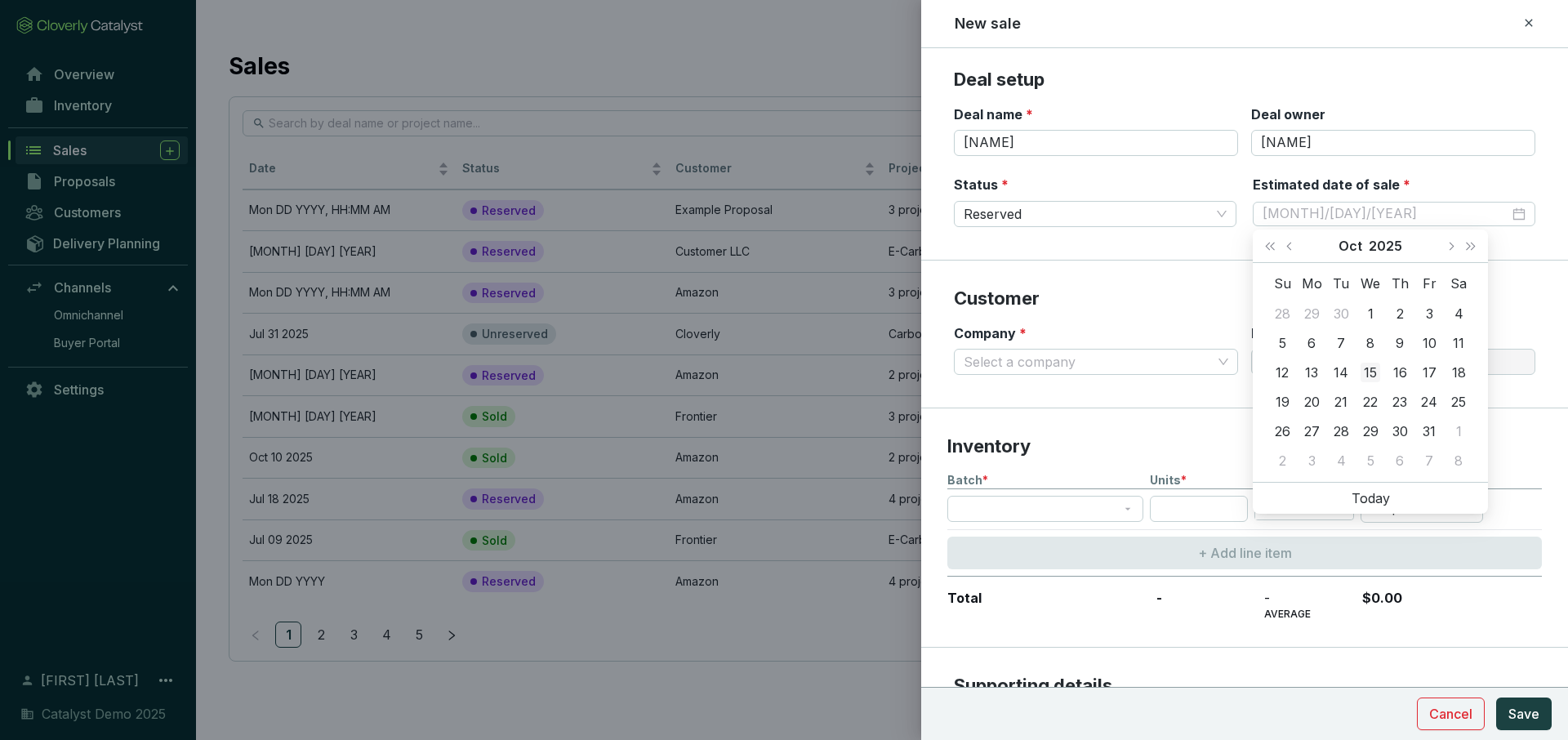 type on "MM/DD/YYYY" 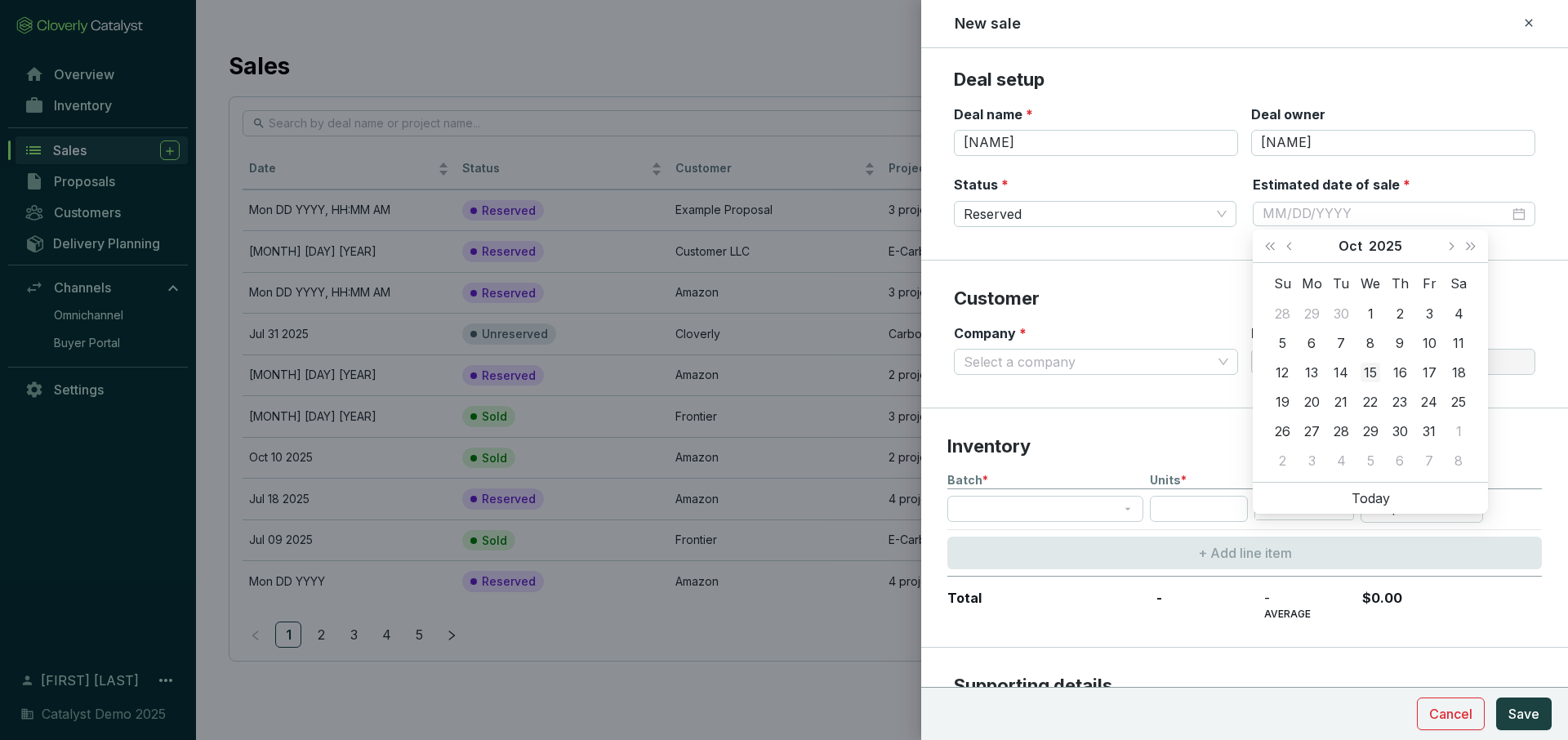click on "15" at bounding box center [1370, 372] 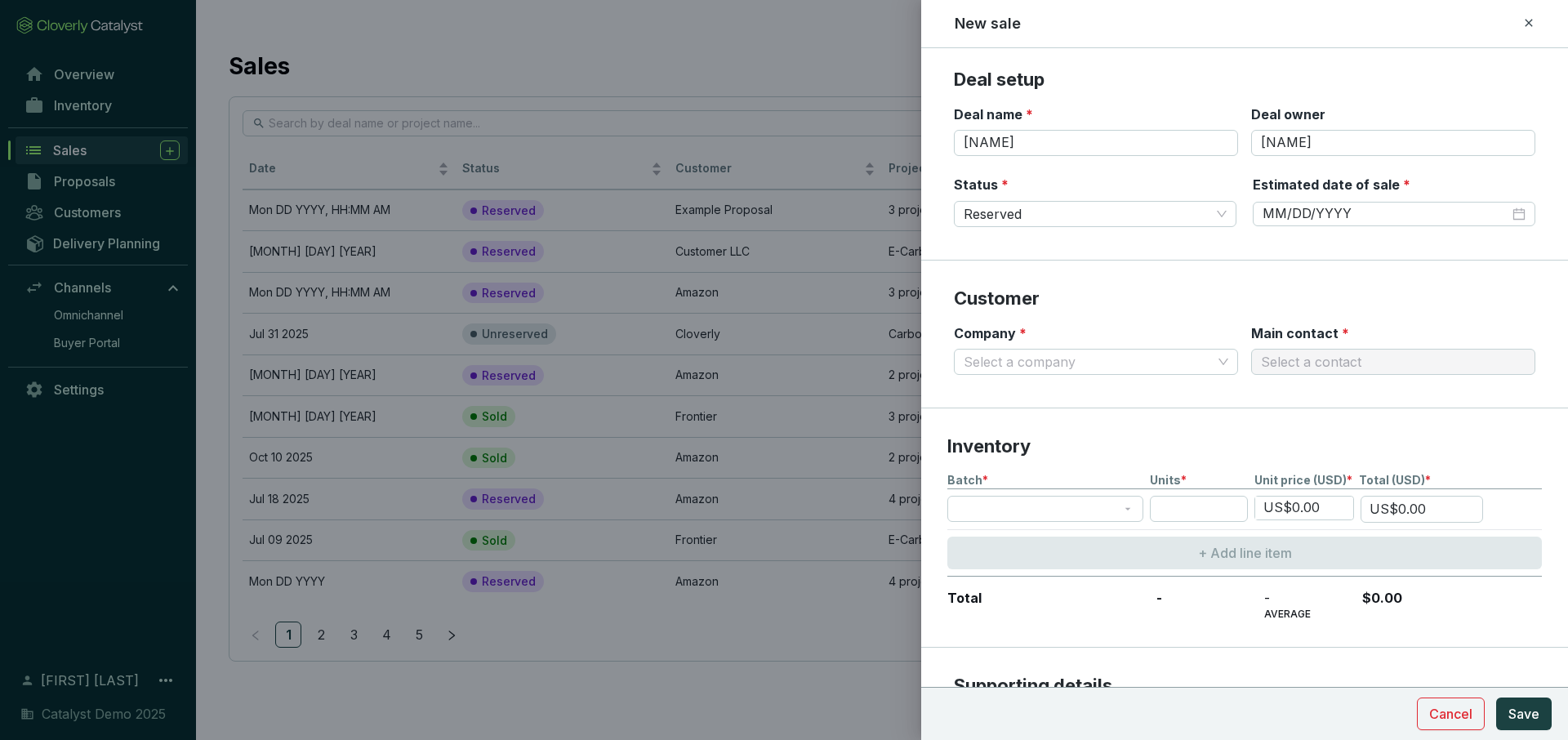click on "Customer" at bounding box center (1245, 299) 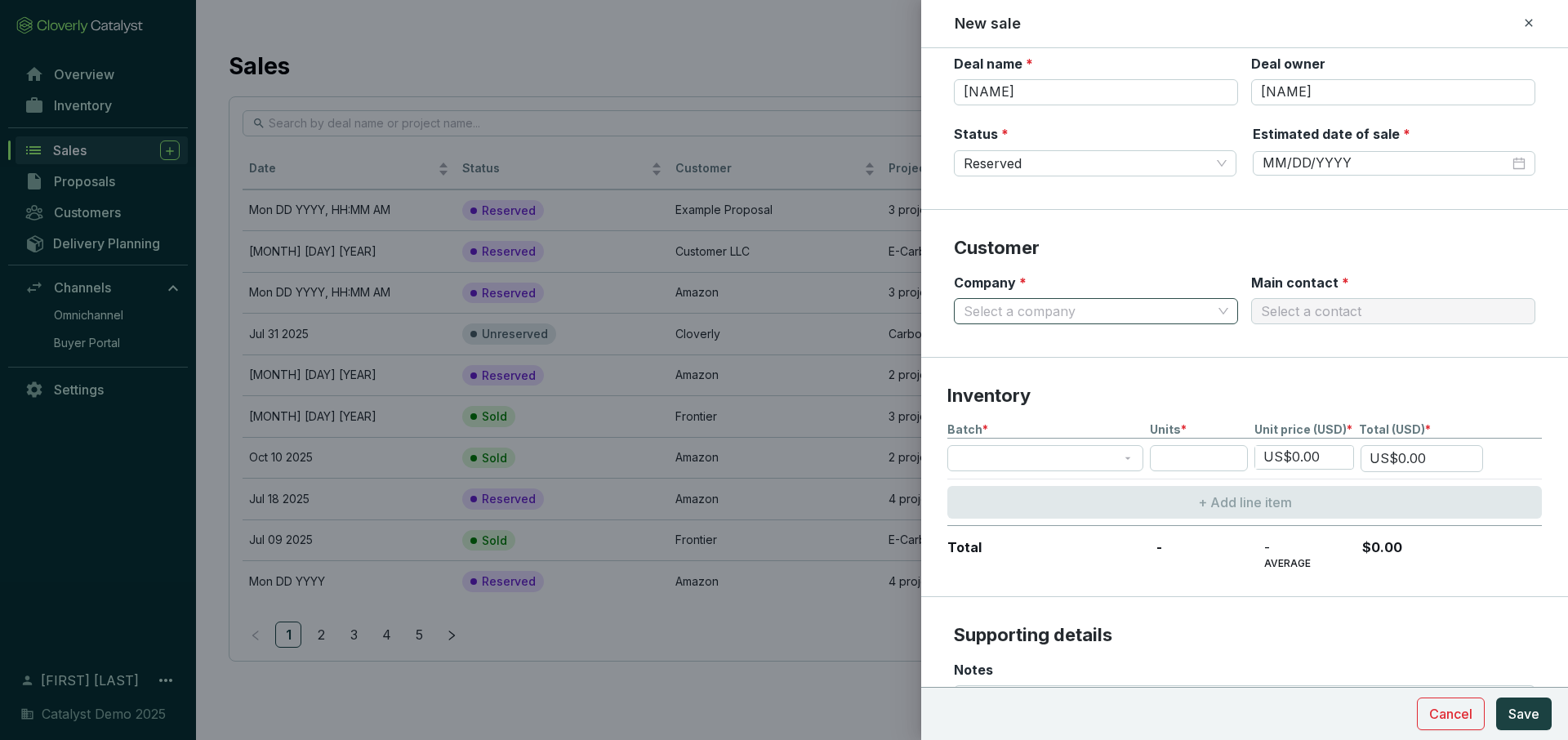 click on "Company   * [NAME]" at bounding box center (1088, 311) 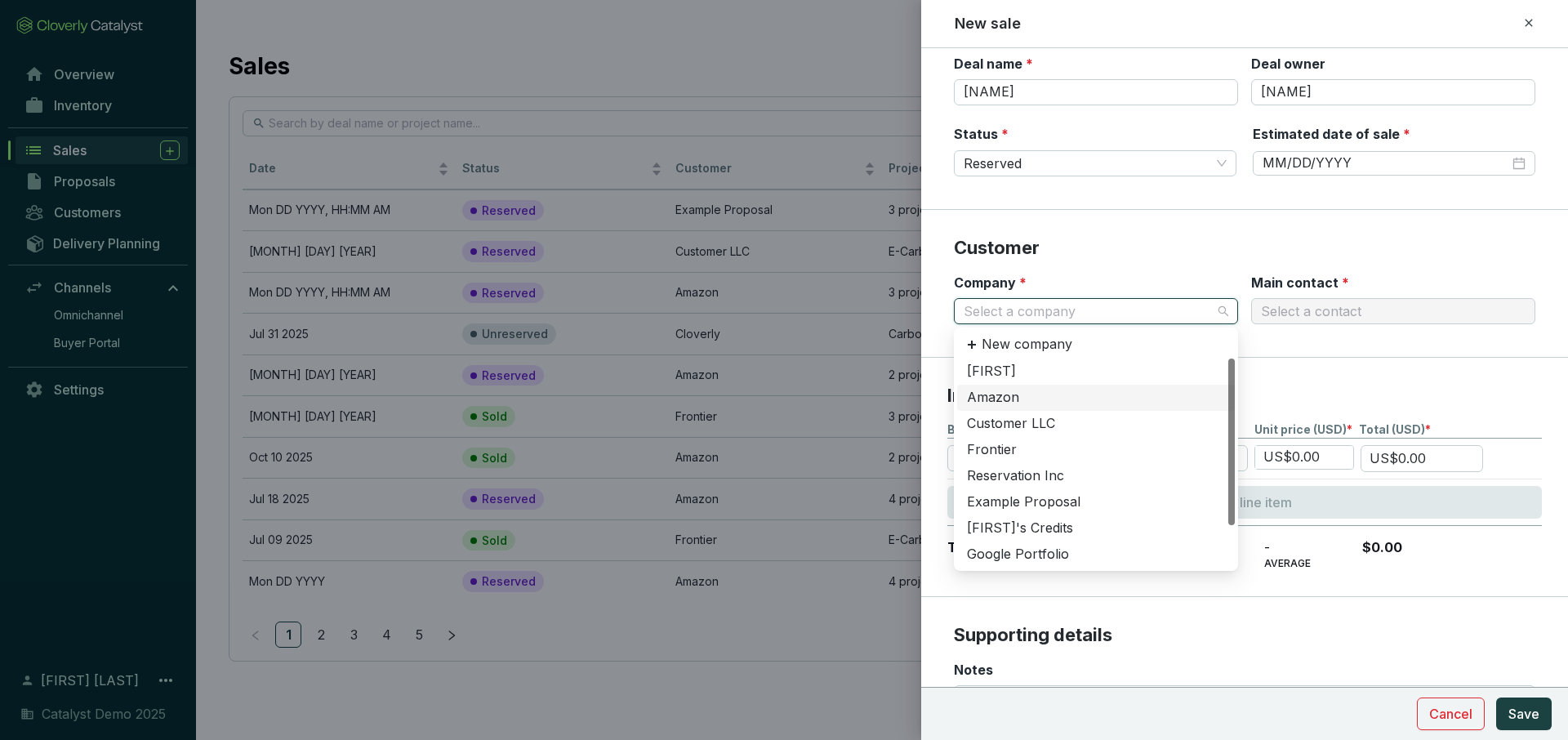 click on "Amazon" at bounding box center [1096, 398] 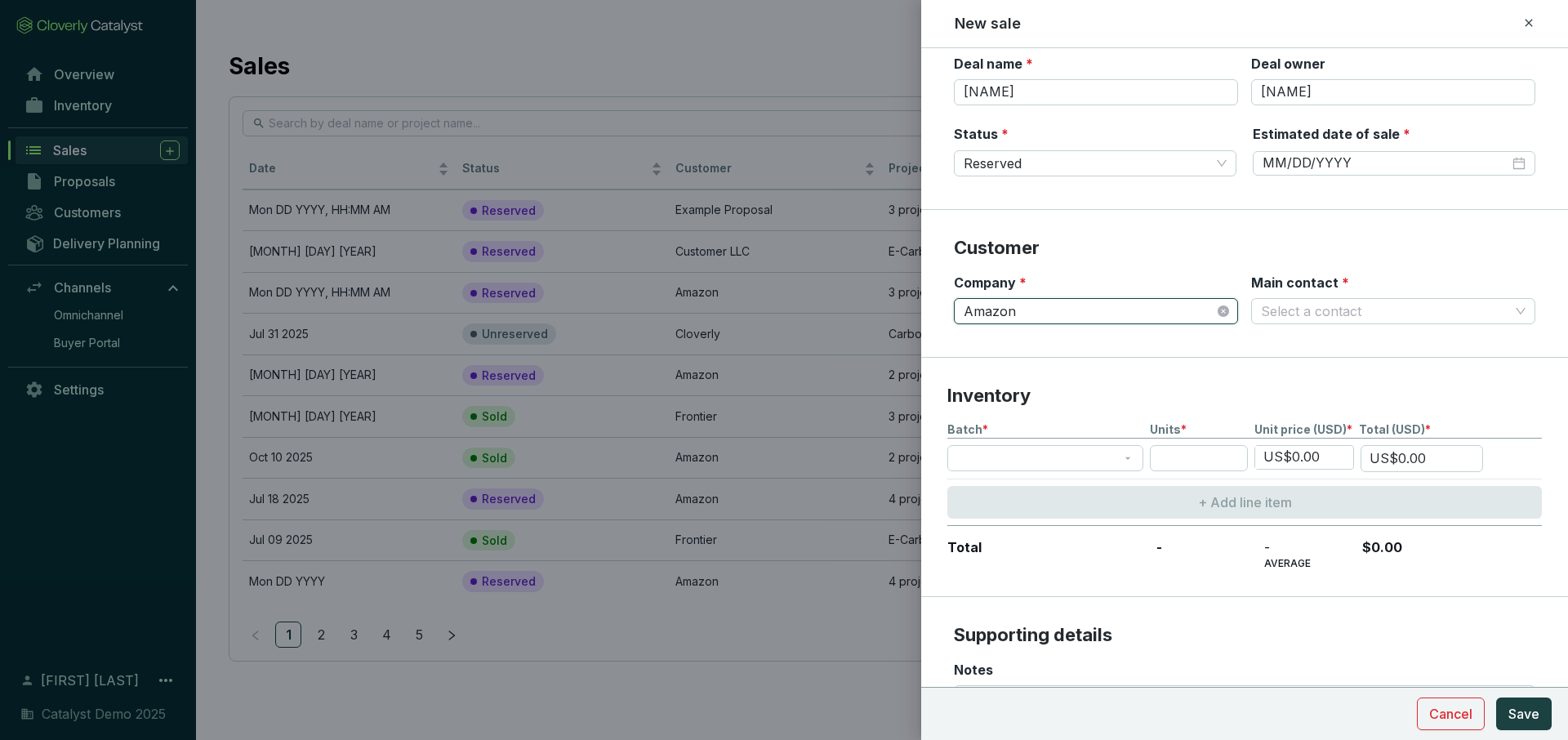 scroll, scrollTop: 142, scrollLeft: 0, axis: vertical 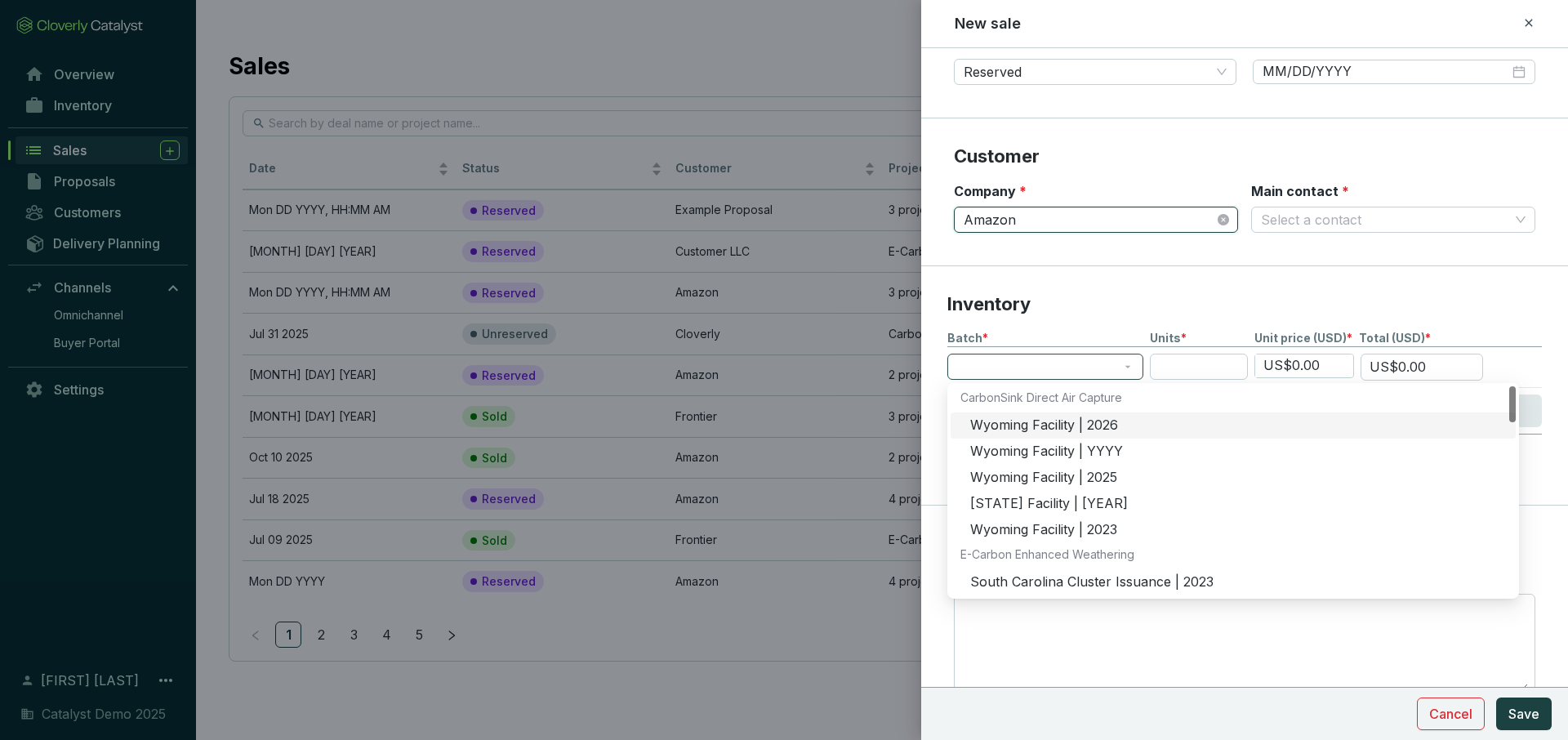 click at bounding box center [1045, 367] 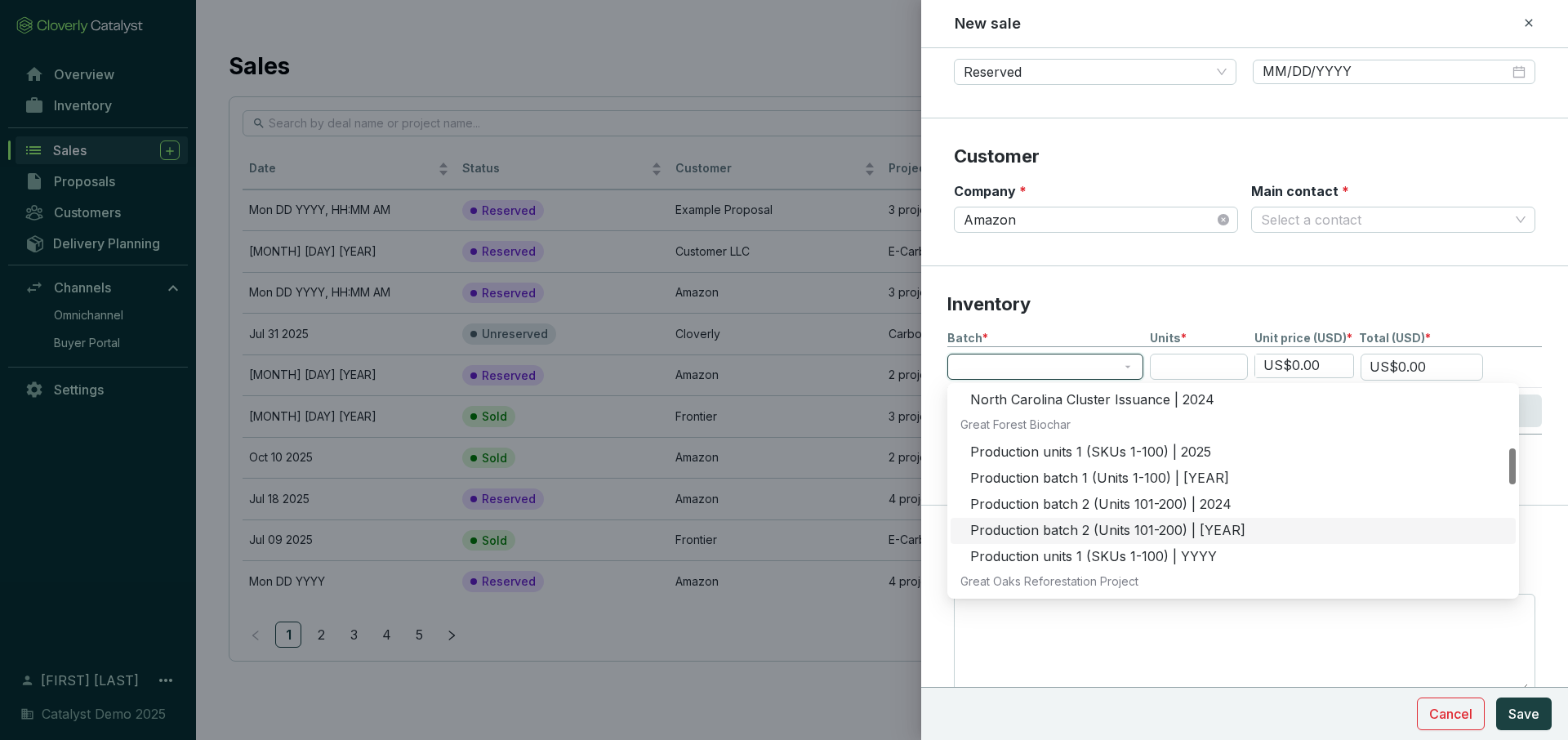 scroll, scrollTop: 340, scrollLeft: 0, axis: vertical 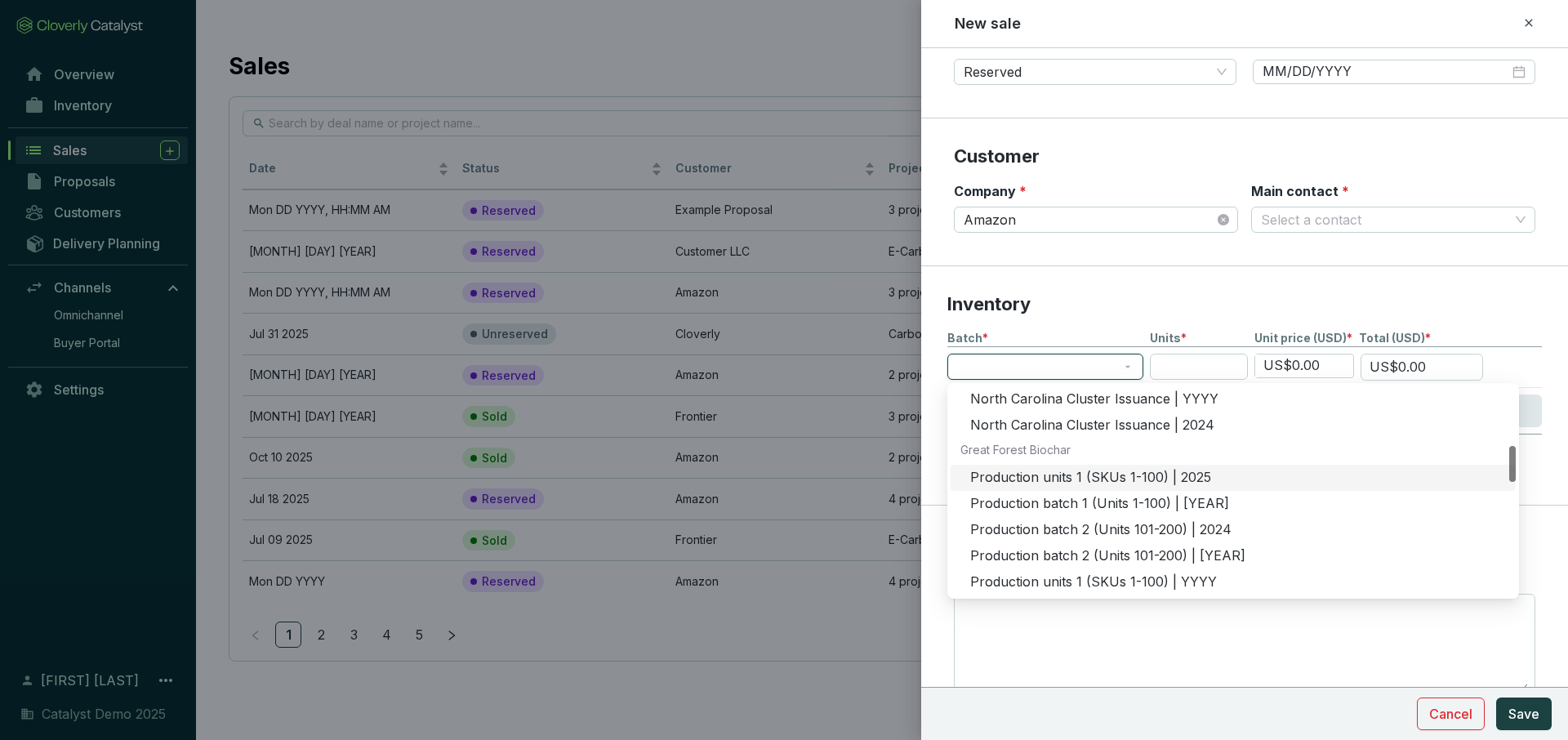 click on "Production units 1 (SKUs 1-100) |  2025" at bounding box center [1238, 478] 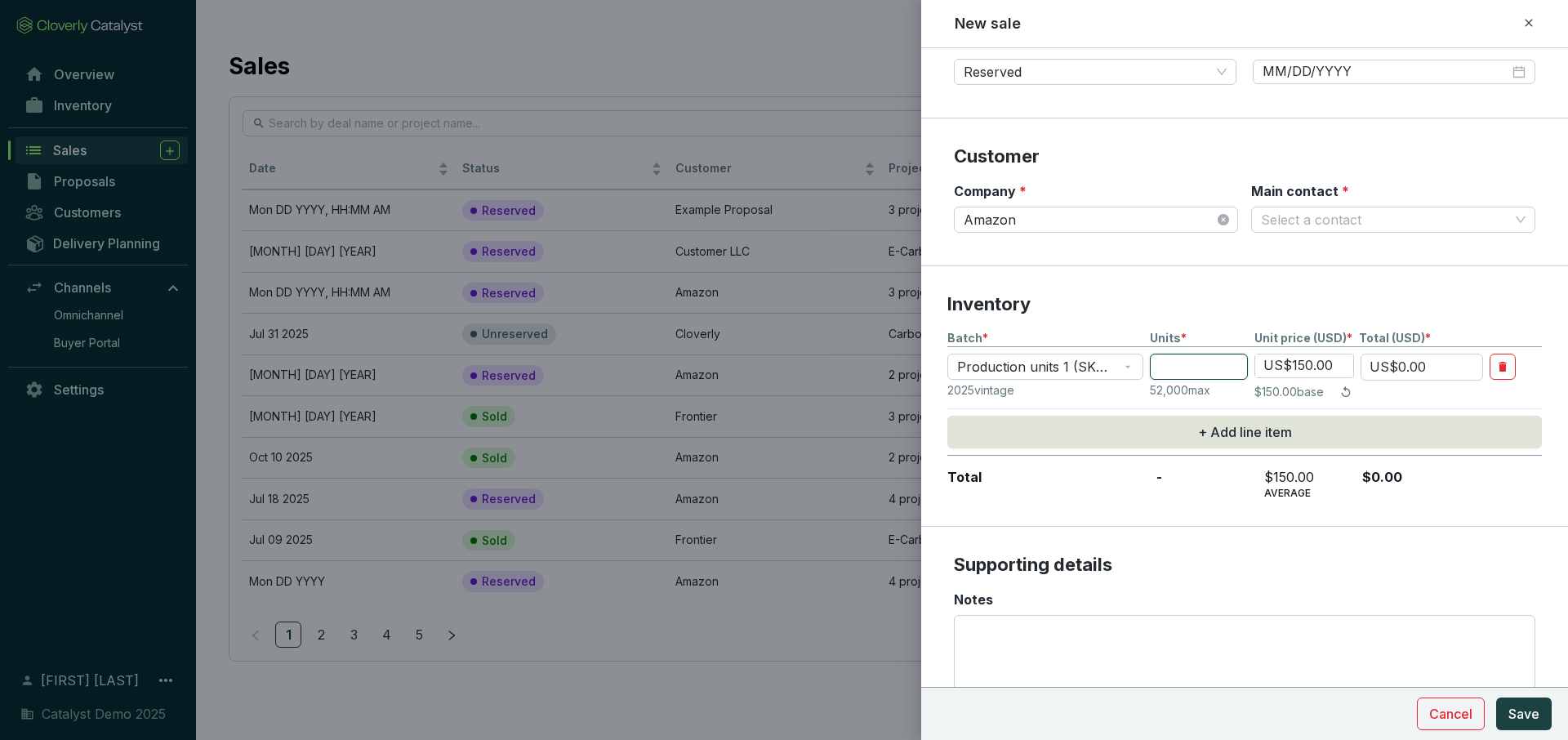 click at bounding box center (1199, 367) 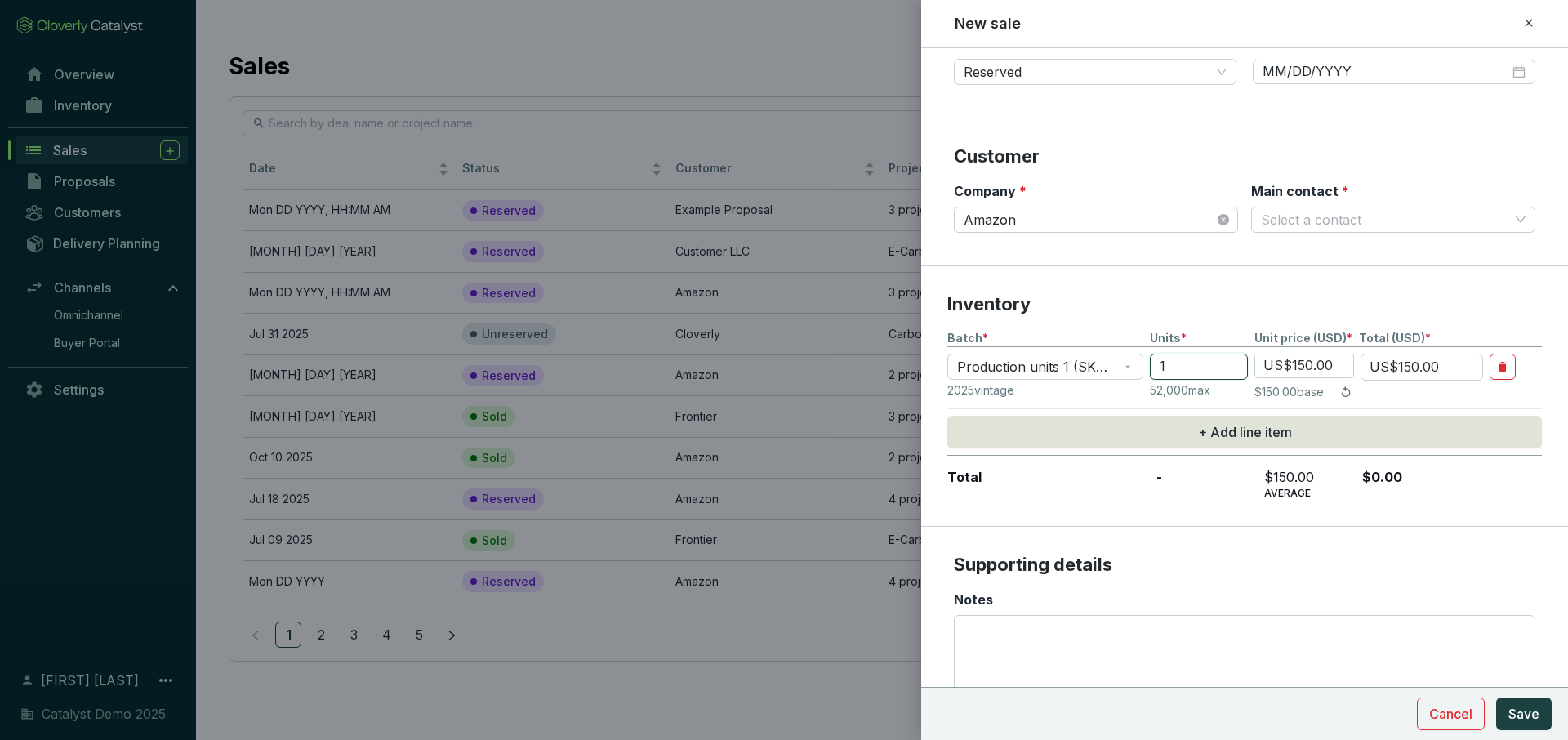 type on "10" 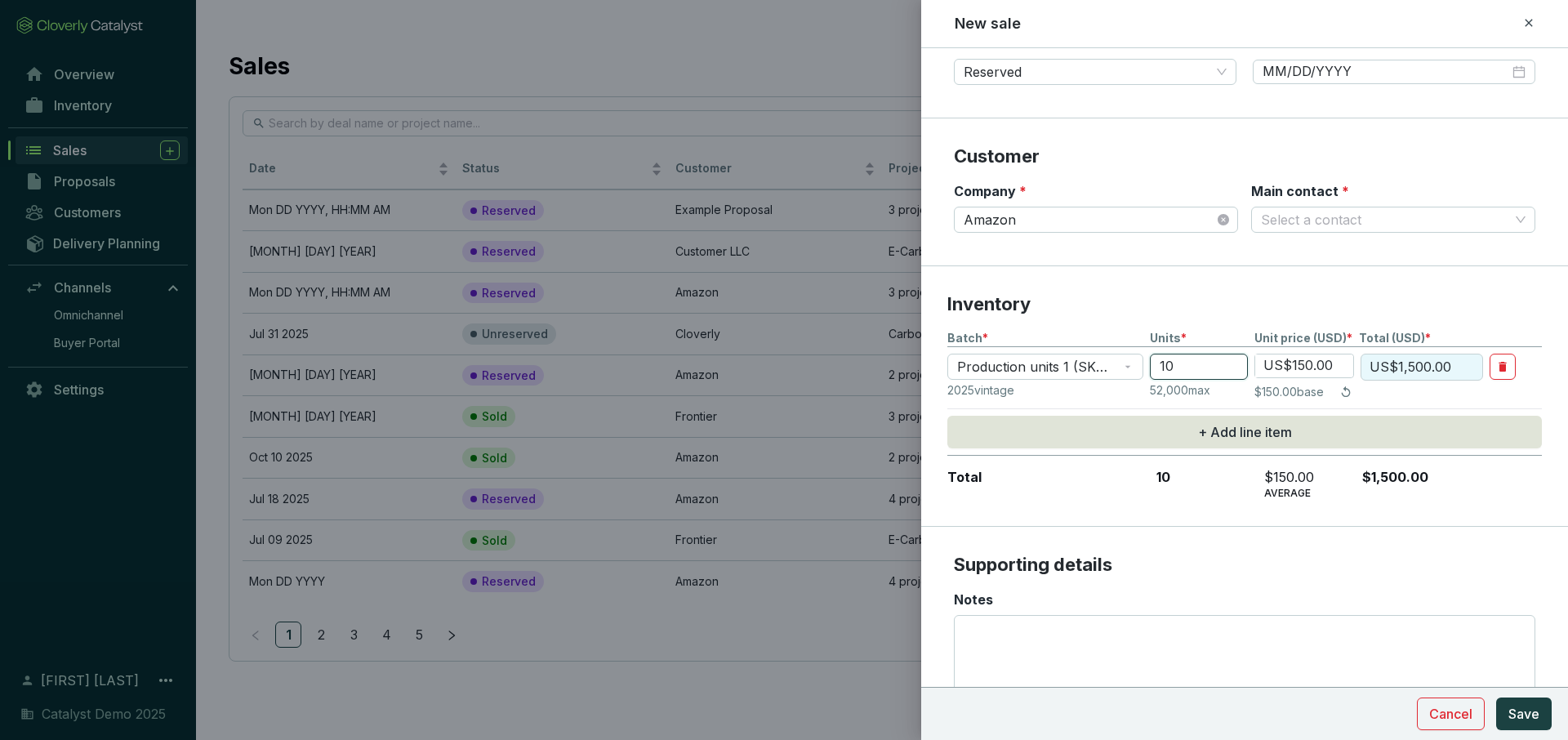 type on "100" 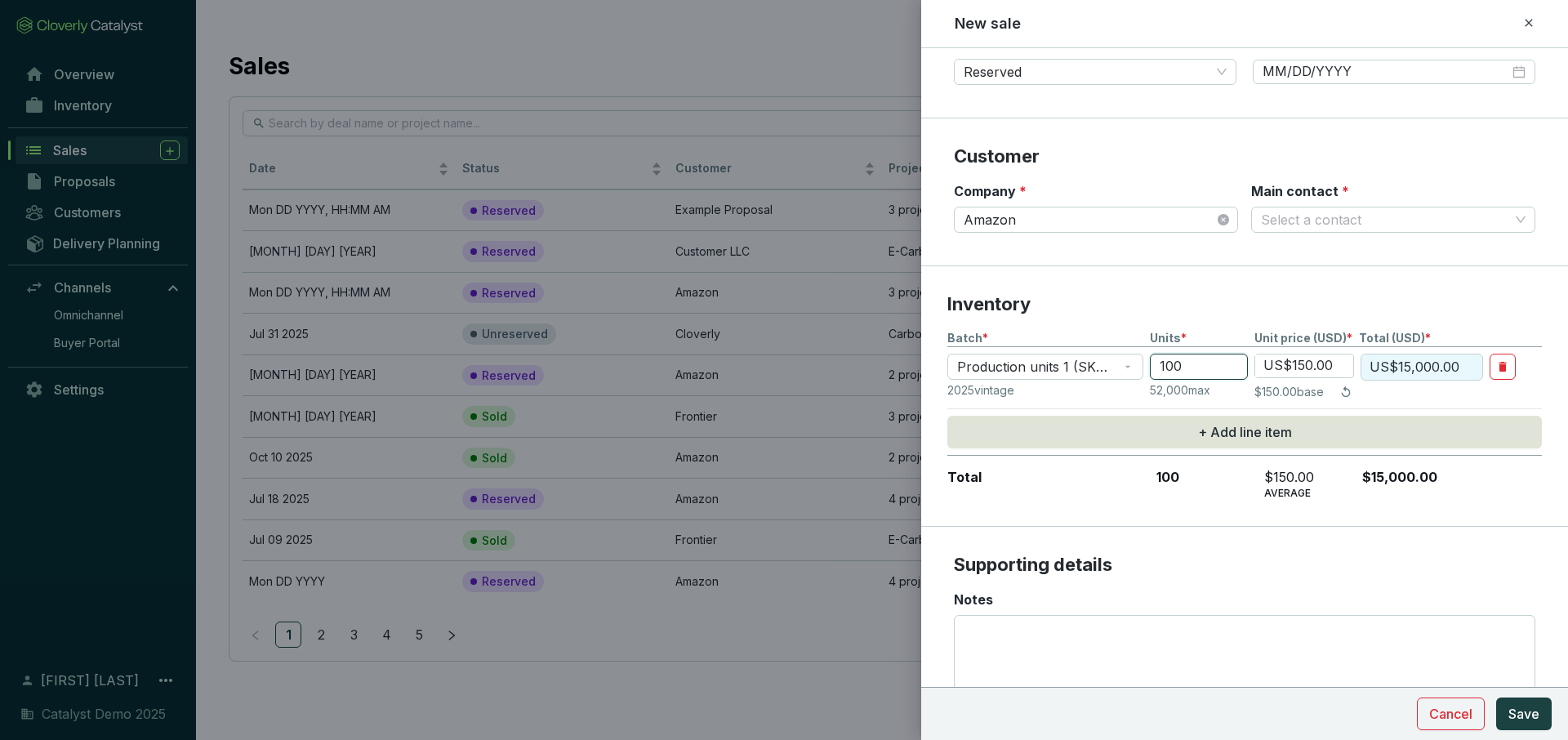 type on "100" 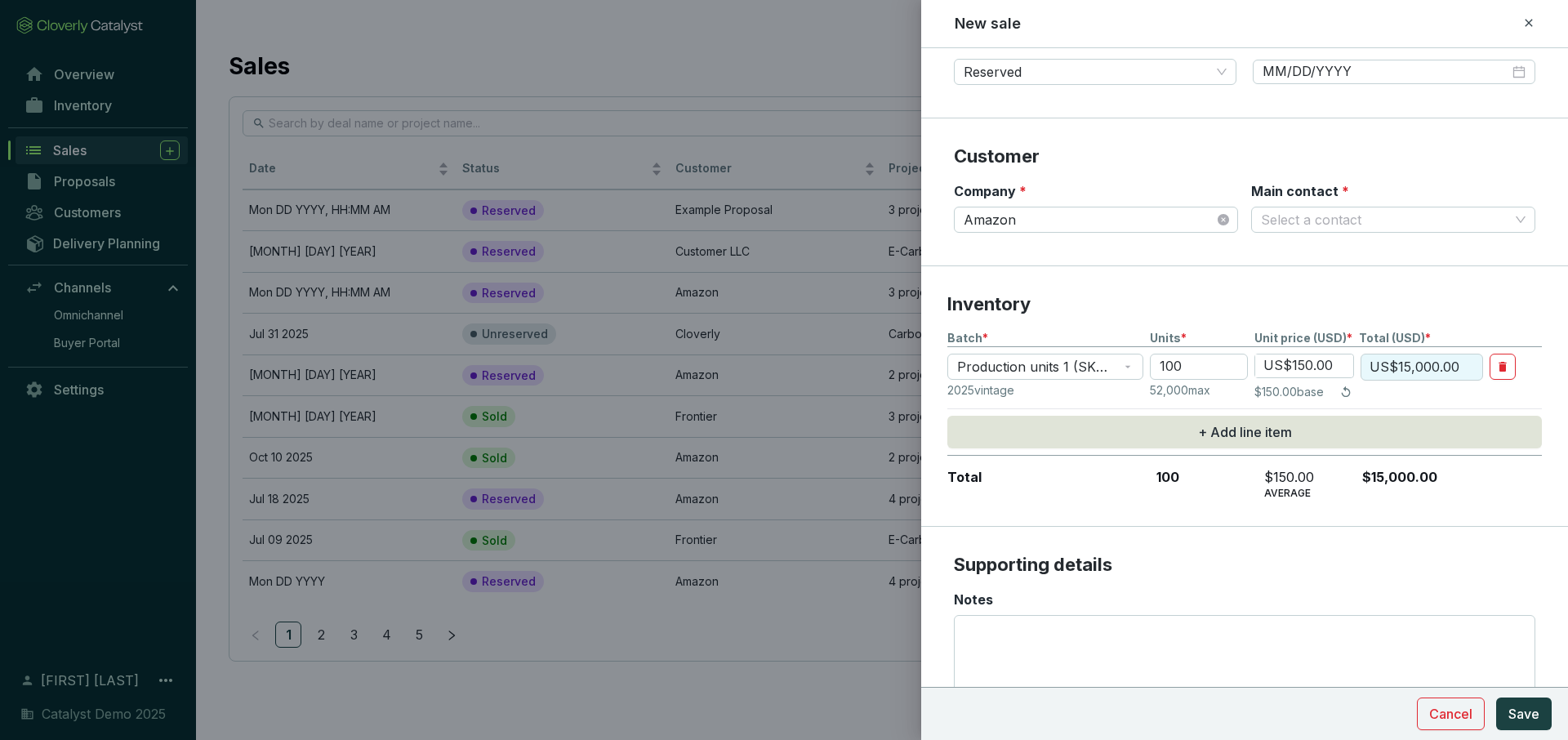 click on "Inventory Batch * Units * Unit price (USD) * Total (USD) * Production units 1 (SKUs 1-100) |  [YEAR] 100 US$[PRICE] US$[PRICE] [YEAR]  vintage [NUMBER]  max $[PRICE]  base + Add line item  Total 100 $[PRICE] AVERAGE $[PRICE]" at bounding box center (1245, 396) 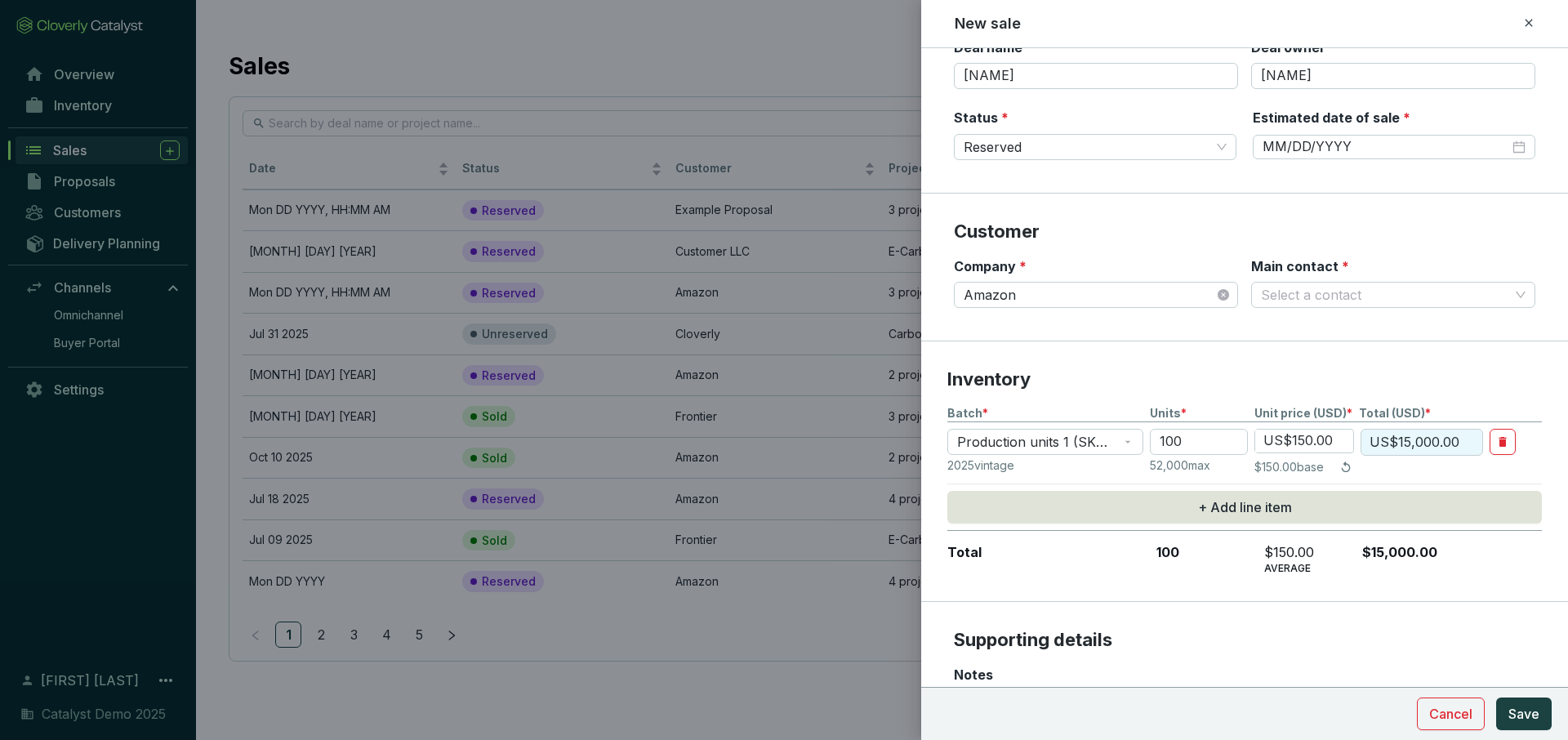 scroll, scrollTop: 60, scrollLeft: 0, axis: vertical 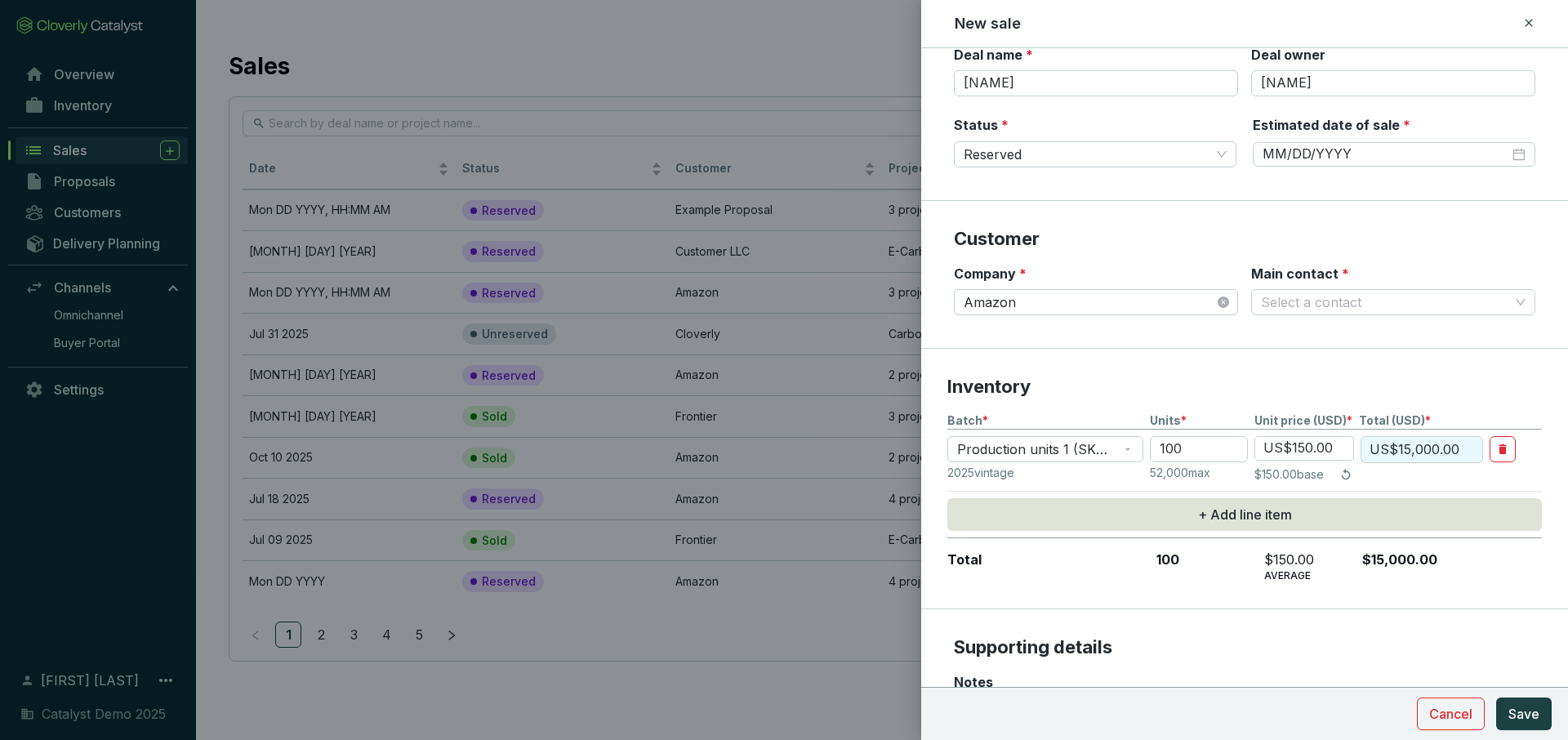 click on "US$150.00" at bounding box center [1304, 448] 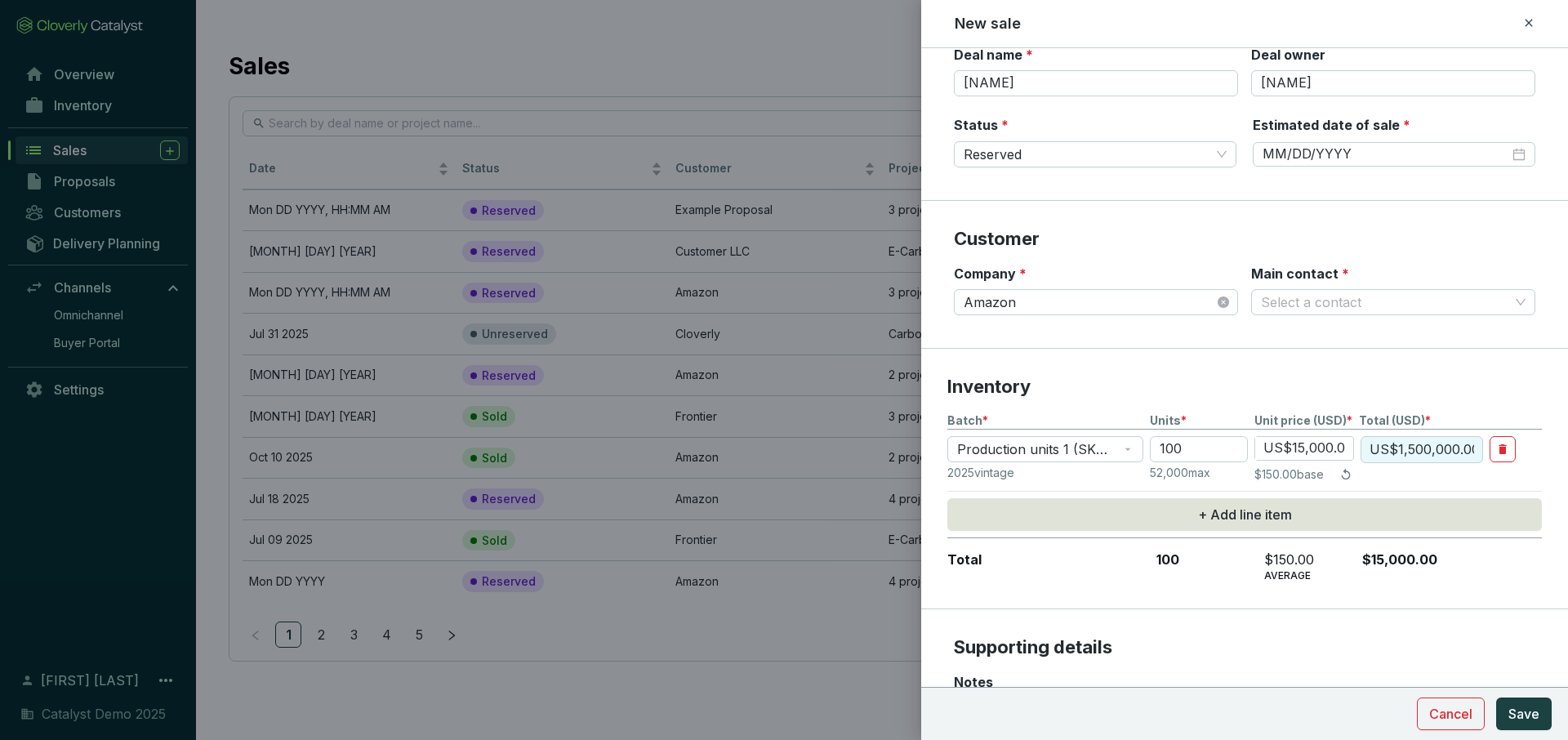 type on "US$1,500.00" 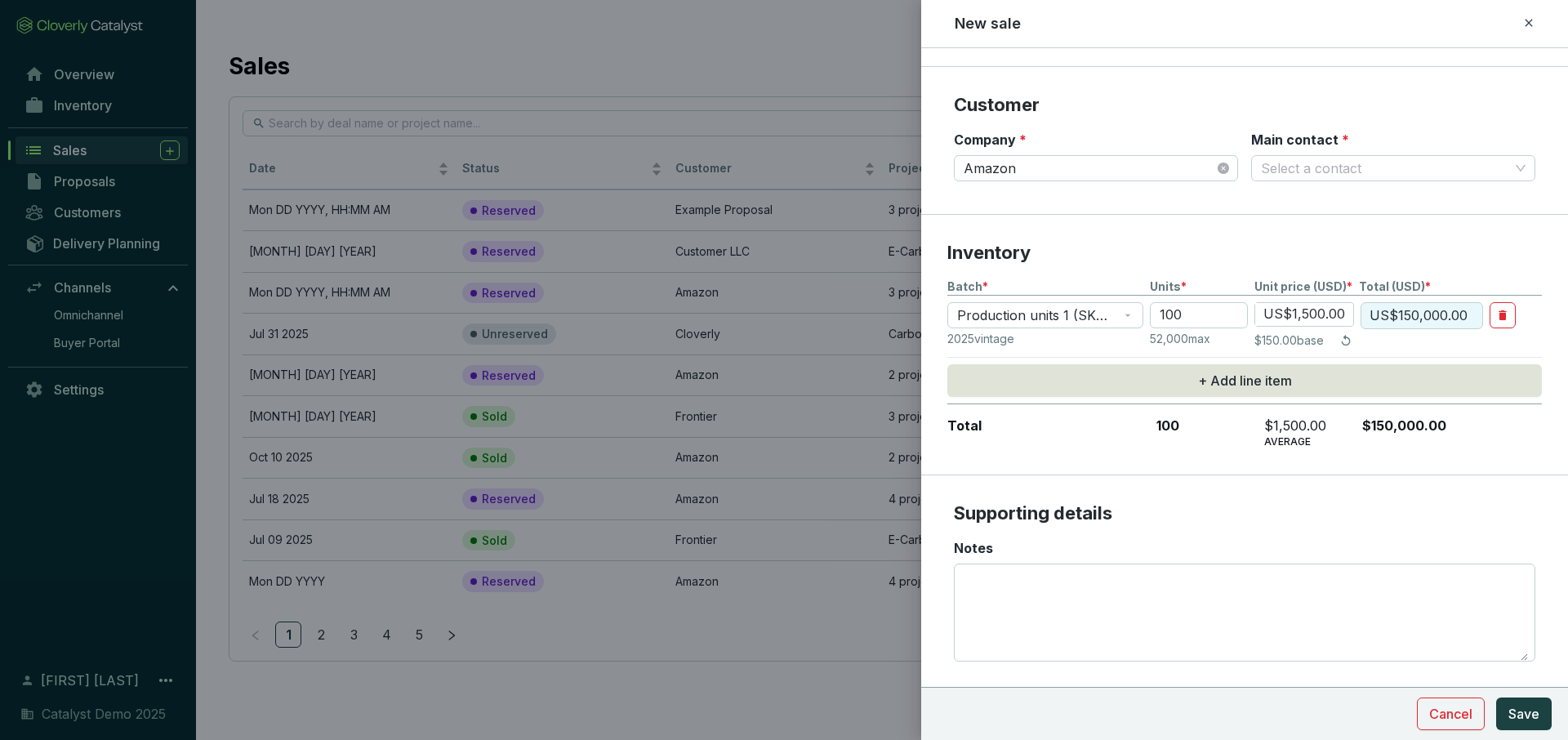 scroll, scrollTop: 233, scrollLeft: 0, axis: vertical 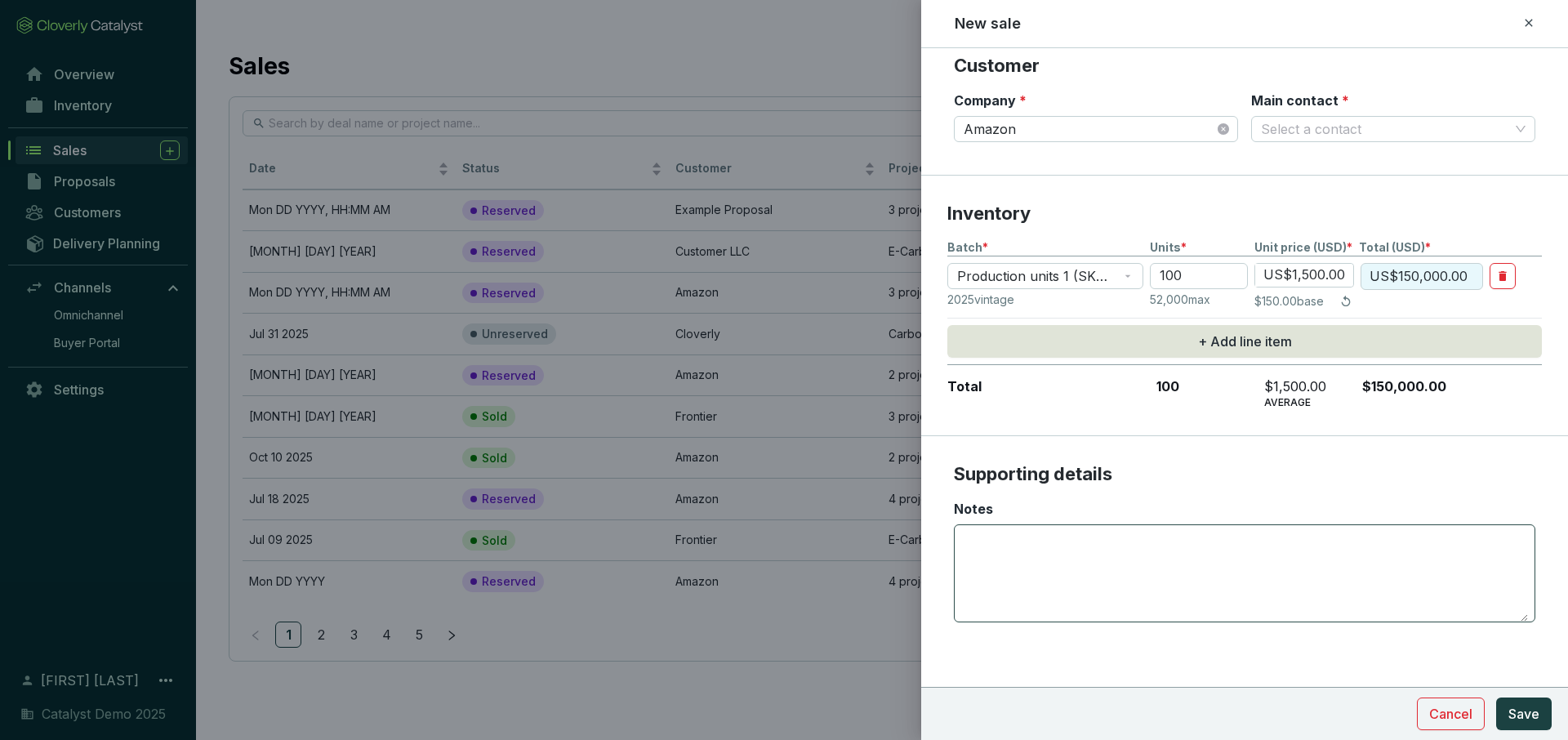 type on "US$1,500.00" 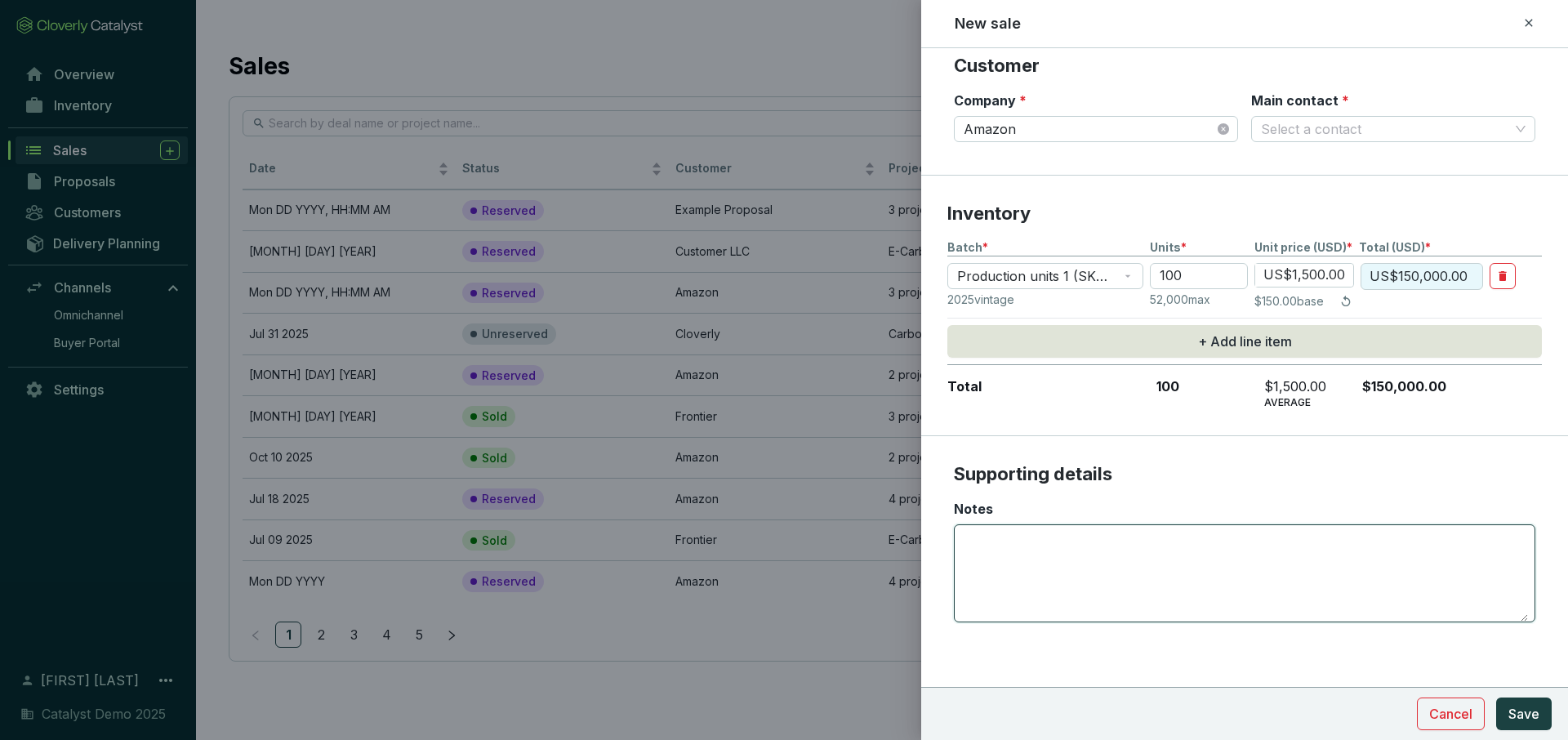 click on "Notes" at bounding box center (1245, 573) 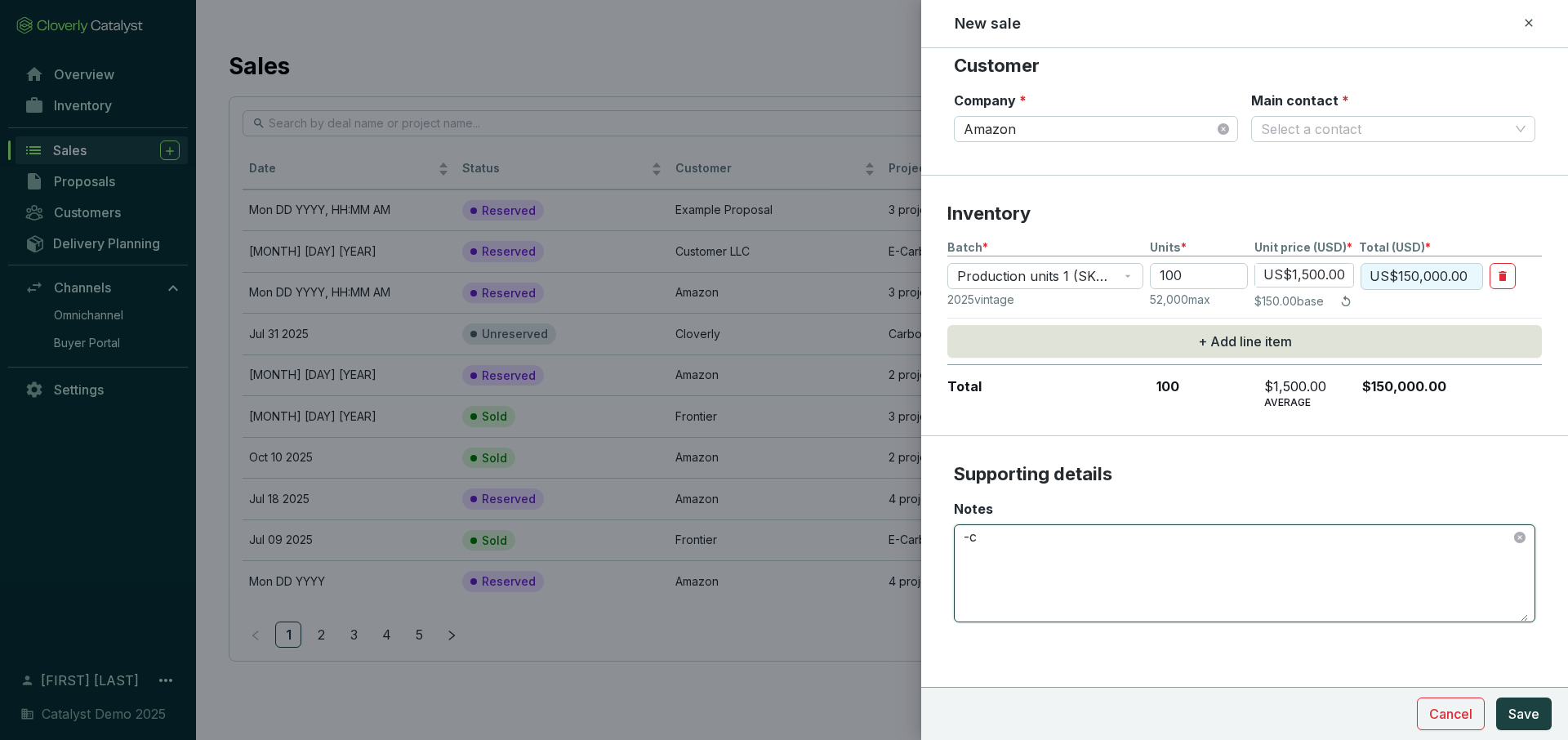 type on "-" 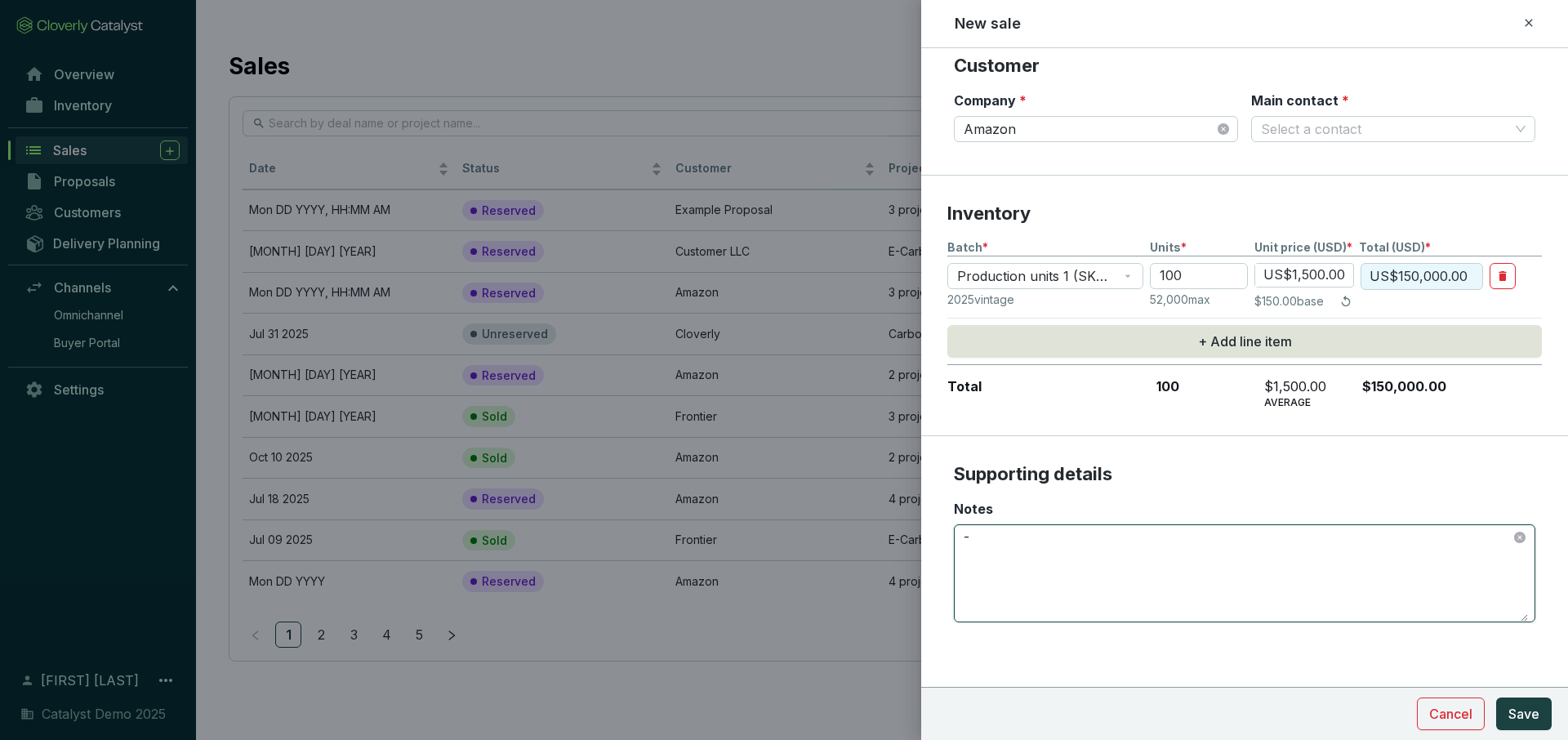 type 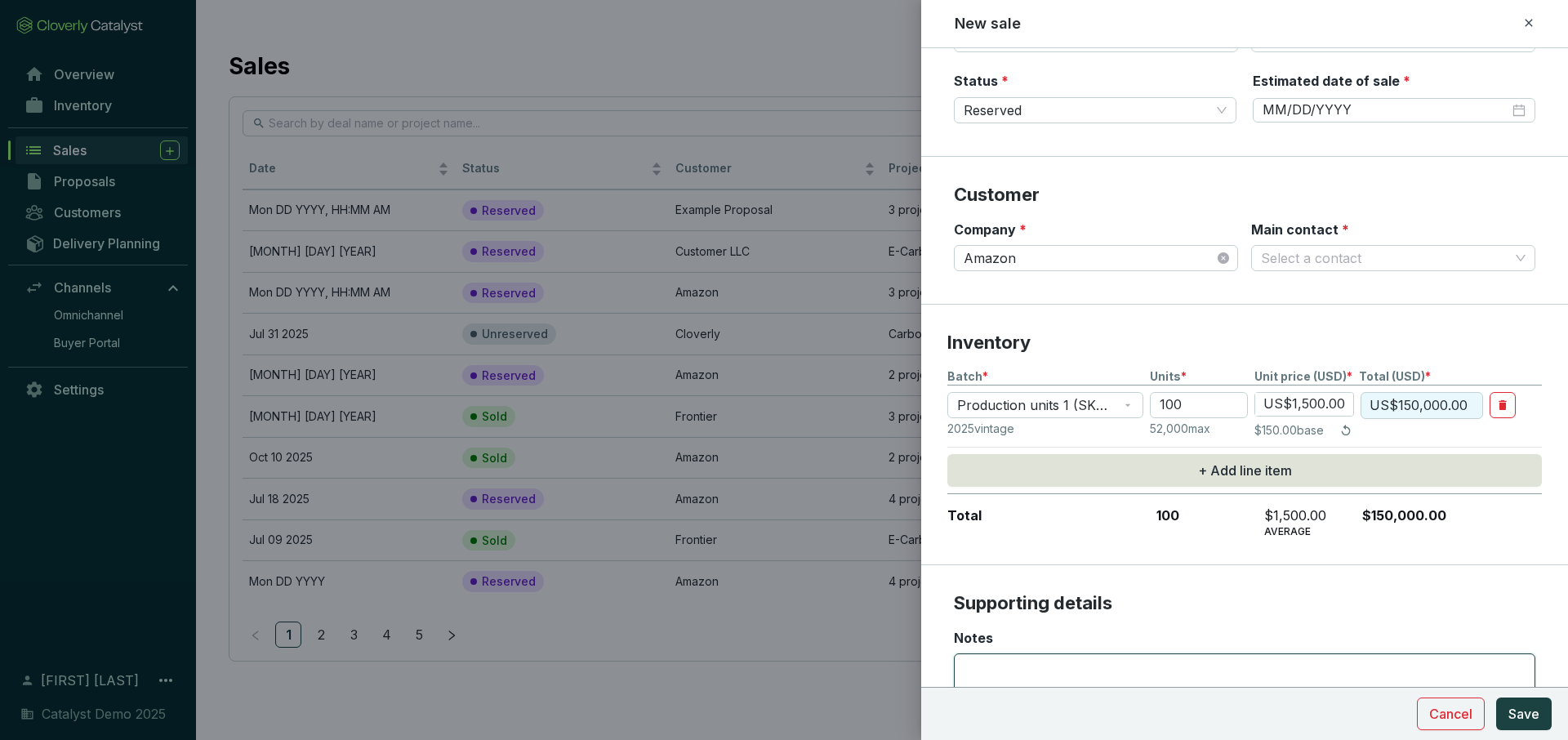 scroll, scrollTop: 0, scrollLeft: 0, axis: both 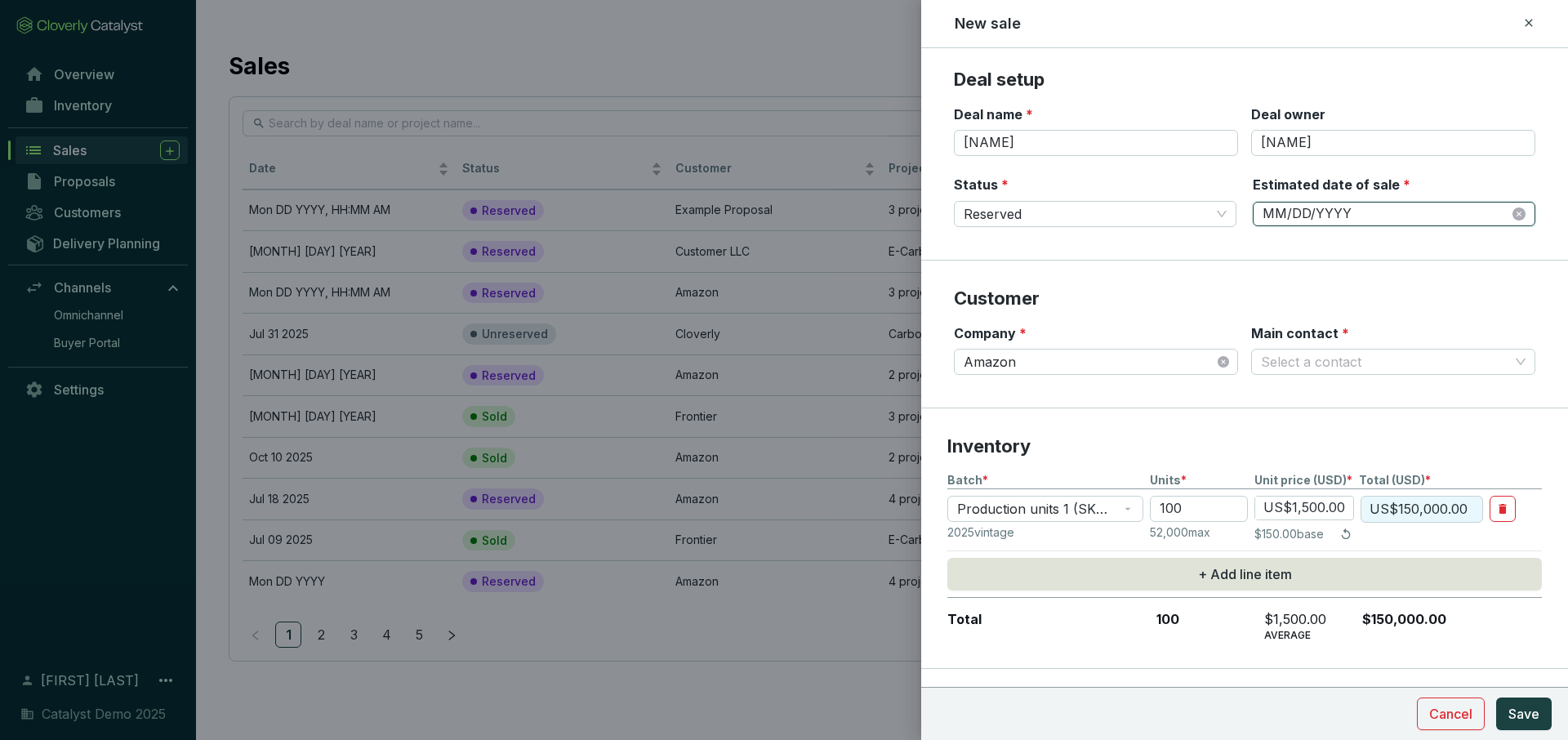 click on "MM/DD/YYYY" at bounding box center (1386, 214) 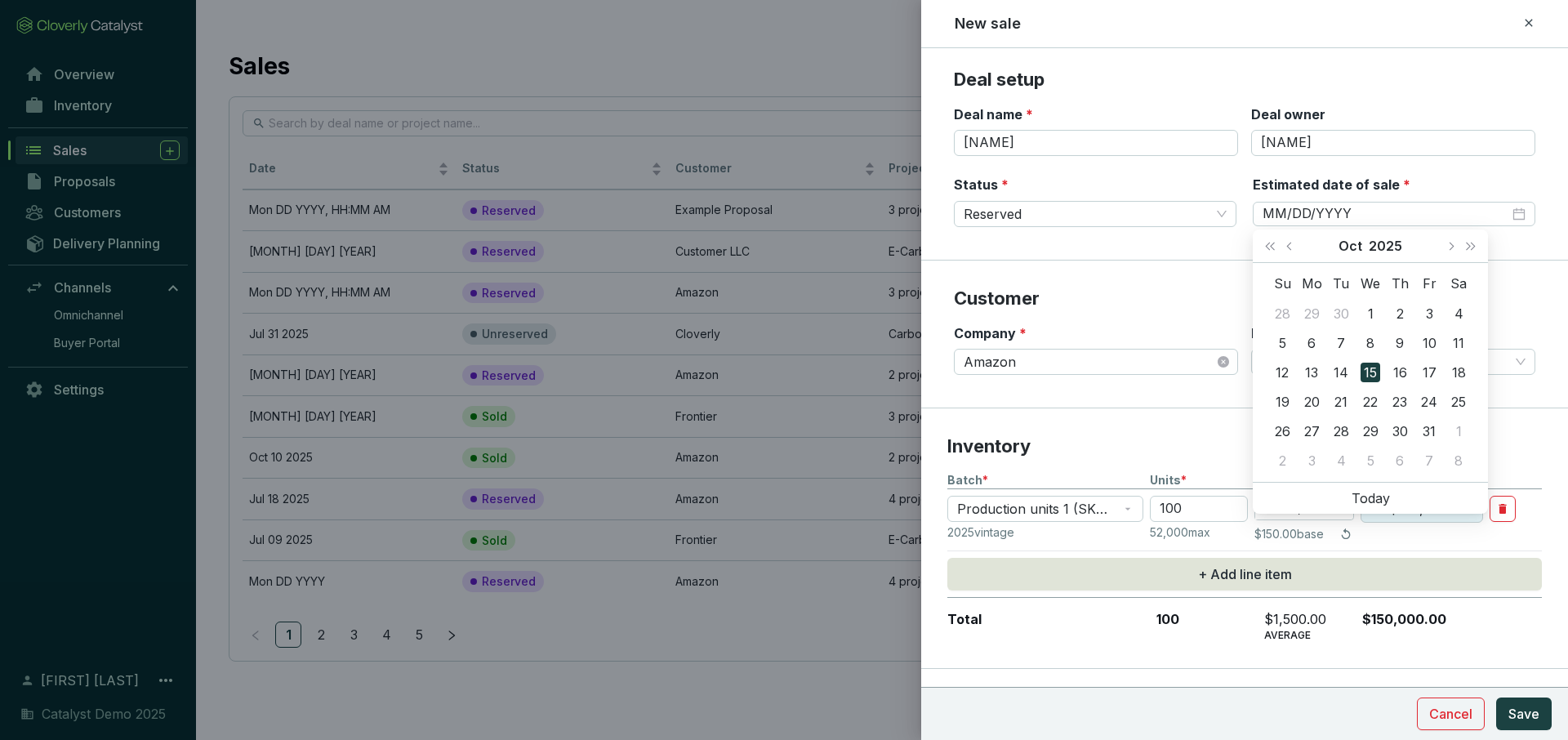 click on "Customer Company   * [NAME] Main contact   * Select a contact" at bounding box center [1245, 334] 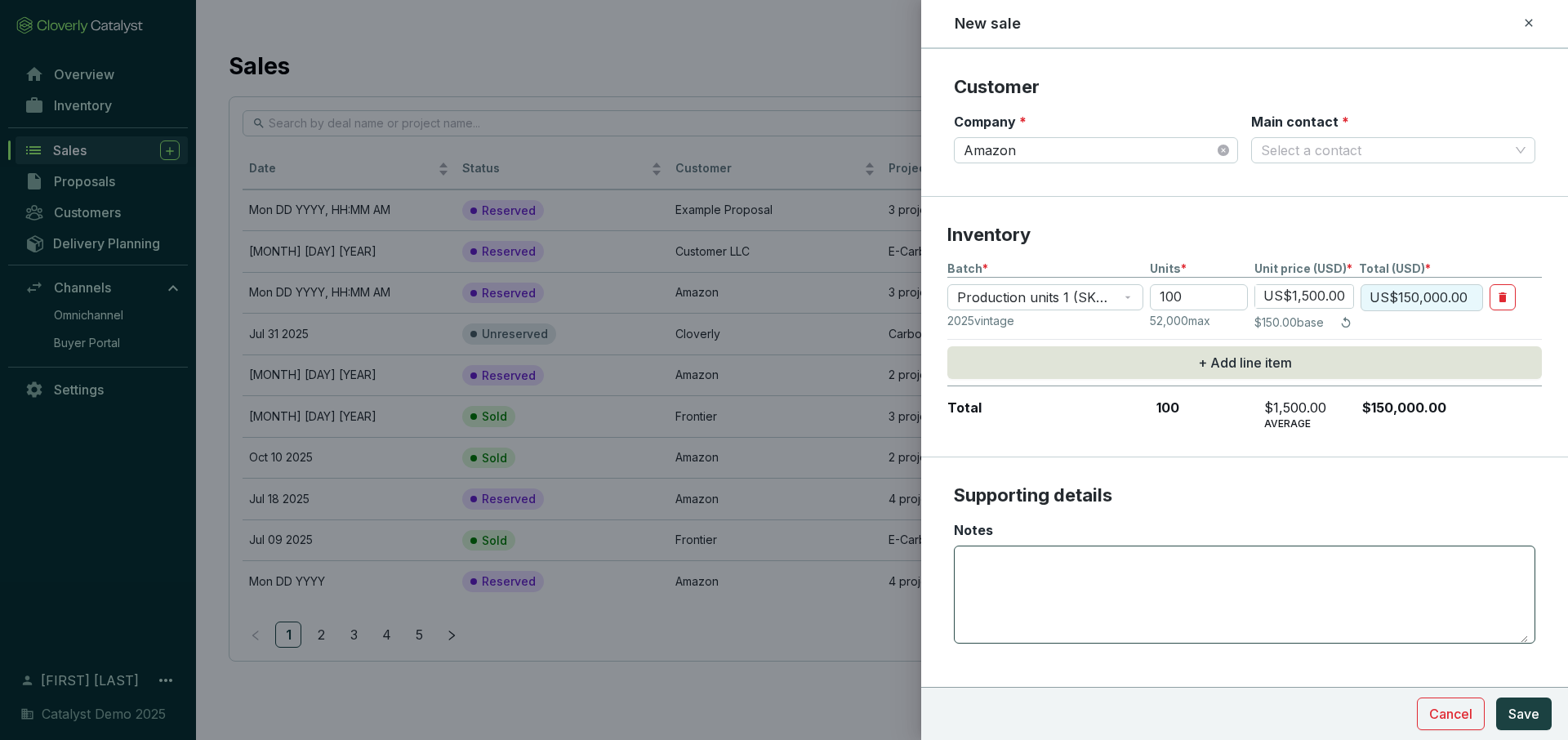 scroll, scrollTop: 221, scrollLeft: 0, axis: vertical 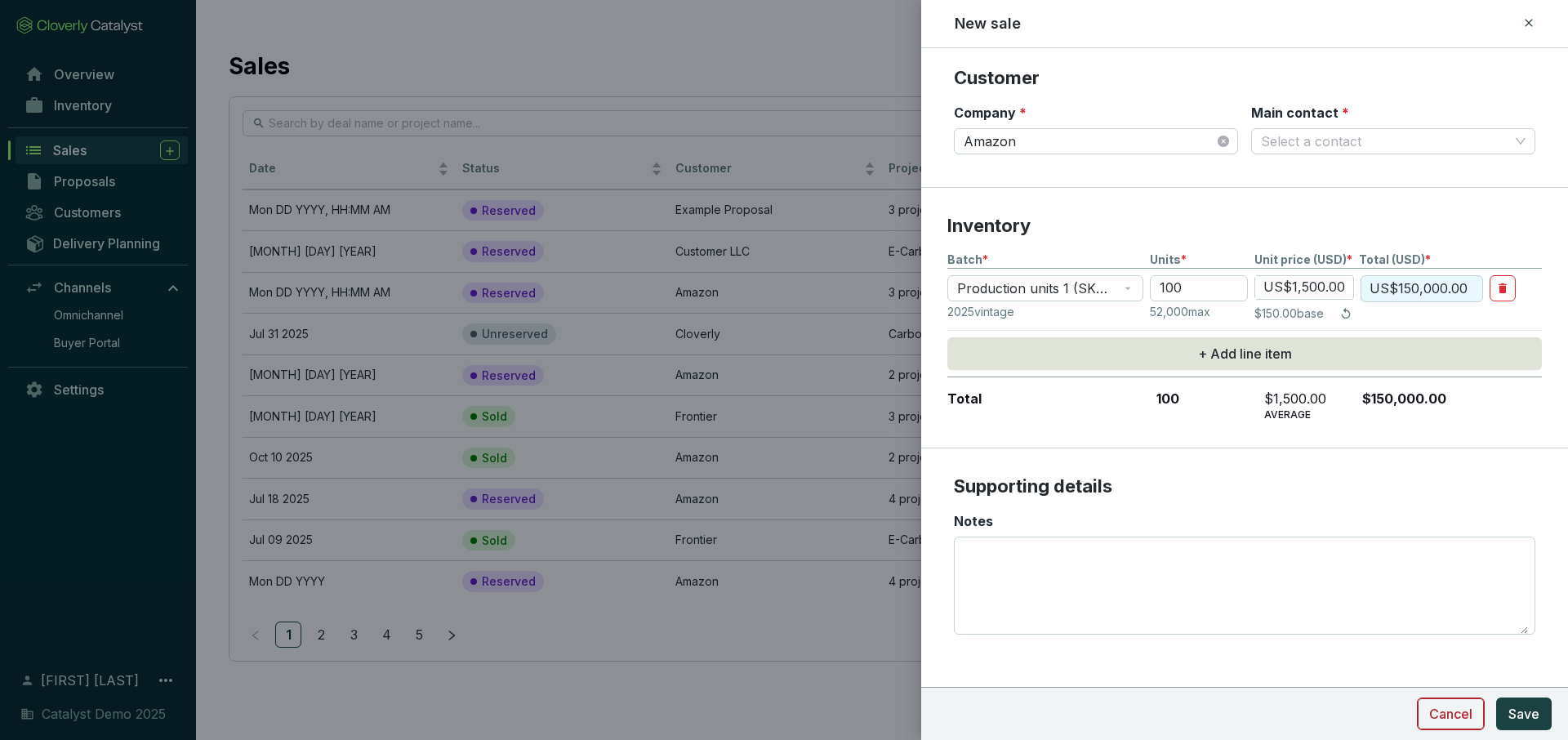 click on "Cancel" at bounding box center (1450, 714) 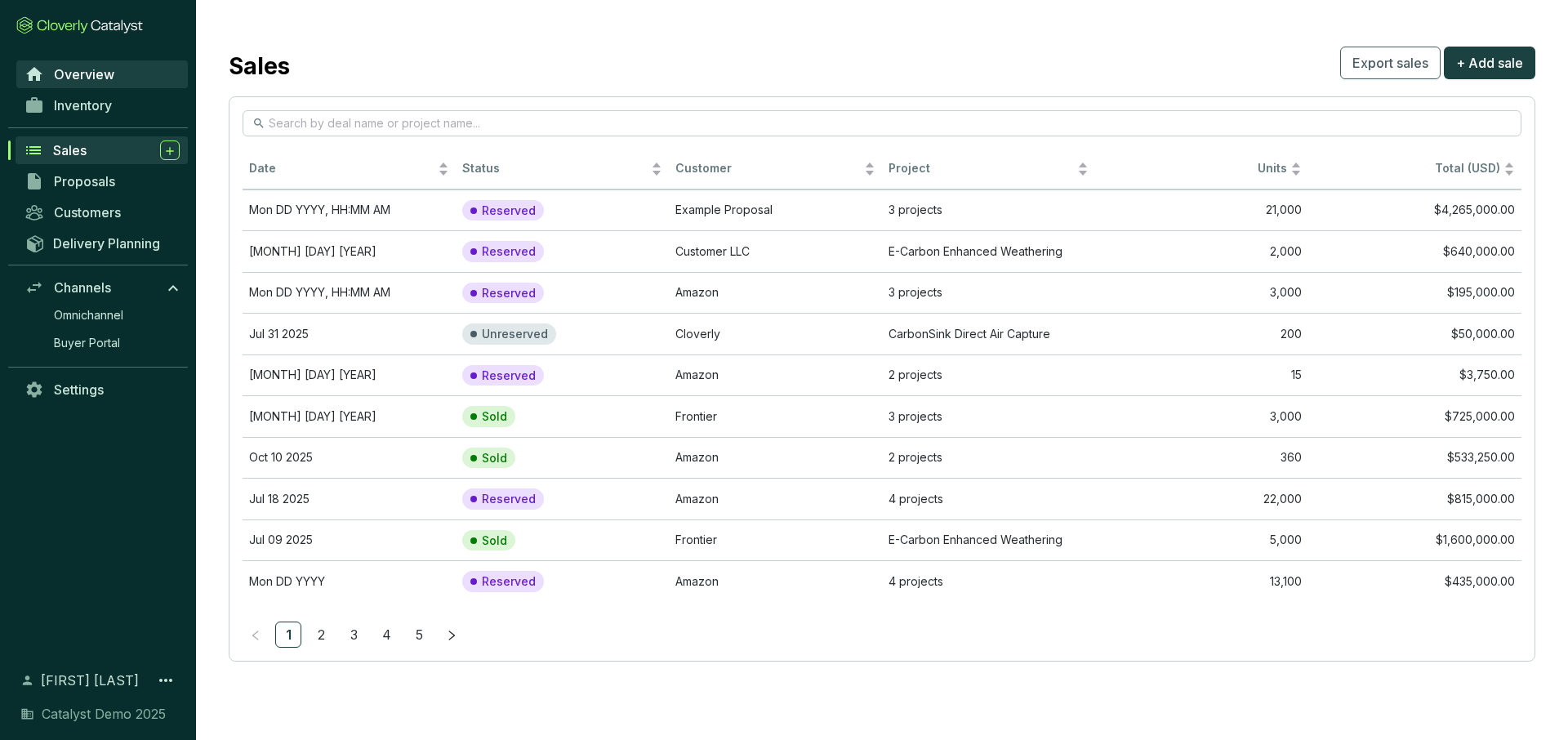 click on "Overview" at bounding box center [102, 74] 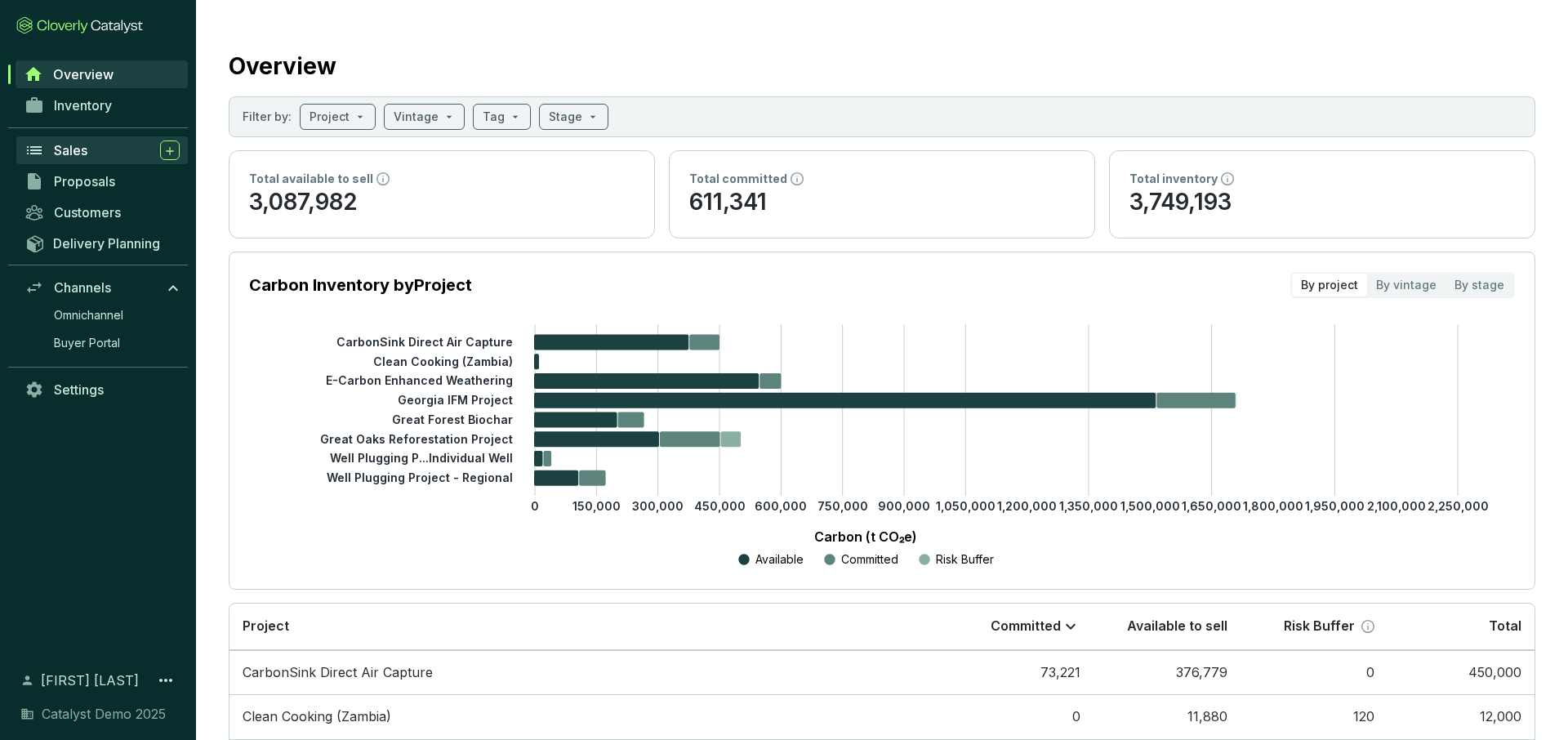 click on "Sales" at bounding box center (117, 150) 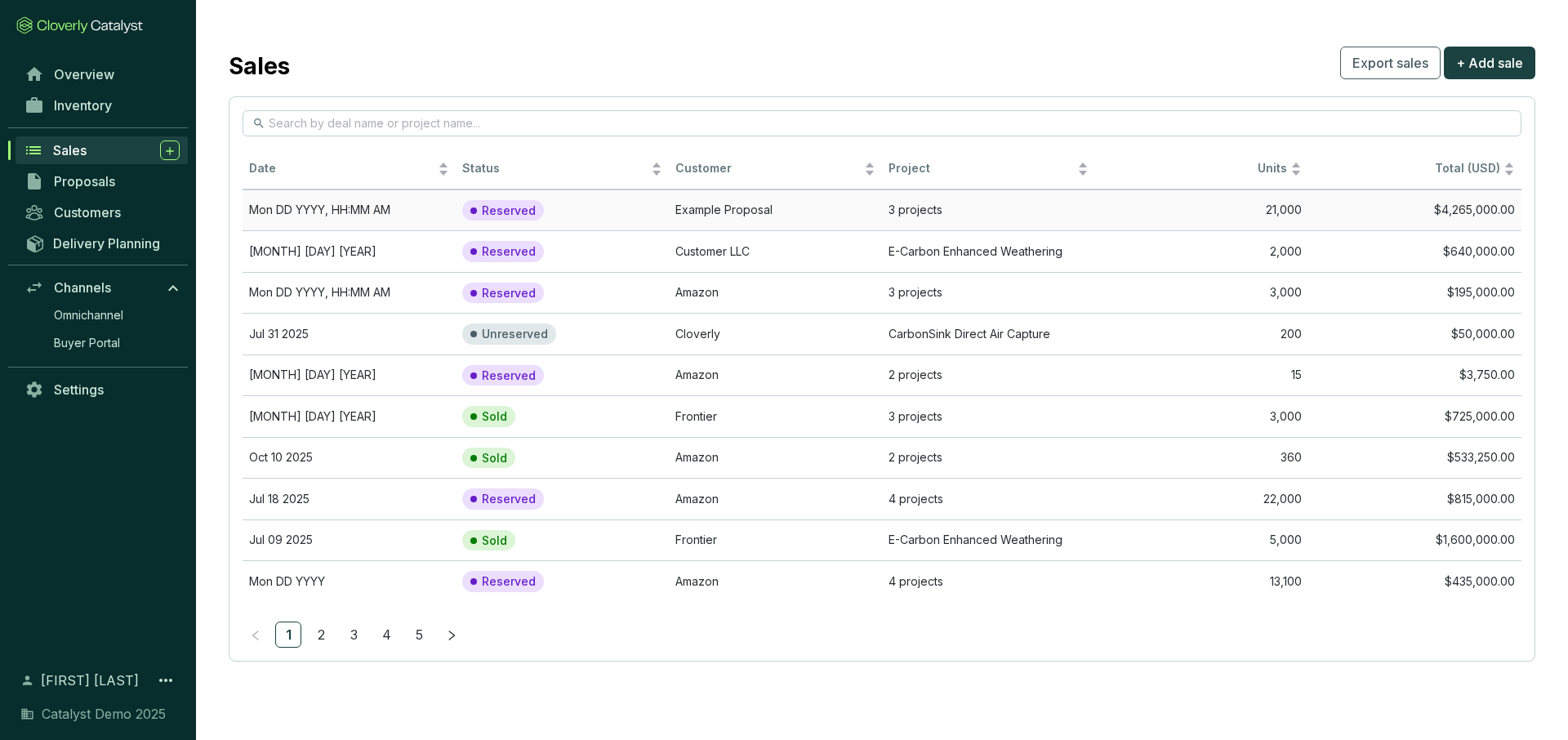click on "Reserved" at bounding box center (512, 211) 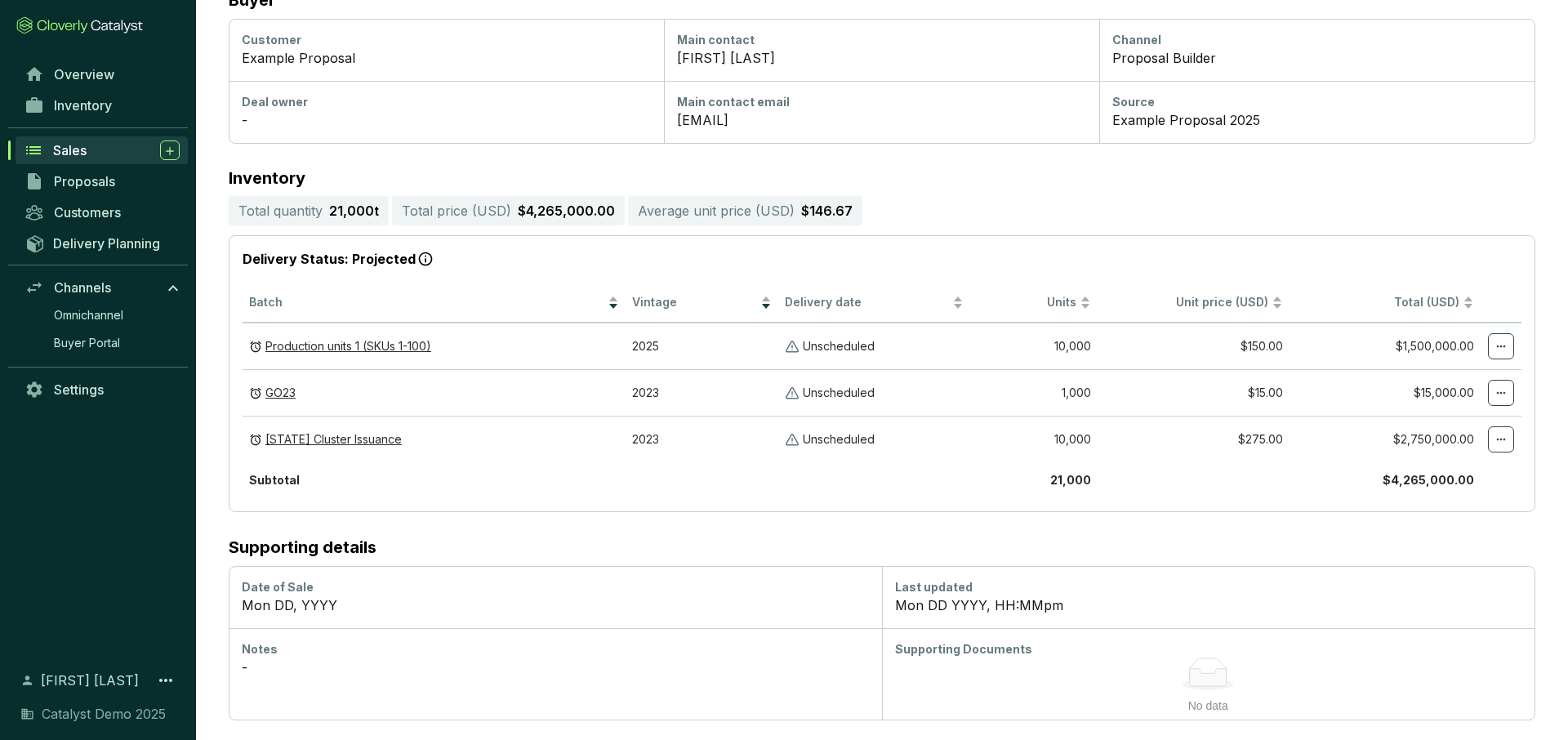 scroll, scrollTop: 0, scrollLeft: 0, axis: both 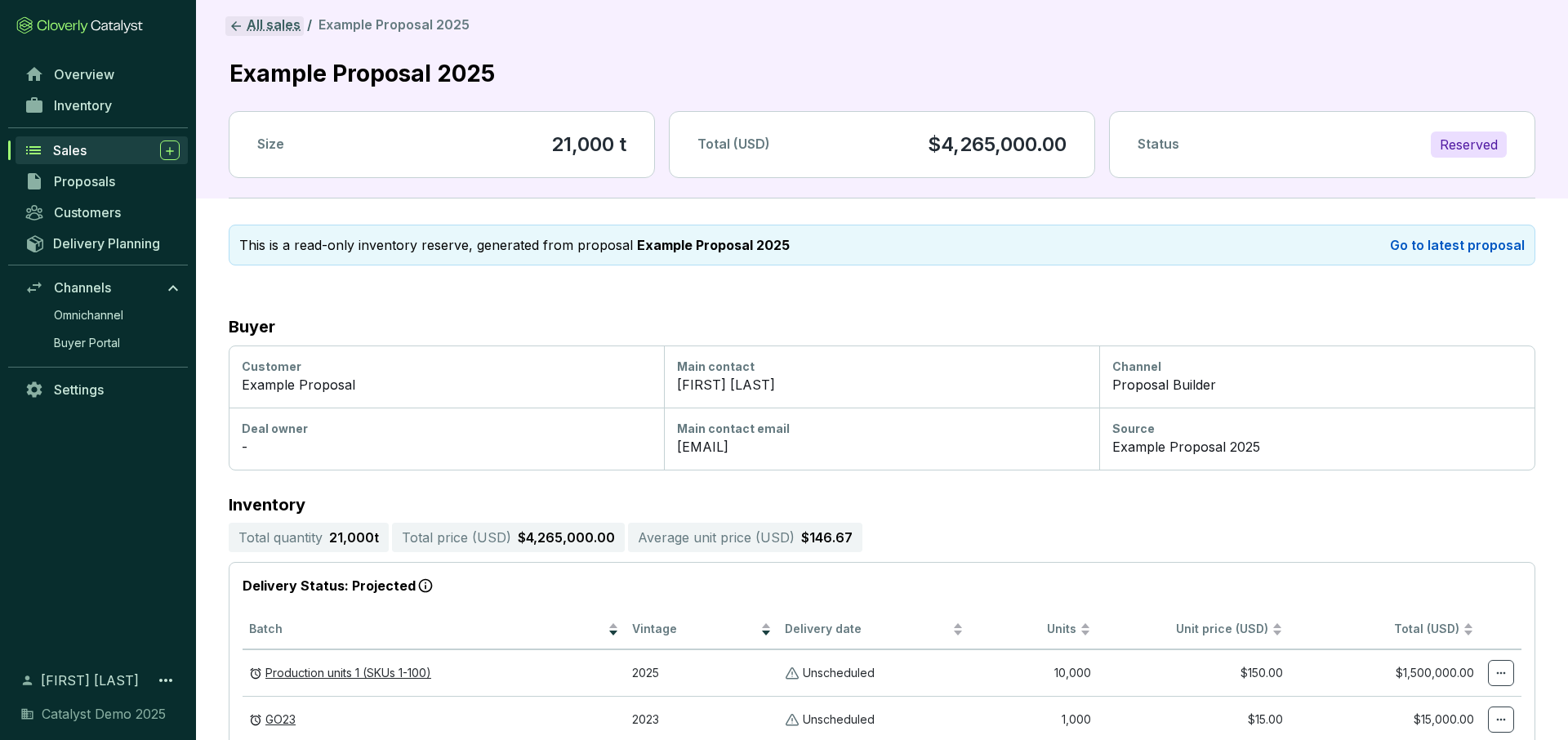 click on "All sales" at bounding box center [265, 26] 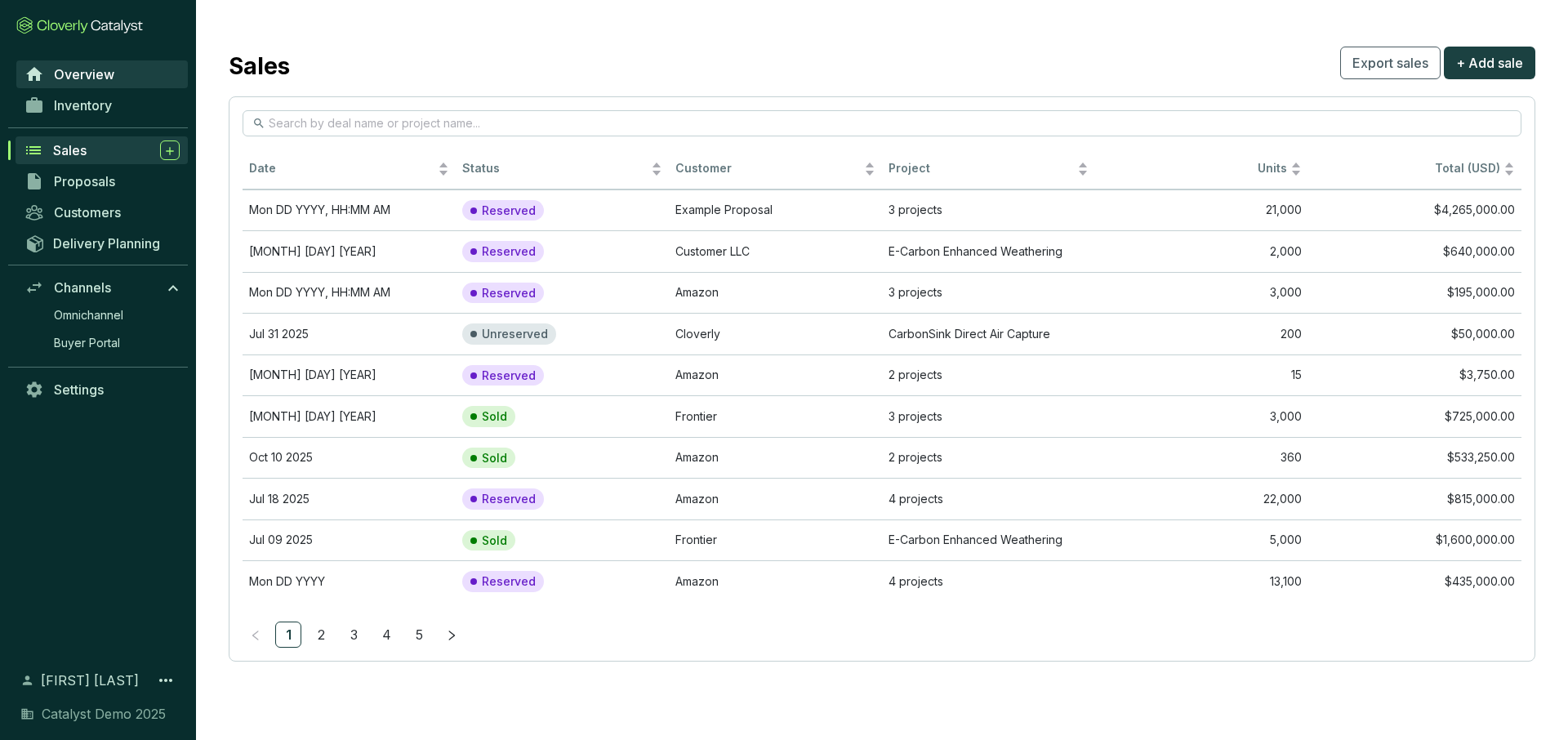 click on "Overview" at bounding box center [84, 74] 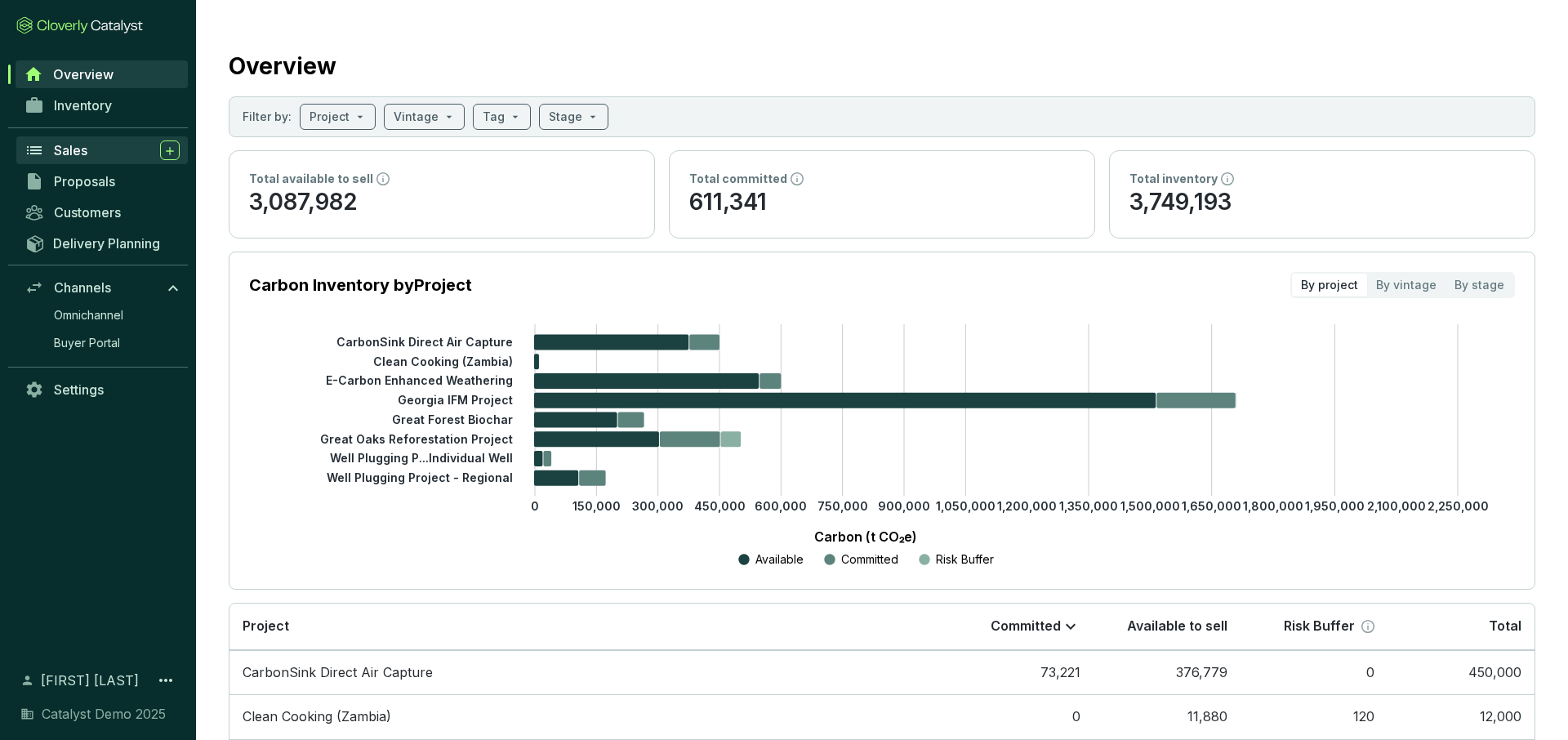 click on "Sales" at bounding box center [117, 150] 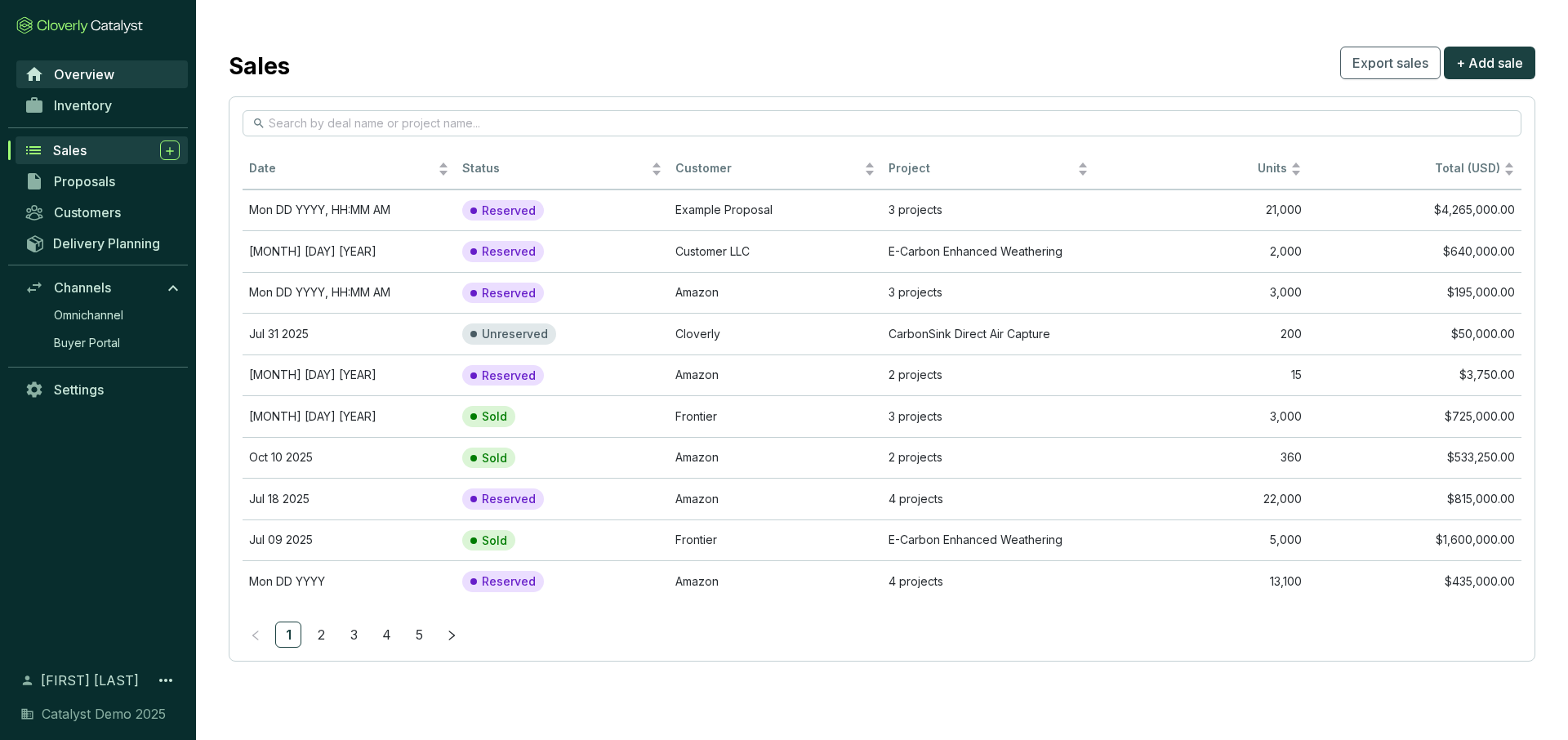 click on "Overview" at bounding box center (102, 74) 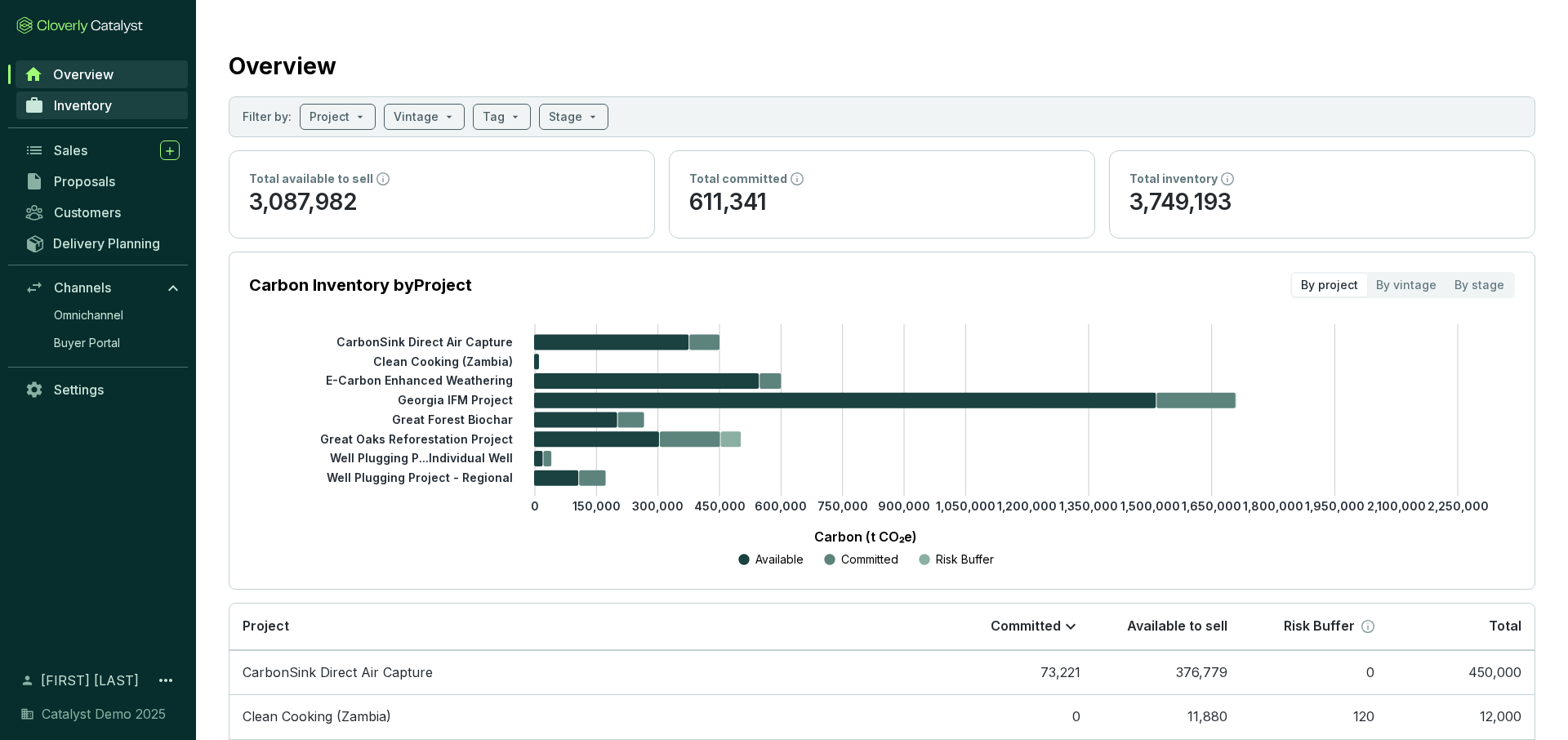 click on "Inventory" at bounding box center [102, 105] 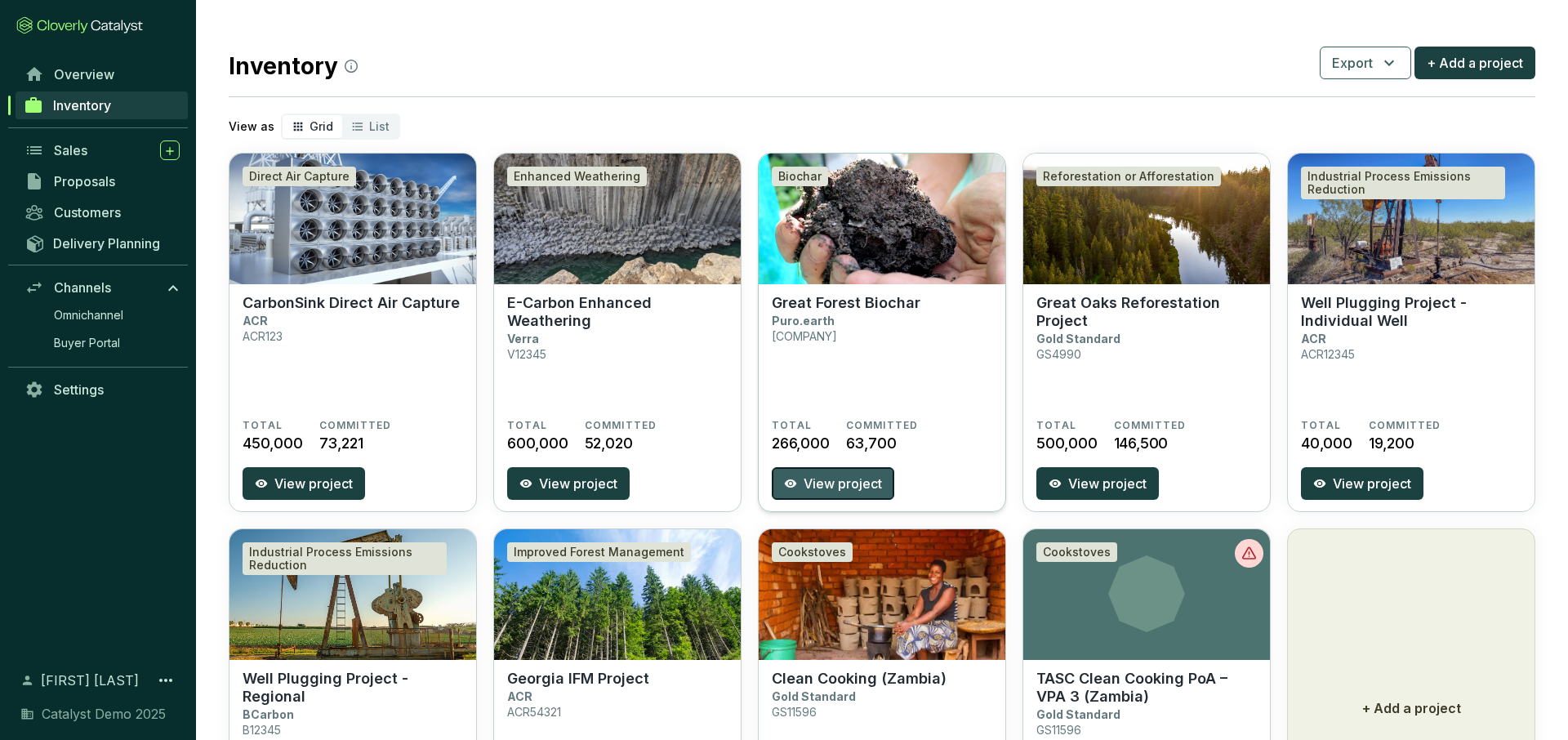click on "View project" at bounding box center (843, 484) 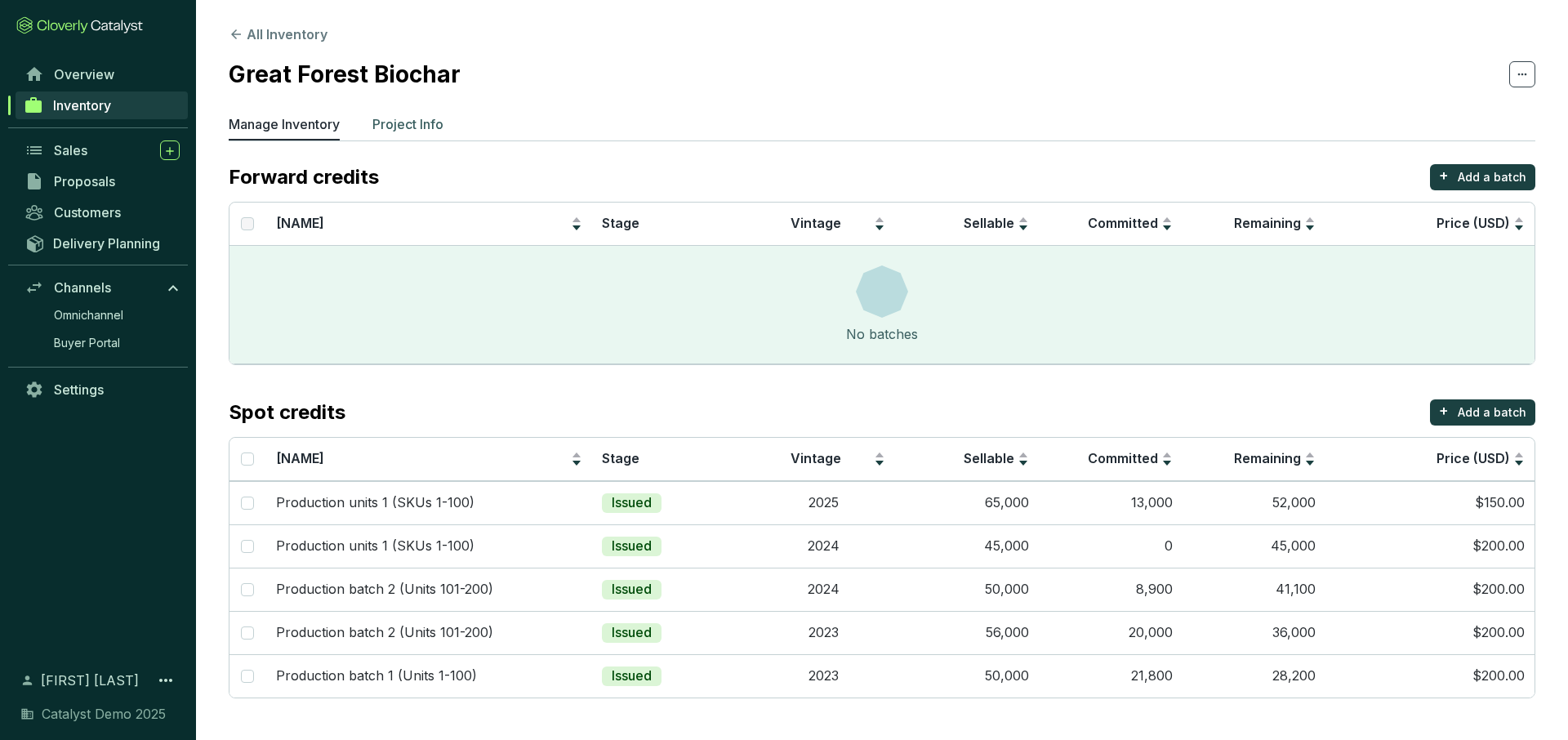 click on "Project Info" at bounding box center (408, 124) 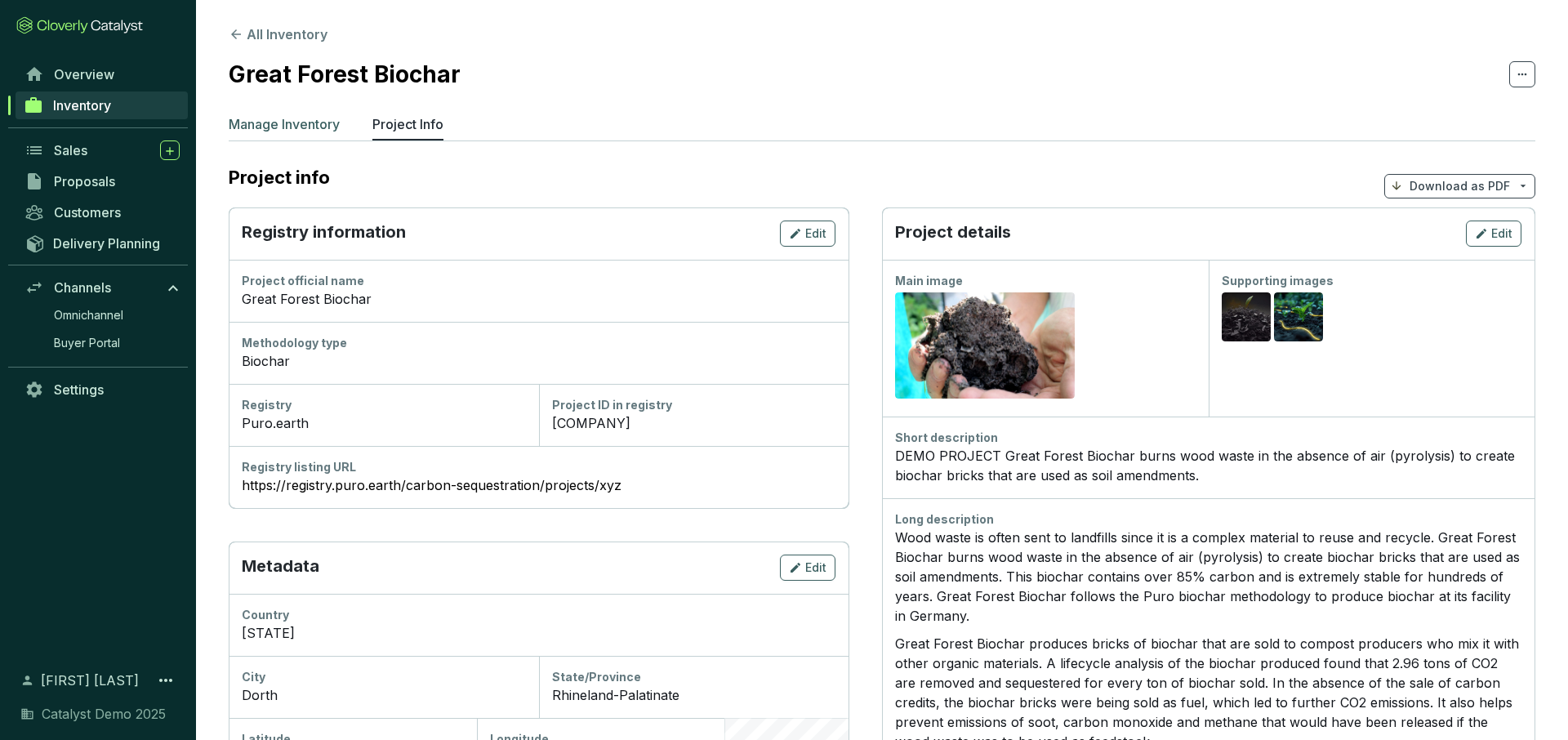 click on "Manage Inventory" at bounding box center (284, 124) 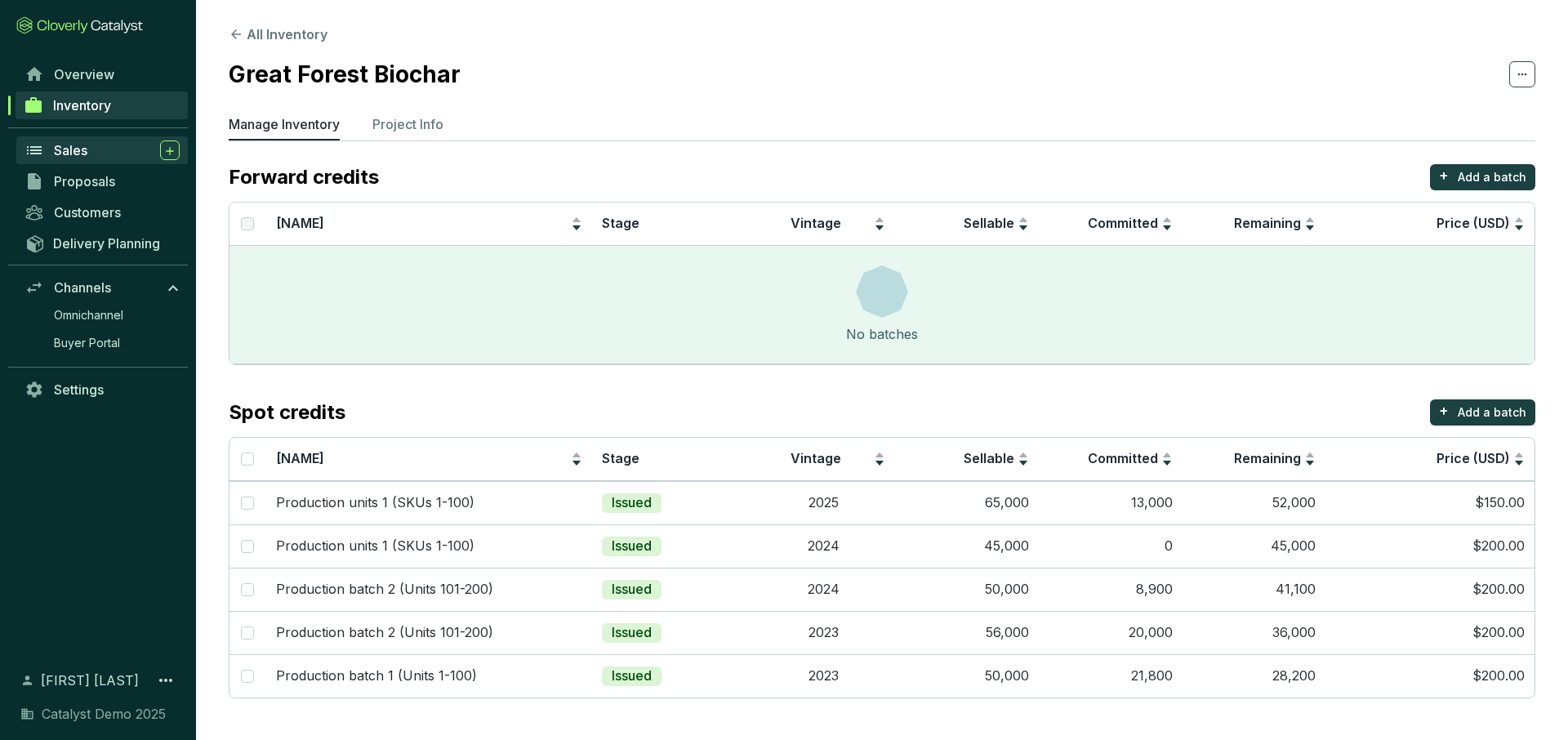 click on "Sales" at bounding box center [117, 150] 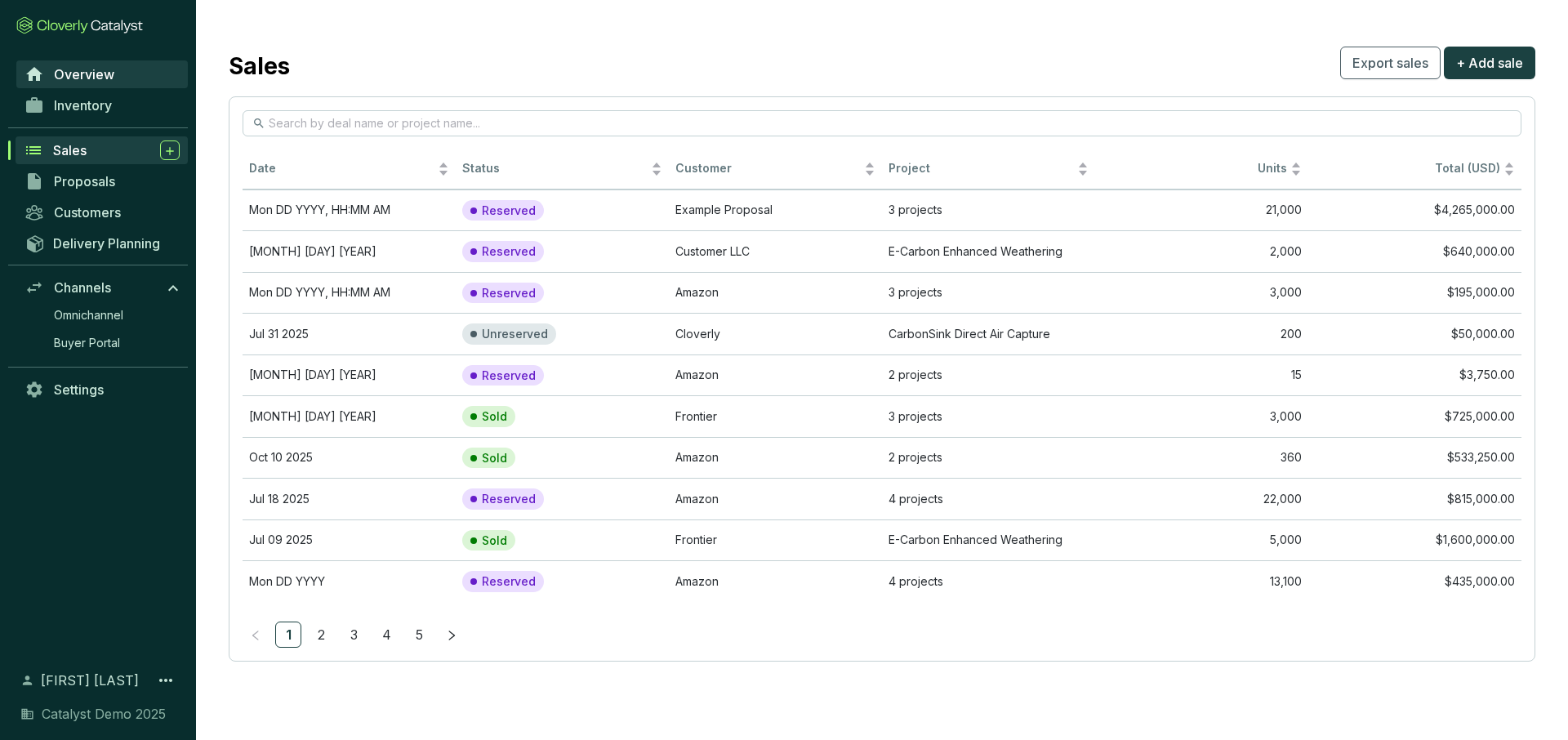 click on "Overview" at bounding box center [84, 74] 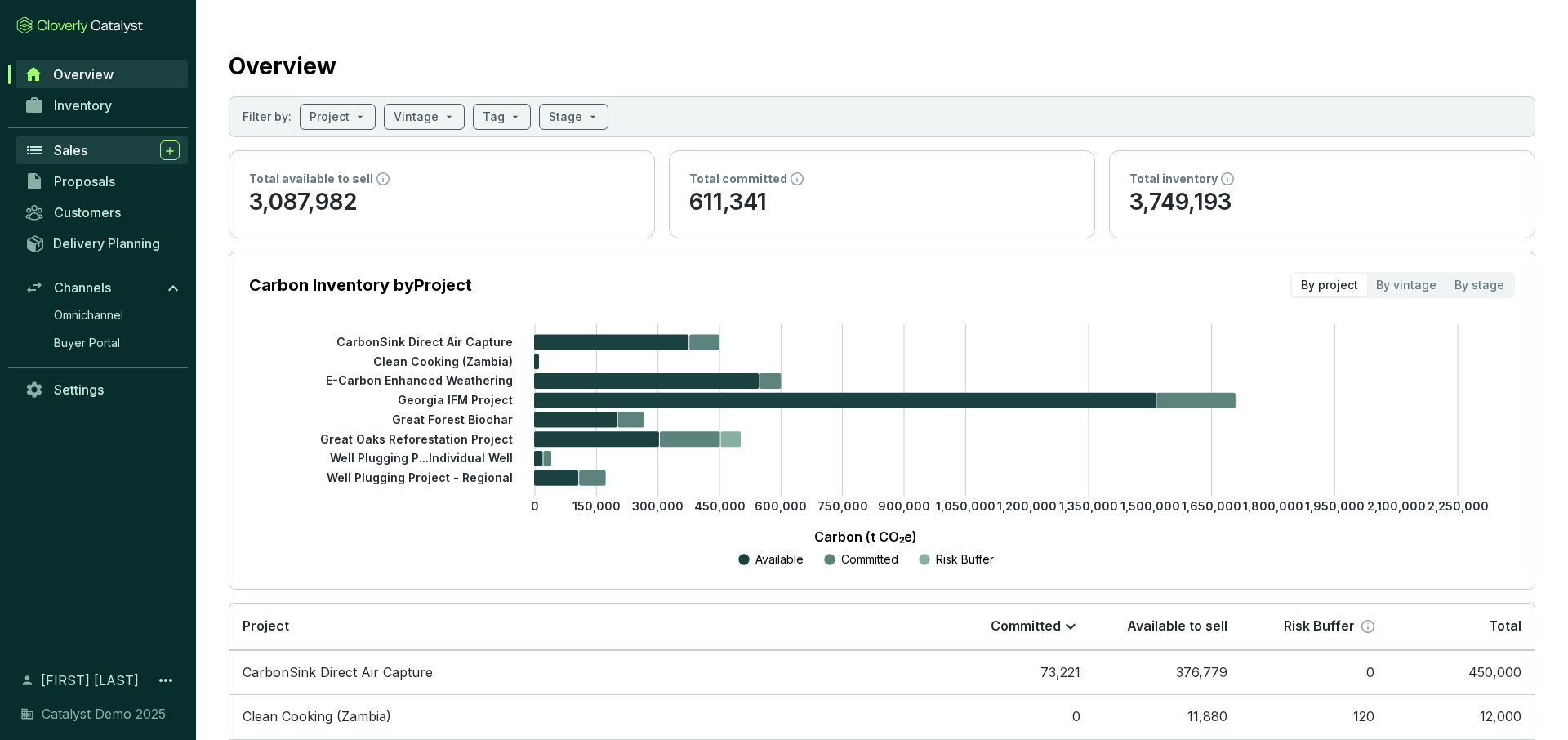 click on "Sales" at bounding box center [117, 150] 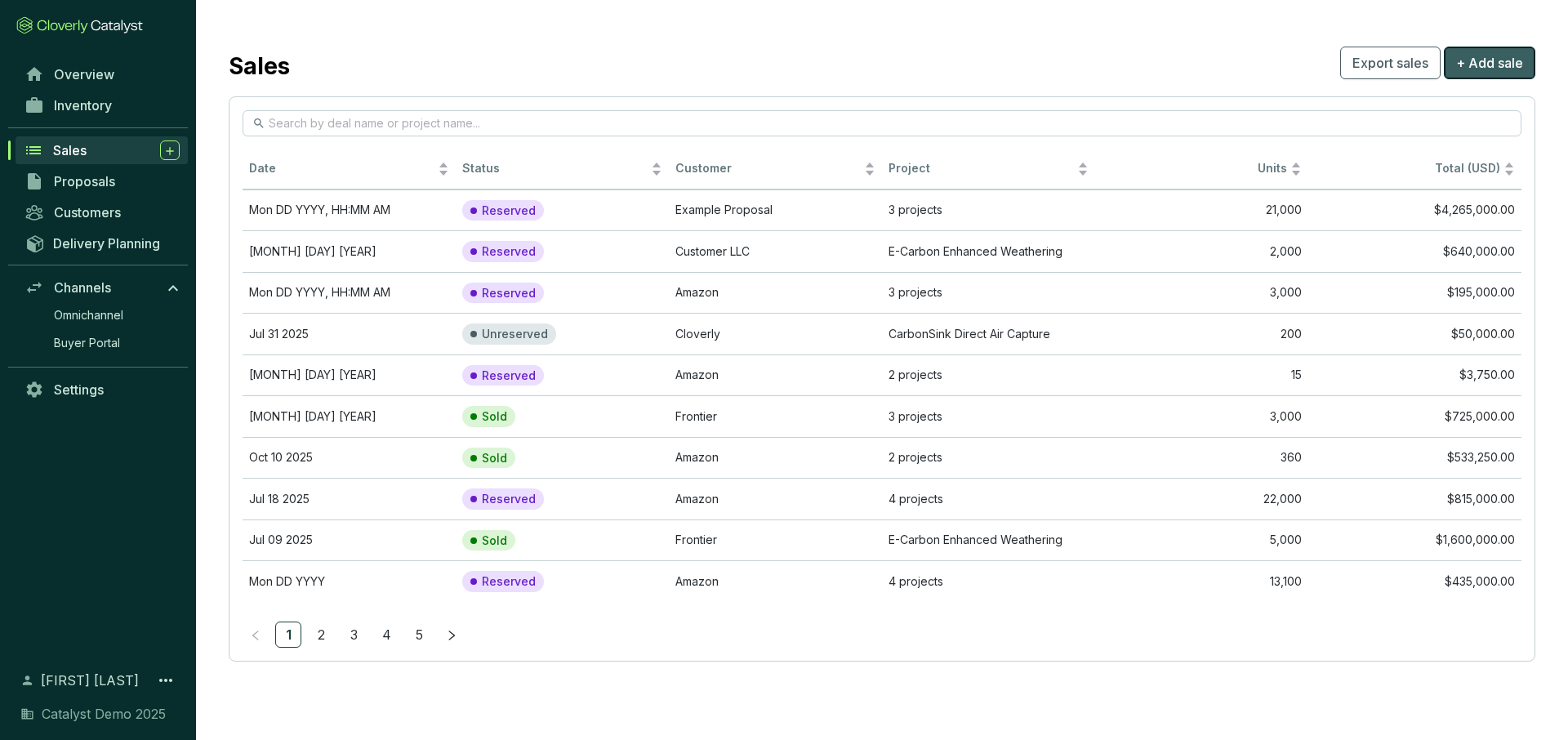 click on "+ Add sale" at bounding box center (1490, 63) 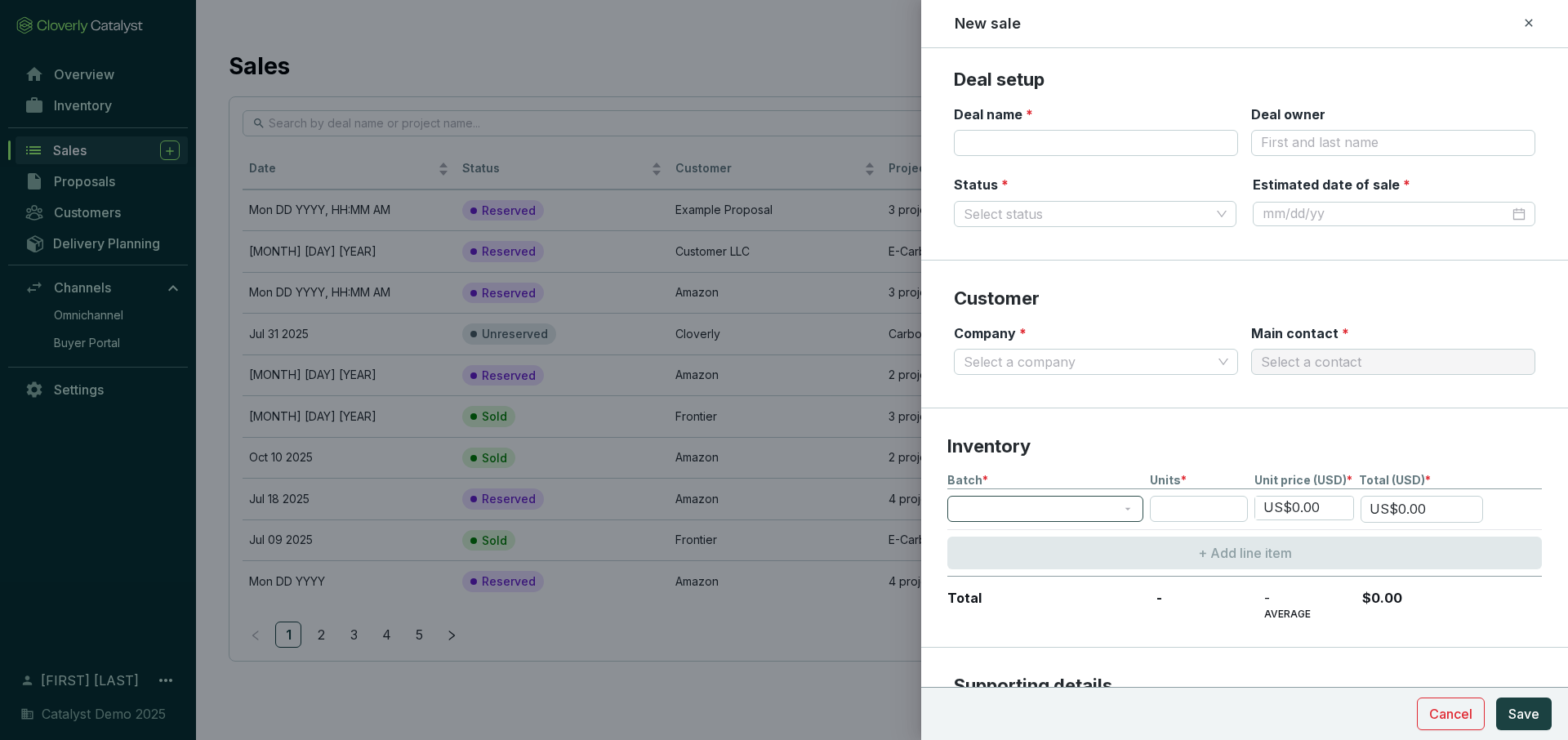 click at bounding box center [1045, 509] 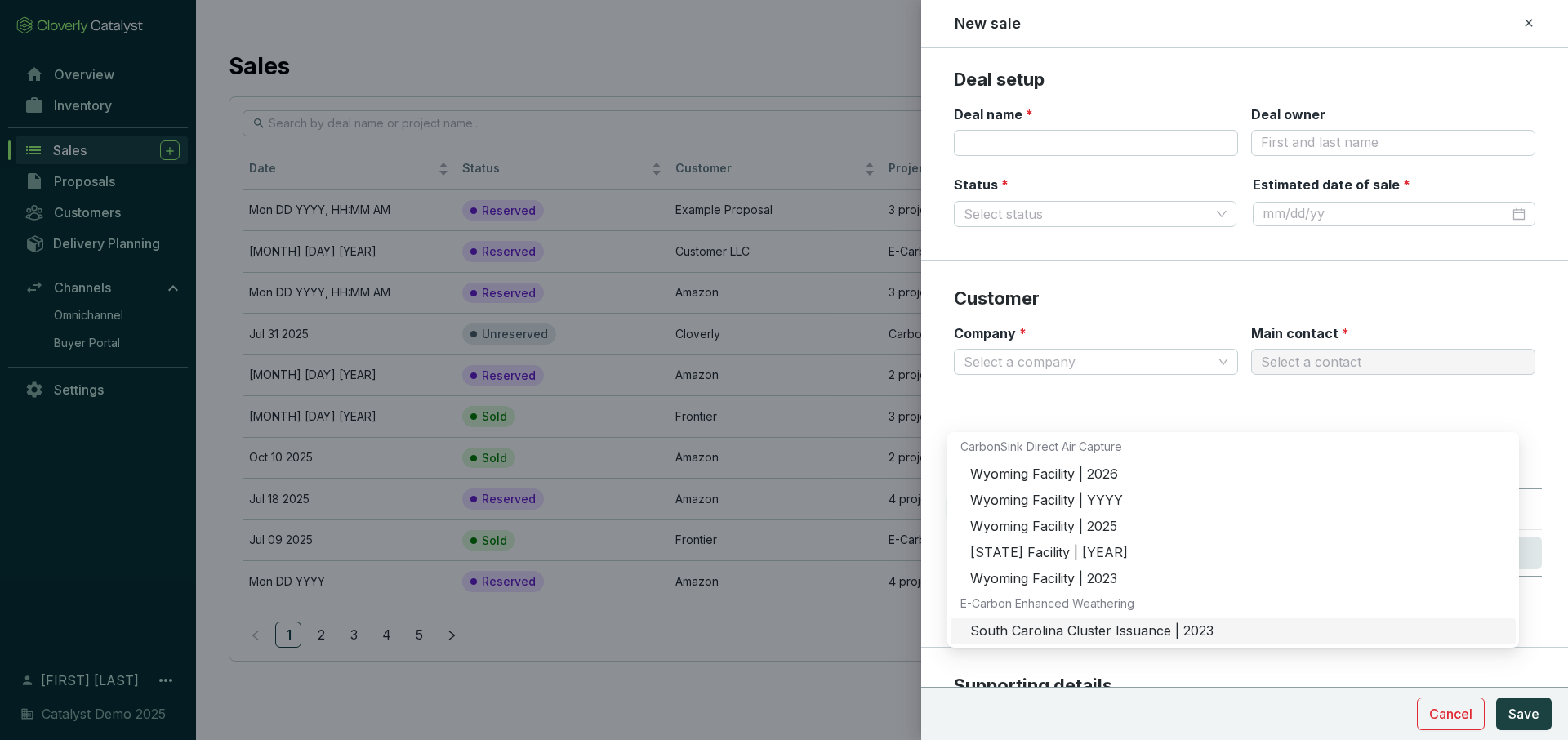 click at bounding box center (1045, 509) 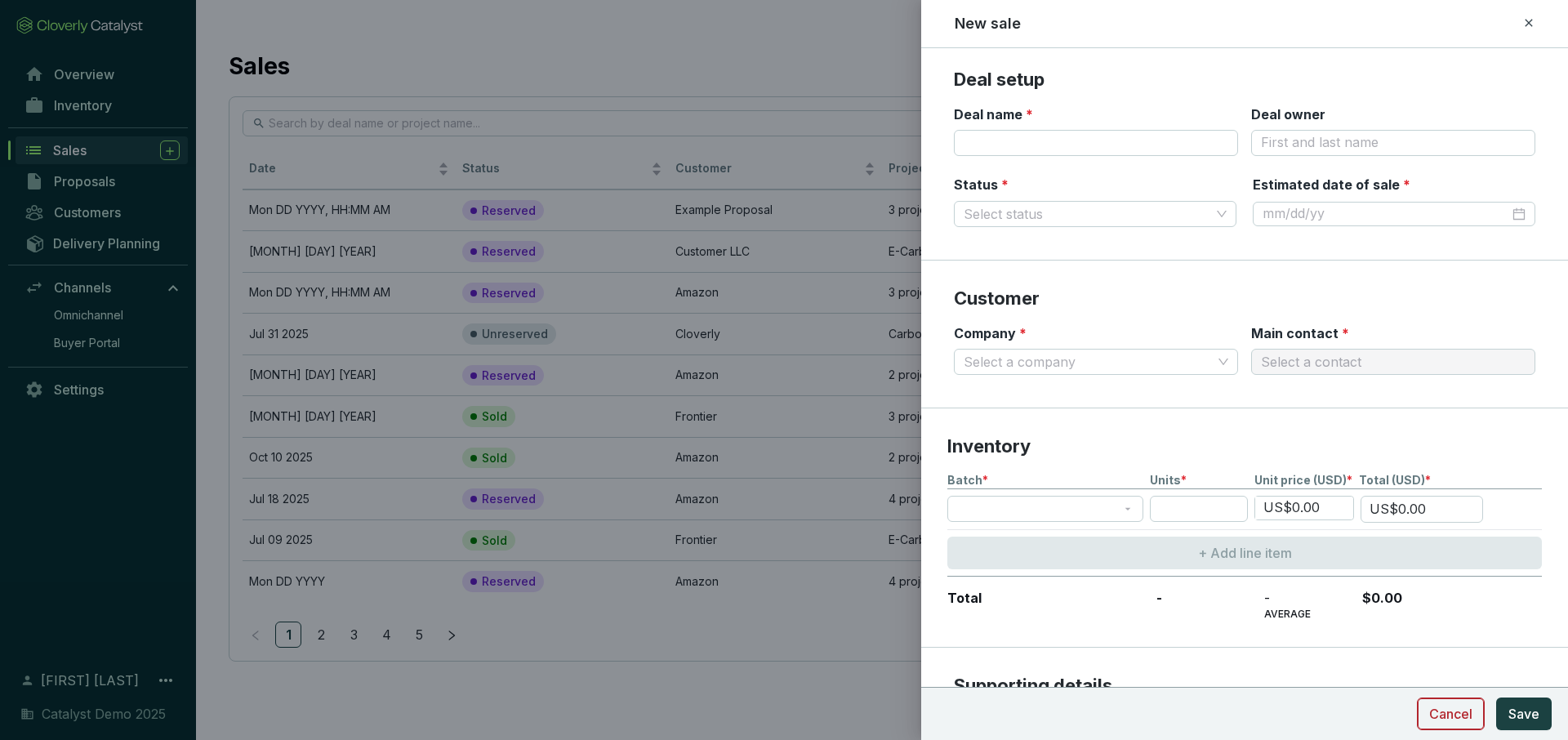 click on "Cancel" at bounding box center (1450, 714) 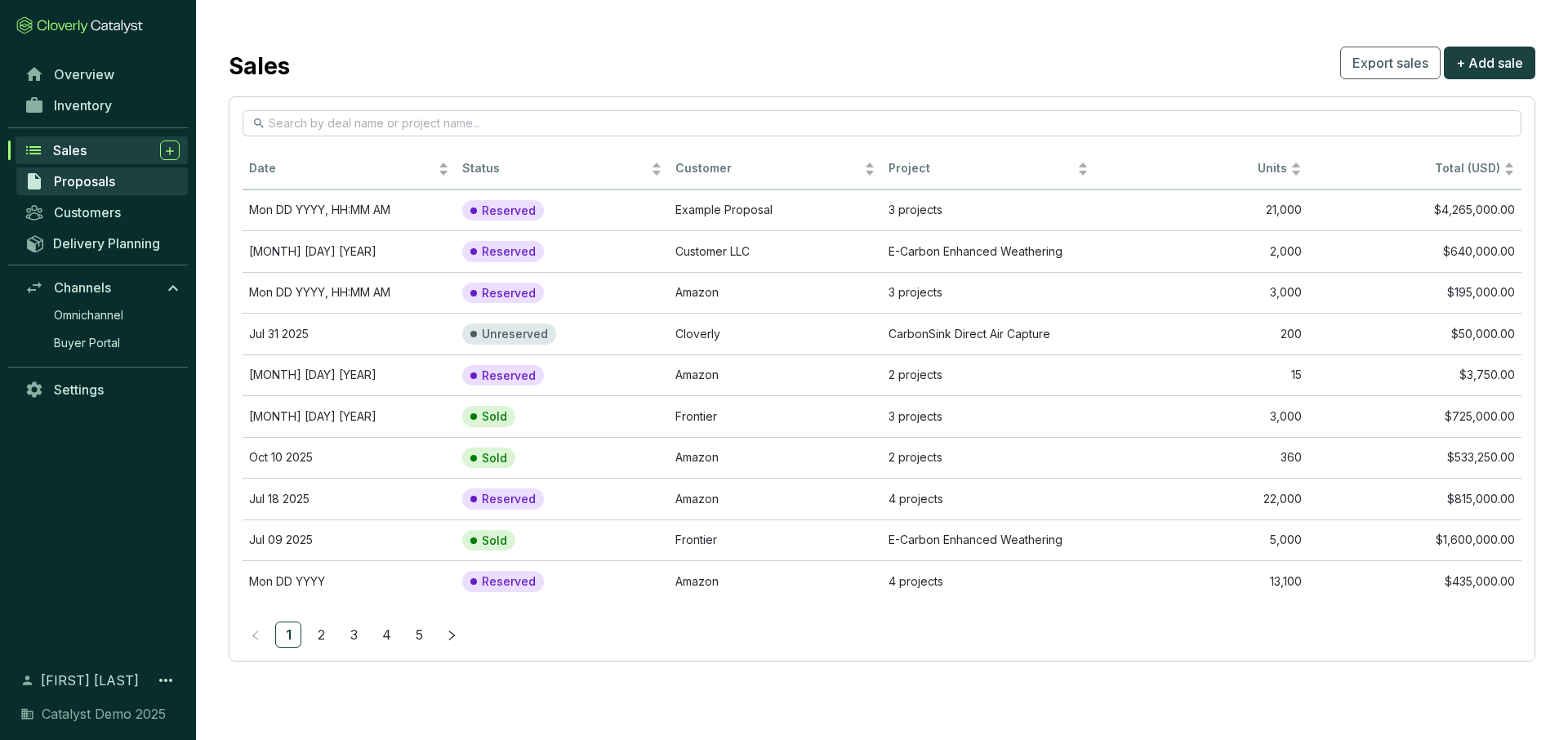 click on "Proposals" at bounding box center [84, 181] 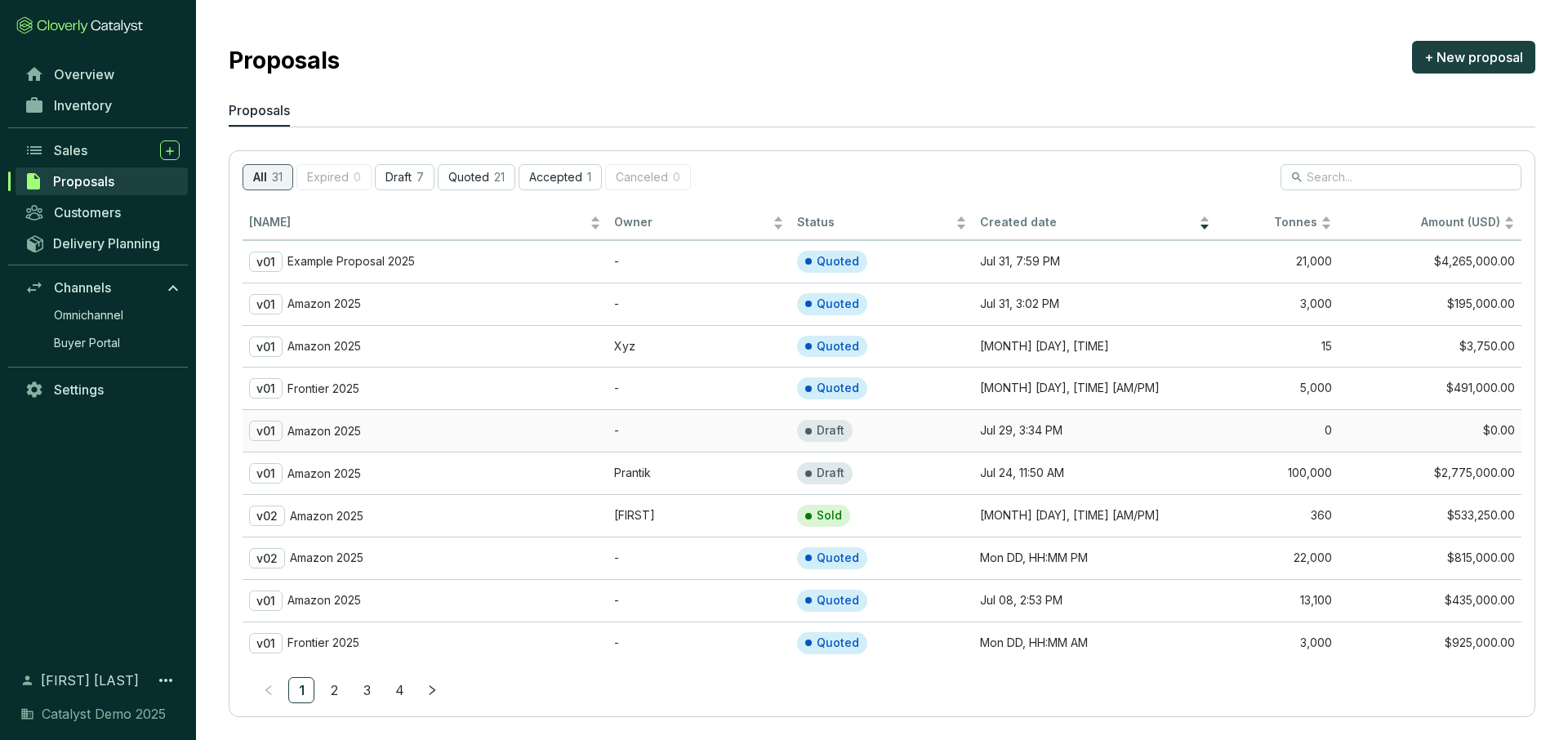 scroll, scrollTop: 0, scrollLeft: 0, axis: both 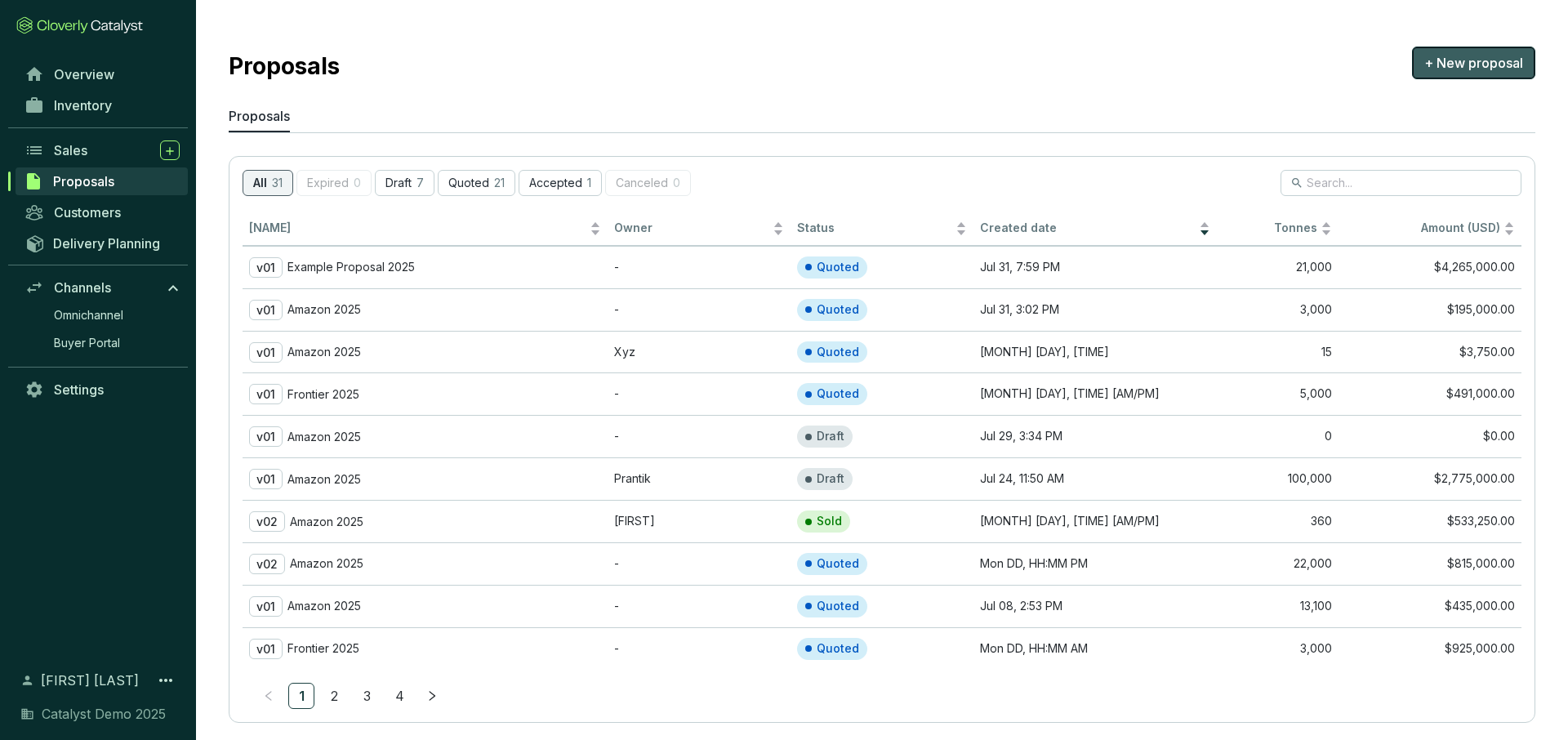 click on "+ New proposal" at bounding box center (1473, 63) 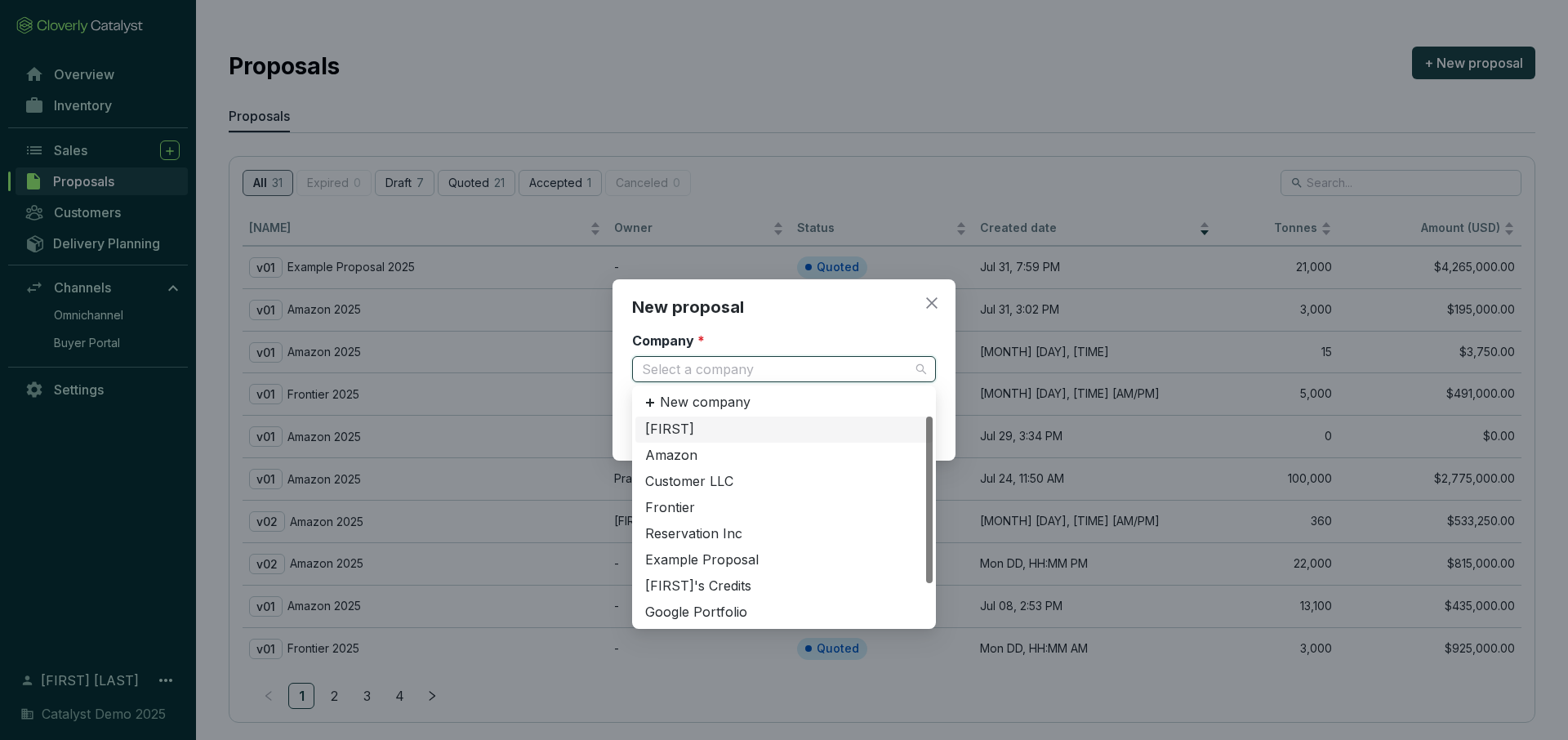 click on "Company   * [NAME]" at bounding box center [776, 369] 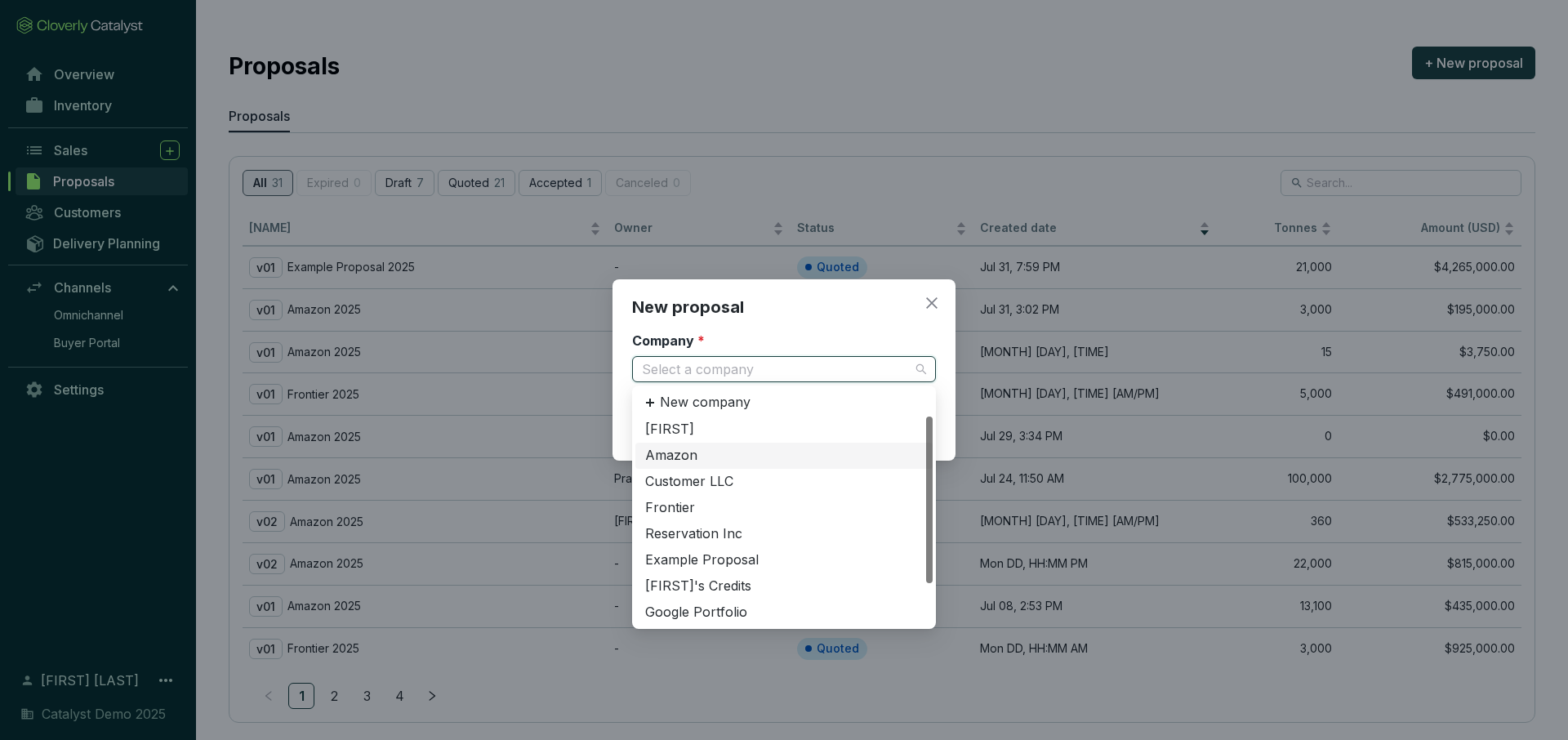 click on "Amazon" at bounding box center (784, 456) 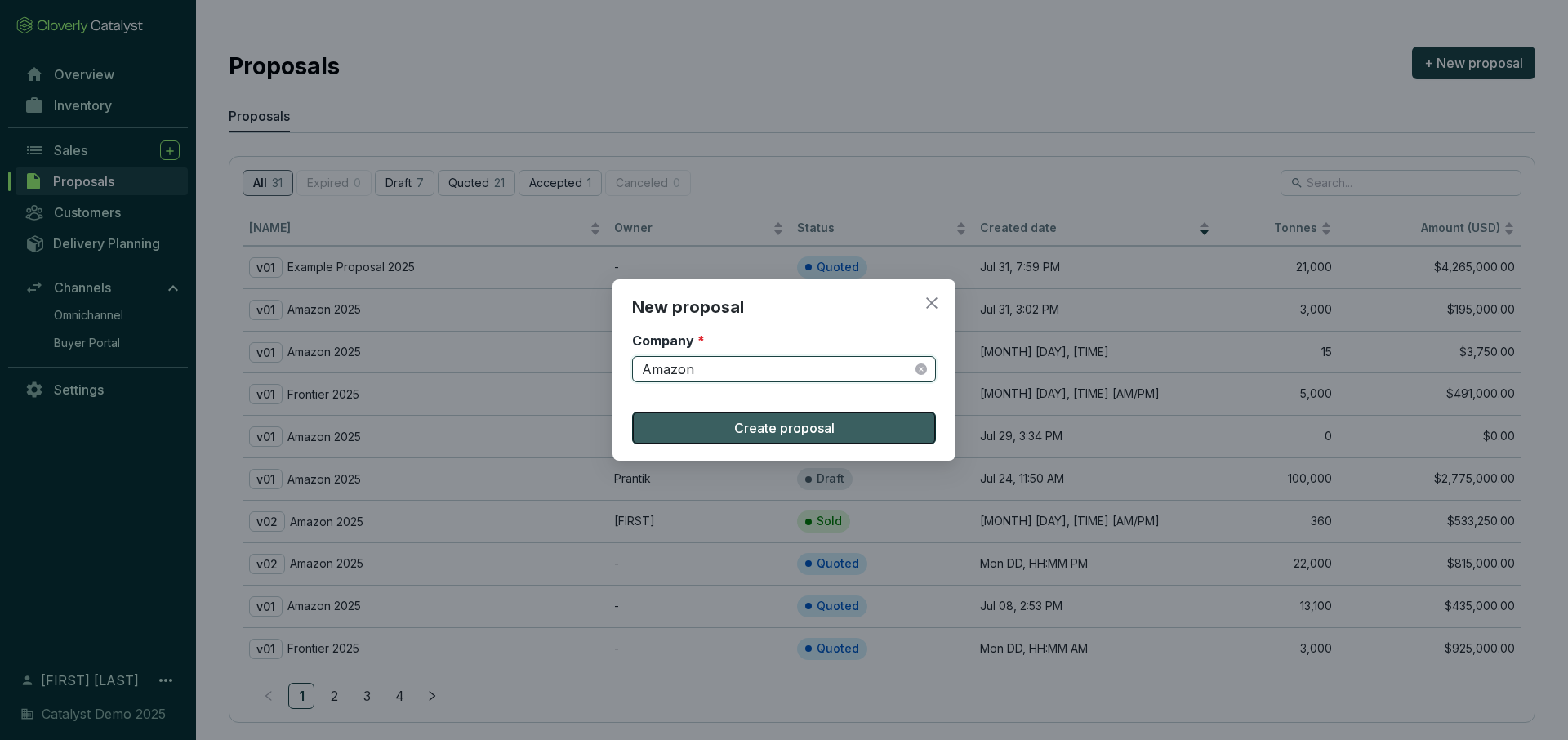click on "Create proposal" at bounding box center [784, 428] 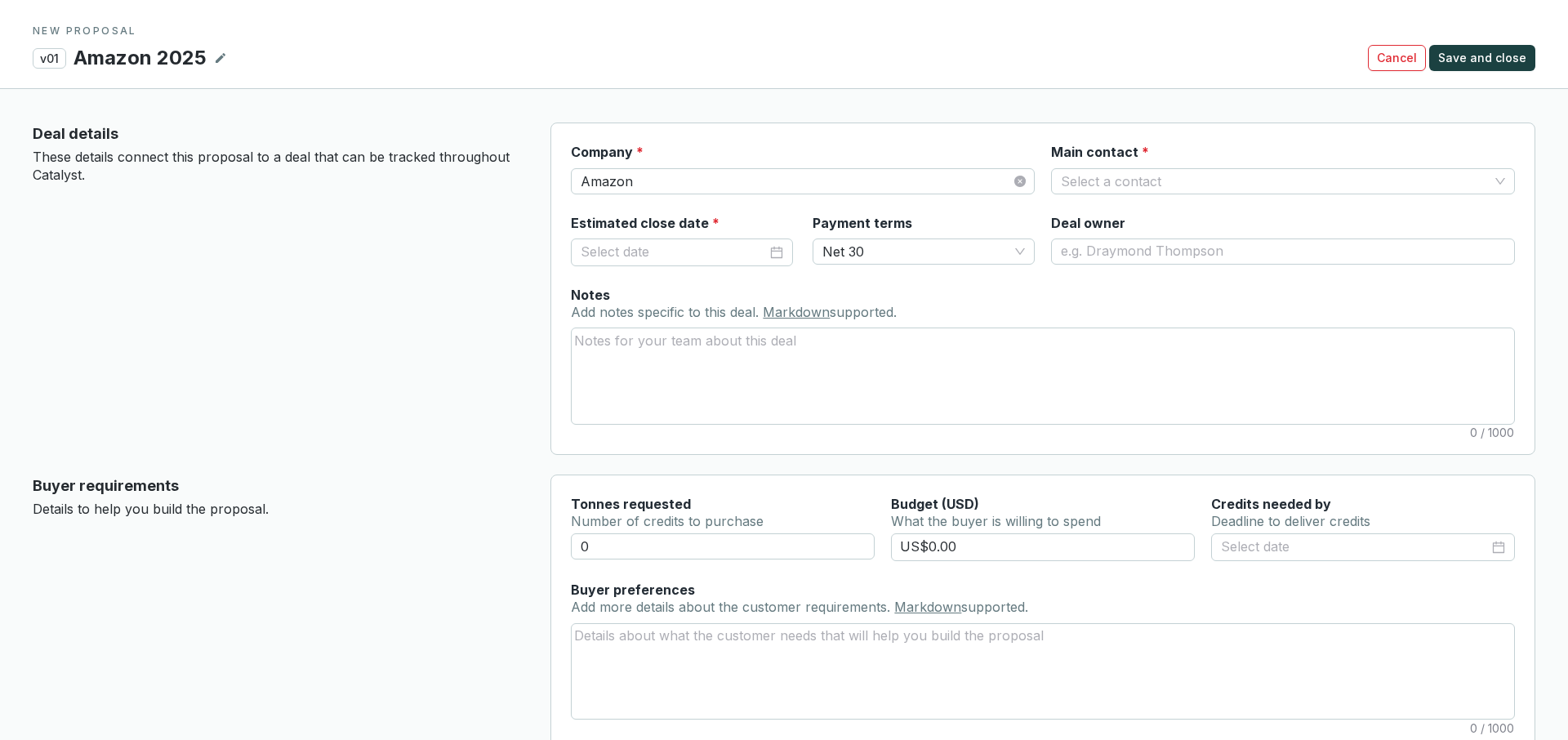 type 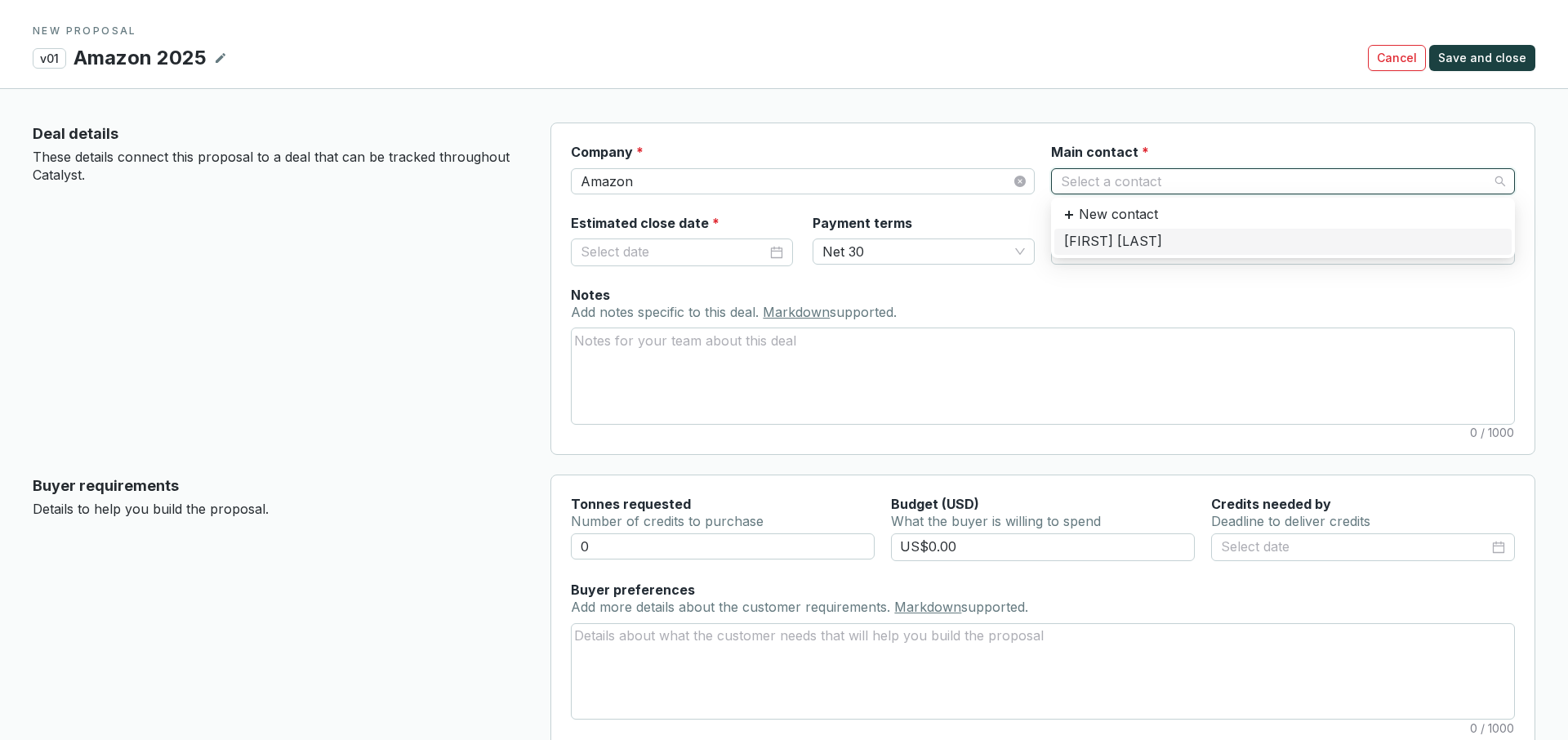 click on "Main contact   *" at bounding box center (1275, 181) 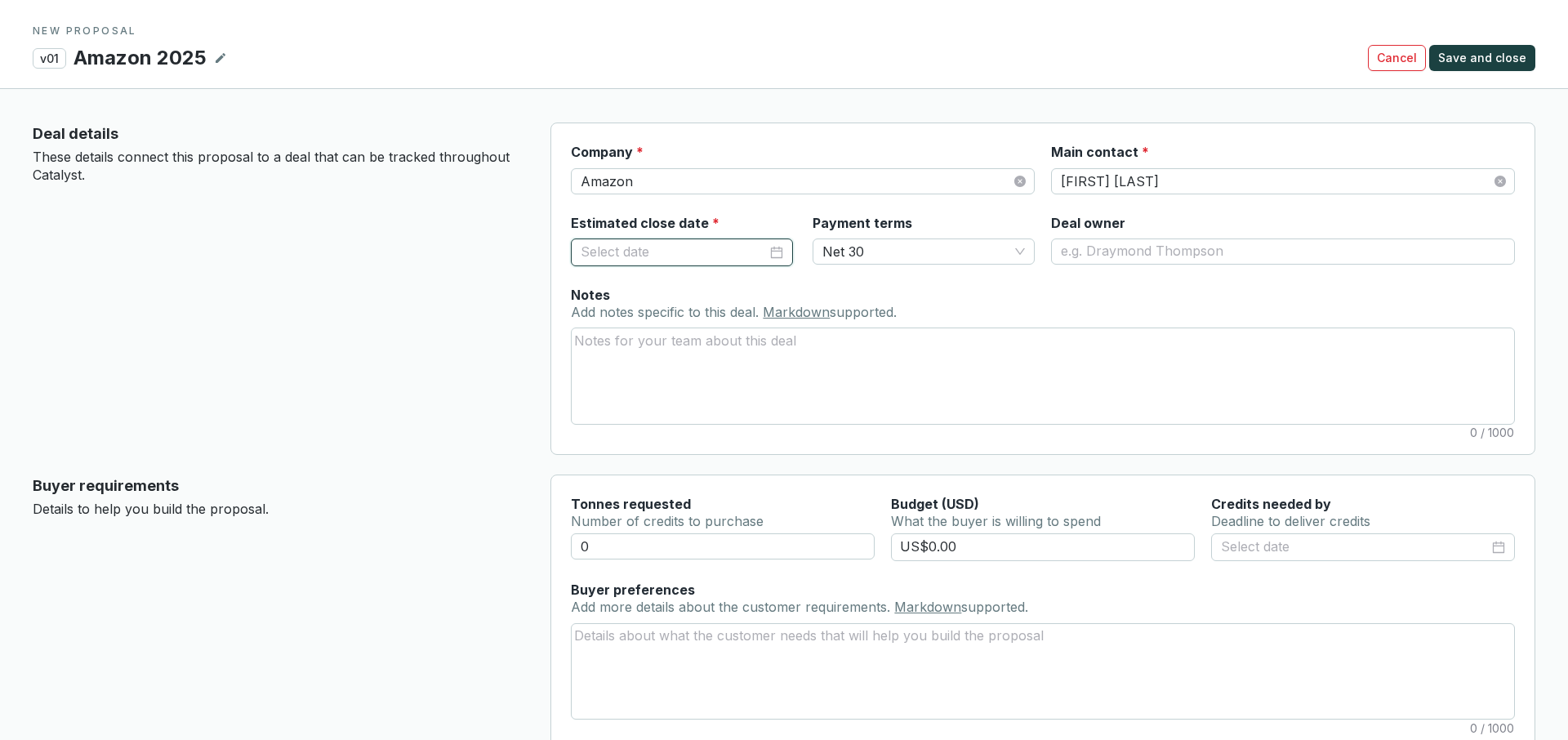 click on "Estimated close date   *" at bounding box center [674, 252] 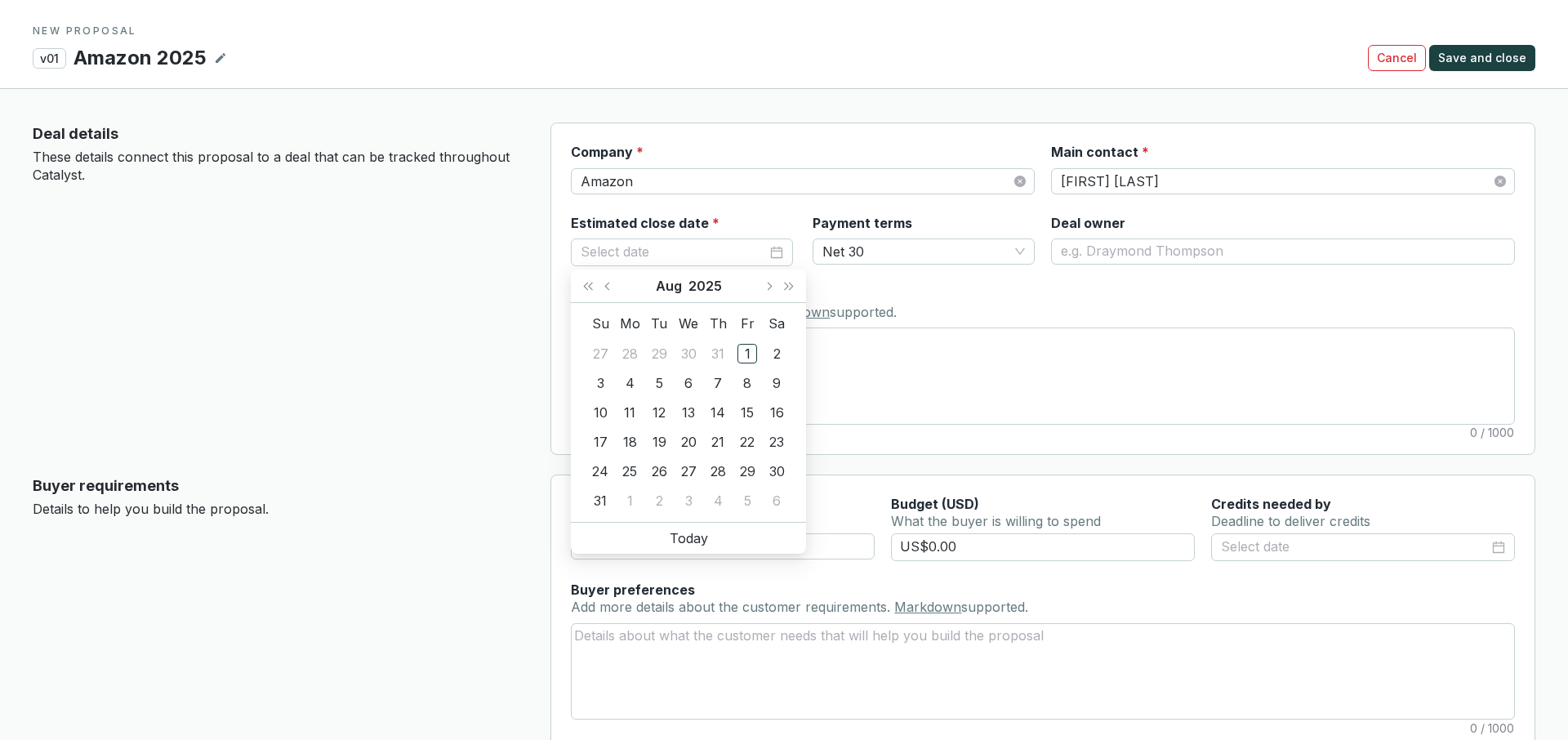 click on "Deal details These details connect this proposal to a deal that can be tracked throughout Catalyst." at bounding box center [278, 288] 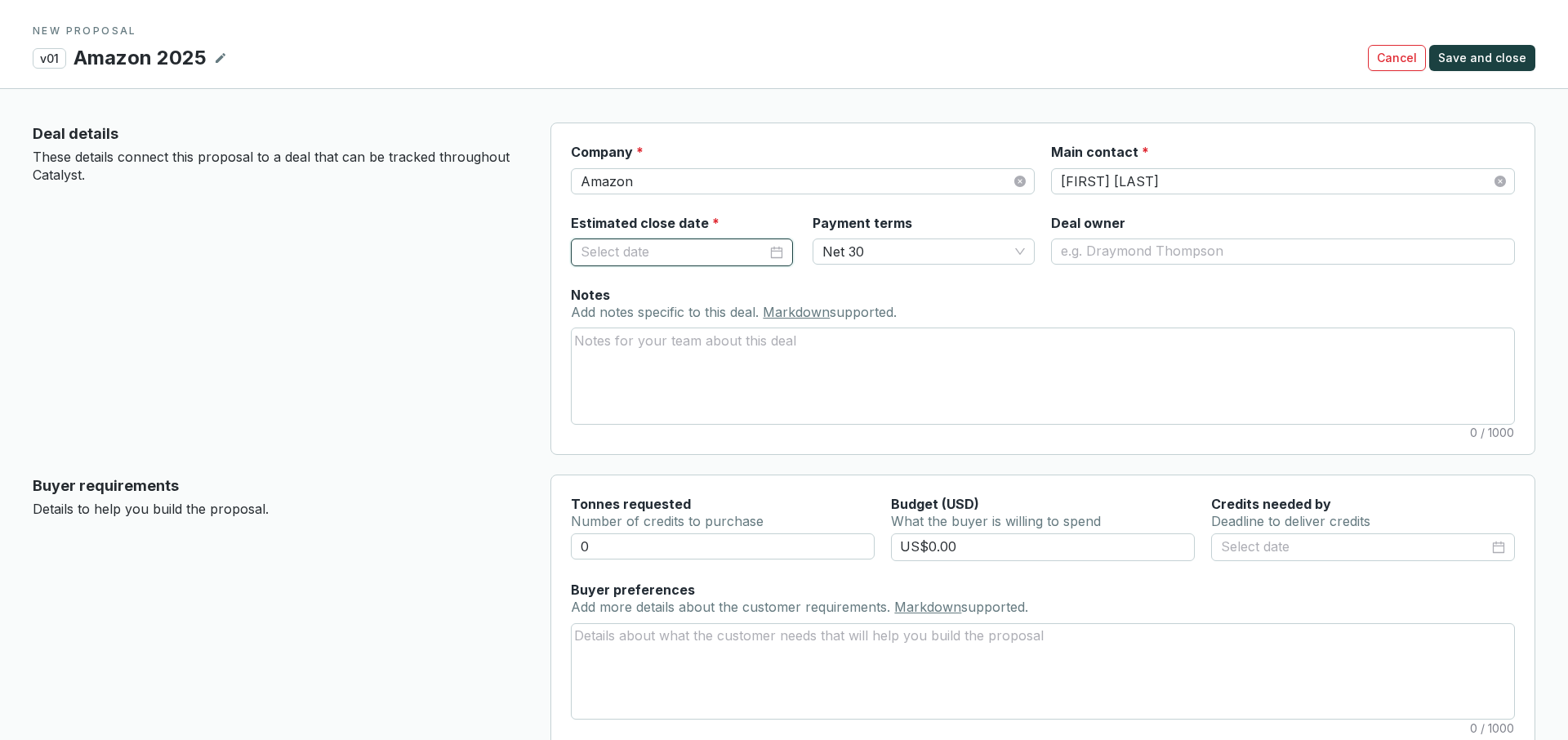 click on "Estimated close date   *" at bounding box center [674, 252] 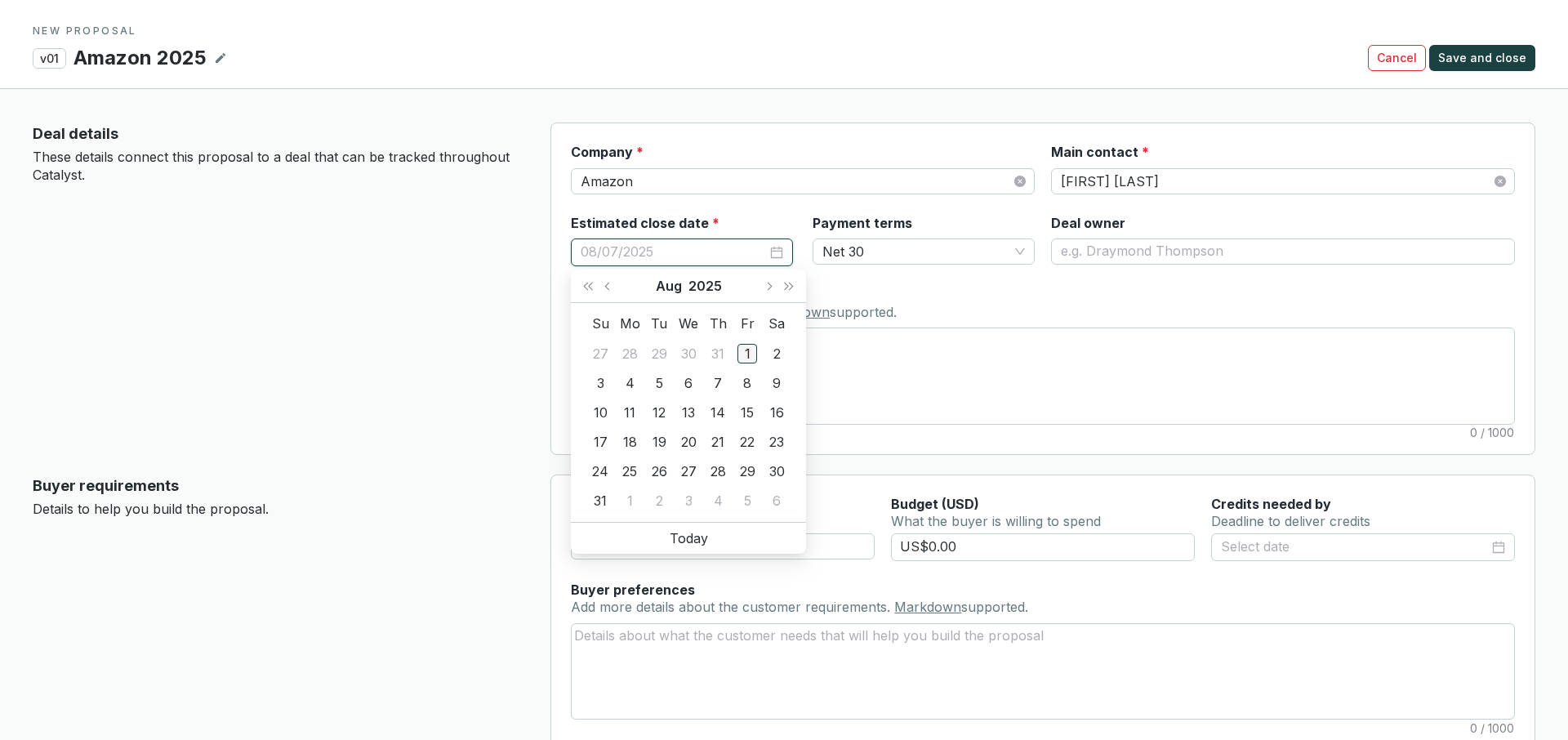 type on "08/01/2025" 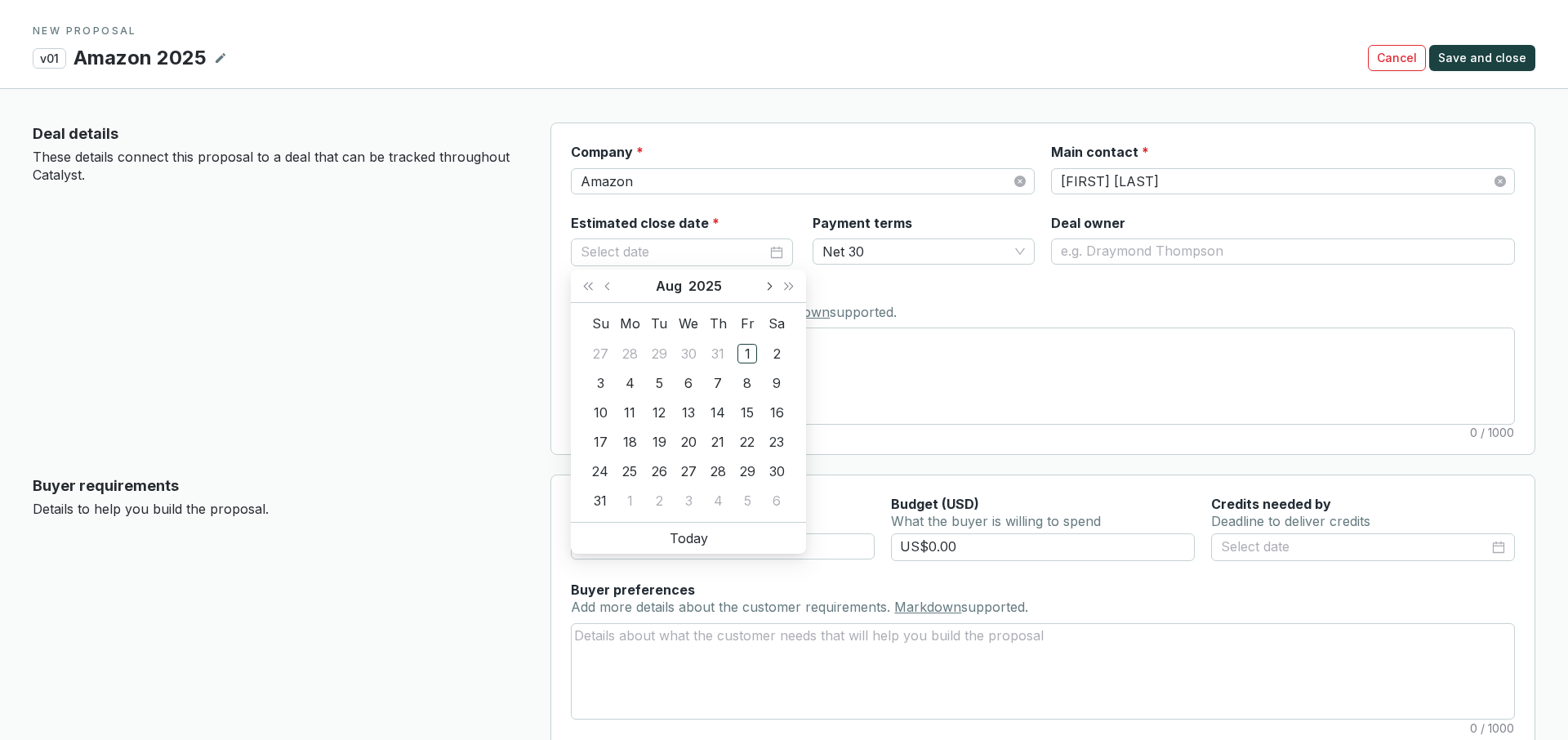 click at bounding box center (768, 286) 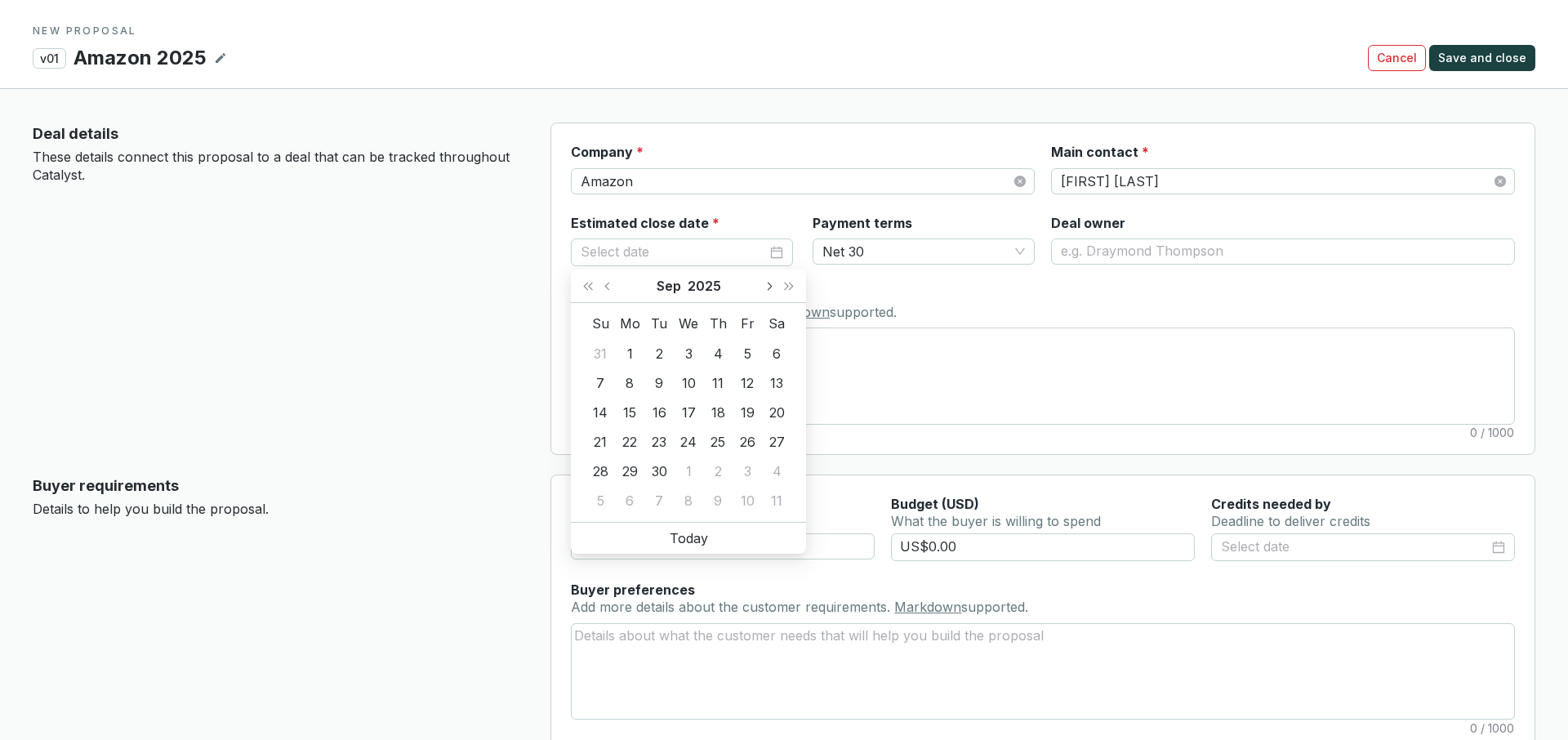 click at bounding box center [768, 286] 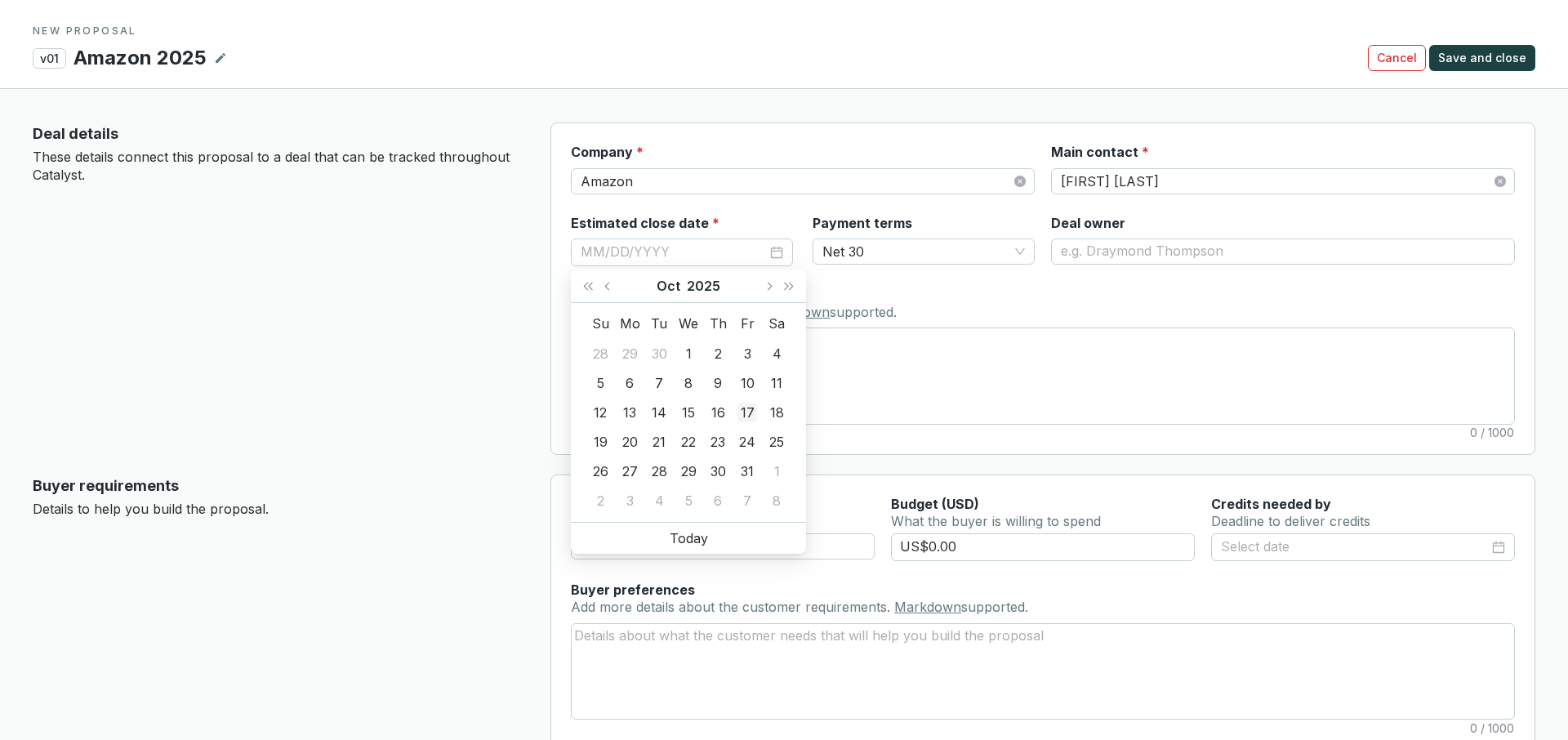 type on "10/17/2025" 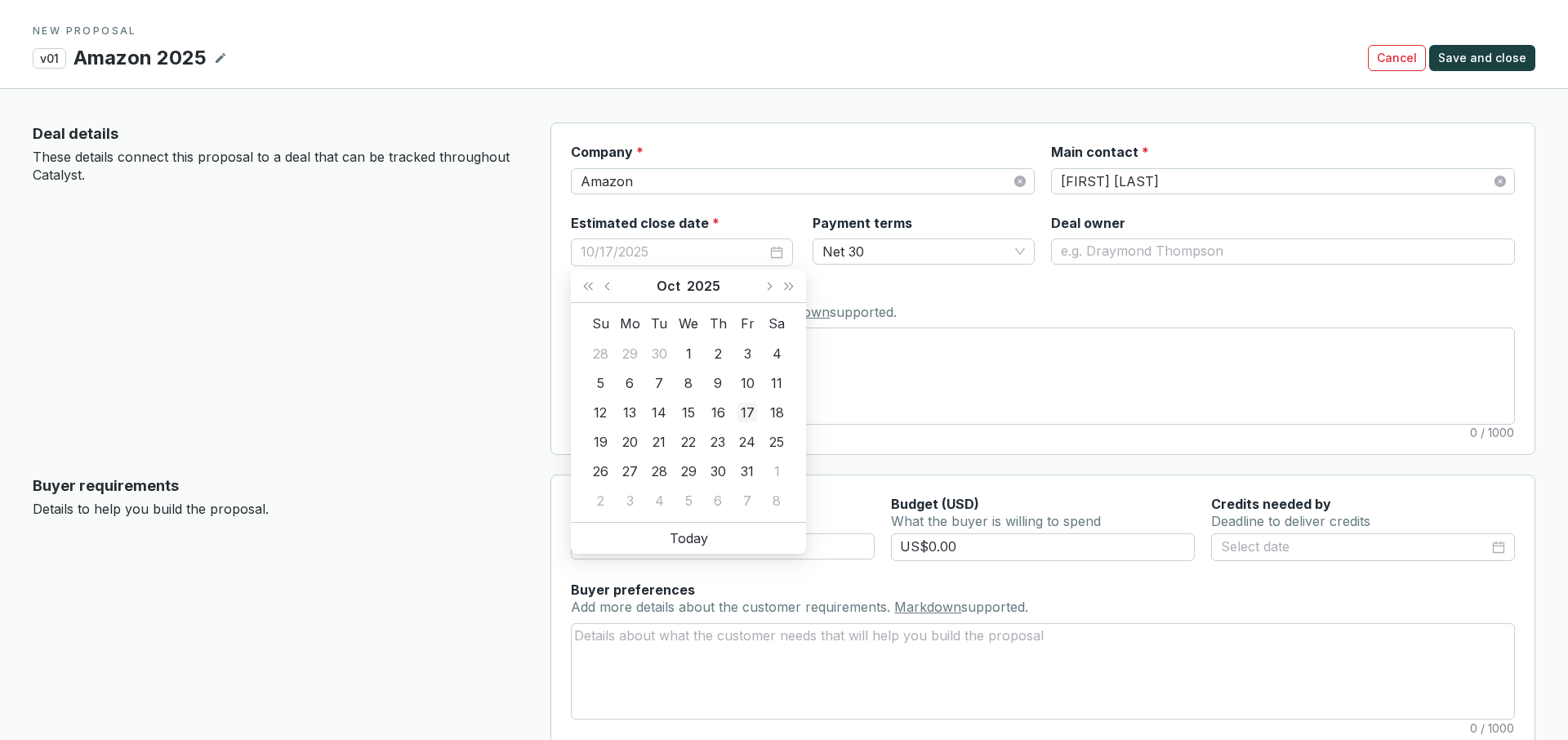 click on "17" at bounding box center (747, 412) 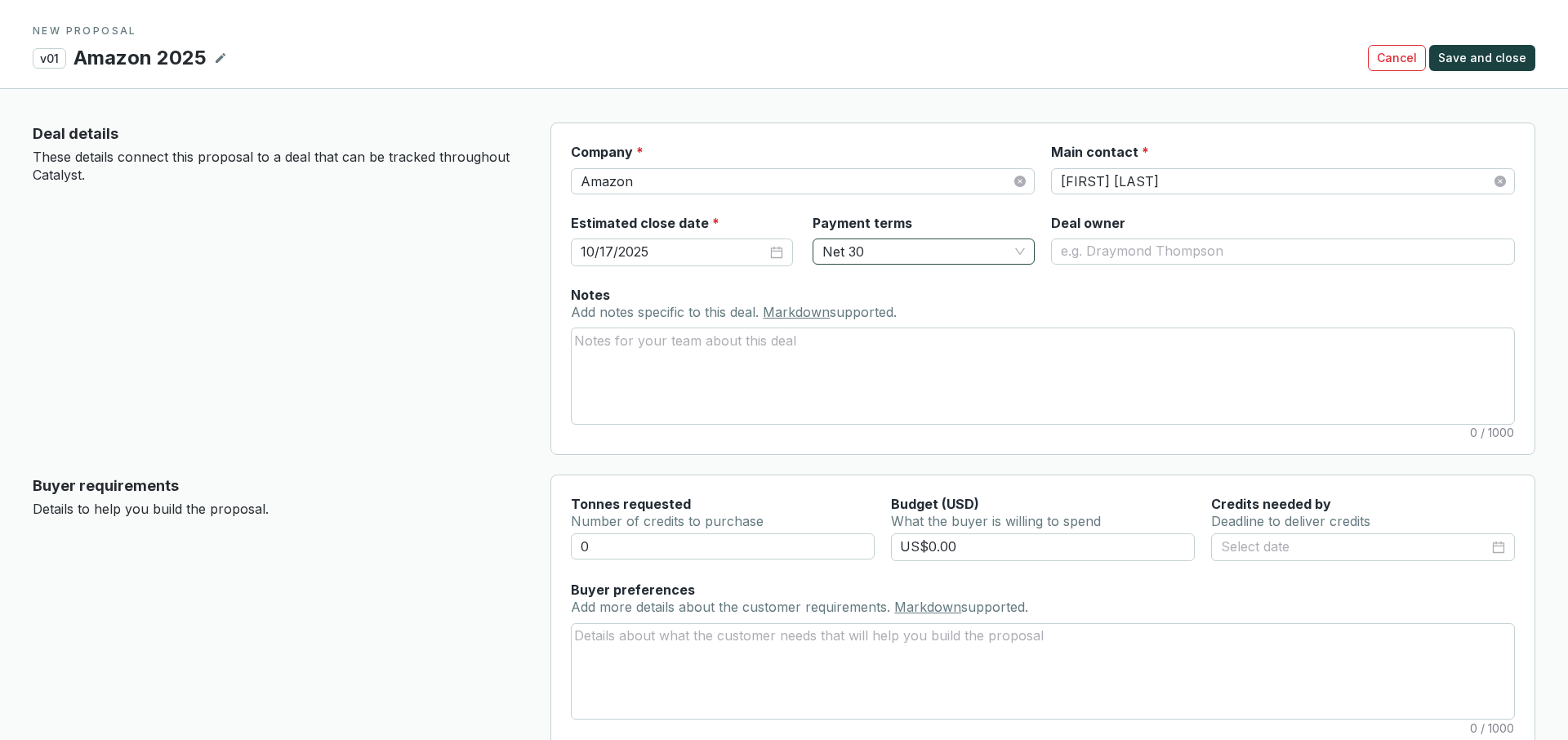 click on "Net 30" at bounding box center (924, 252) 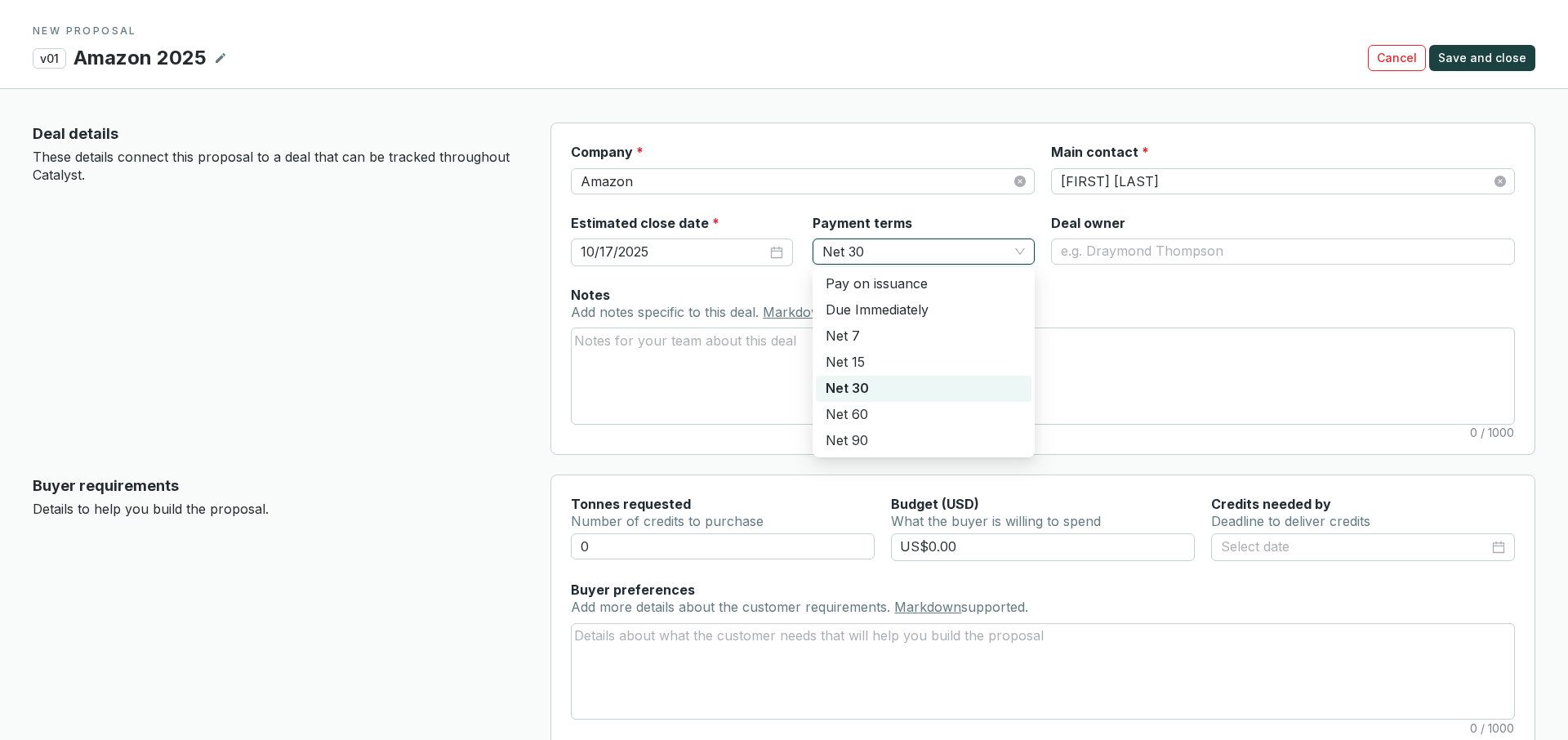 click on "Net 30" at bounding box center [924, 252] 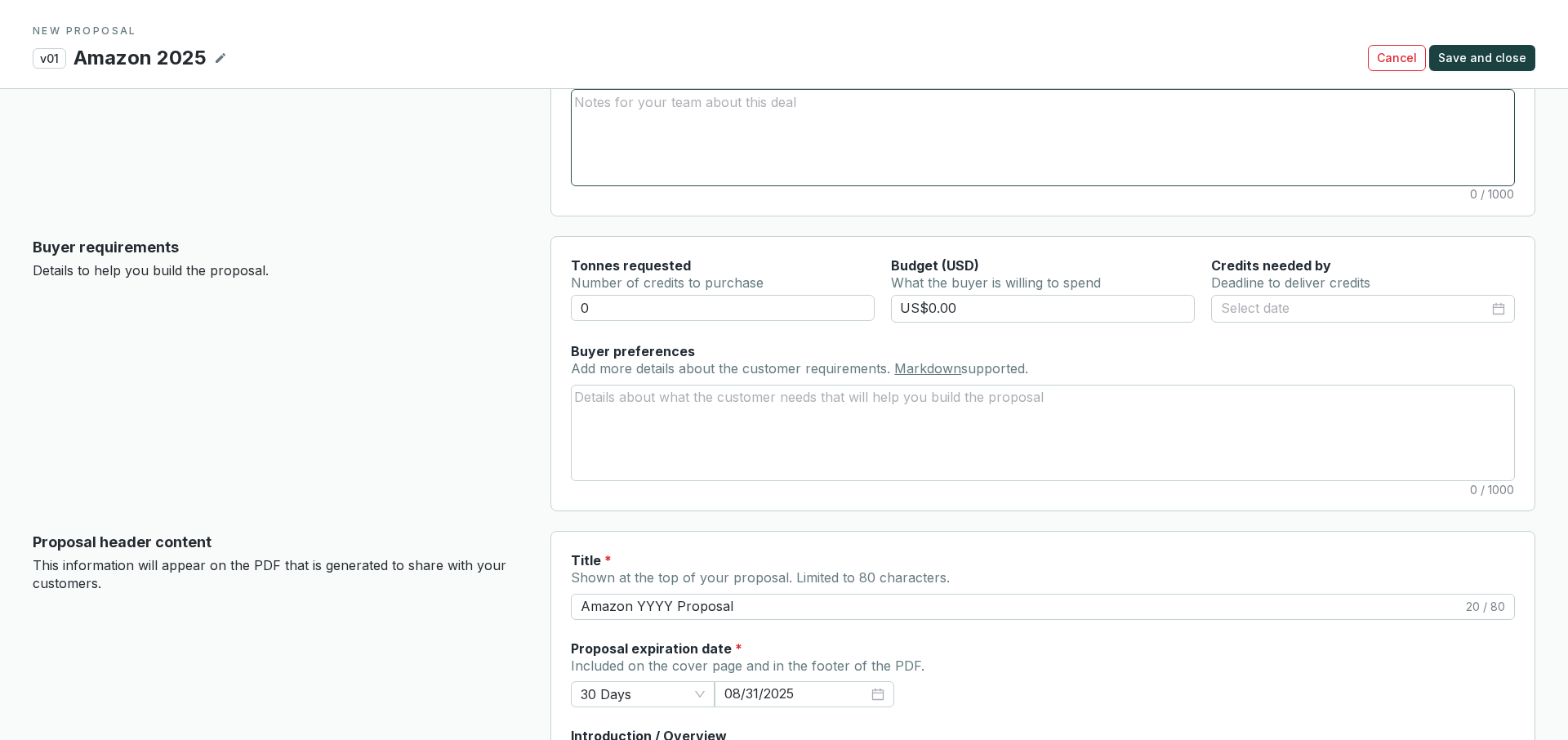 scroll, scrollTop: 242, scrollLeft: 0, axis: vertical 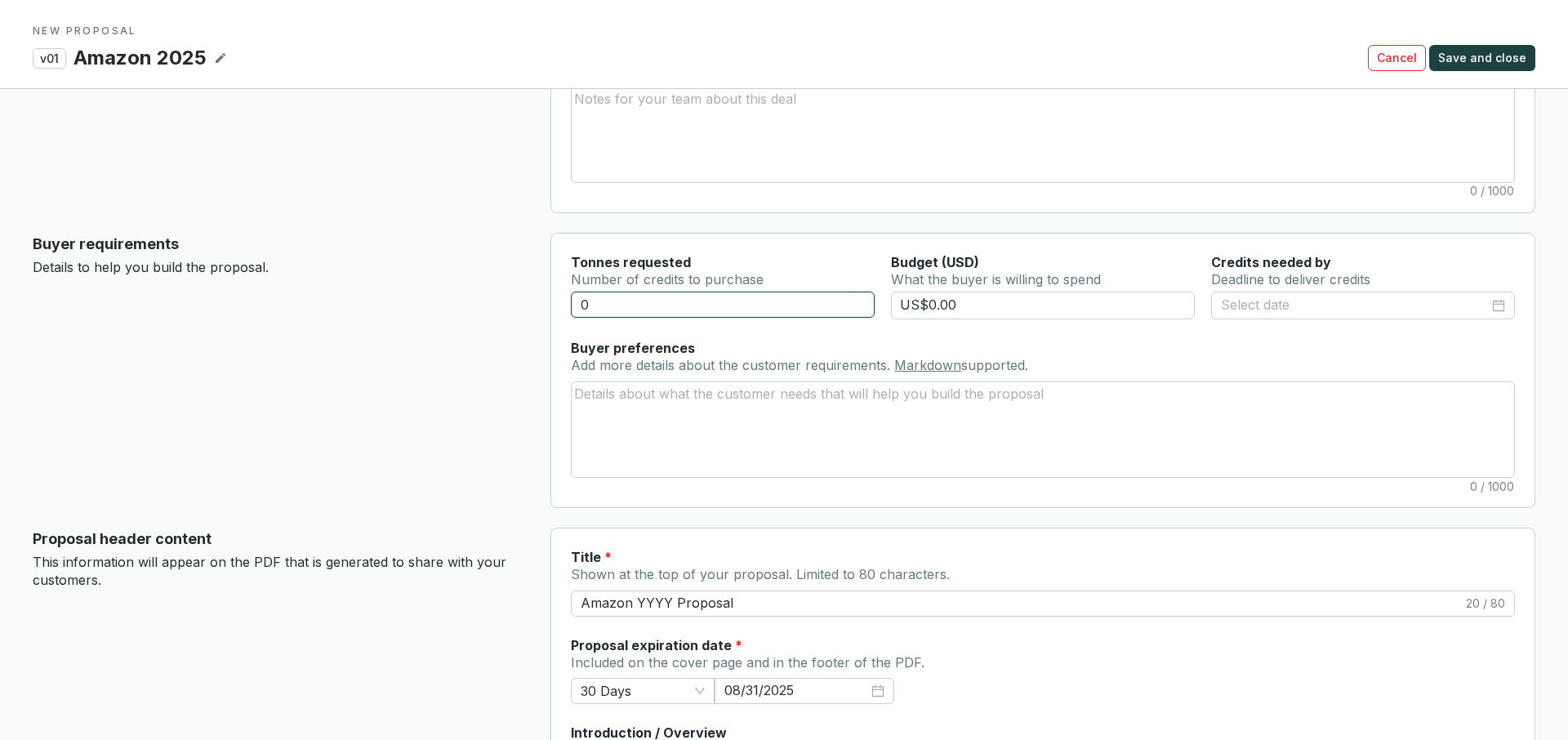 click on "0" at bounding box center [723, 305] 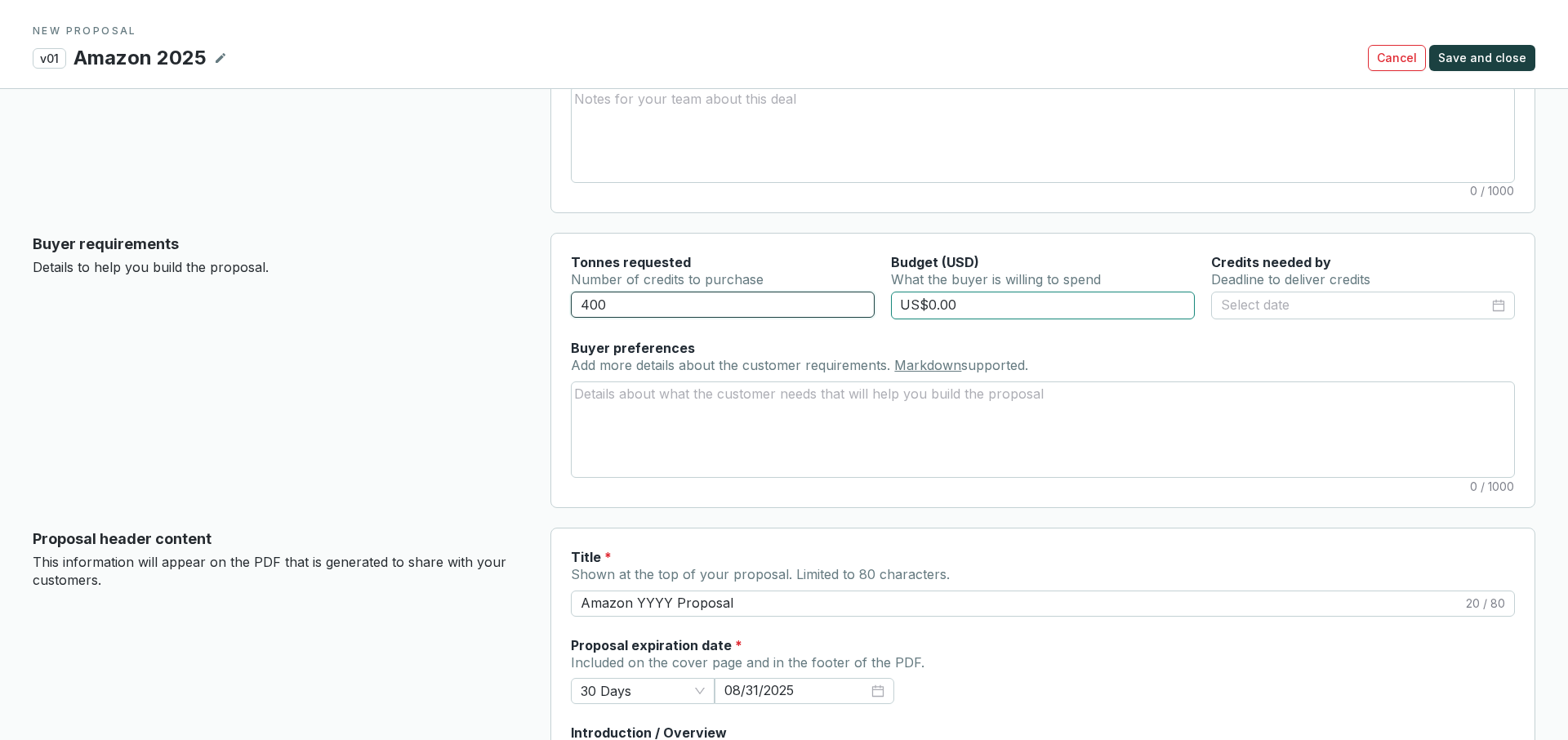 type on "400" 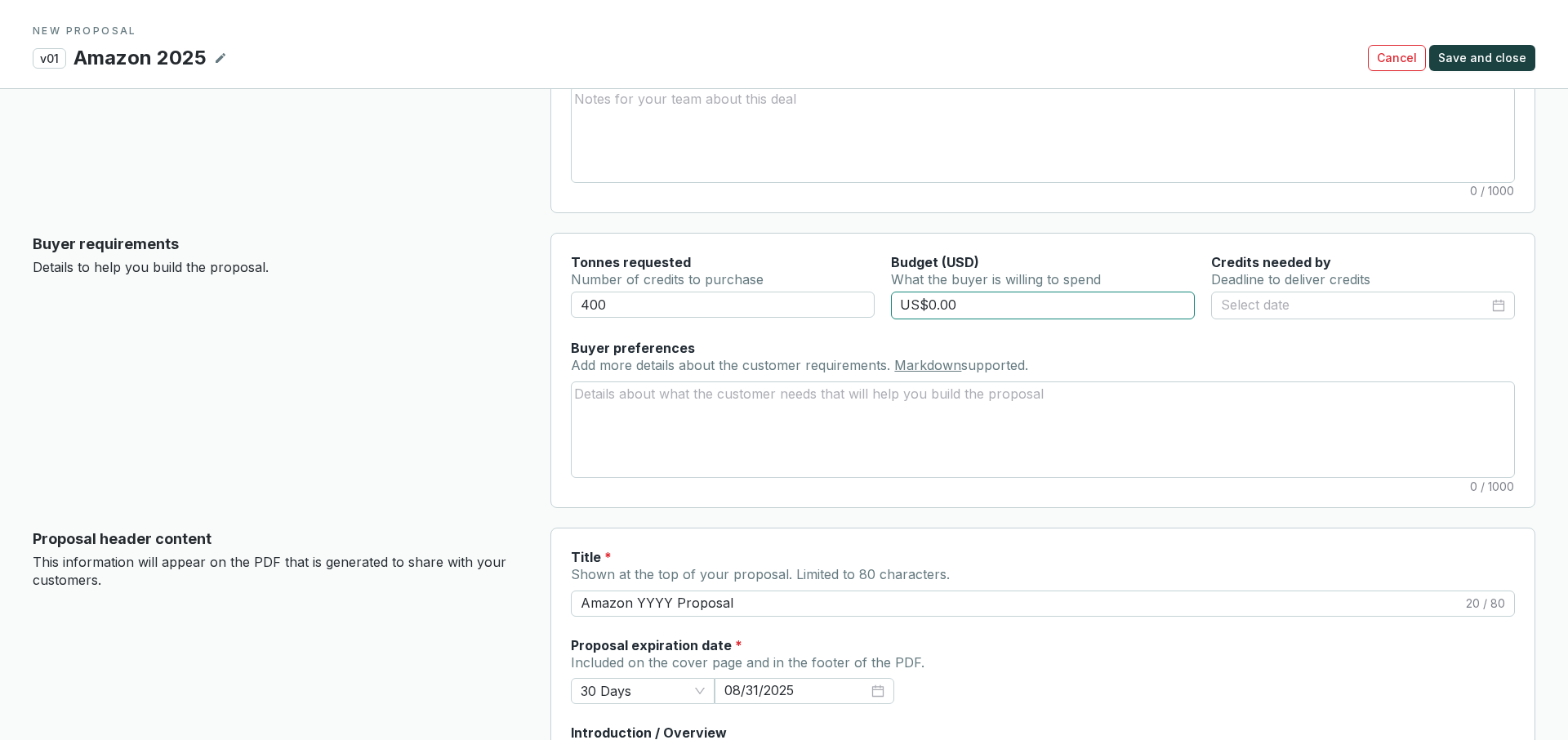 click on "US$0.00" at bounding box center (1043, 305) 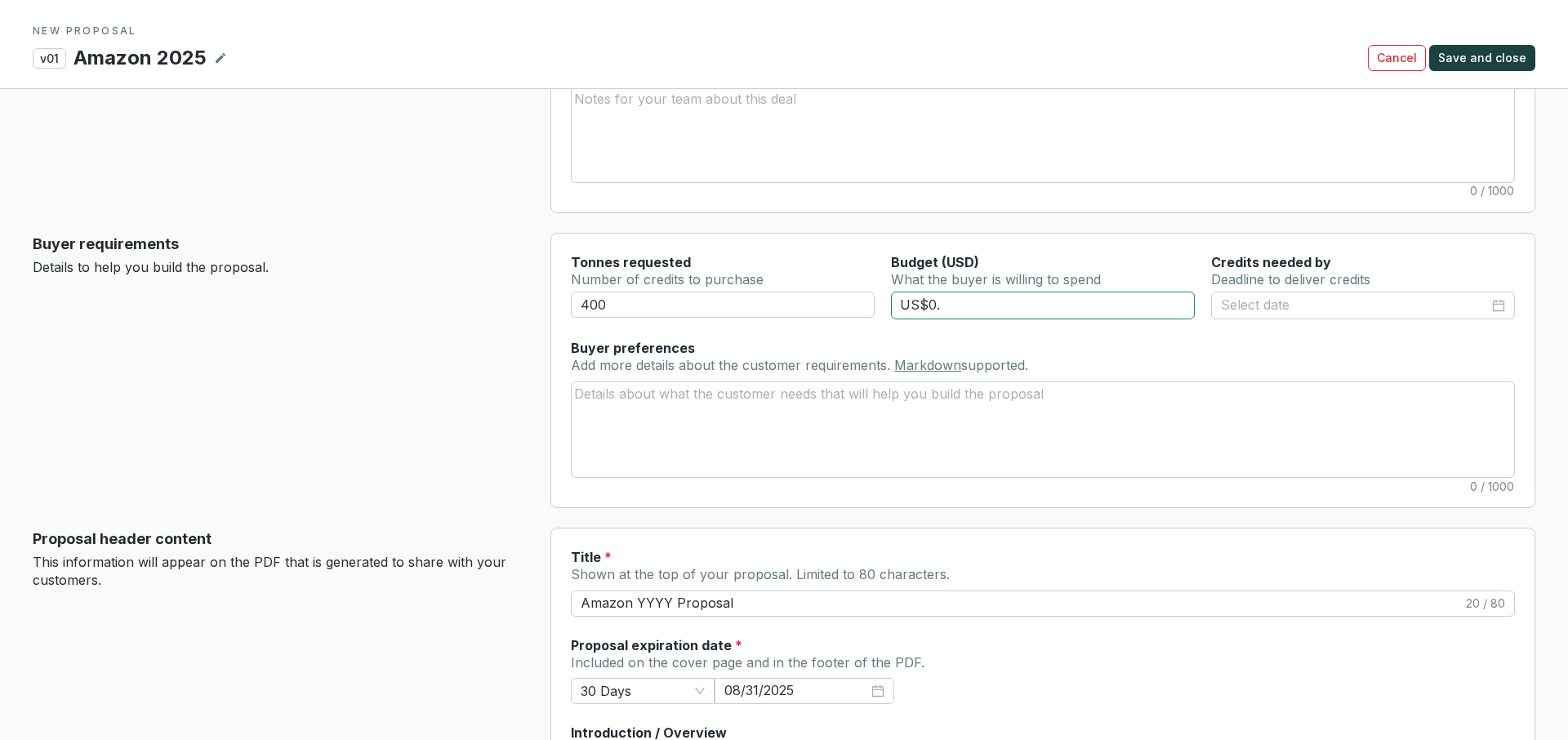 type on "US$0" 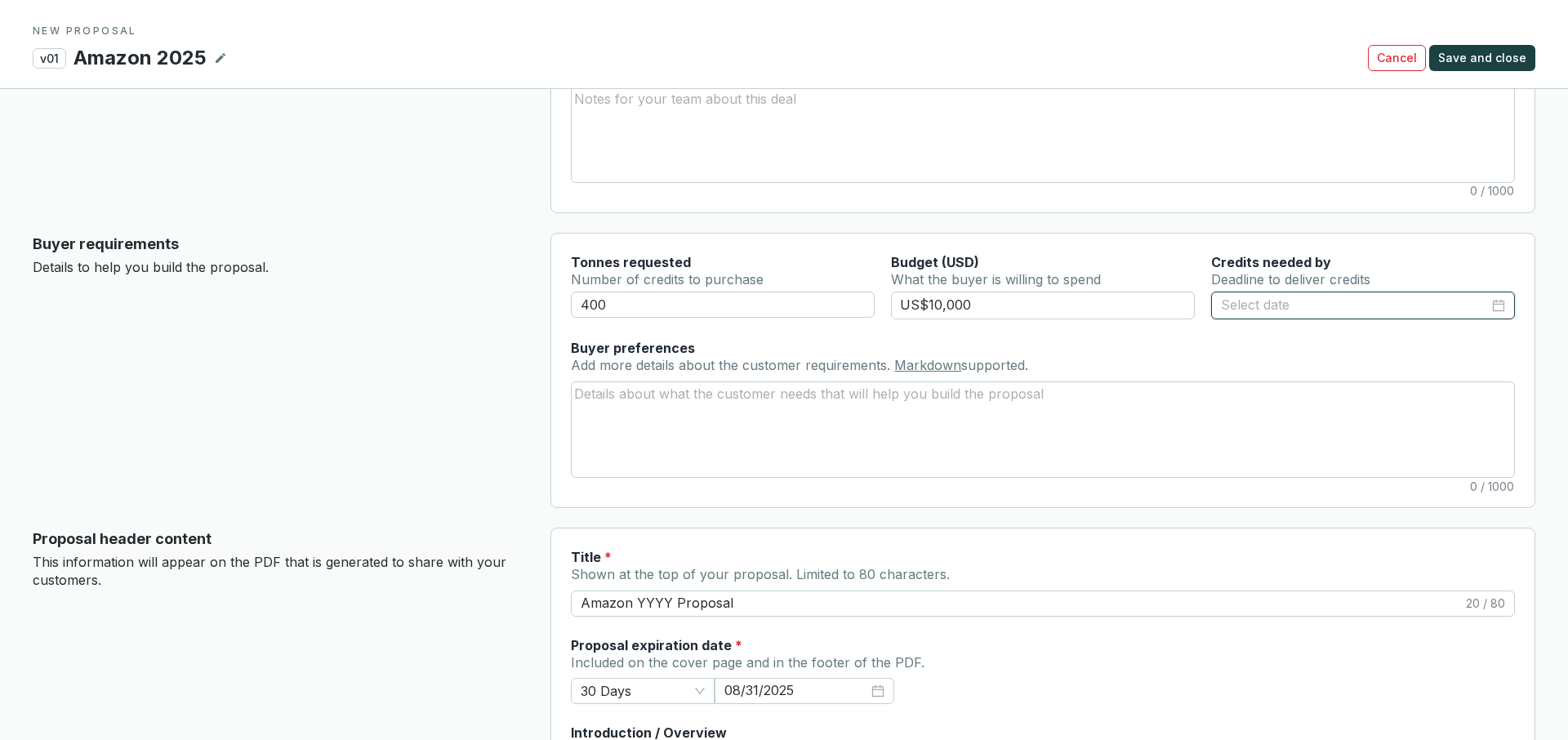 type on "US$10,000.00" 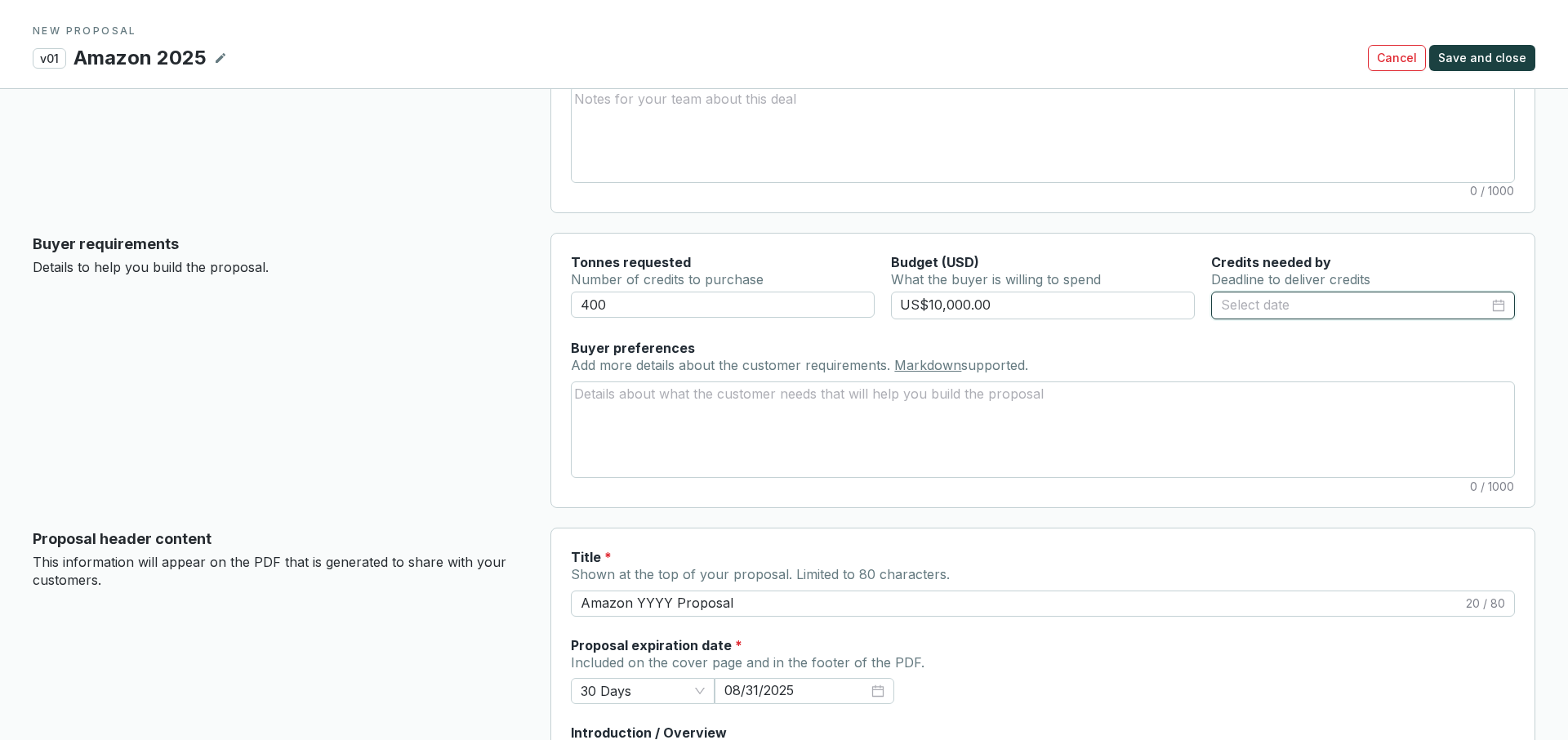 click at bounding box center (1355, 305) 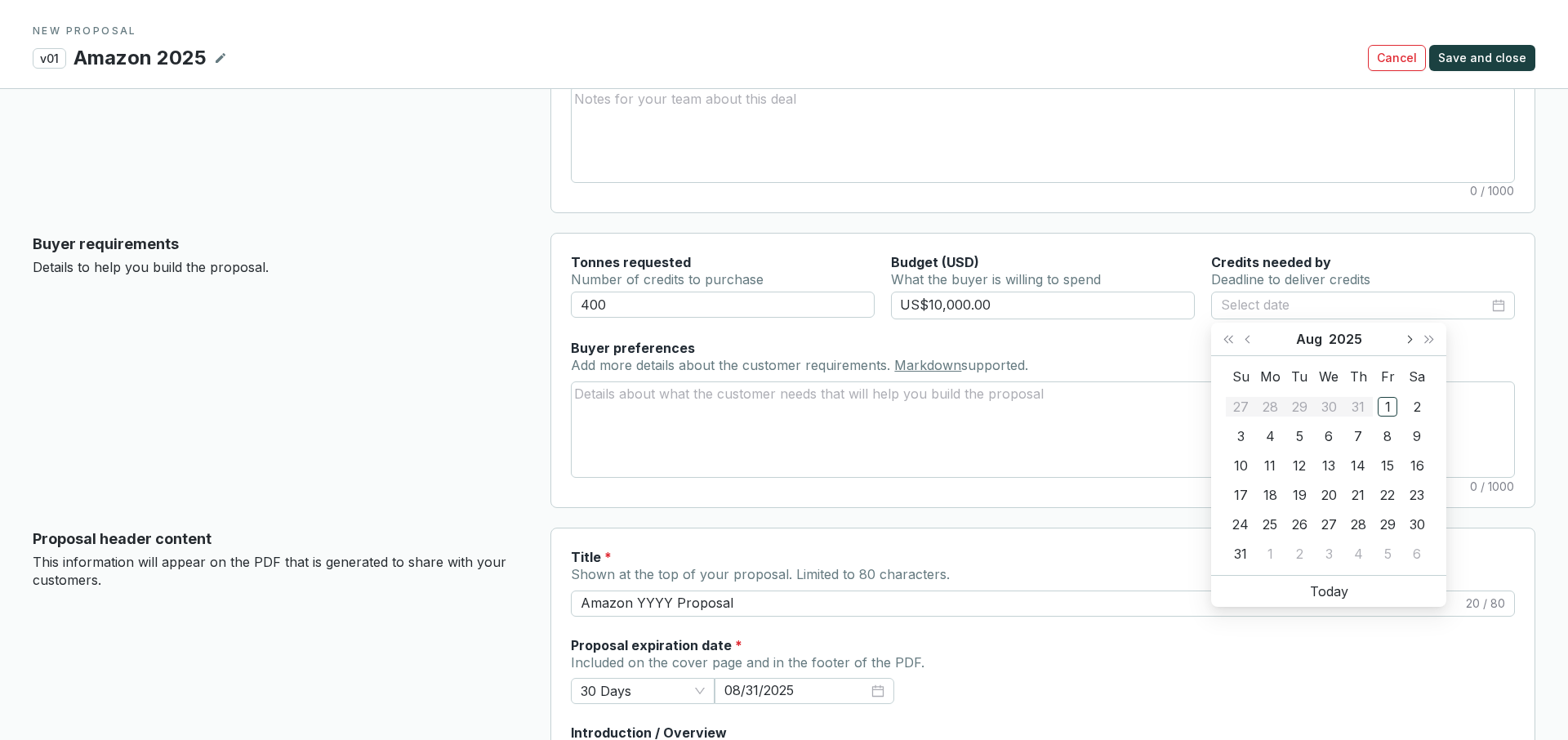 click at bounding box center (1409, 339) 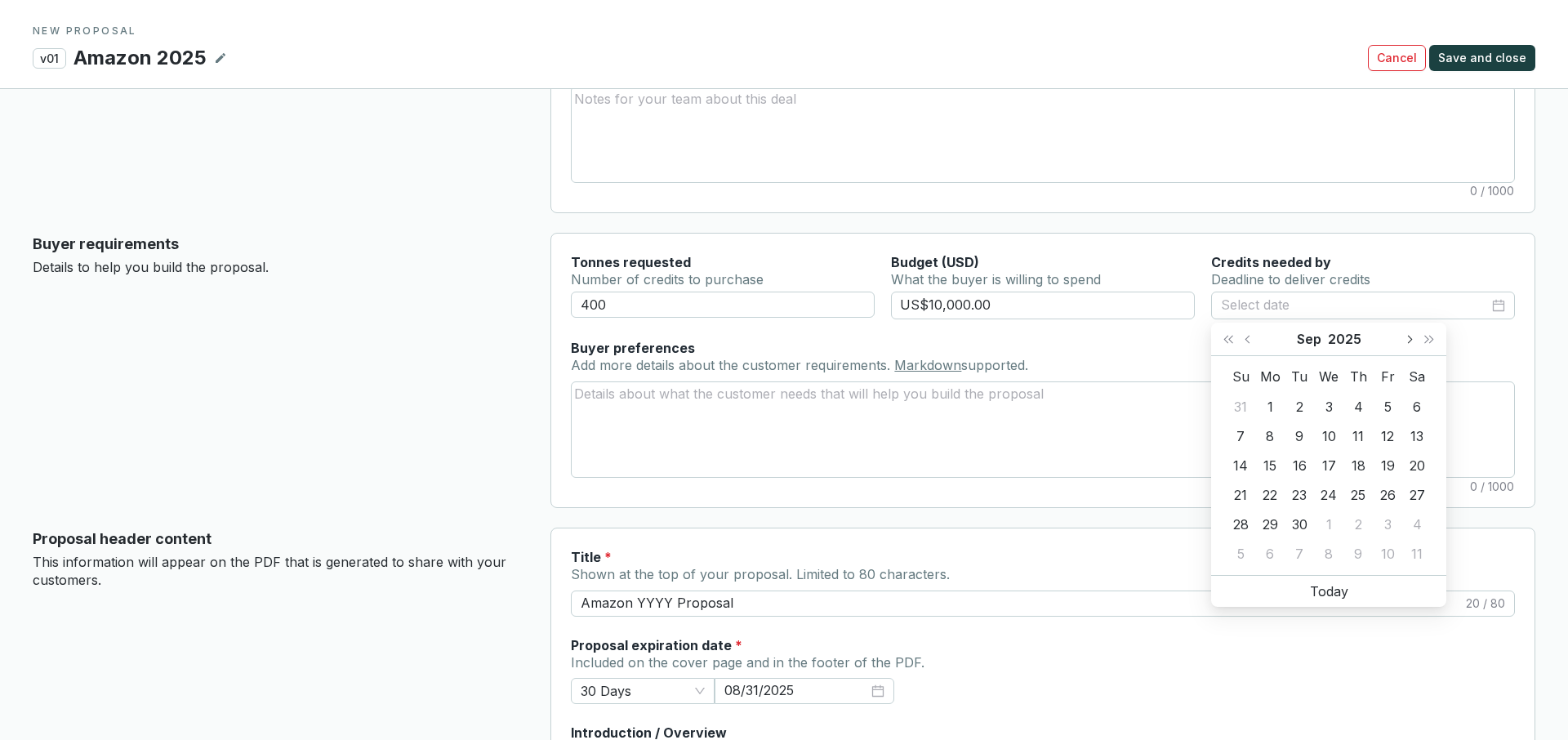 click at bounding box center [1409, 339] 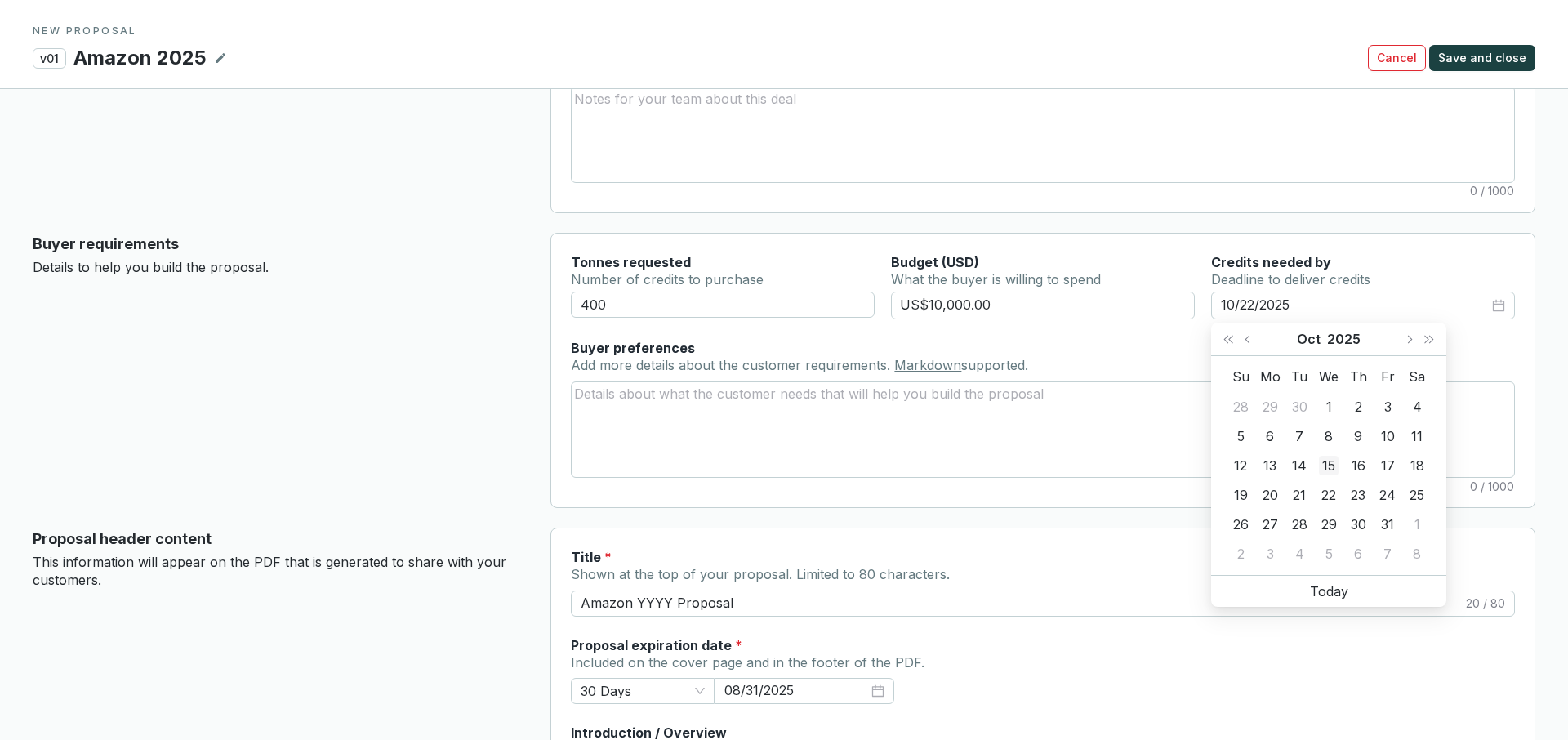 type on "MM/DD/YYYY" 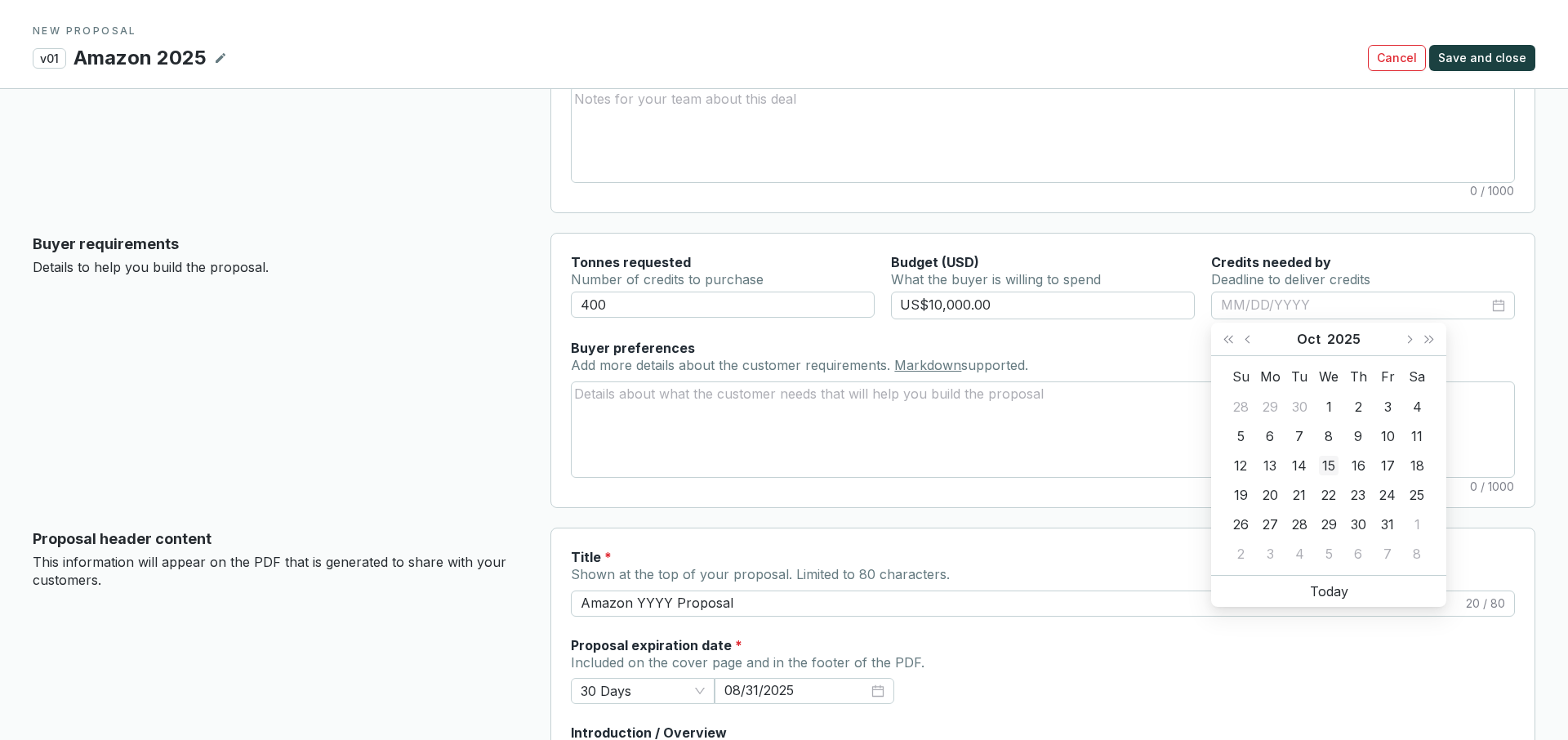 click on "15" at bounding box center (1329, 466) 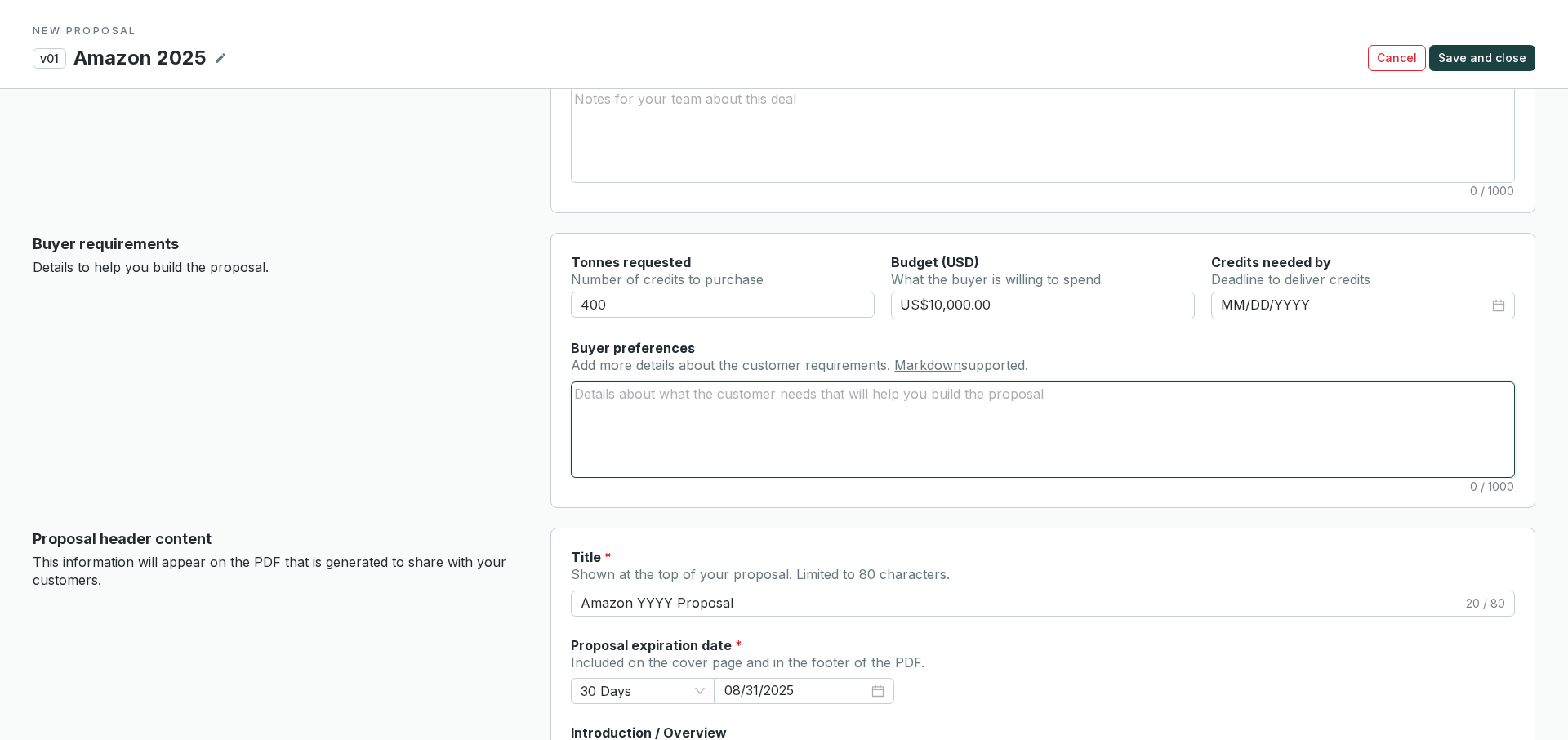 click on "Buyer preferences   Add more details about the customer requirements.   Markdown  supported." at bounding box center (1043, 430) 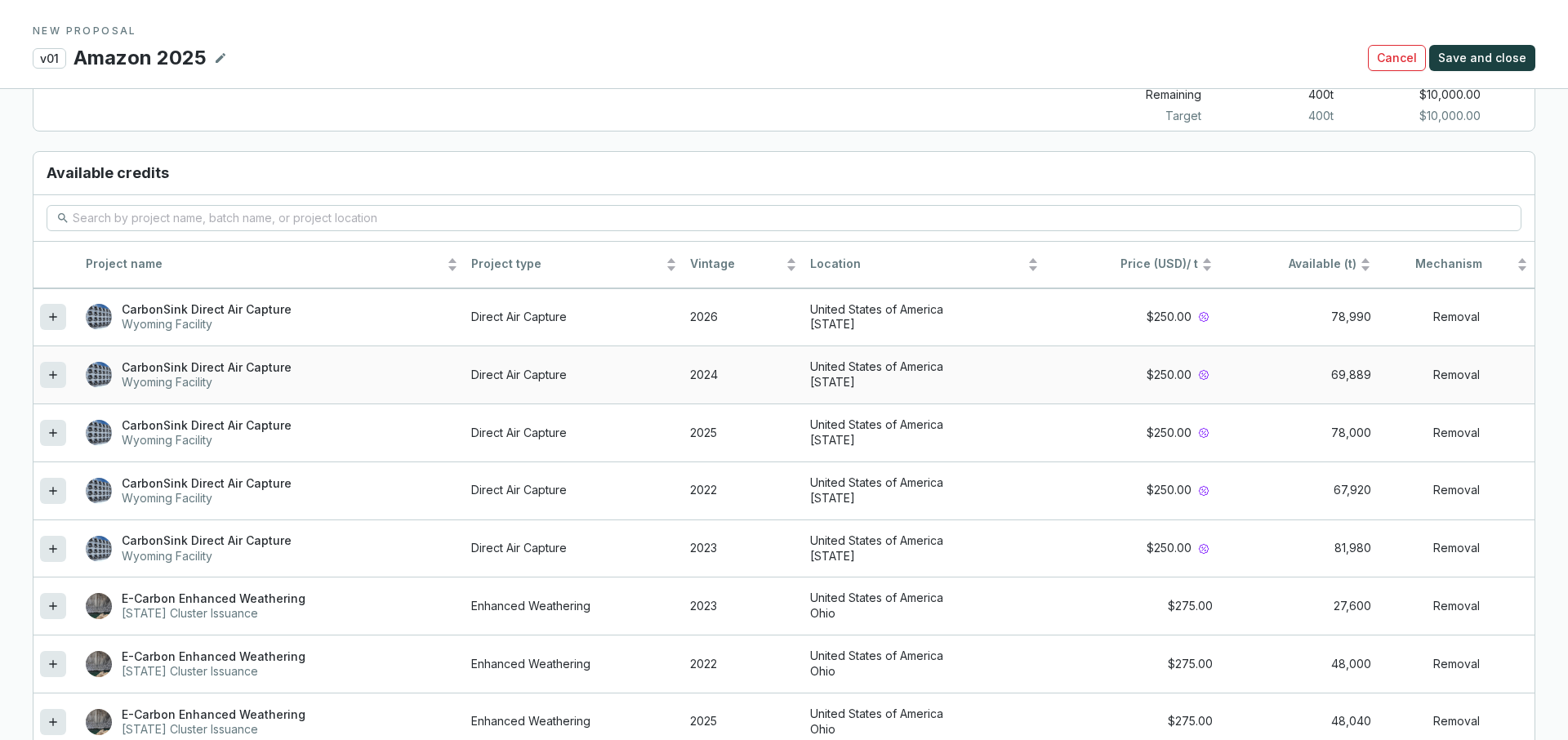 scroll, scrollTop: 1404, scrollLeft: 0, axis: vertical 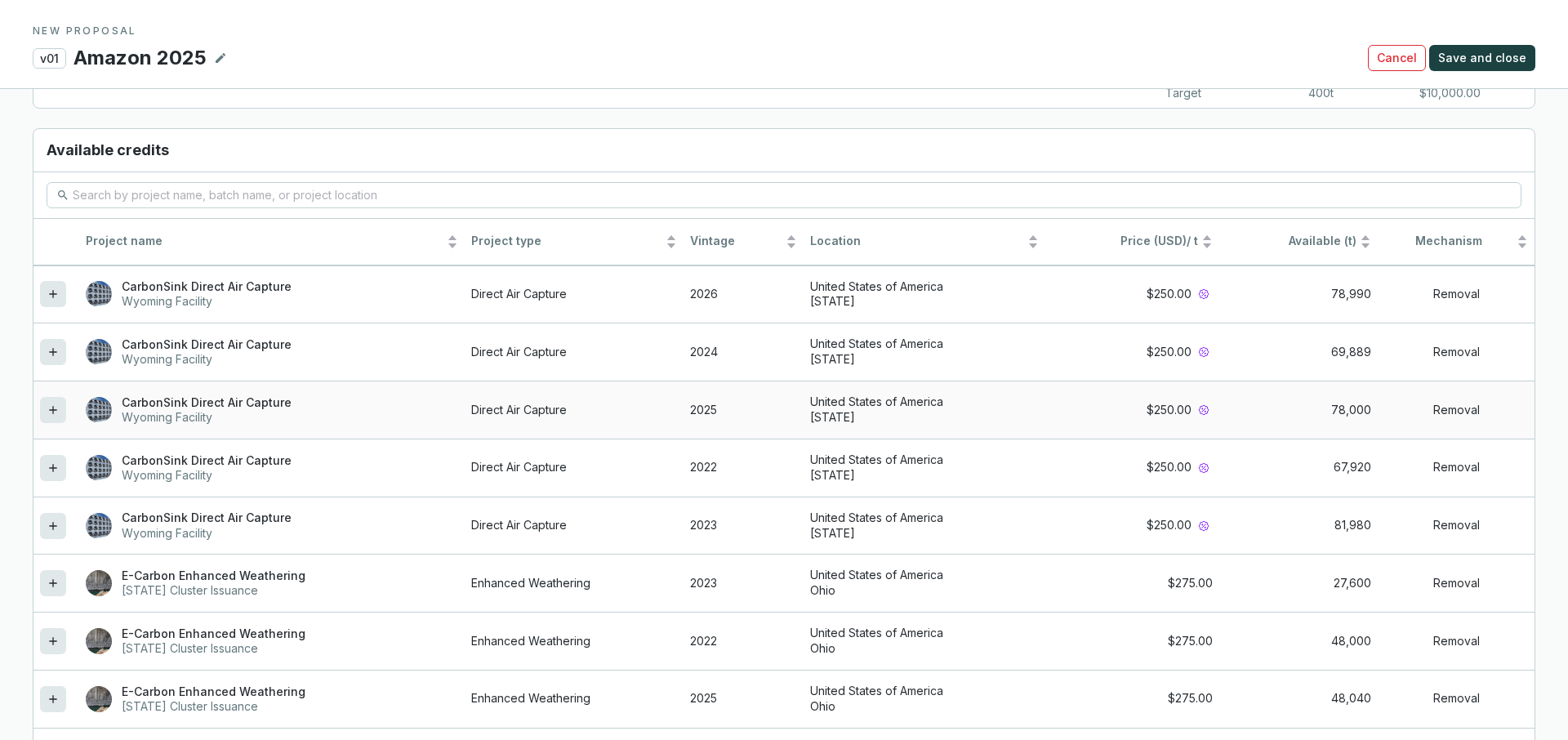 click 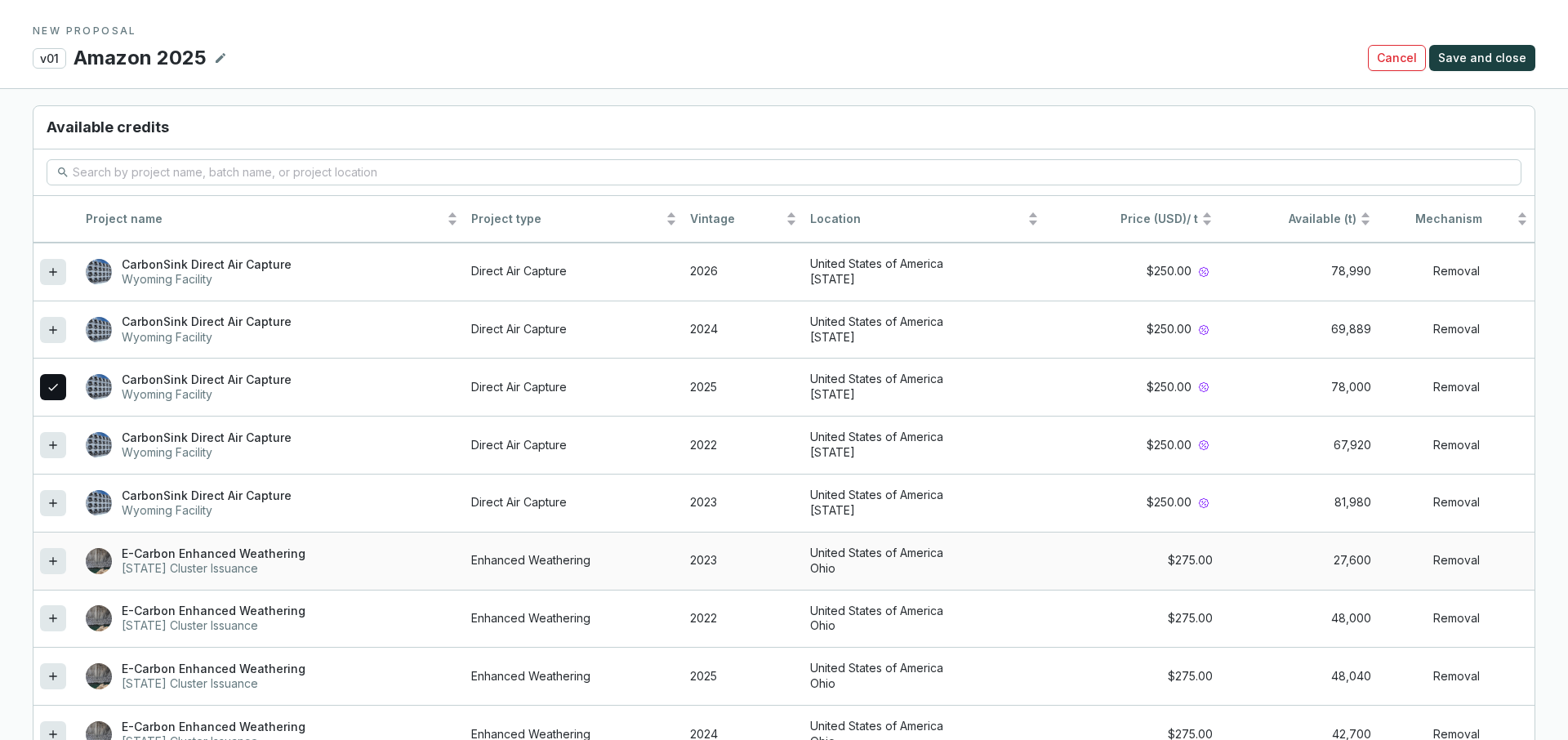 scroll, scrollTop: 1564, scrollLeft: 0, axis: vertical 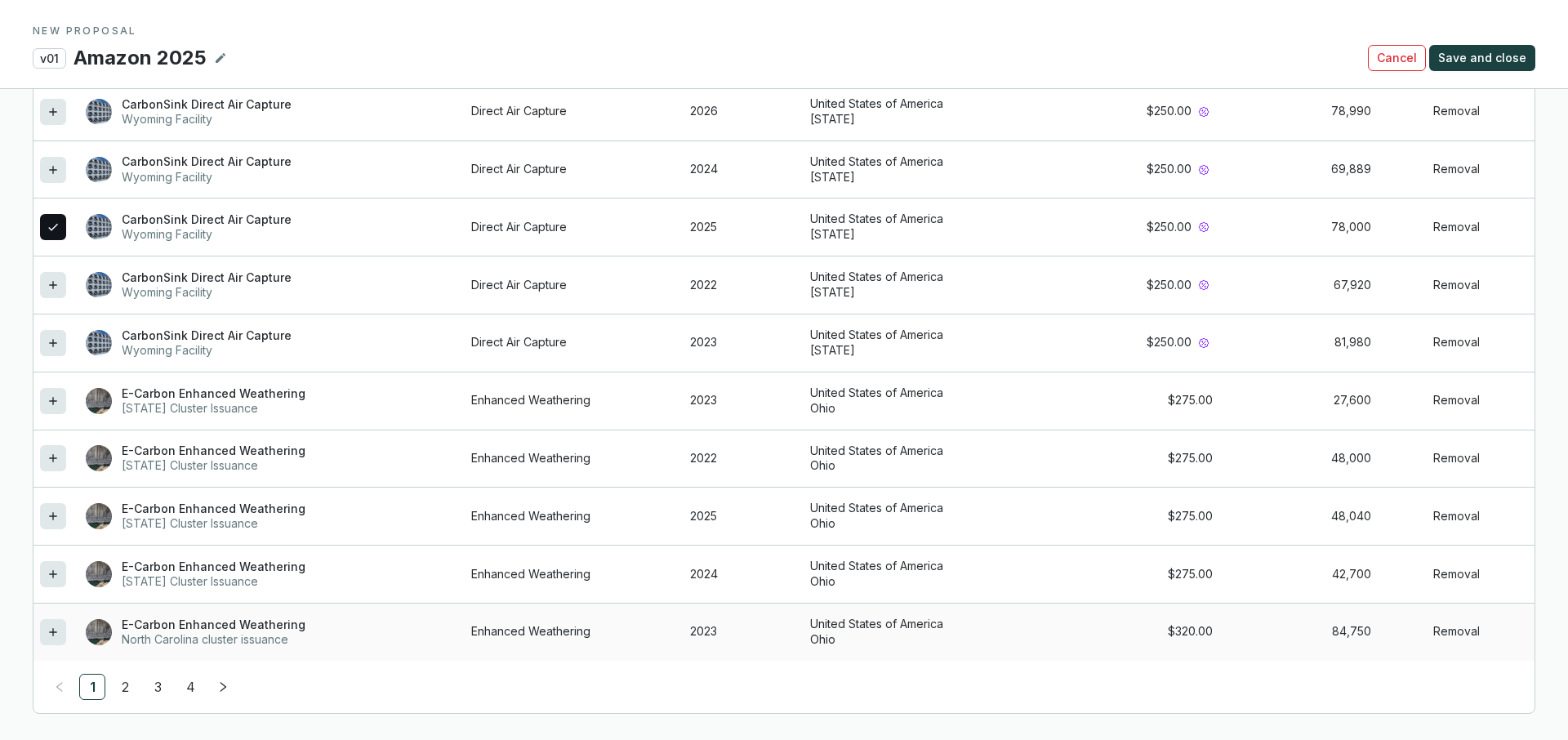 click 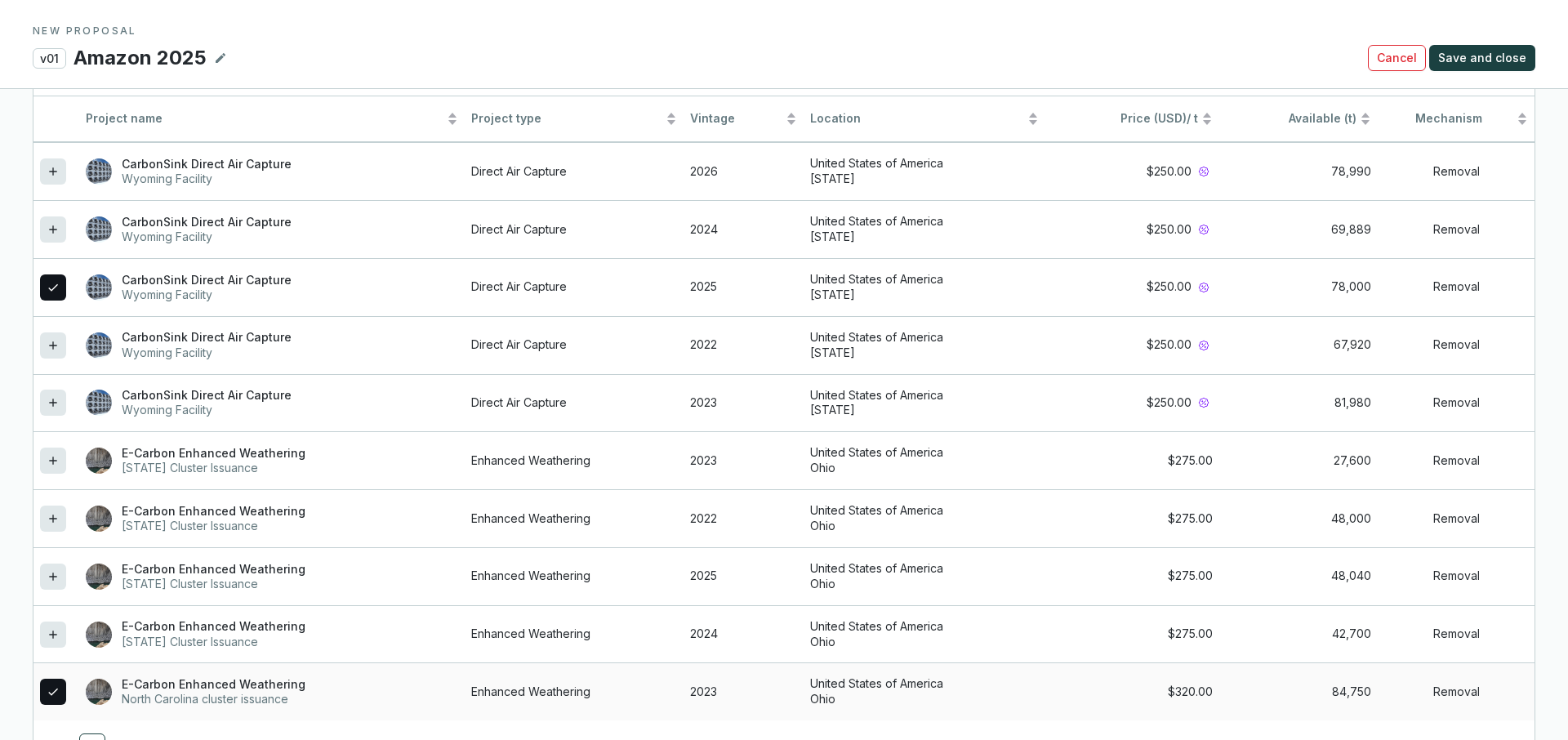 scroll, scrollTop: 1624, scrollLeft: 0, axis: vertical 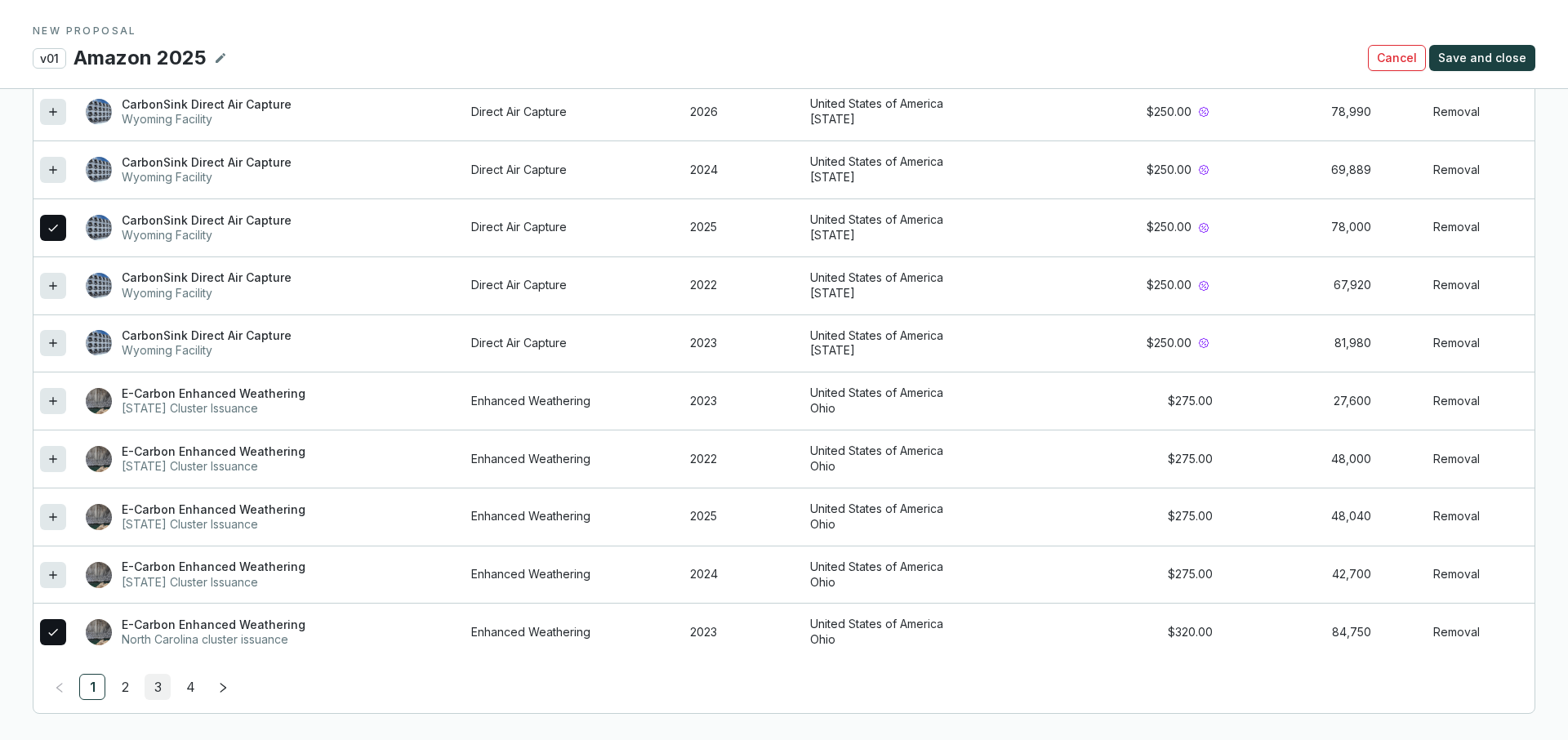 click on "3" at bounding box center [158, 687] 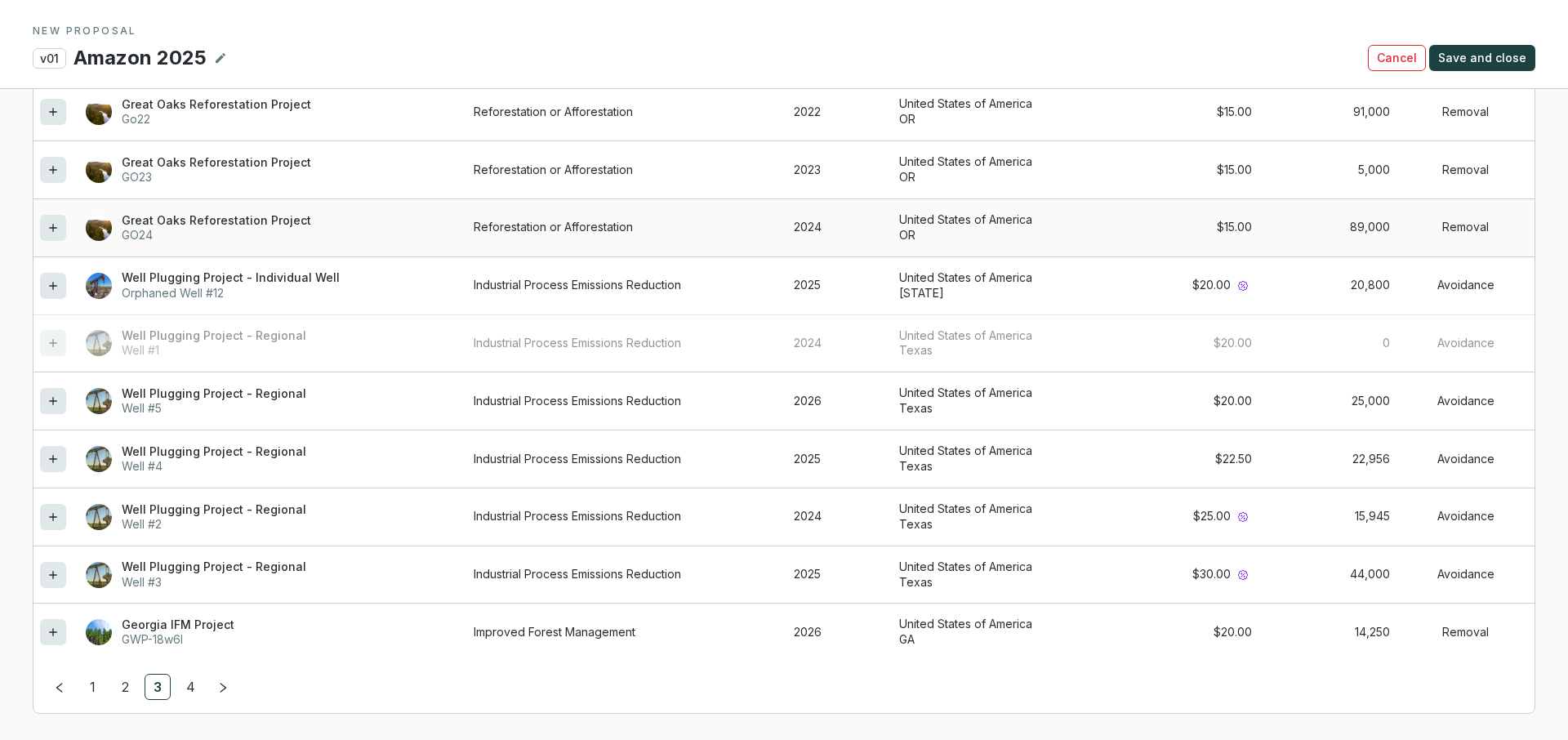 click 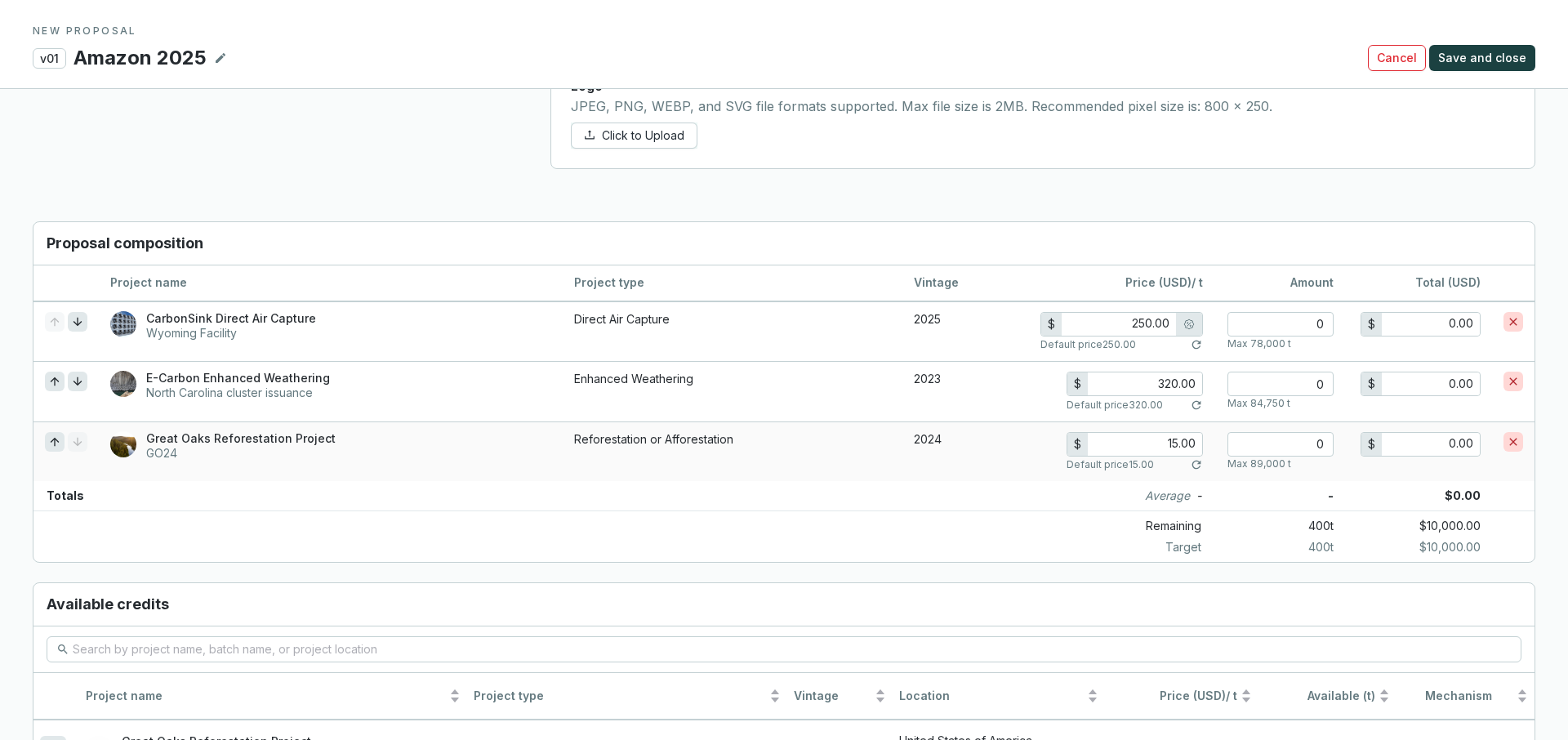 scroll, scrollTop: 1022, scrollLeft: 0, axis: vertical 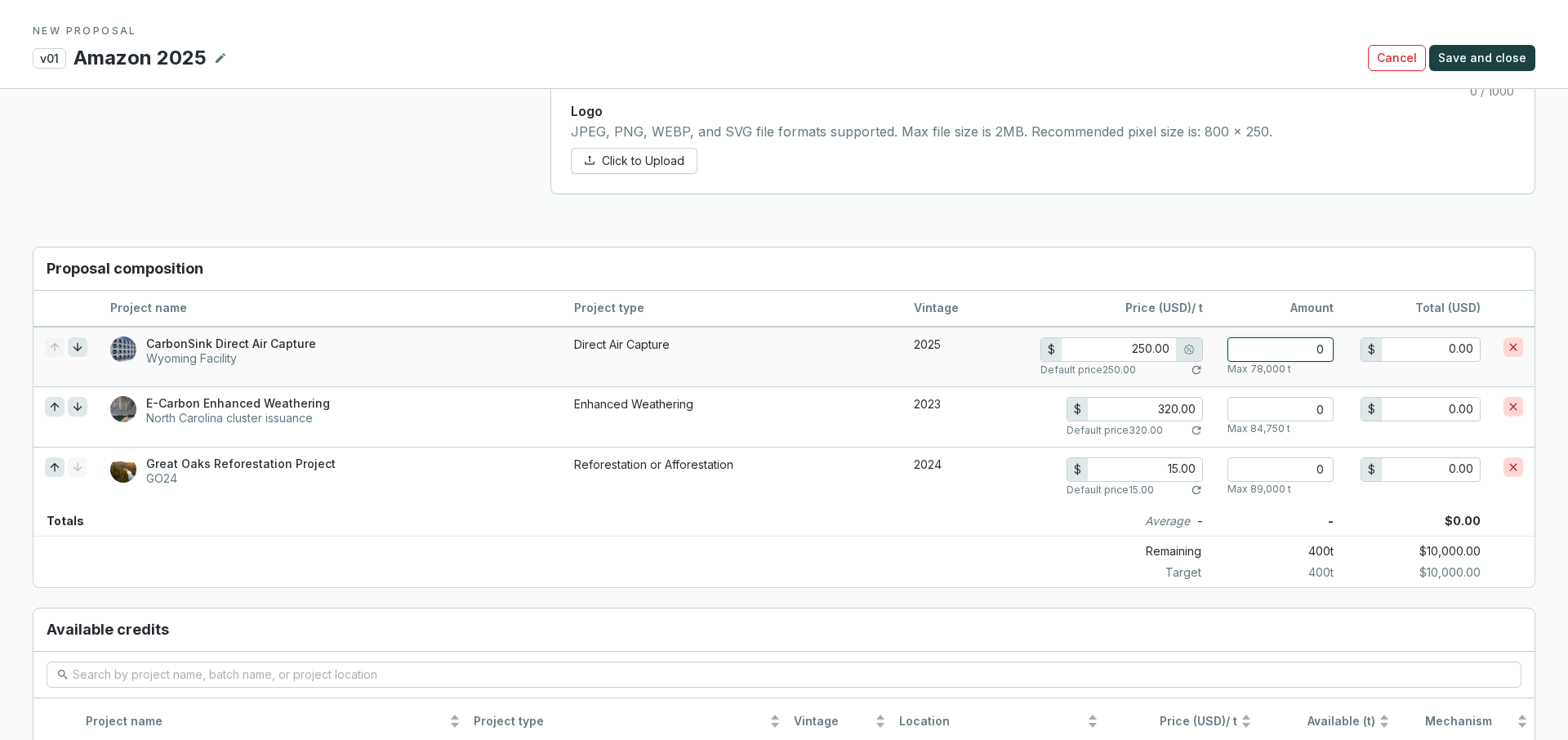 type 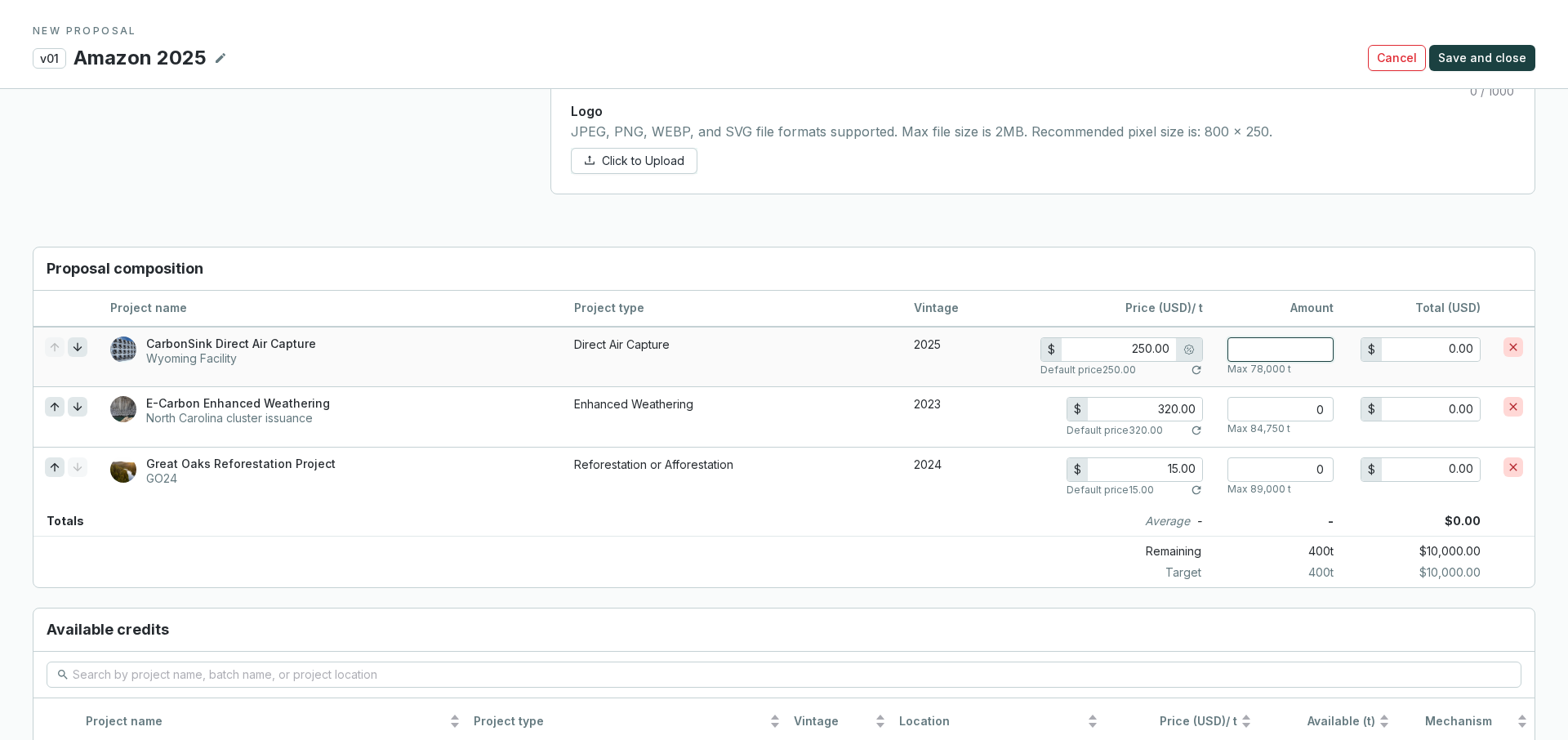 click at bounding box center [1281, 350] 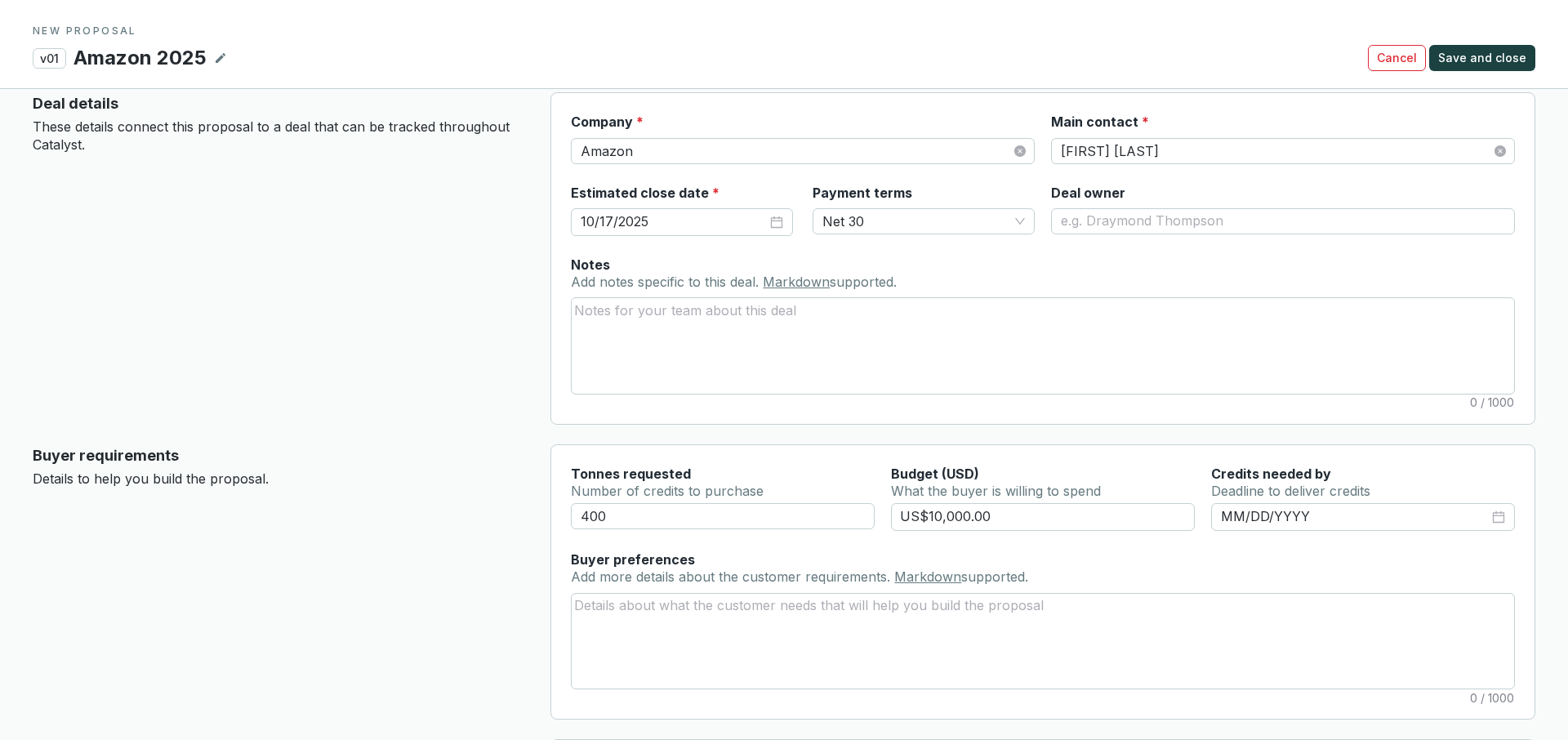 scroll, scrollTop: 0, scrollLeft: 0, axis: both 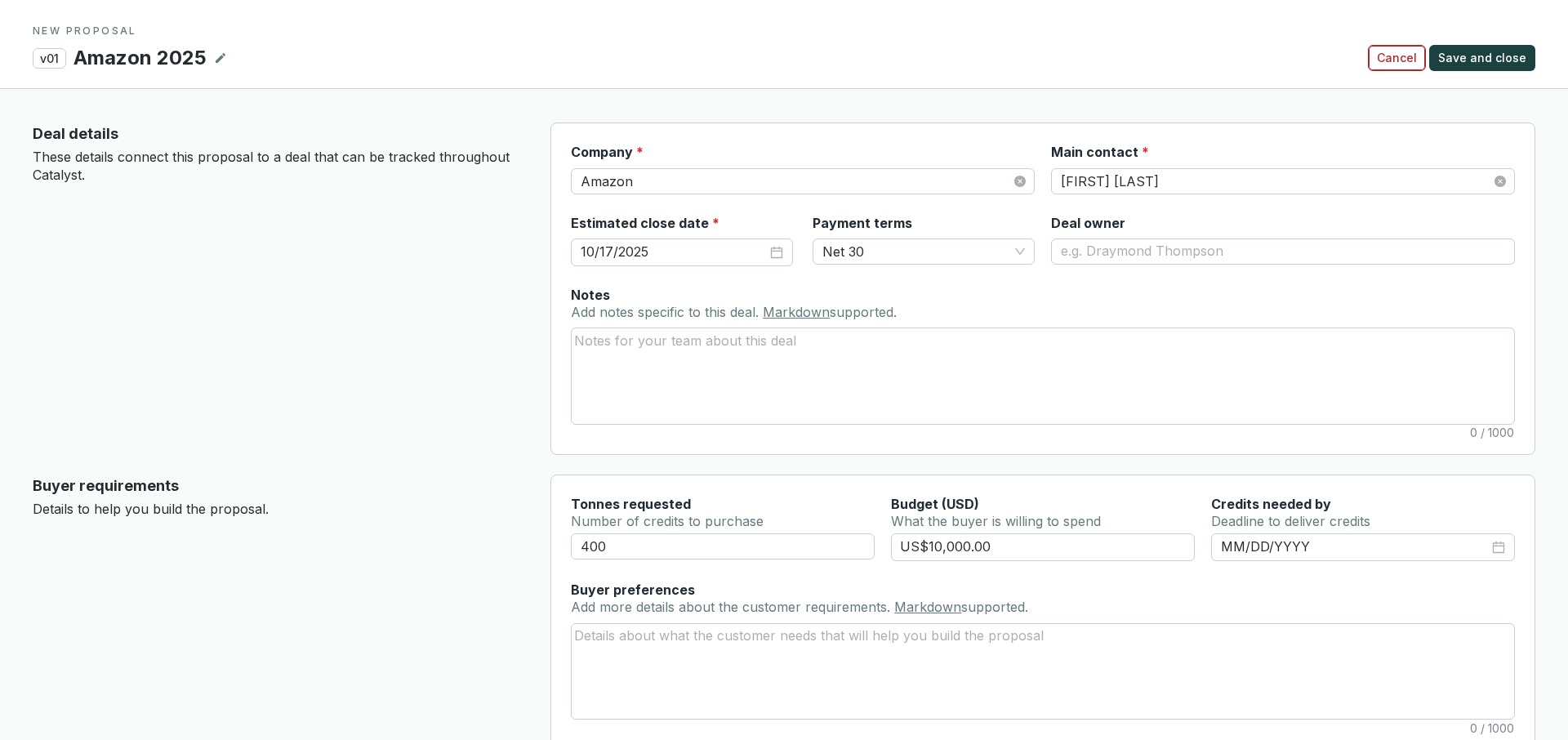 click on "Cancel" at bounding box center (1396, 58) 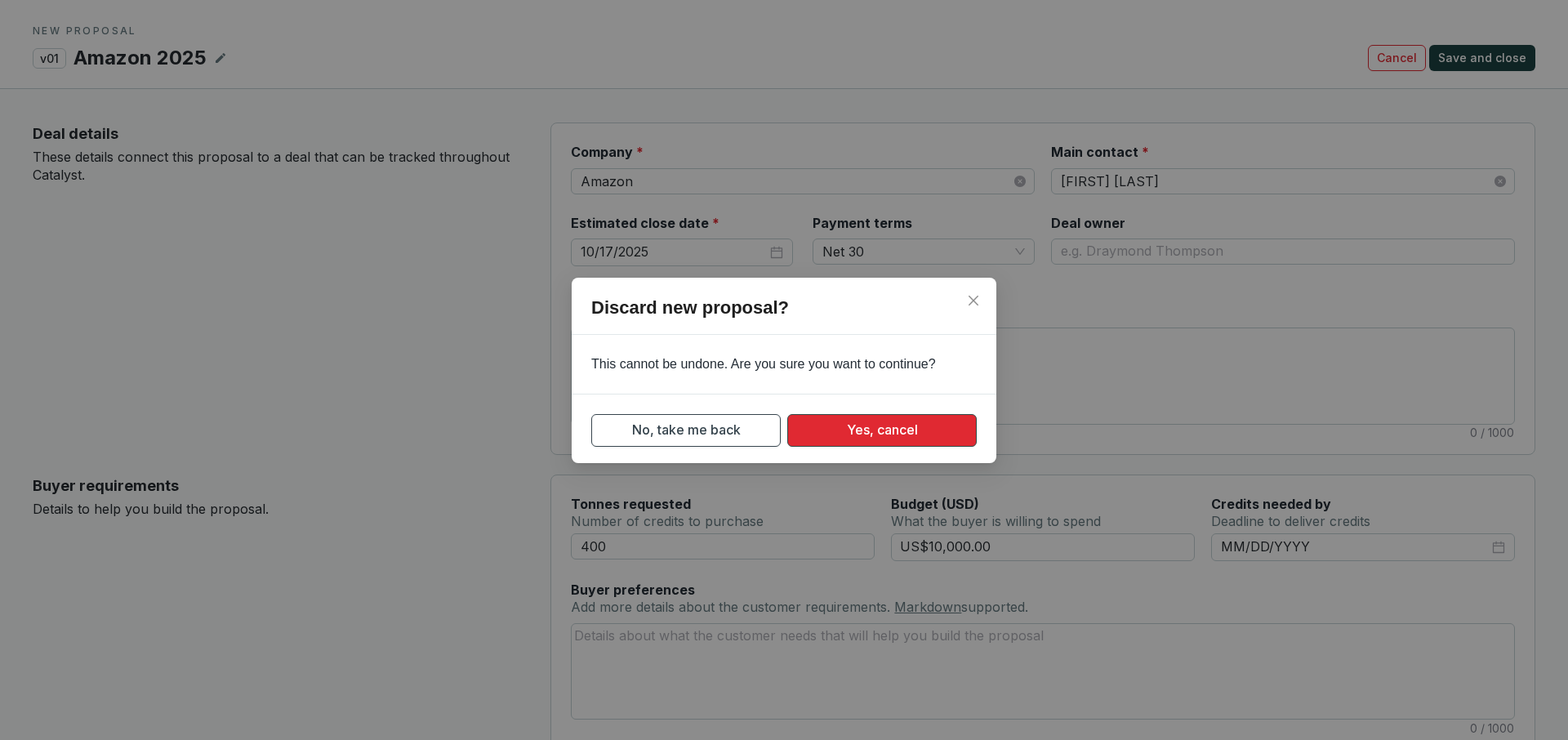 click on "Yes, cancel" at bounding box center [882, 430] 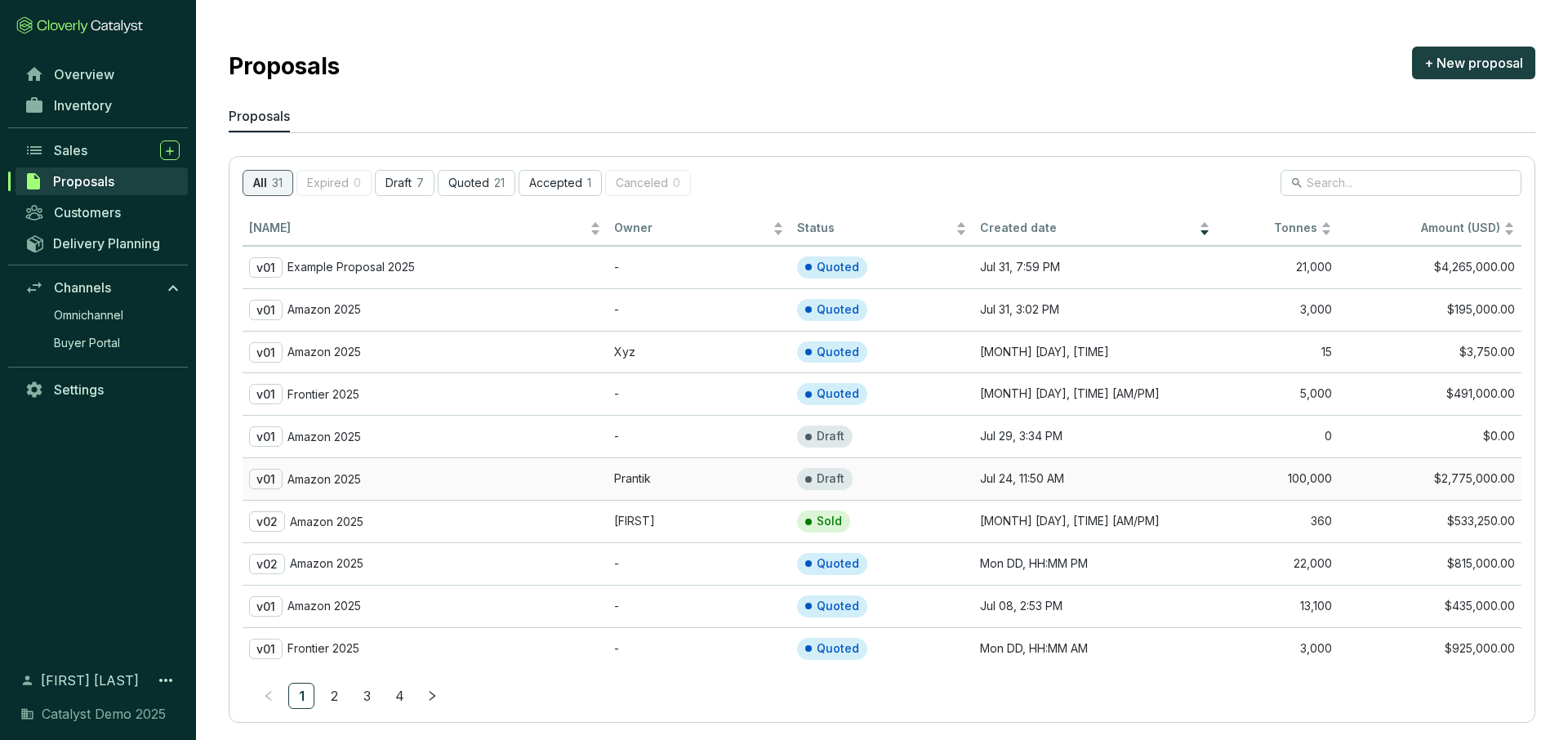 scroll, scrollTop: 20, scrollLeft: 0, axis: vertical 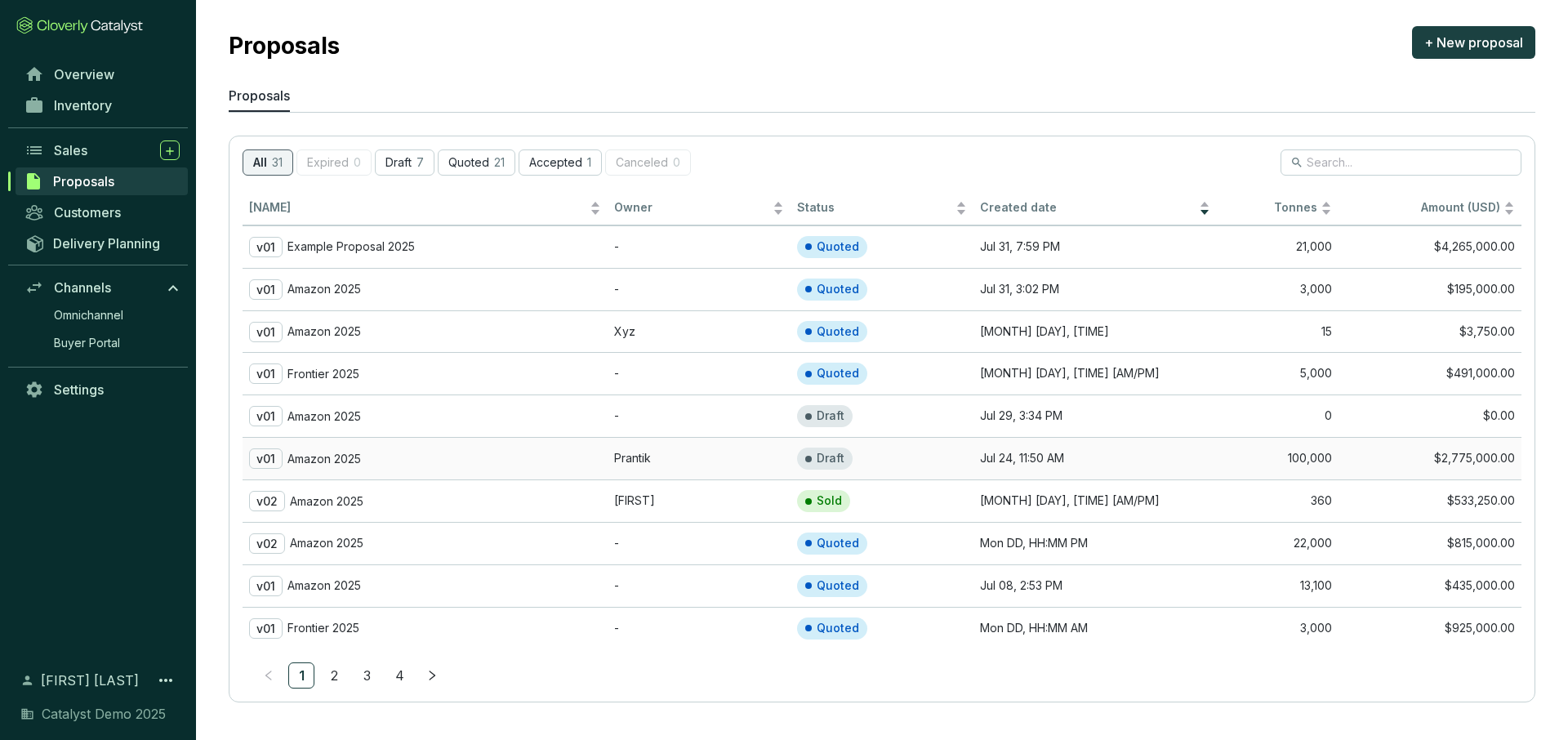 click on "v01 Amazon [YEAR]" at bounding box center [425, 458] 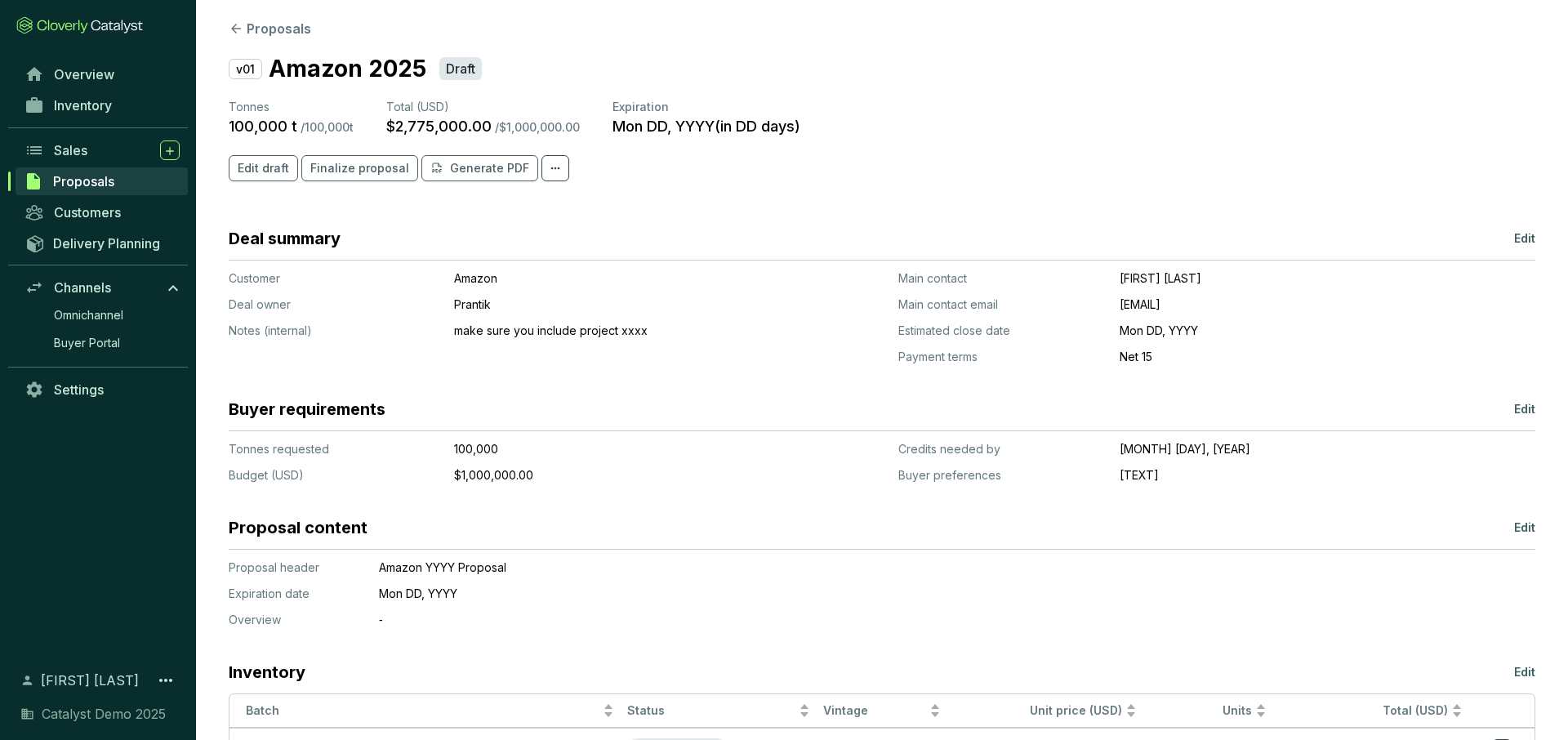 scroll, scrollTop: 21, scrollLeft: 0, axis: vertical 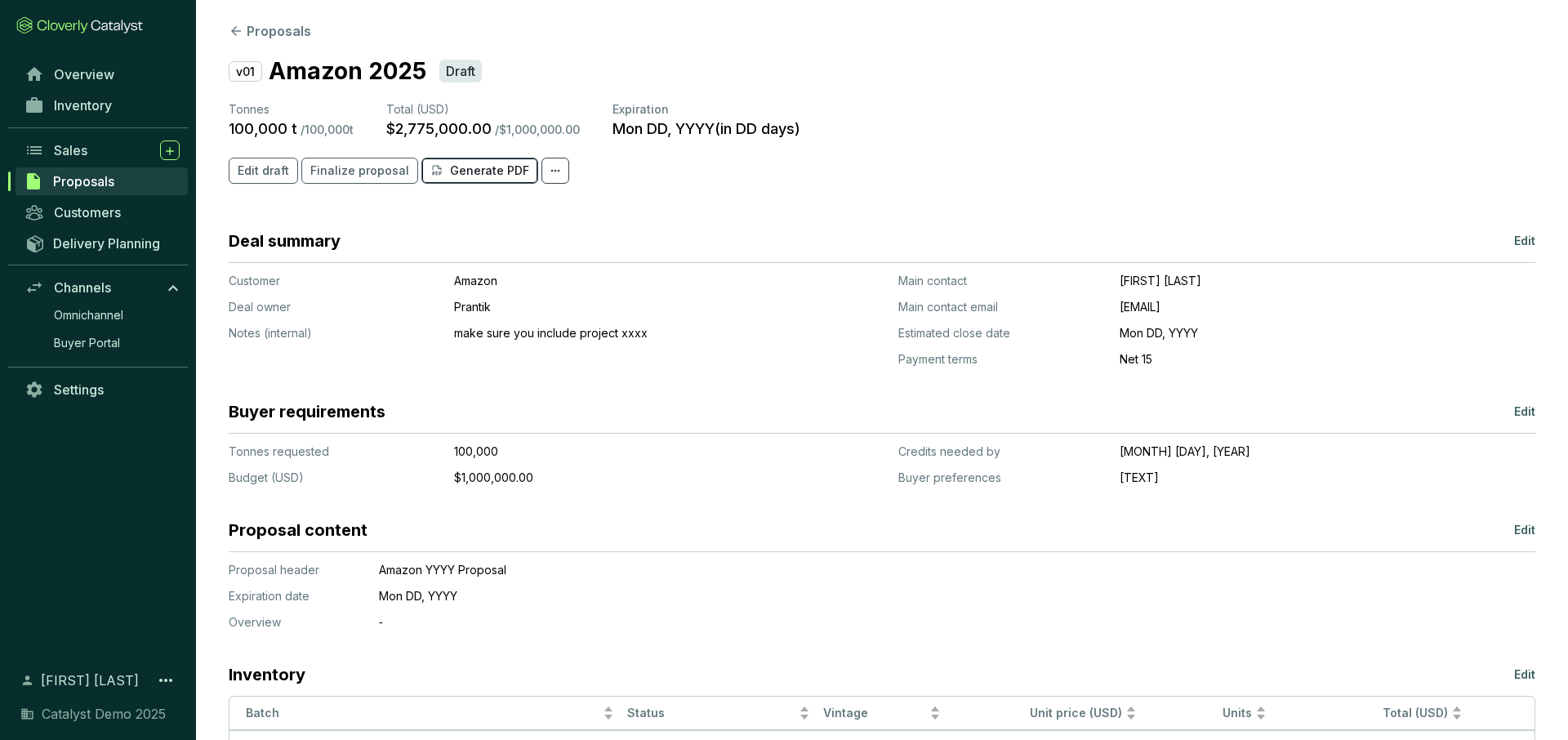 click on "Generate PDF" at bounding box center (489, 171) 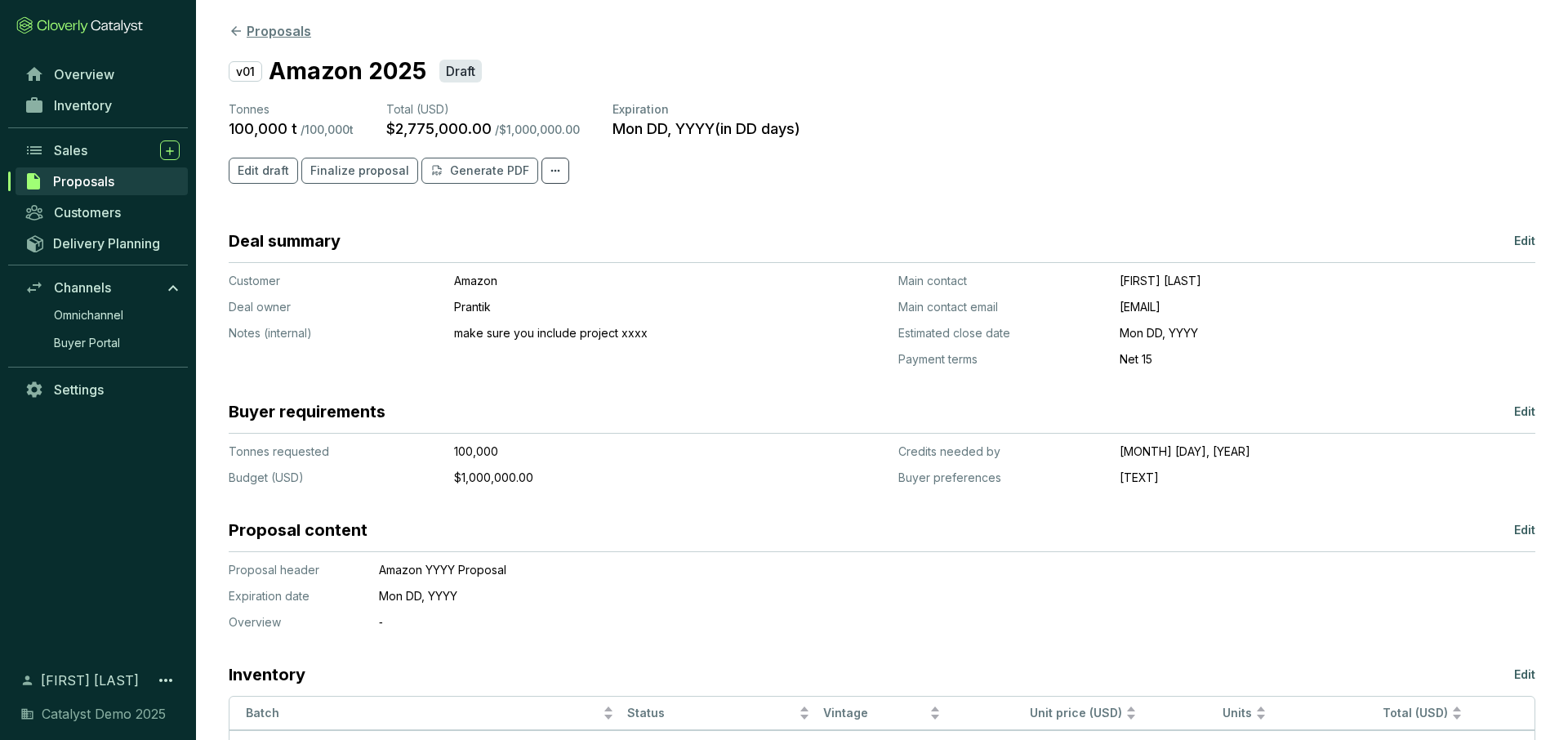 click on "Proposals" at bounding box center [270, 31] 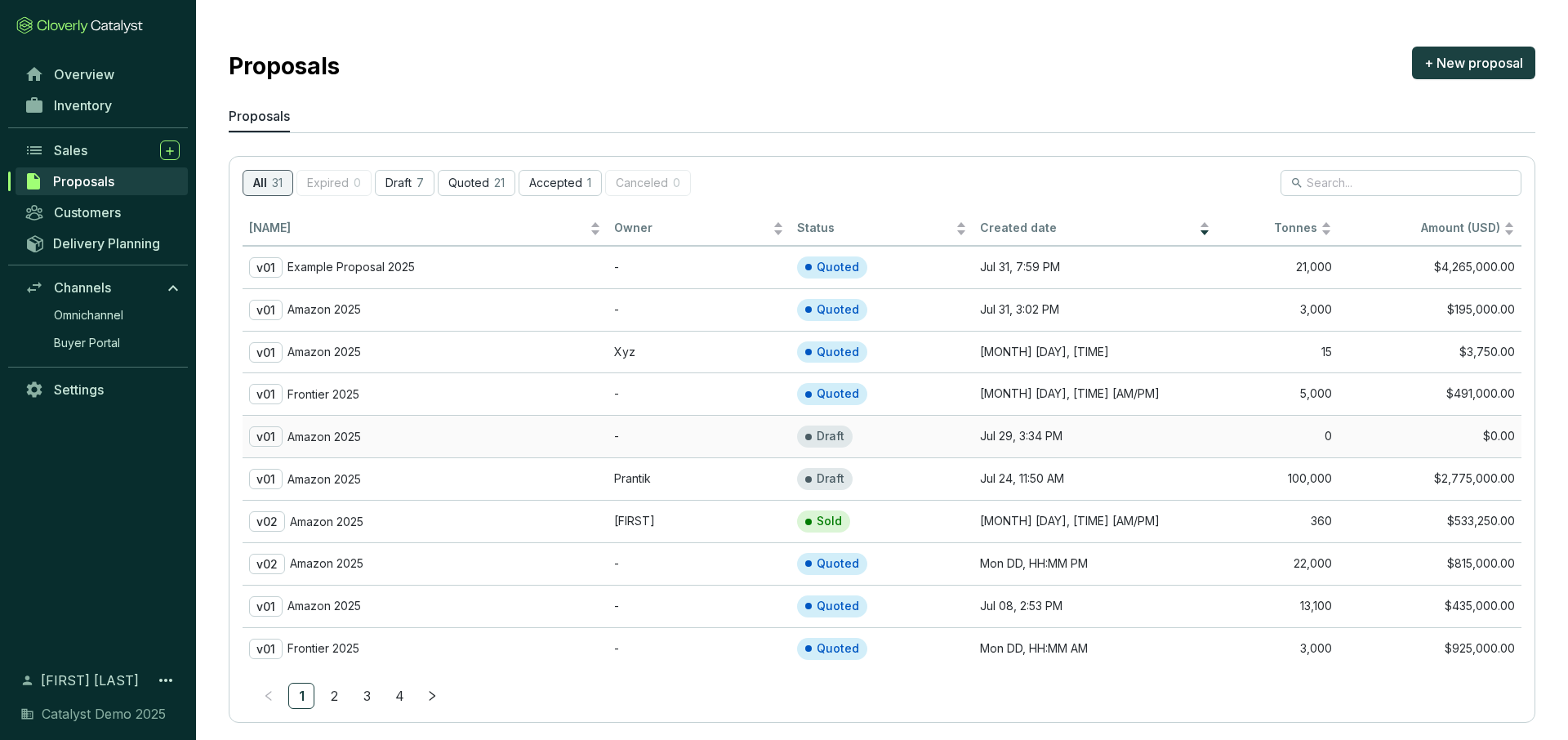 scroll, scrollTop: 25, scrollLeft: 0, axis: vertical 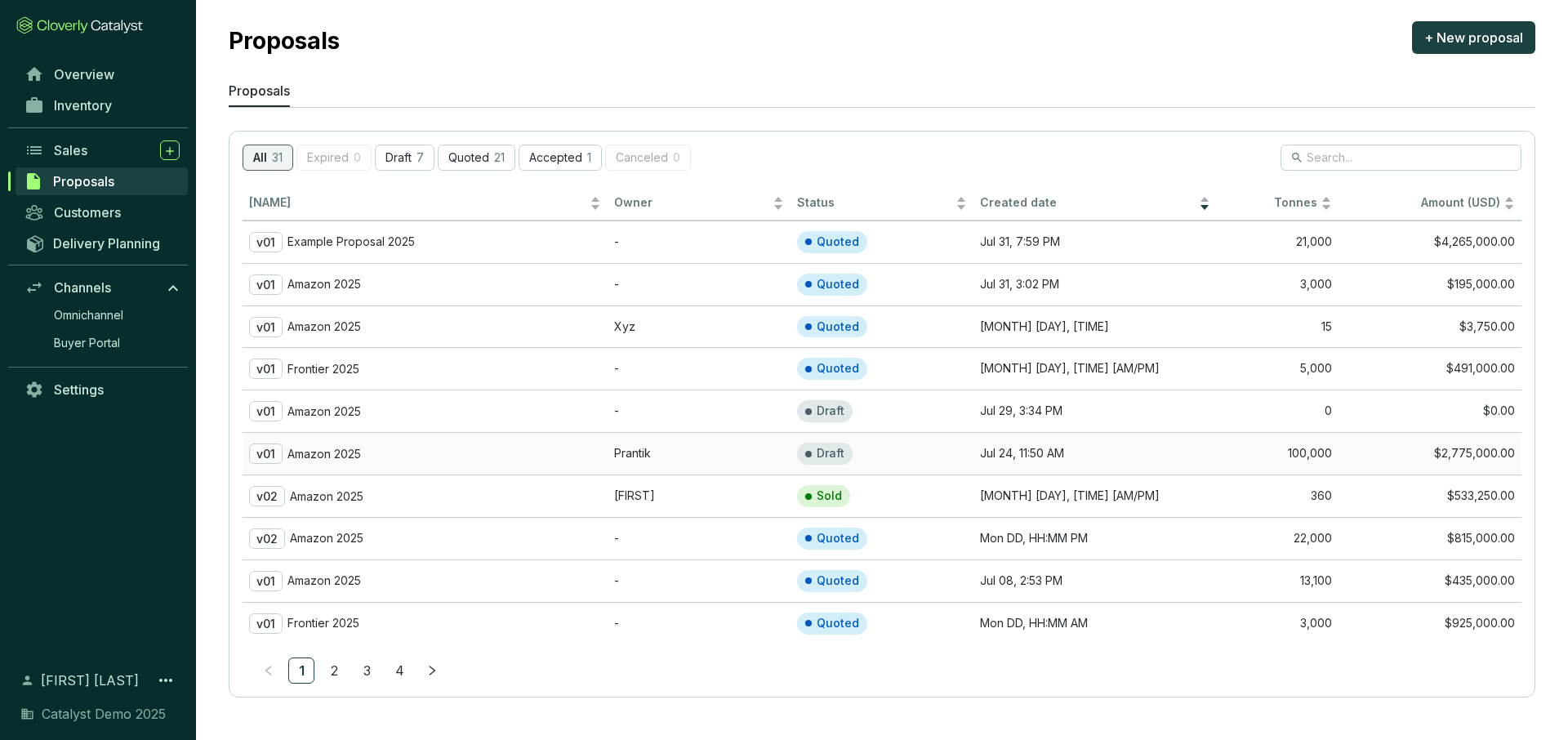 click on "Prantik" at bounding box center (699, 453) 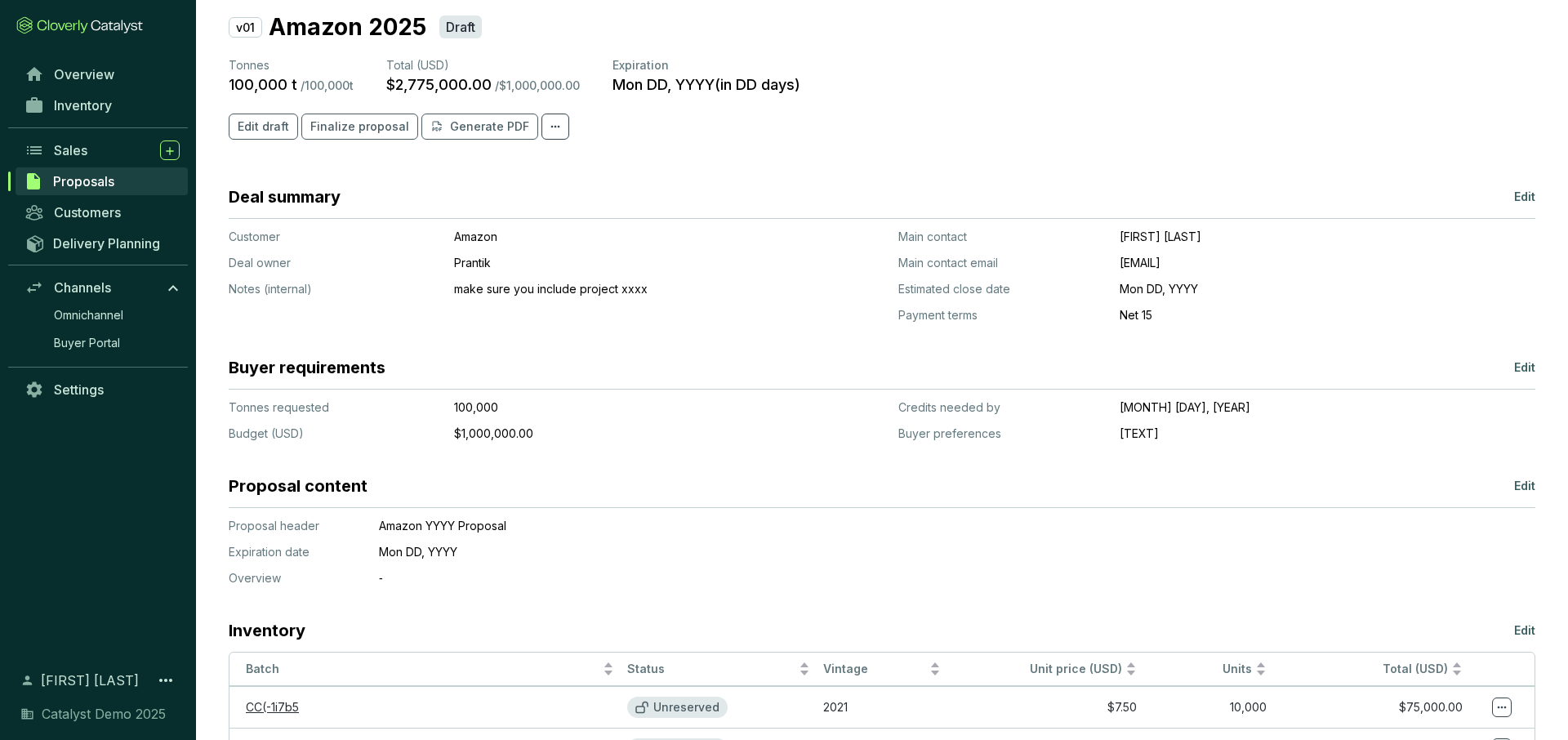 scroll, scrollTop: 70, scrollLeft: 0, axis: vertical 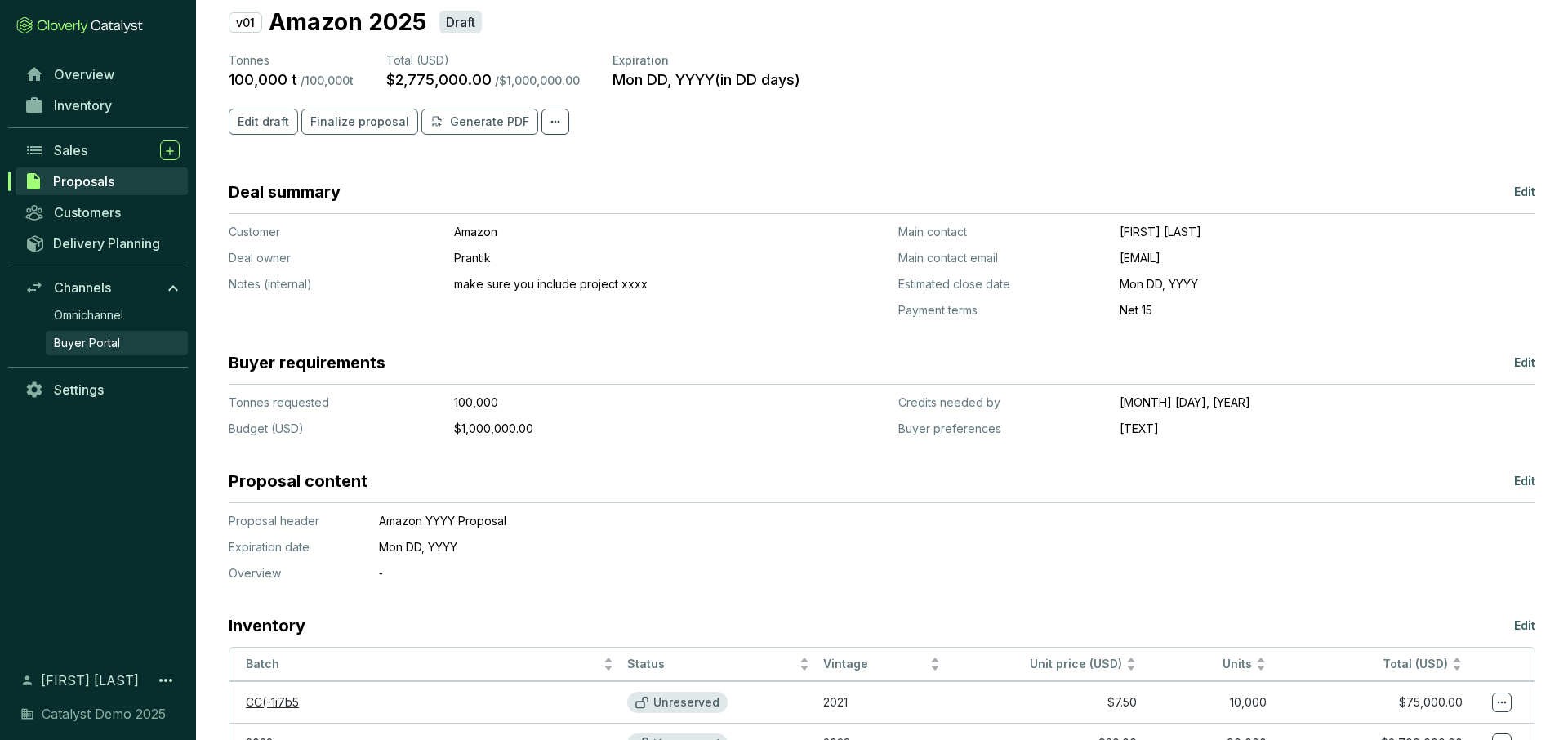 click on "Buyer Portal" at bounding box center (87, 343) 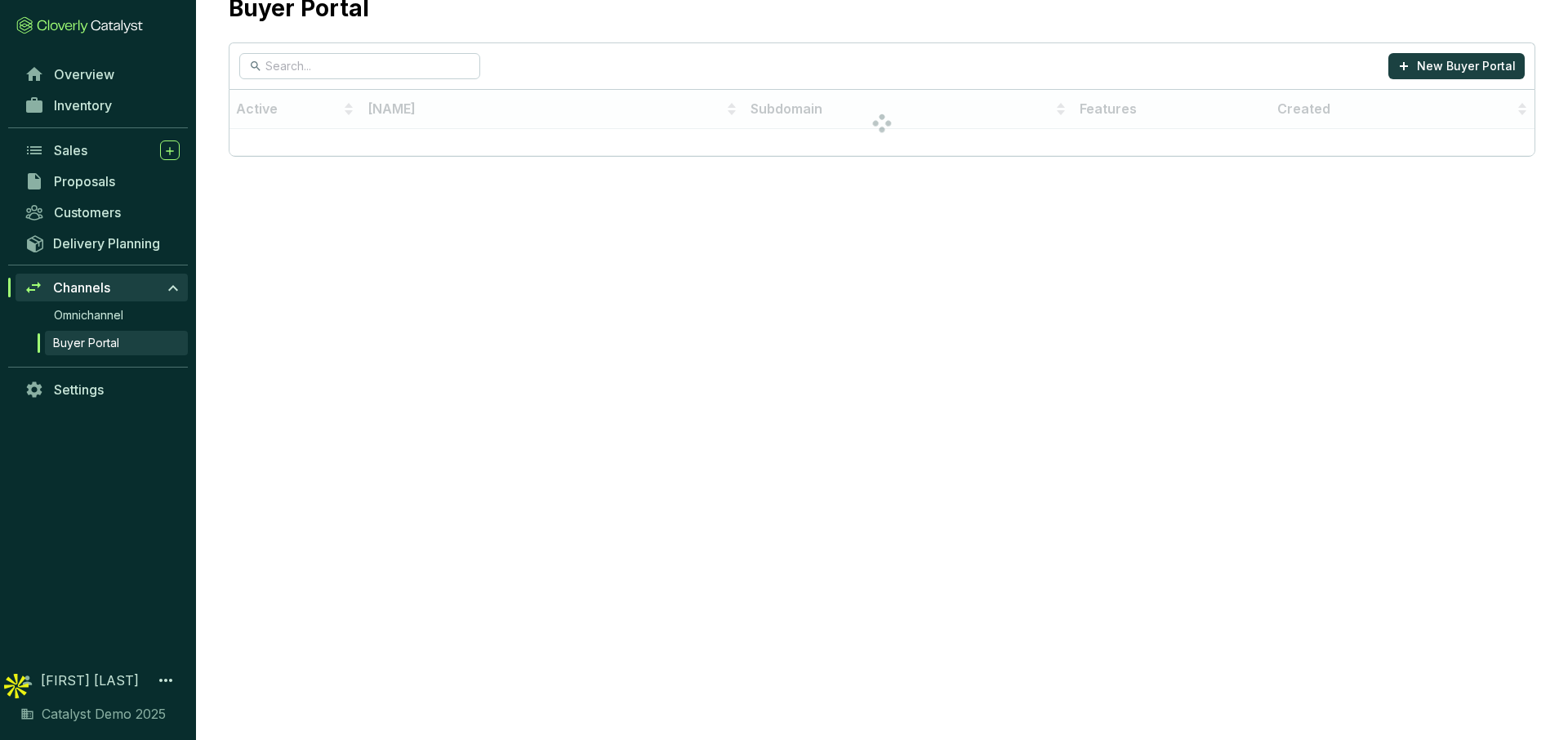 scroll, scrollTop: 0, scrollLeft: 0, axis: both 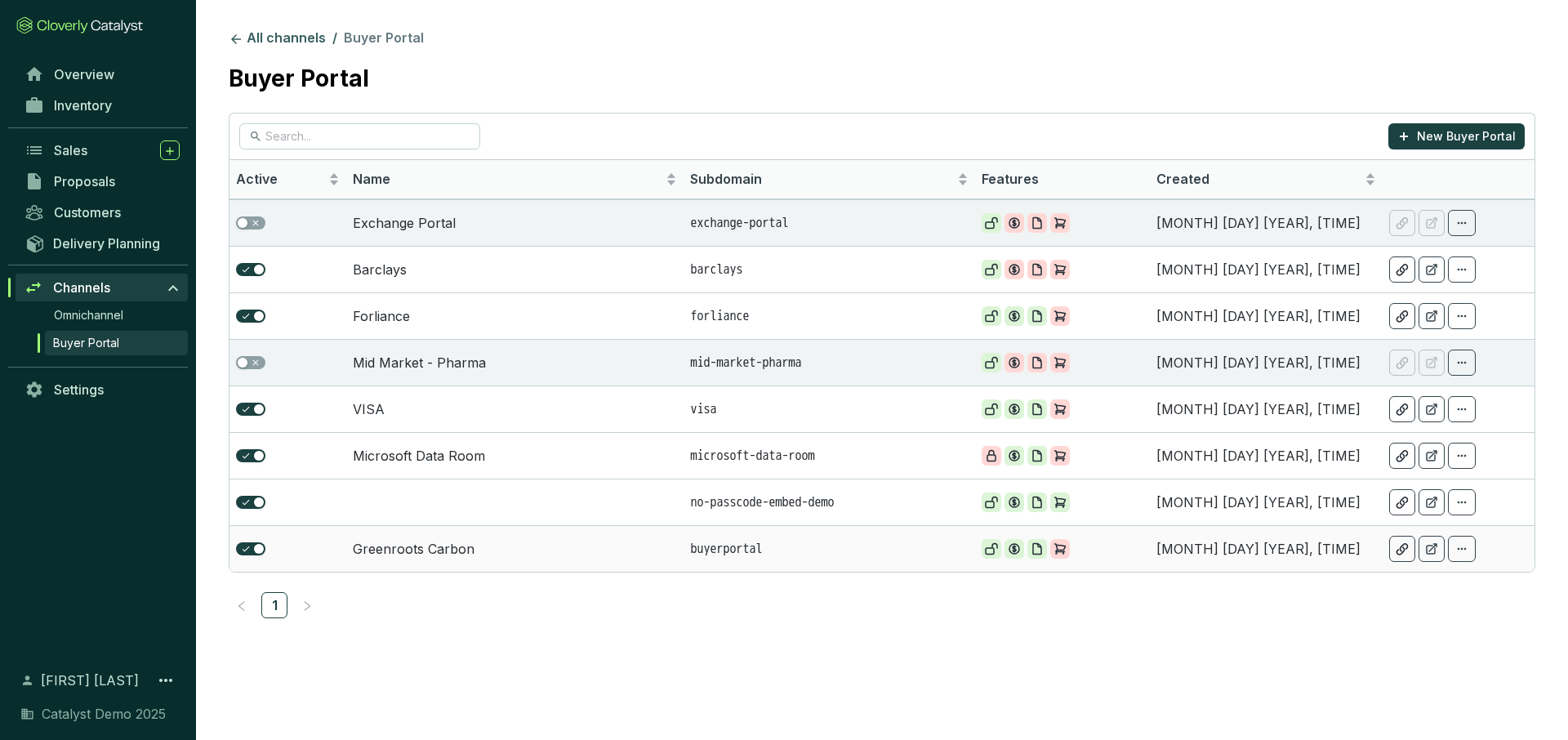 click on "[COMPANY]" at bounding box center (515, 548) 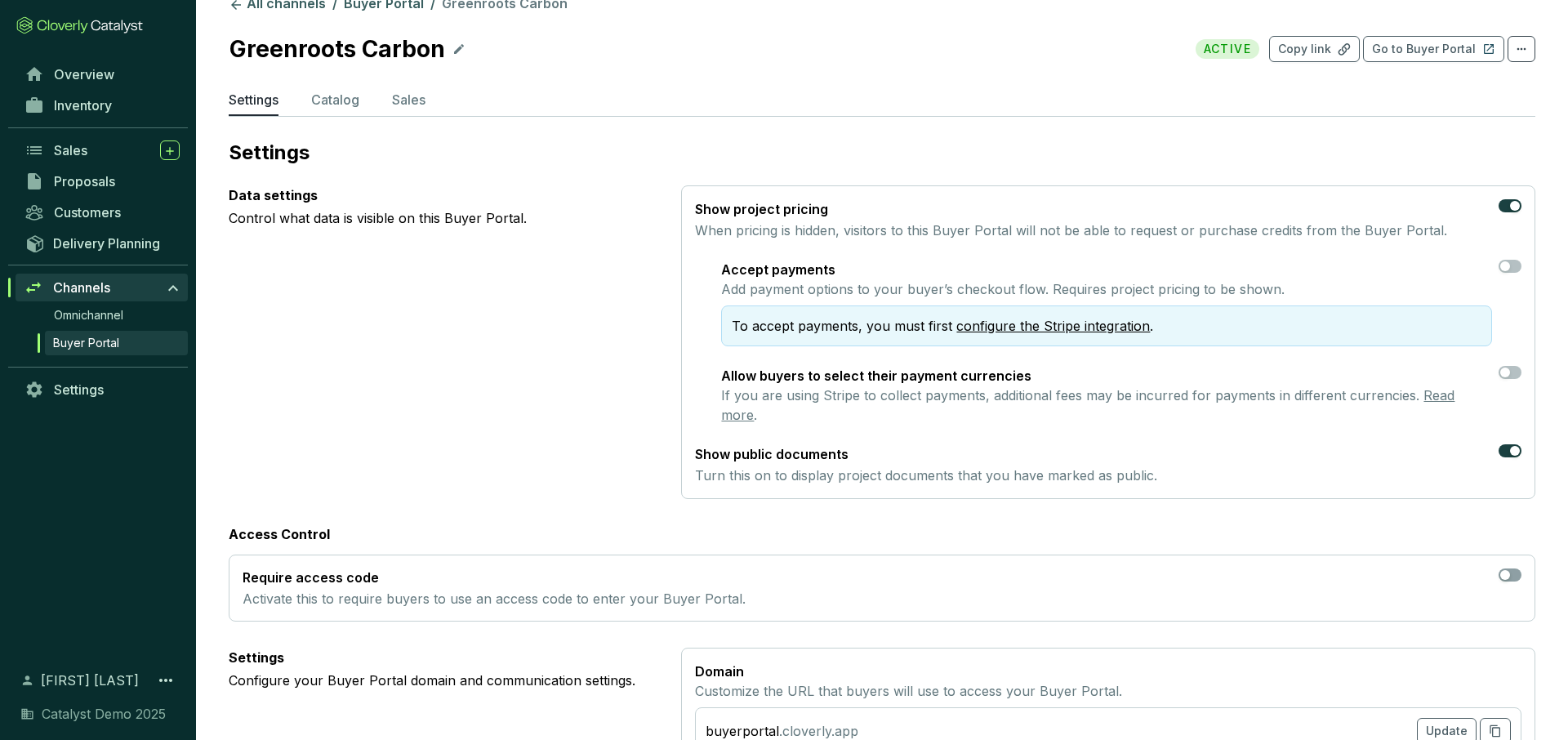 scroll, scrollTop: 37, scrollLeft: 0, axis: vertical 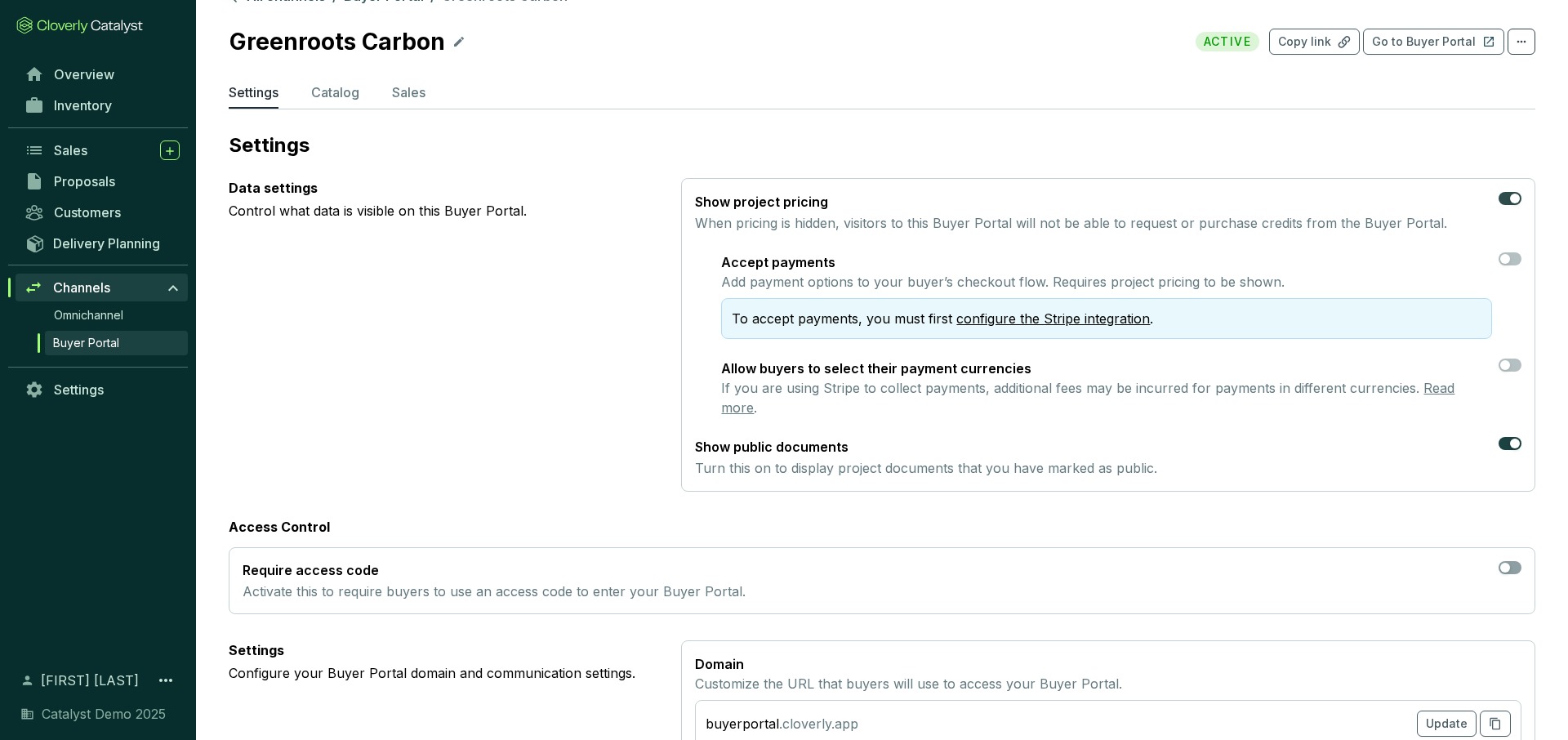 click at bounding box center (1515, 198) 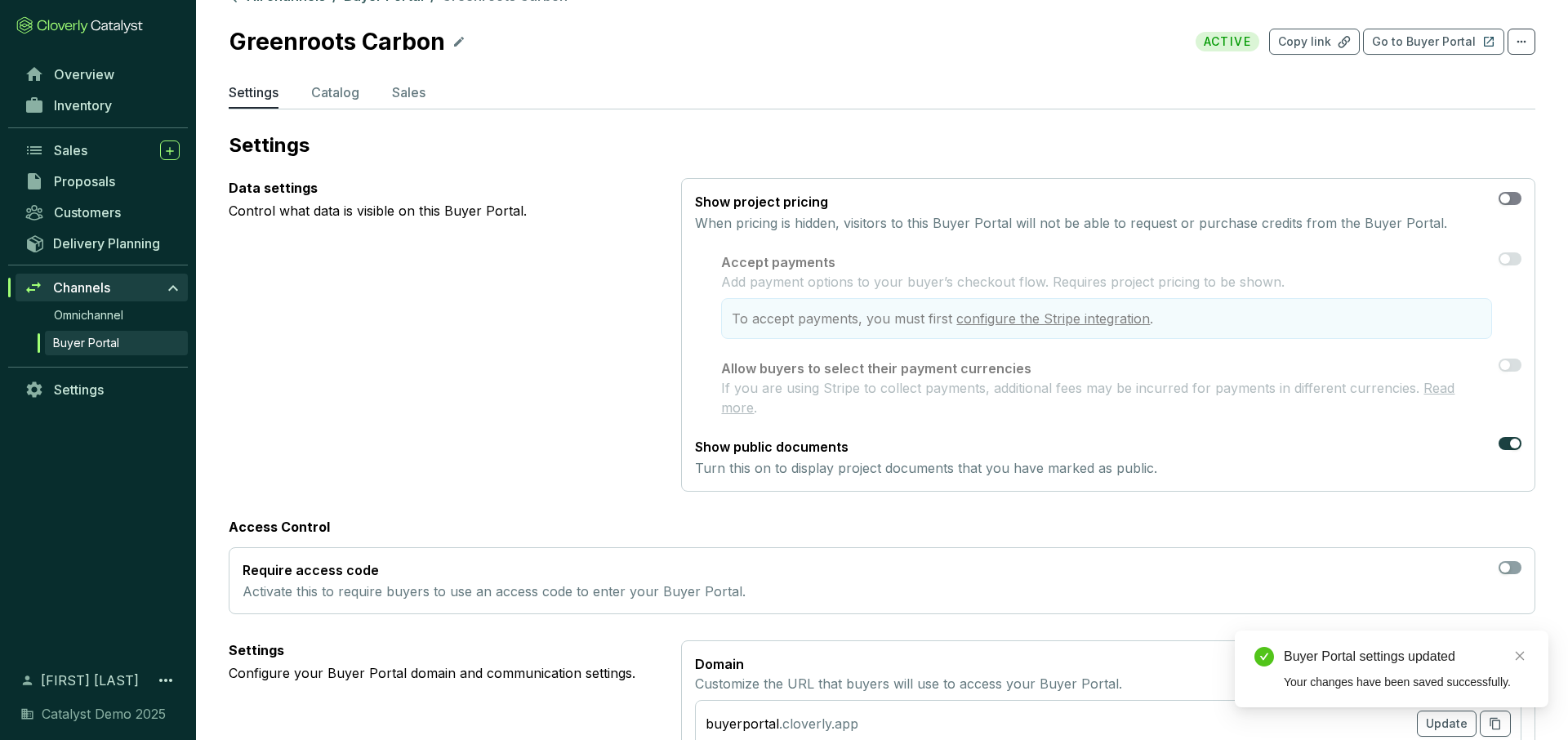 click at bounding box center (1510, 198) 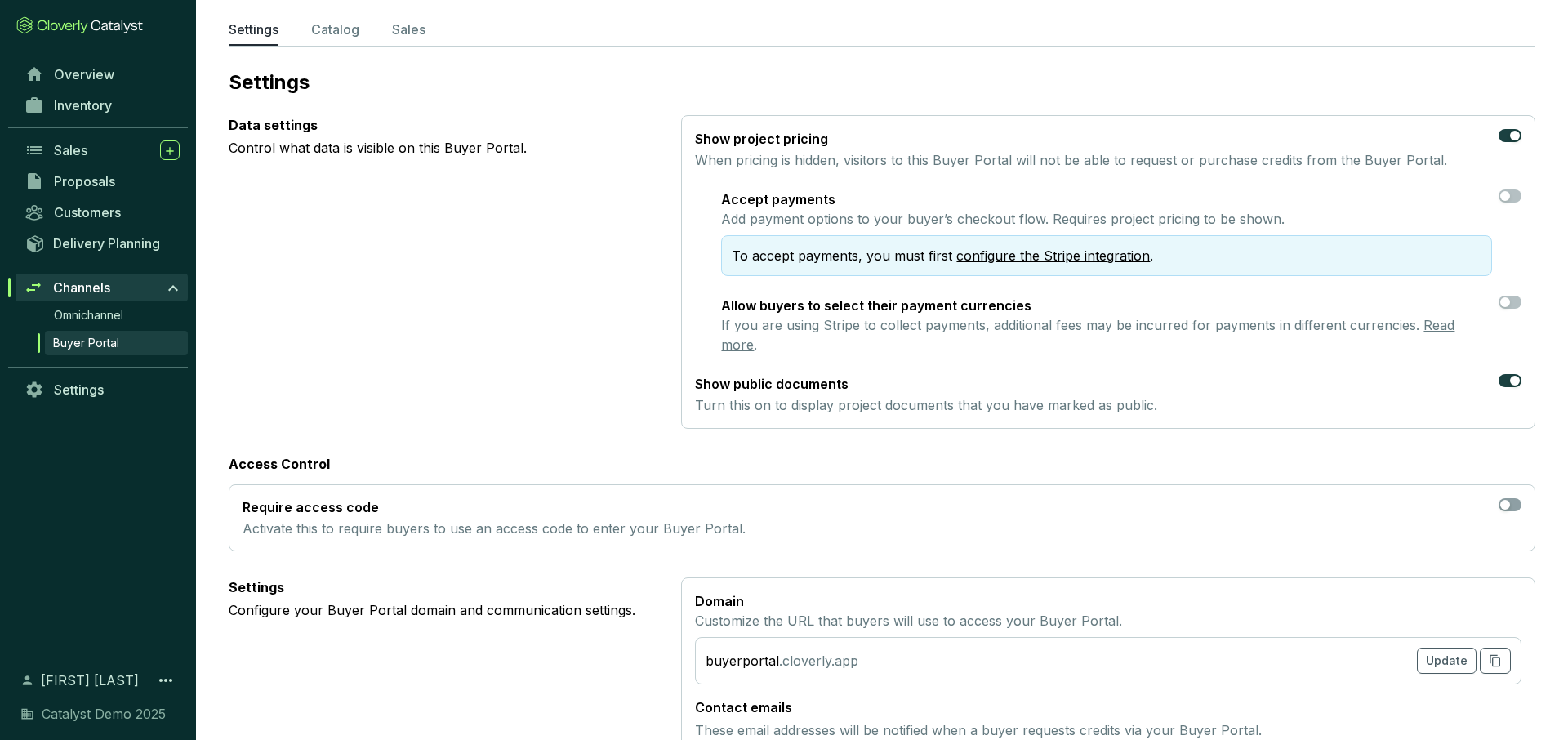 scroll, scrollTop: 0, scrollLeft: 0, axis: both 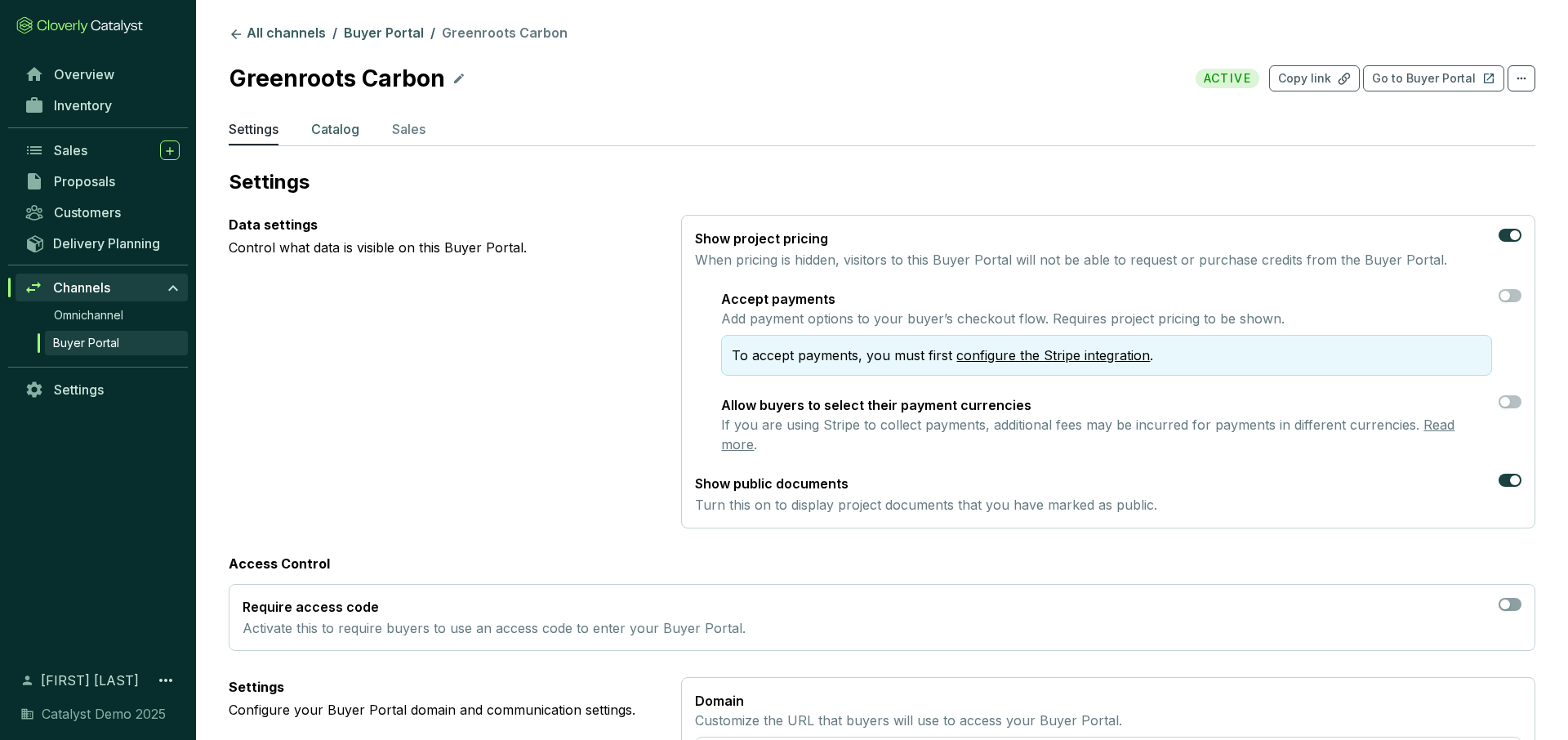 click on "Catalog" at bounding box center [335, 129] 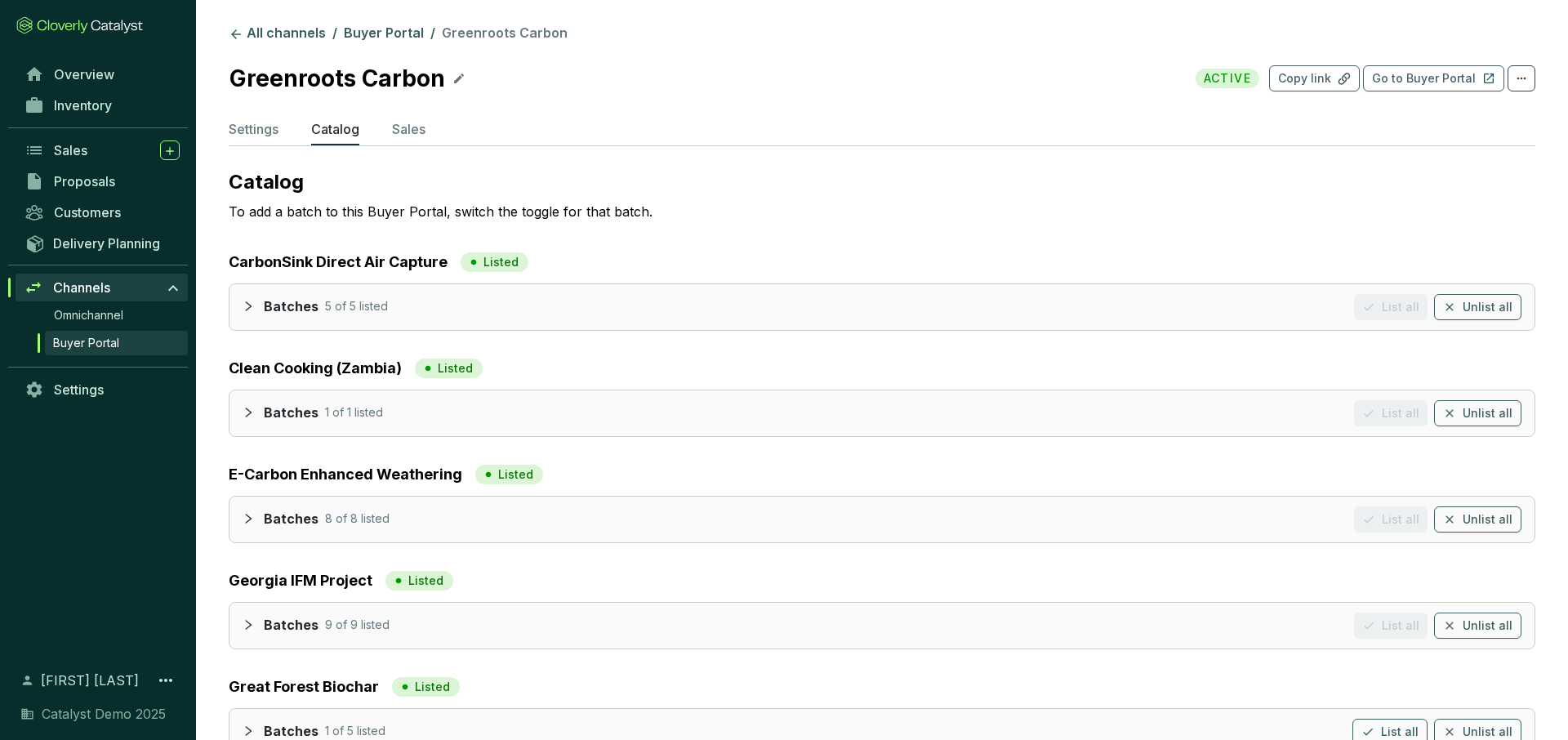 click on "Batches 5 of 5 listed  List all  Unlist all" at bounding box center (882, 307) 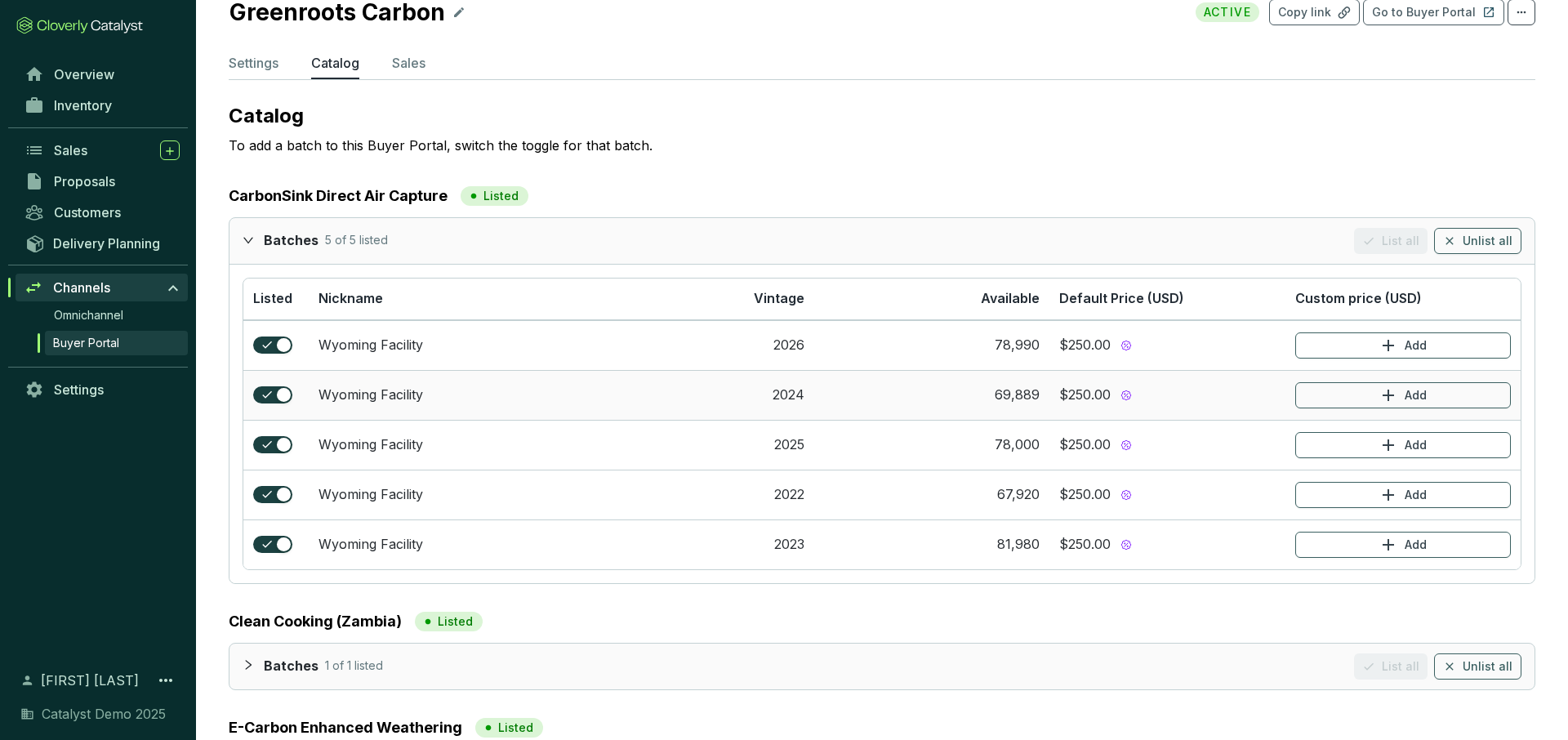 scroll, scrollTop: 68, scrollLeft: 0, axis: vertical 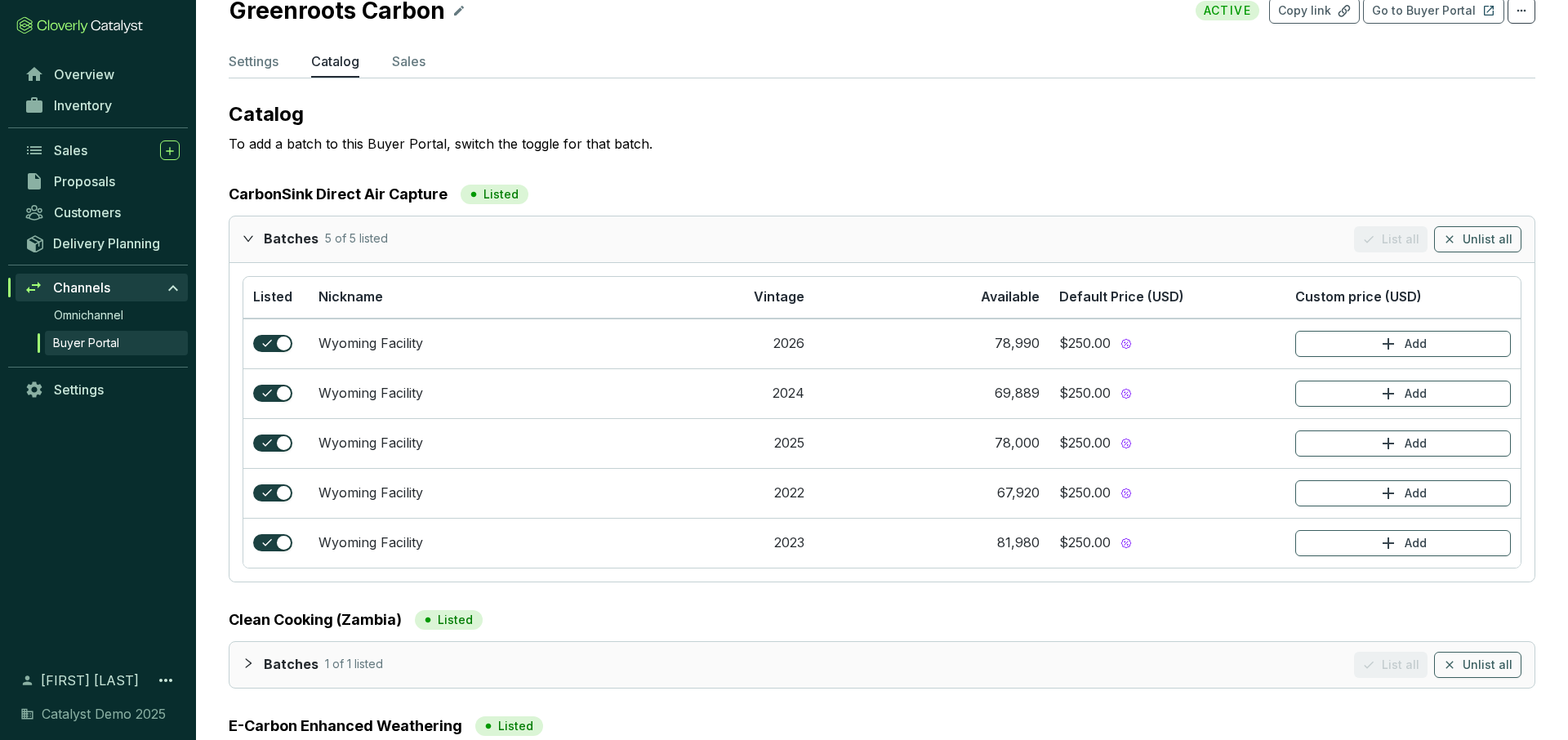 click 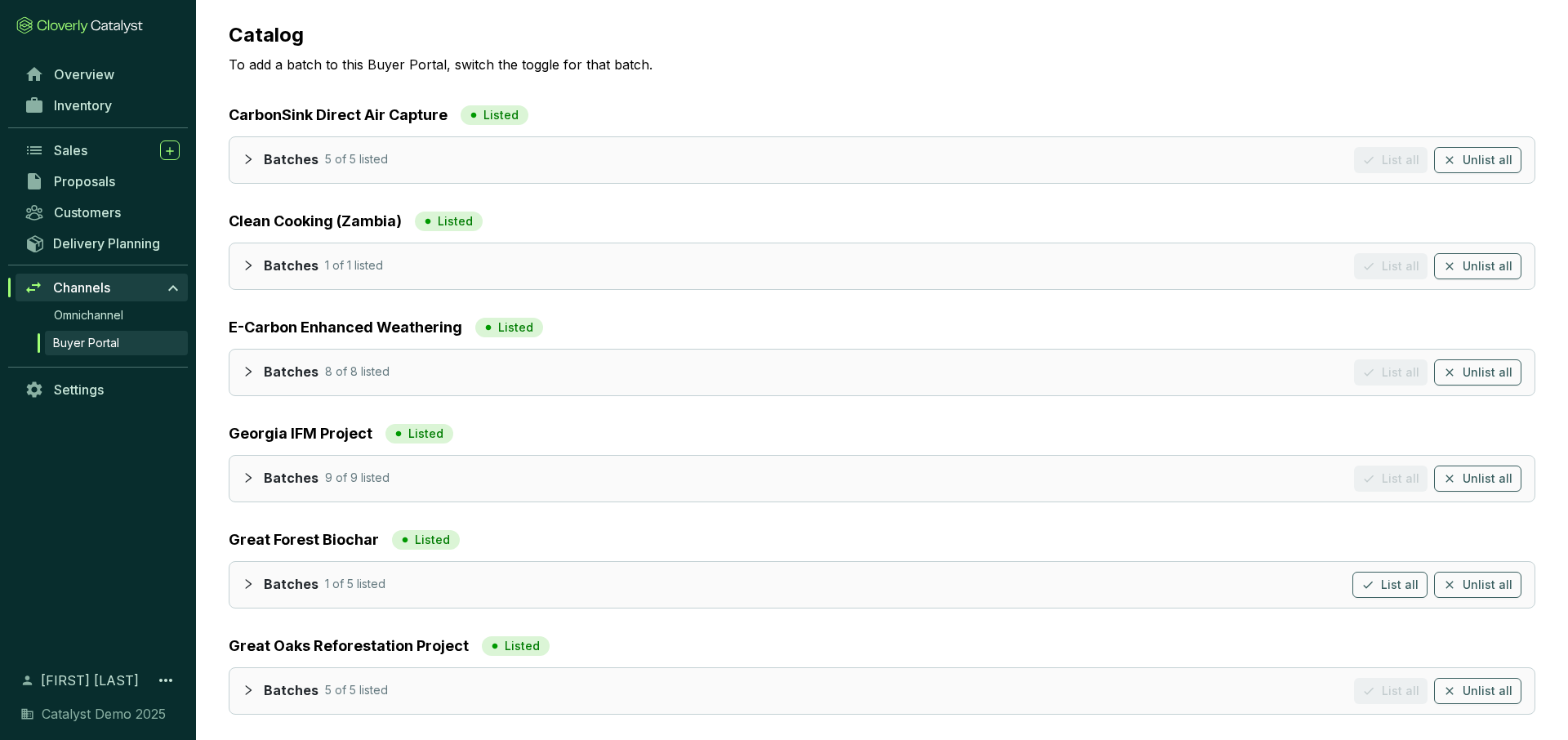 scroll, scrollTop: 154, scrollLeft: 0, axis: vertical 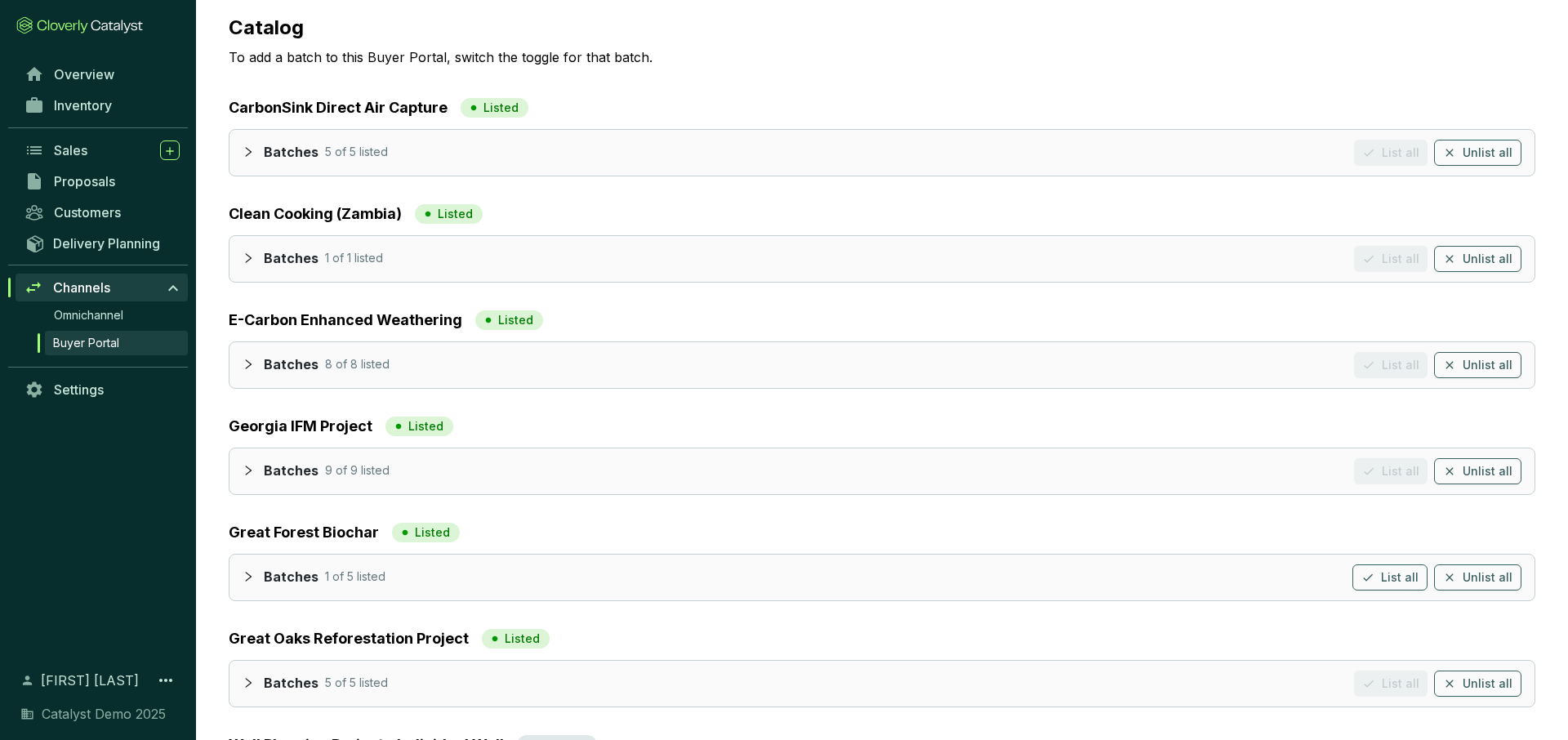 click 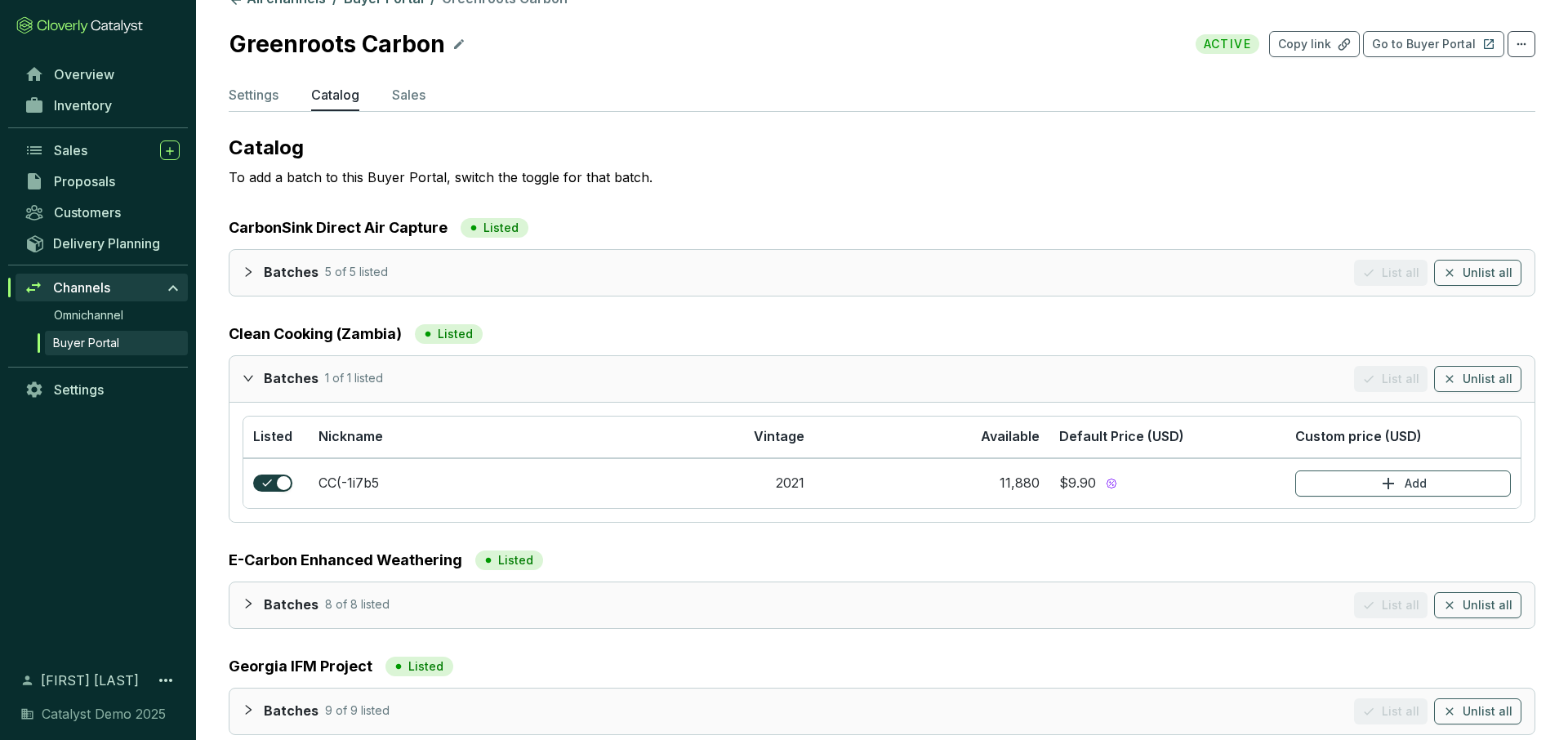 scroll, scrollTop: 0, scrollLeft: 0, axis: both 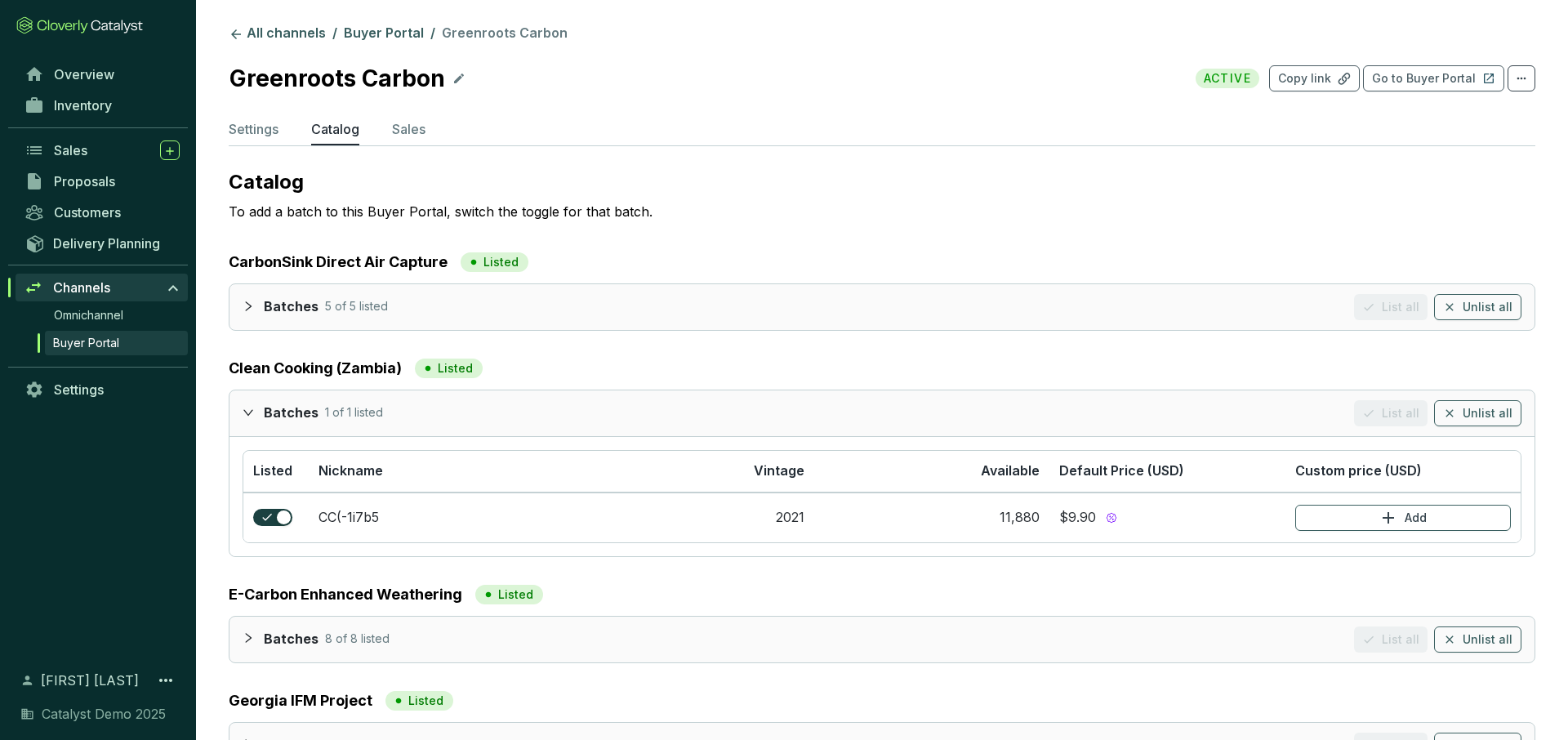 click at bounding box center [253, 412] 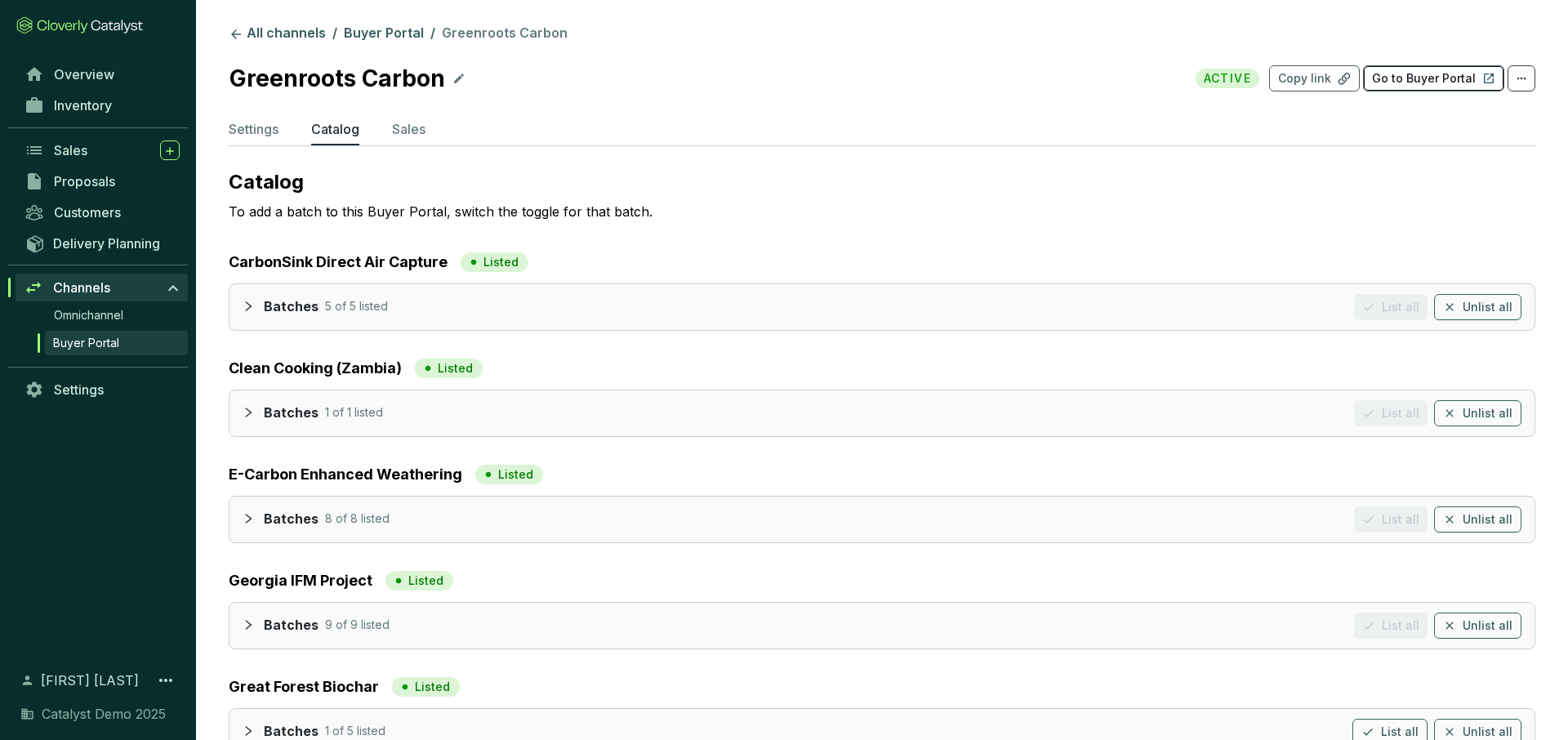 click on "Go to Buyer Portal" at bounding box center (1423, 78) 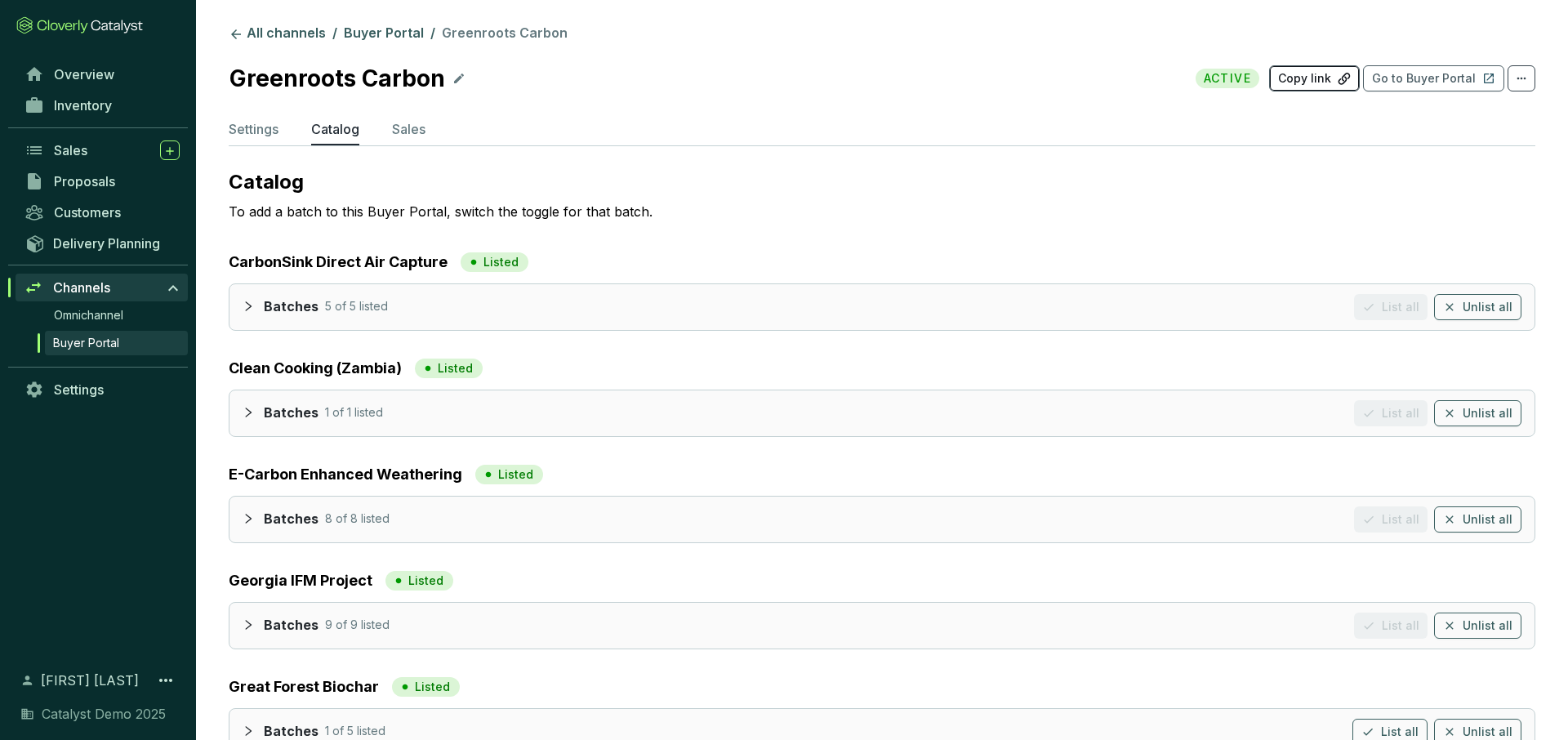 click on "Copy link" at bounding box center [1304, 78] 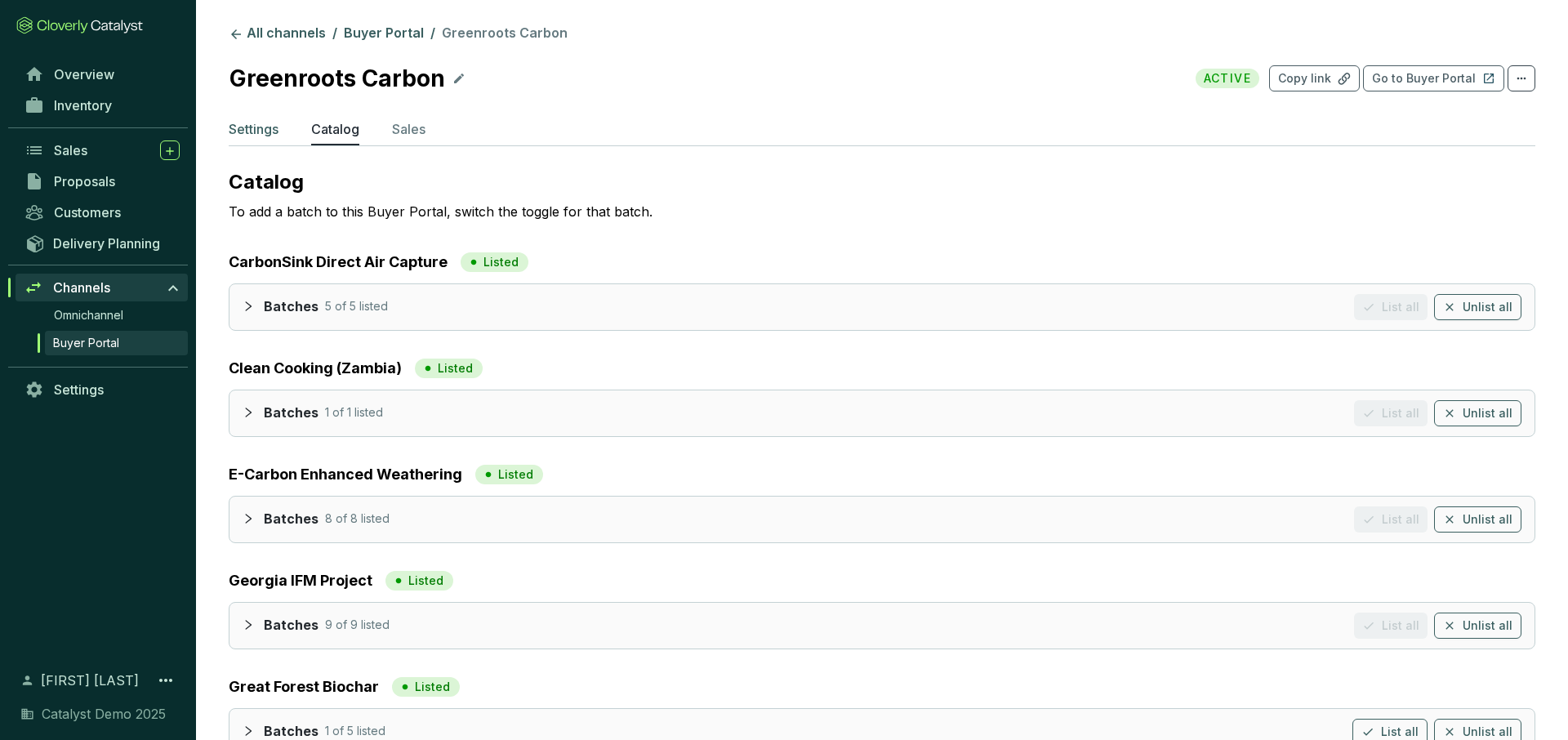click on "Settings" at bounding box center [253, 129] 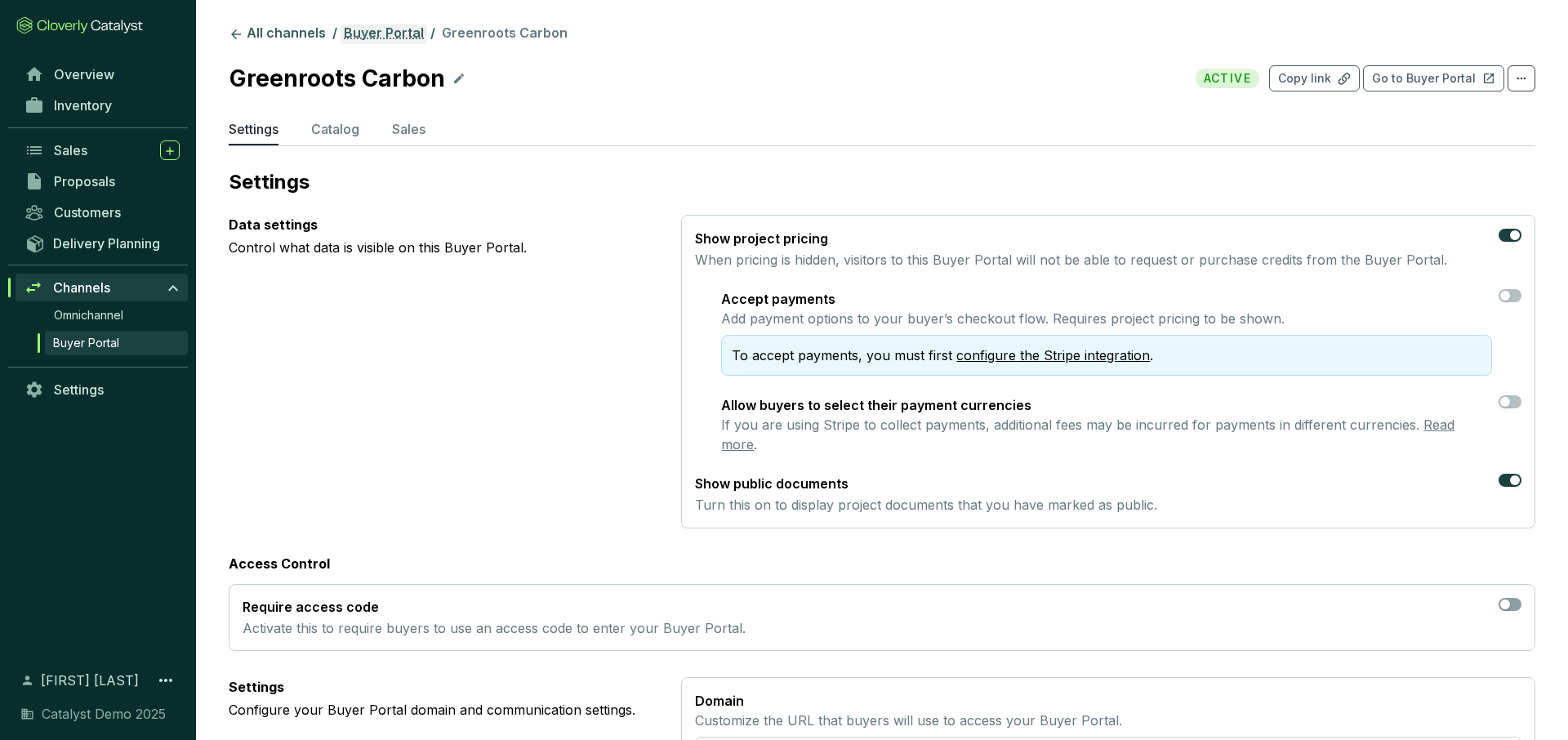 click on "Buyer Portal" at bounding box center [384, 34] 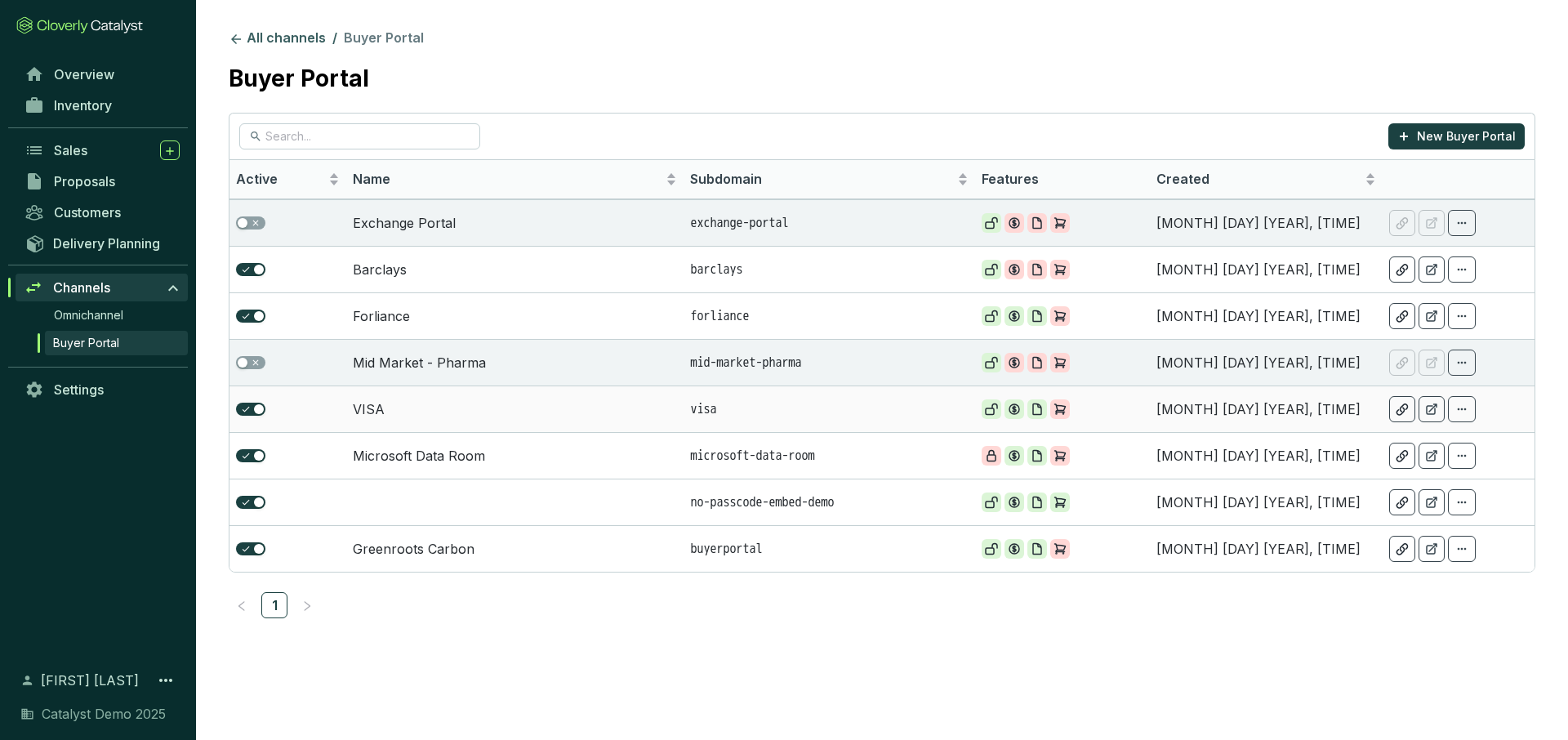 click on "VISA" at bounding box center (515, 408) 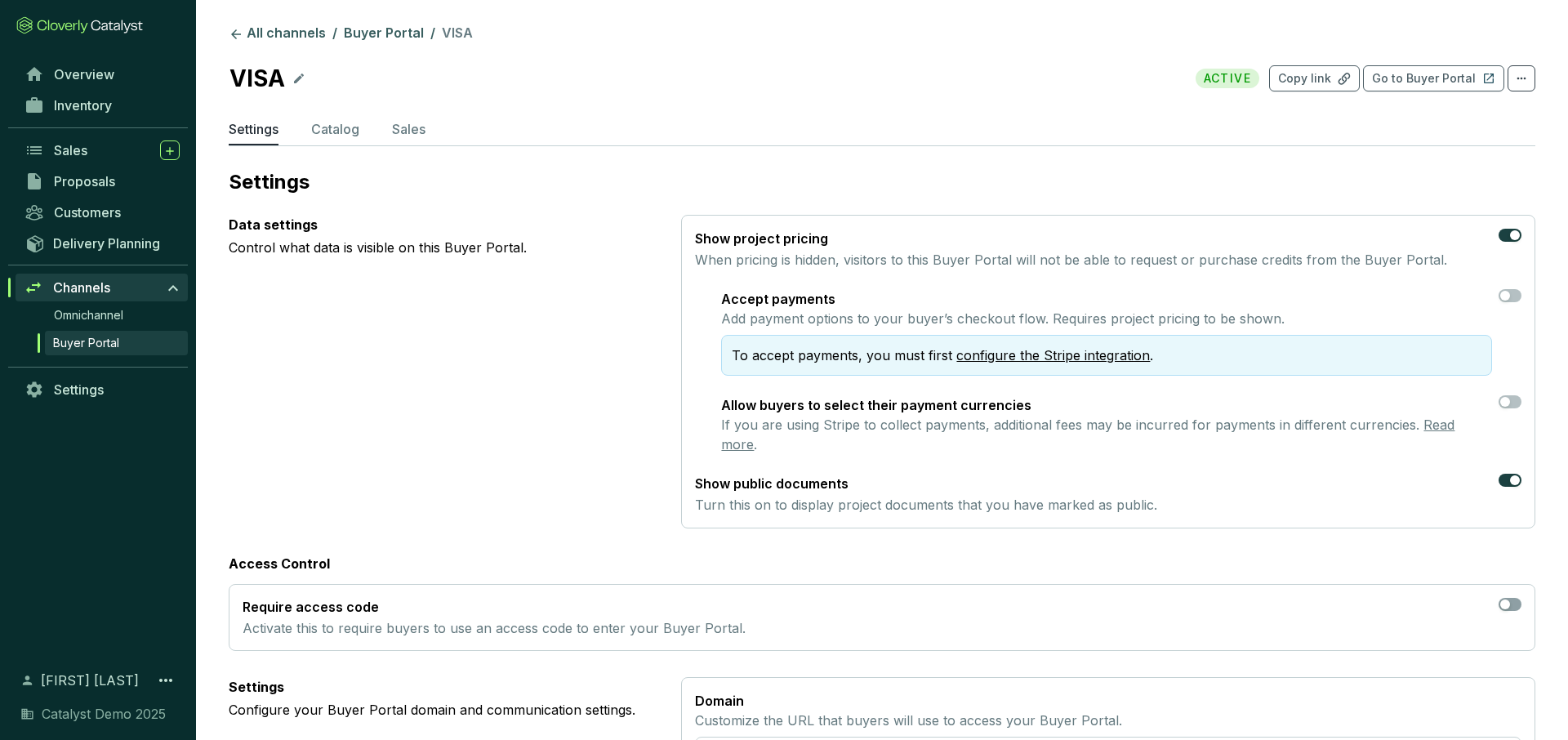 type 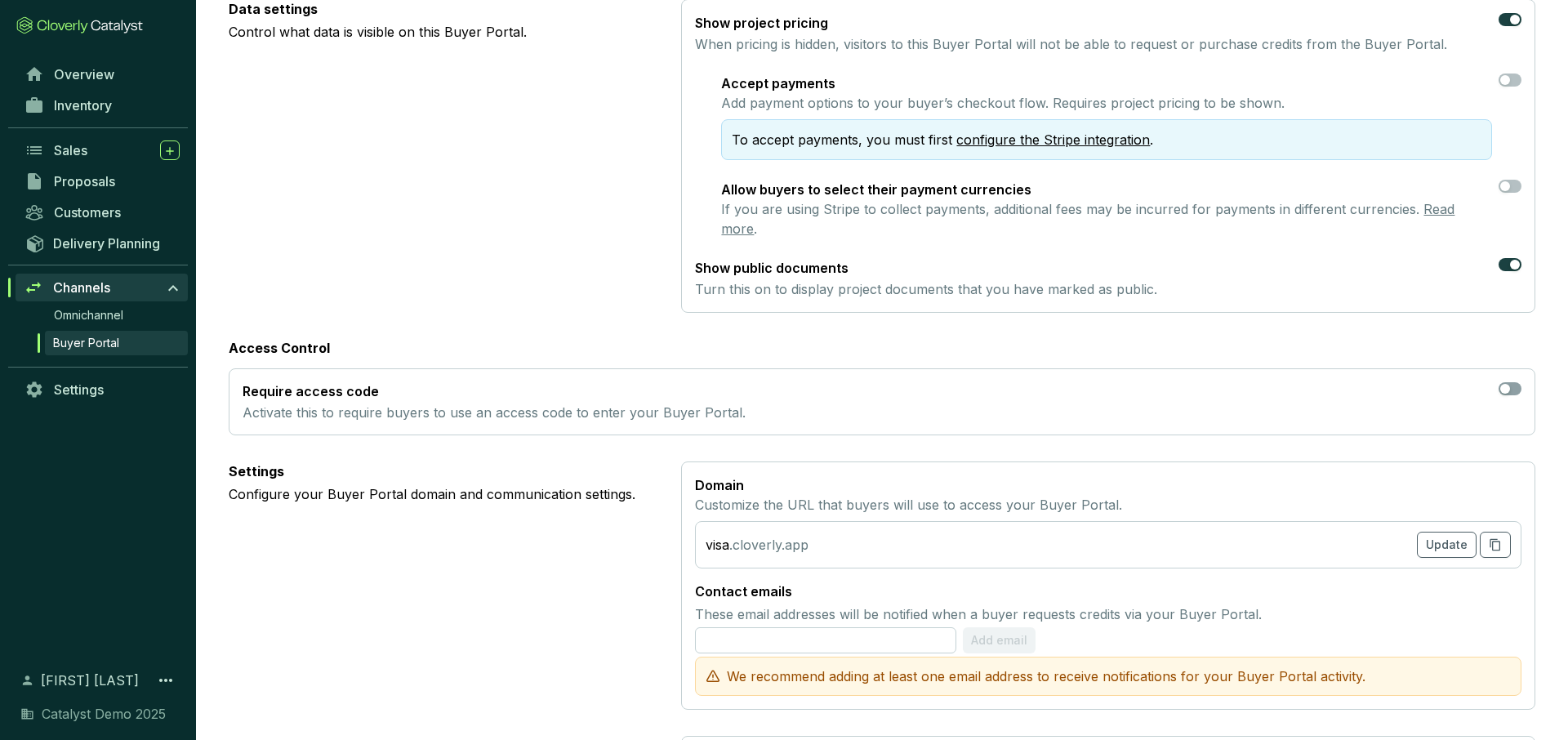 scroll, scrollTop: 234, scrollLeft: 0, axis: vertical 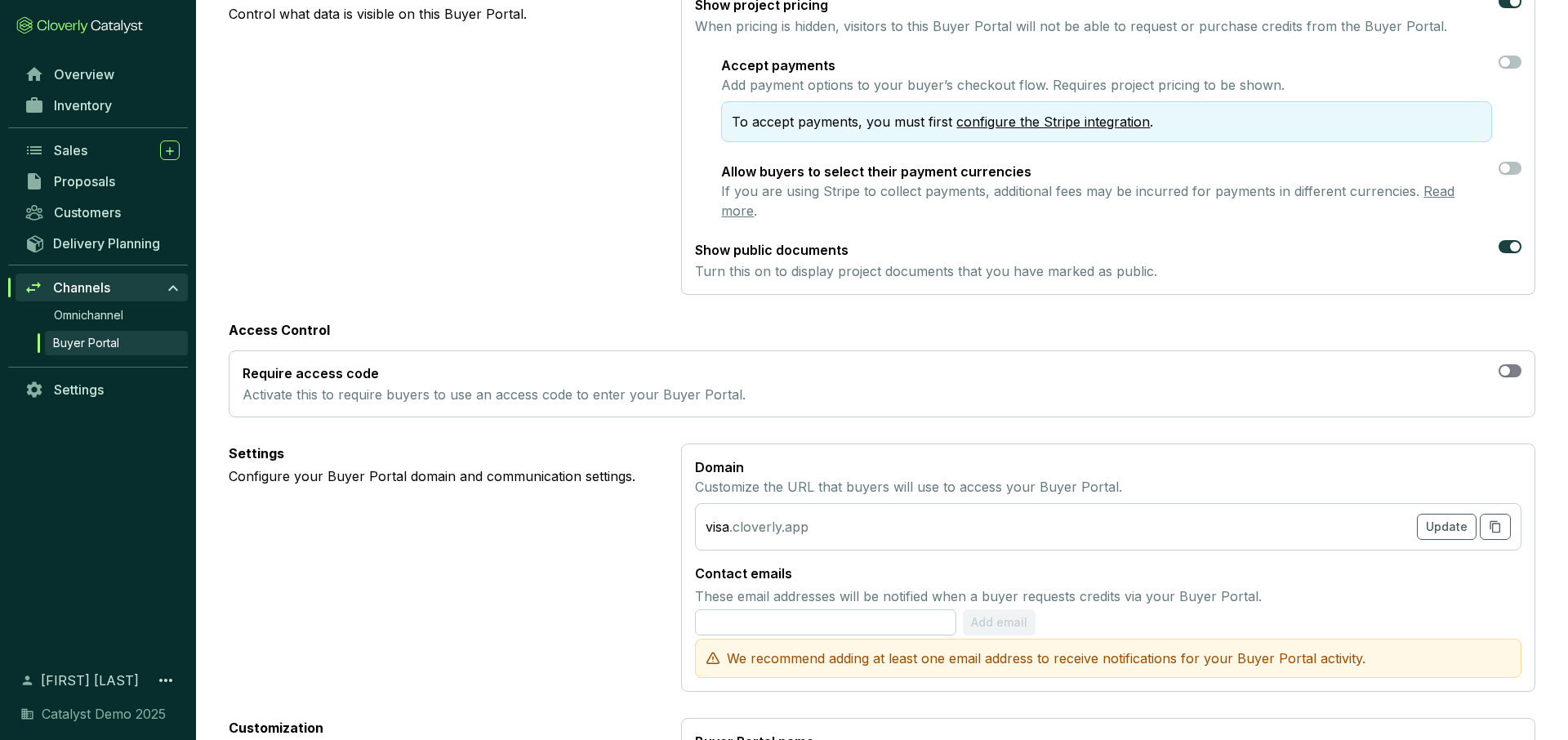 click at bounding box center (1505, 371) 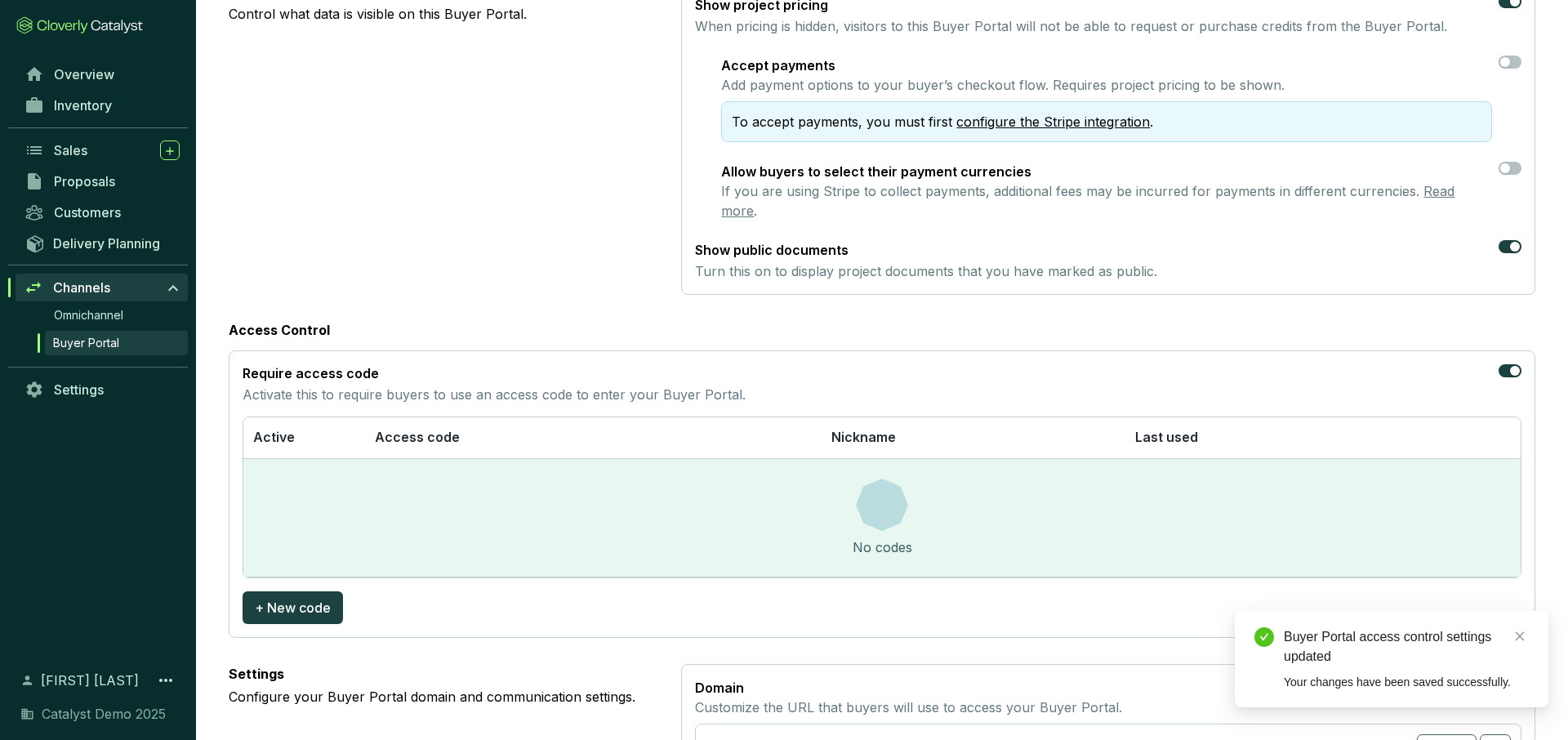 scroll, scrollTop: 260, scrollLeft: 0, axis: vertical 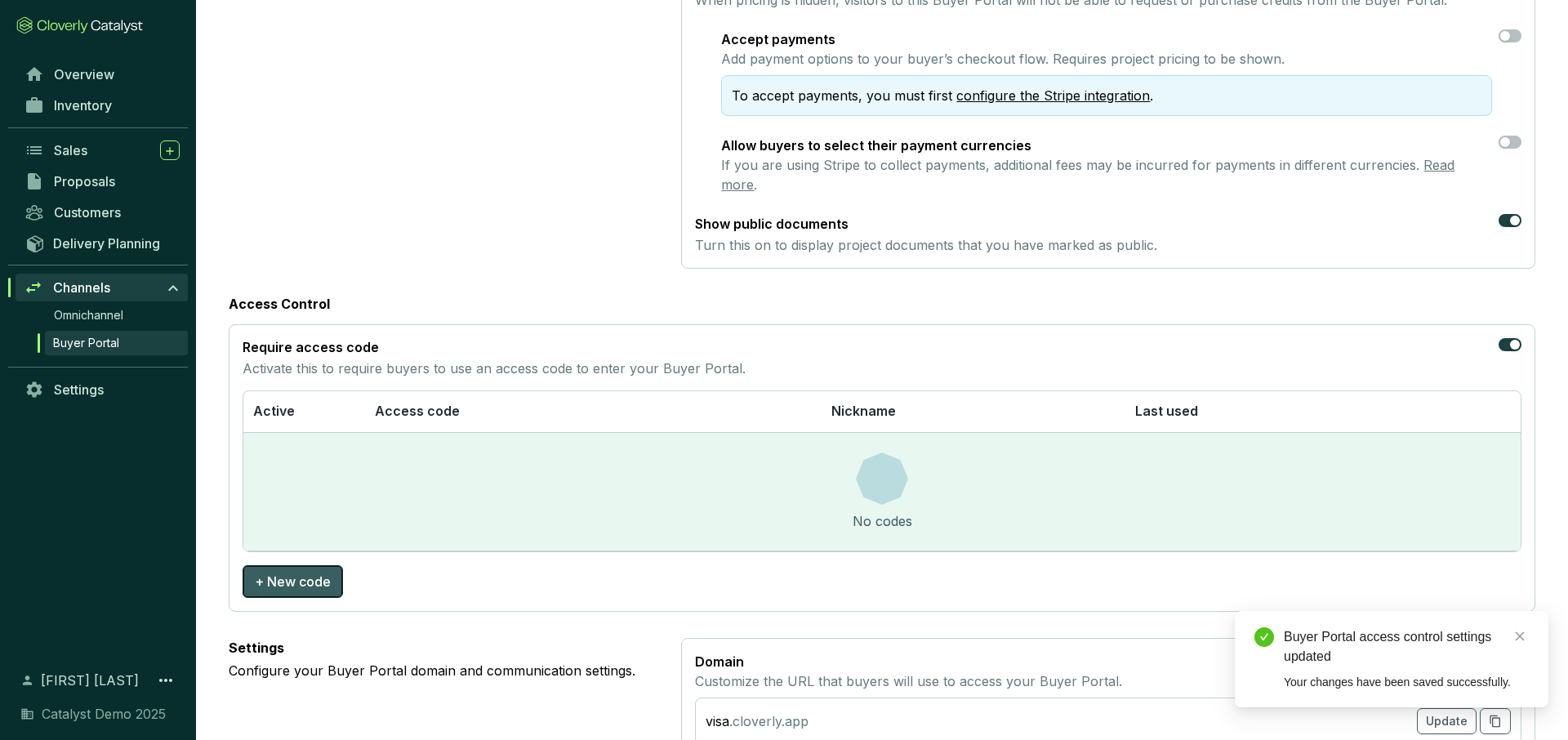 click on "+ New code" at bounding box center [292, 582] 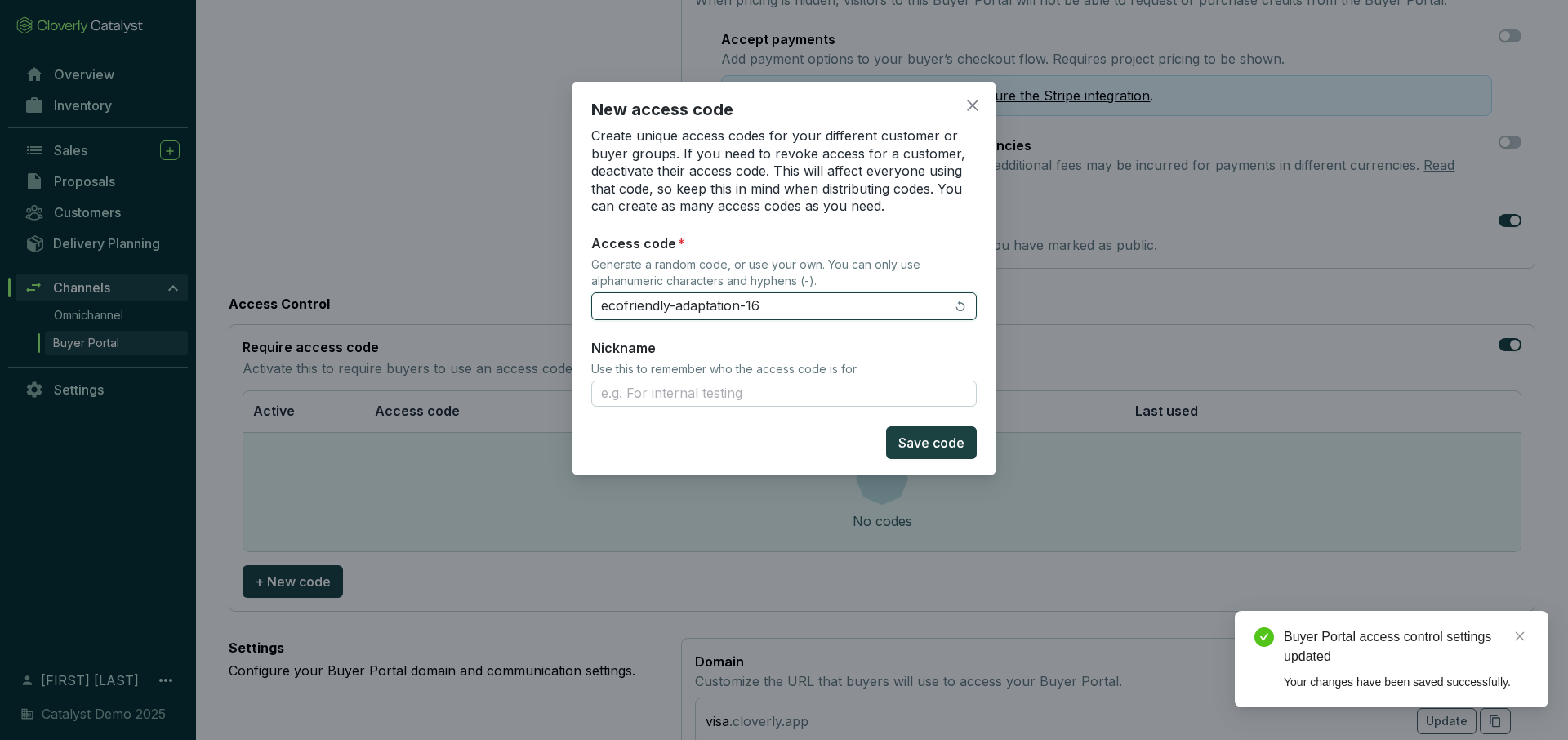 drag, startPoint x: 800, startPoint y: 307, endPoint x: 578, endPoint y: 314, distance: 222.1103 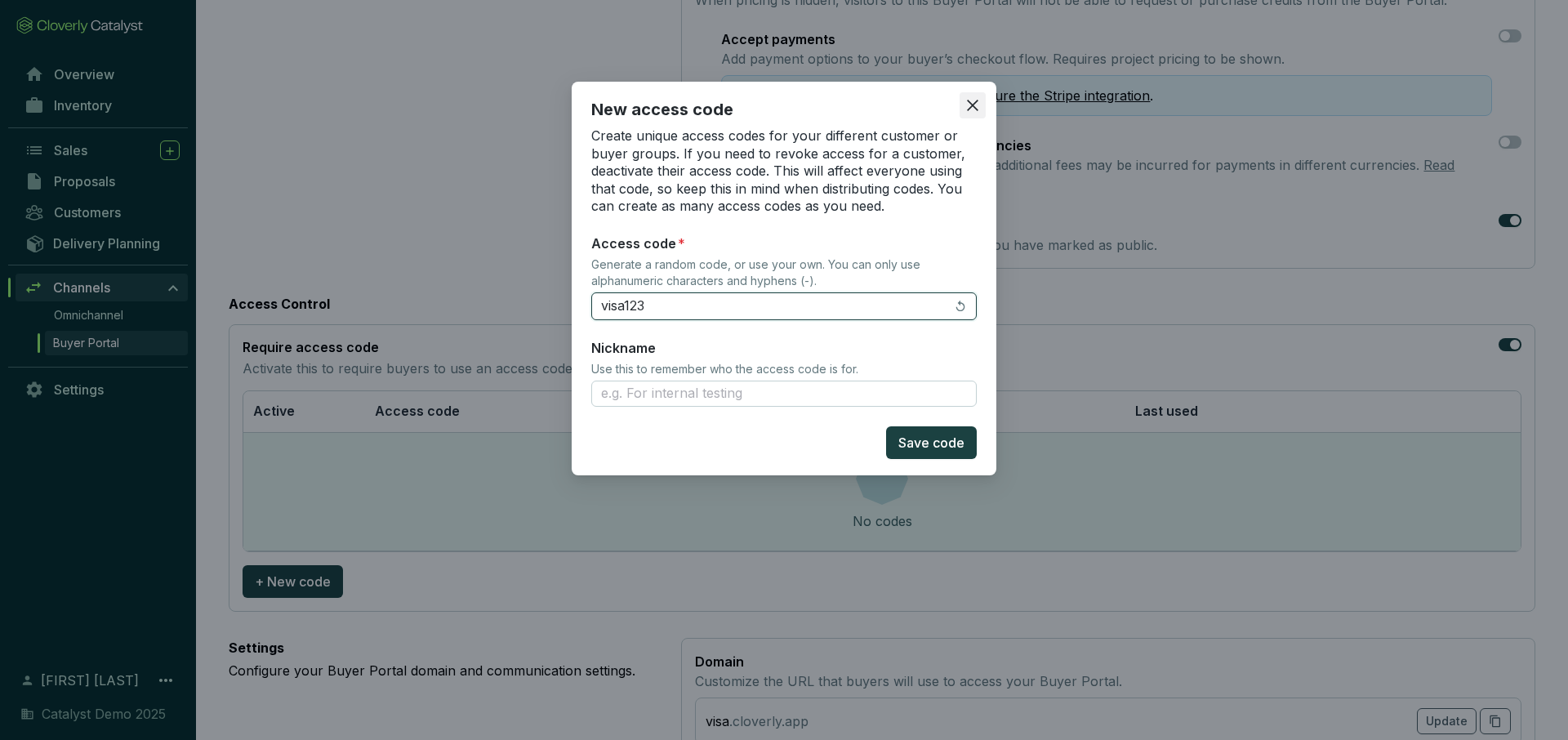 type on "visa123" 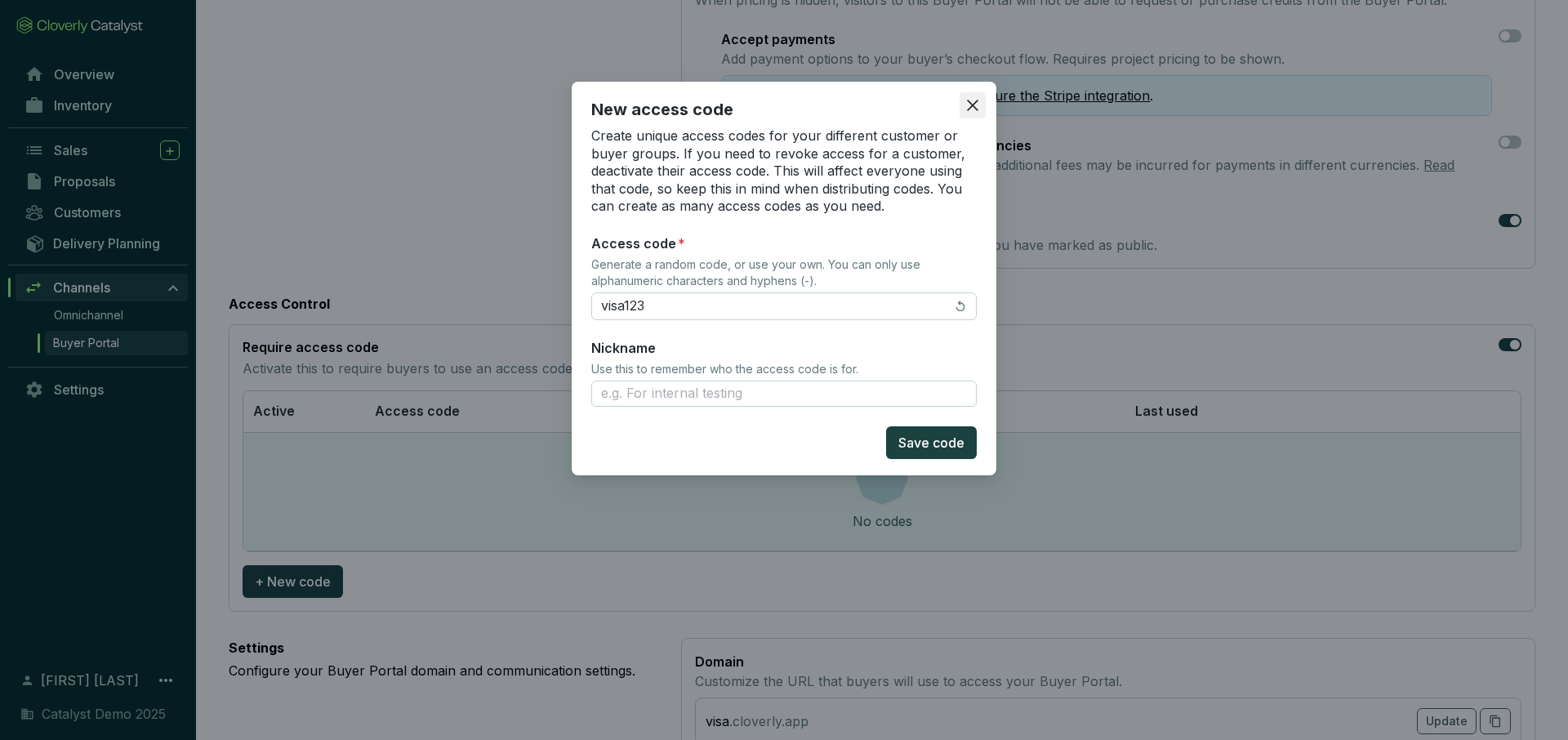 click 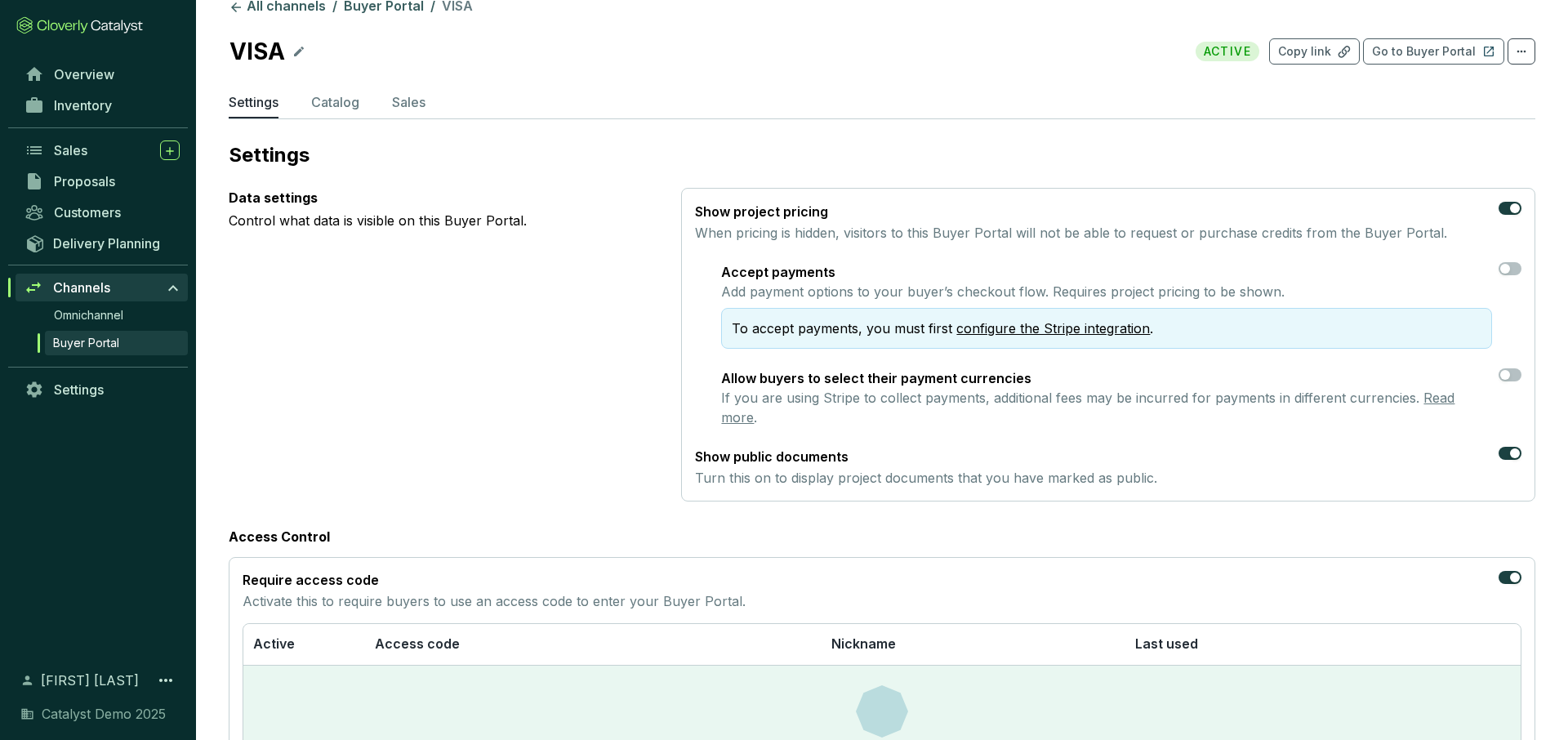 scroll, scrollTop: 0, scrollLeft: 0, axis: both 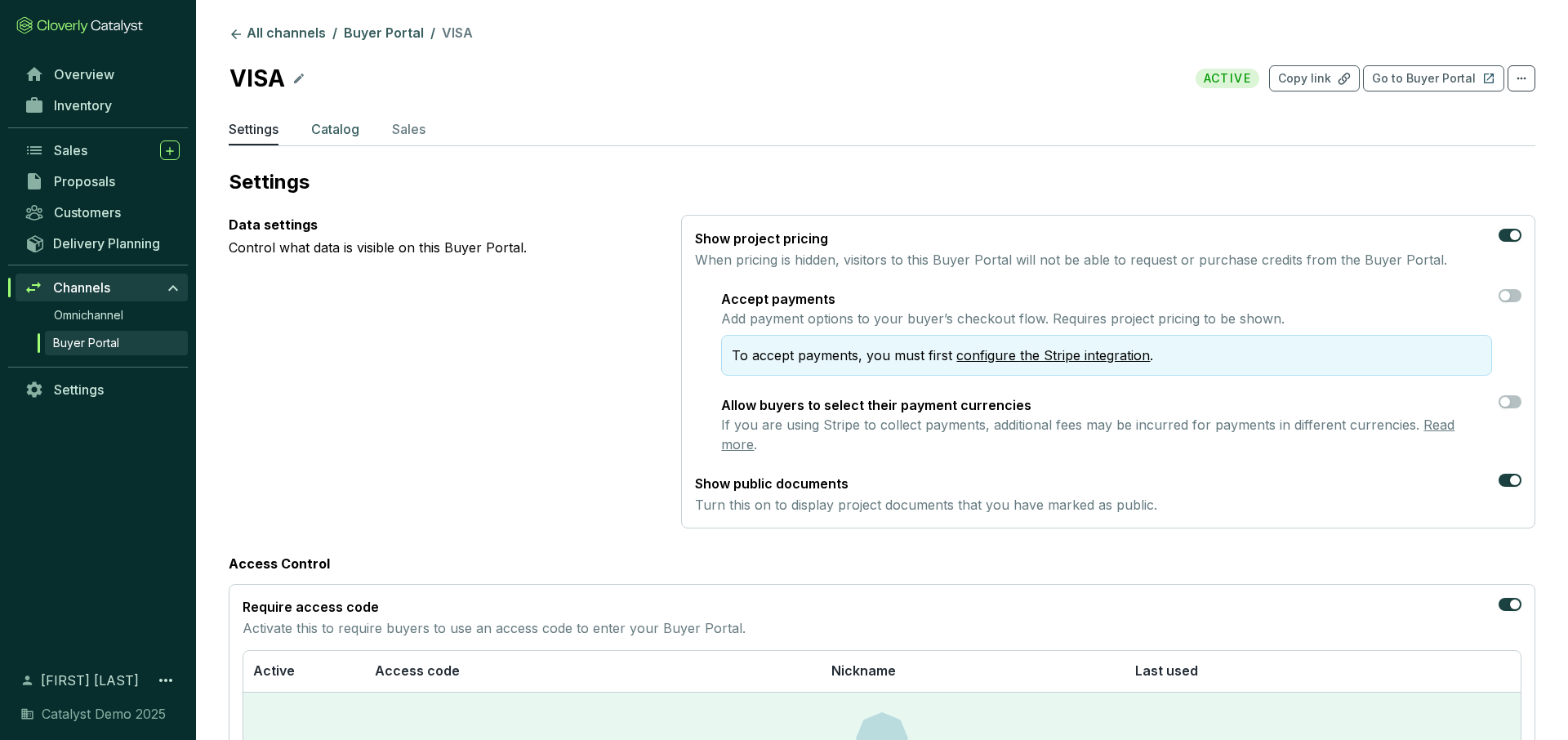 click on "Catalog" at bounding box center [335, 129] 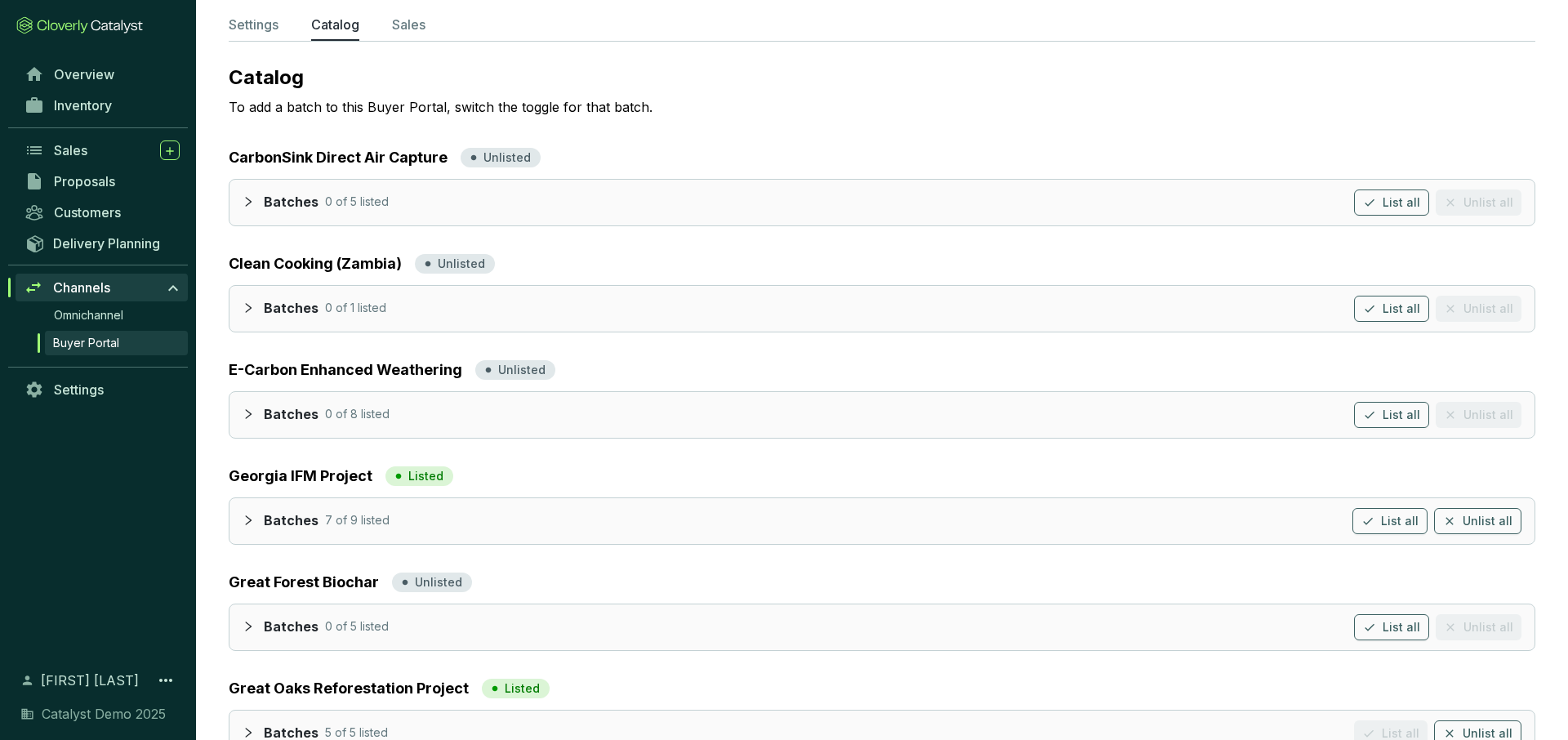 scroll, scrollTop: 189, scrollLeft: 0, axis: vertical 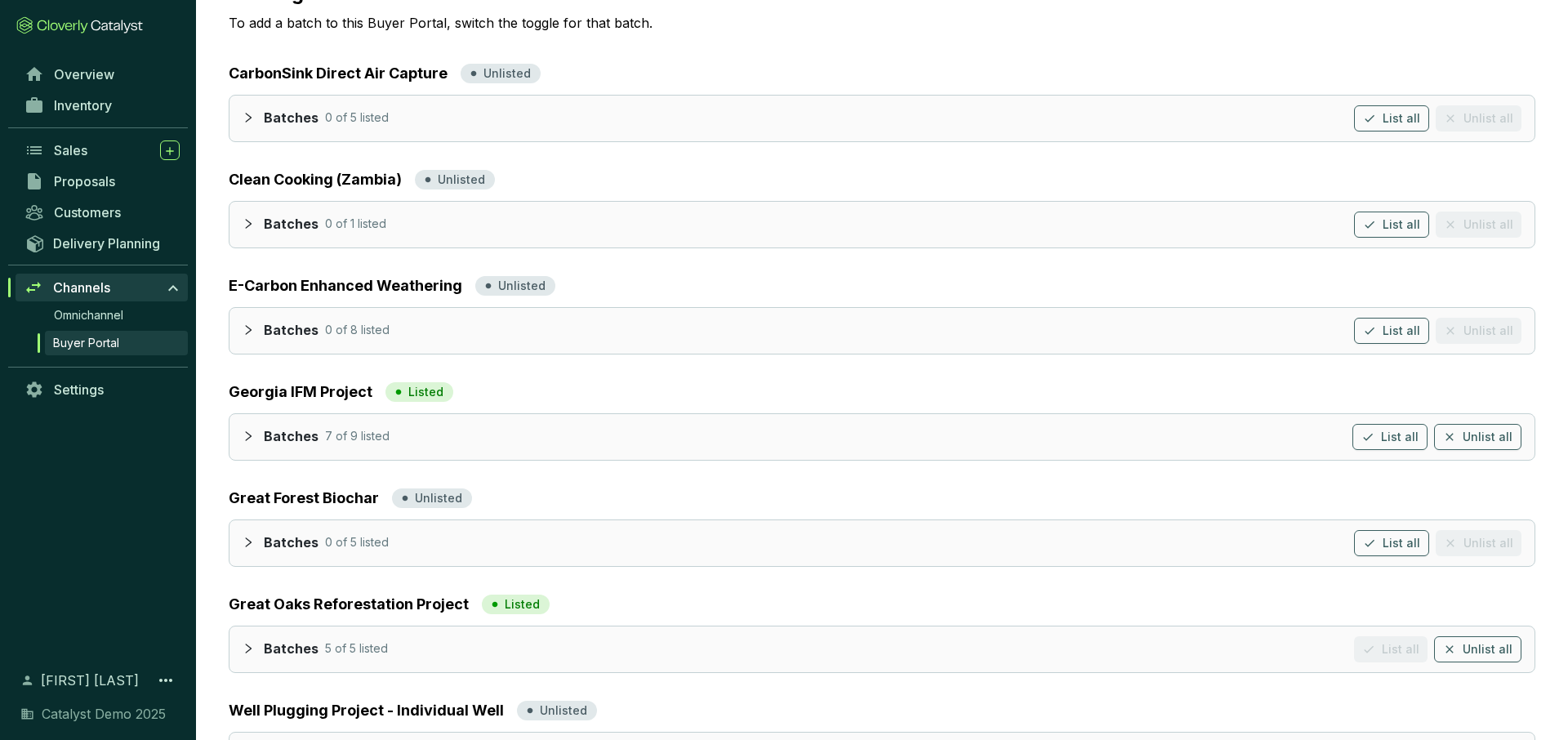 click 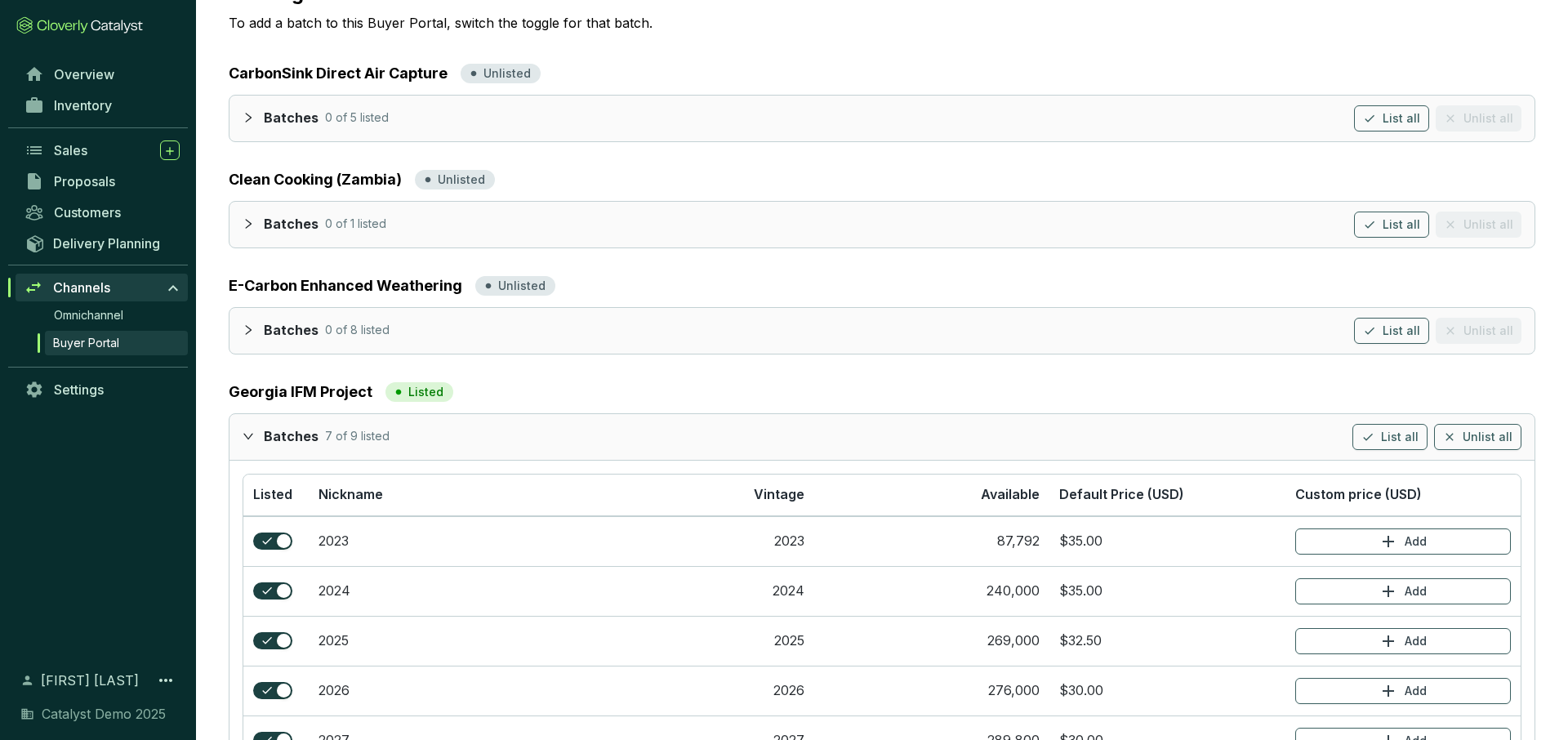click 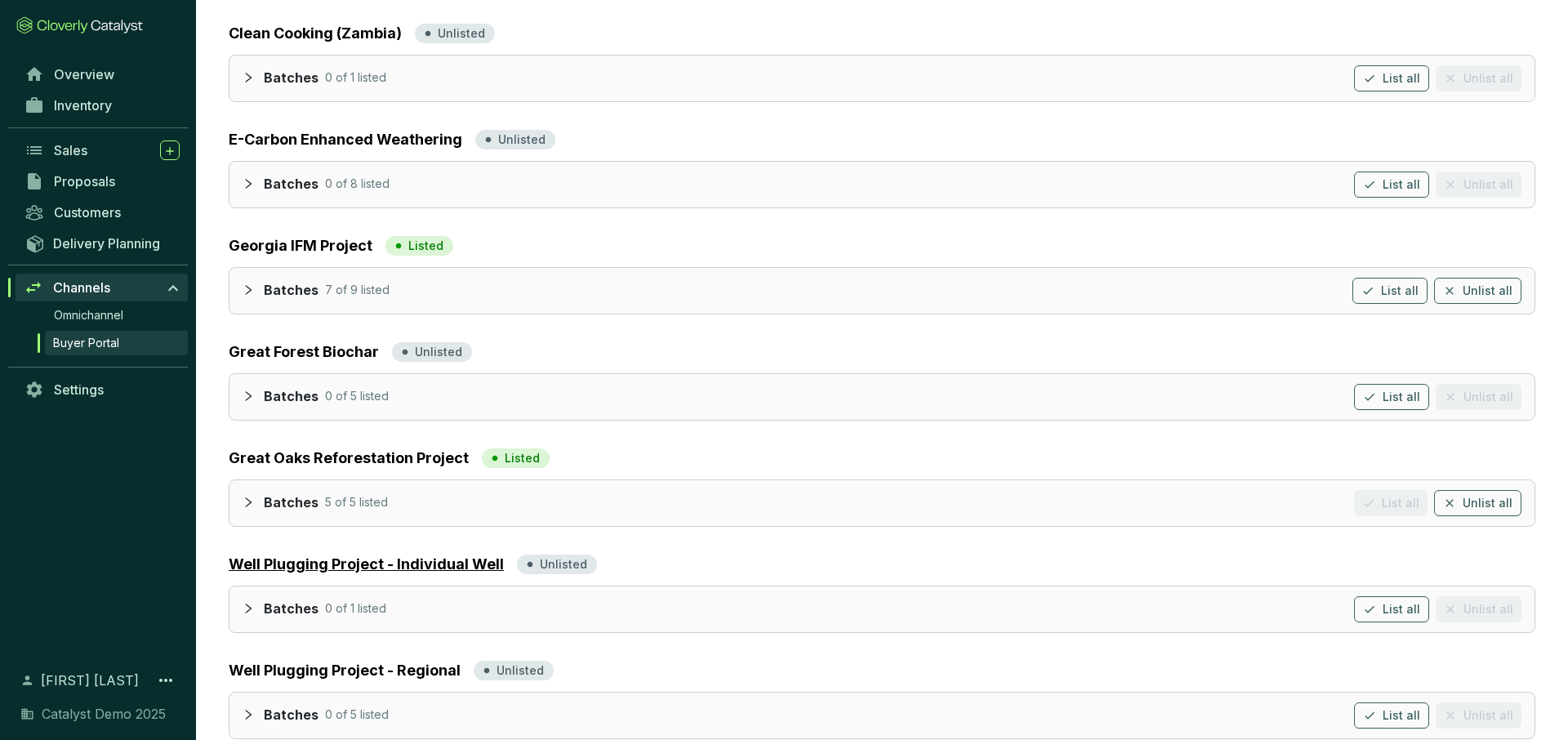 scroll, scrollTop: 346, scrollLeft: 0, axis: vertical 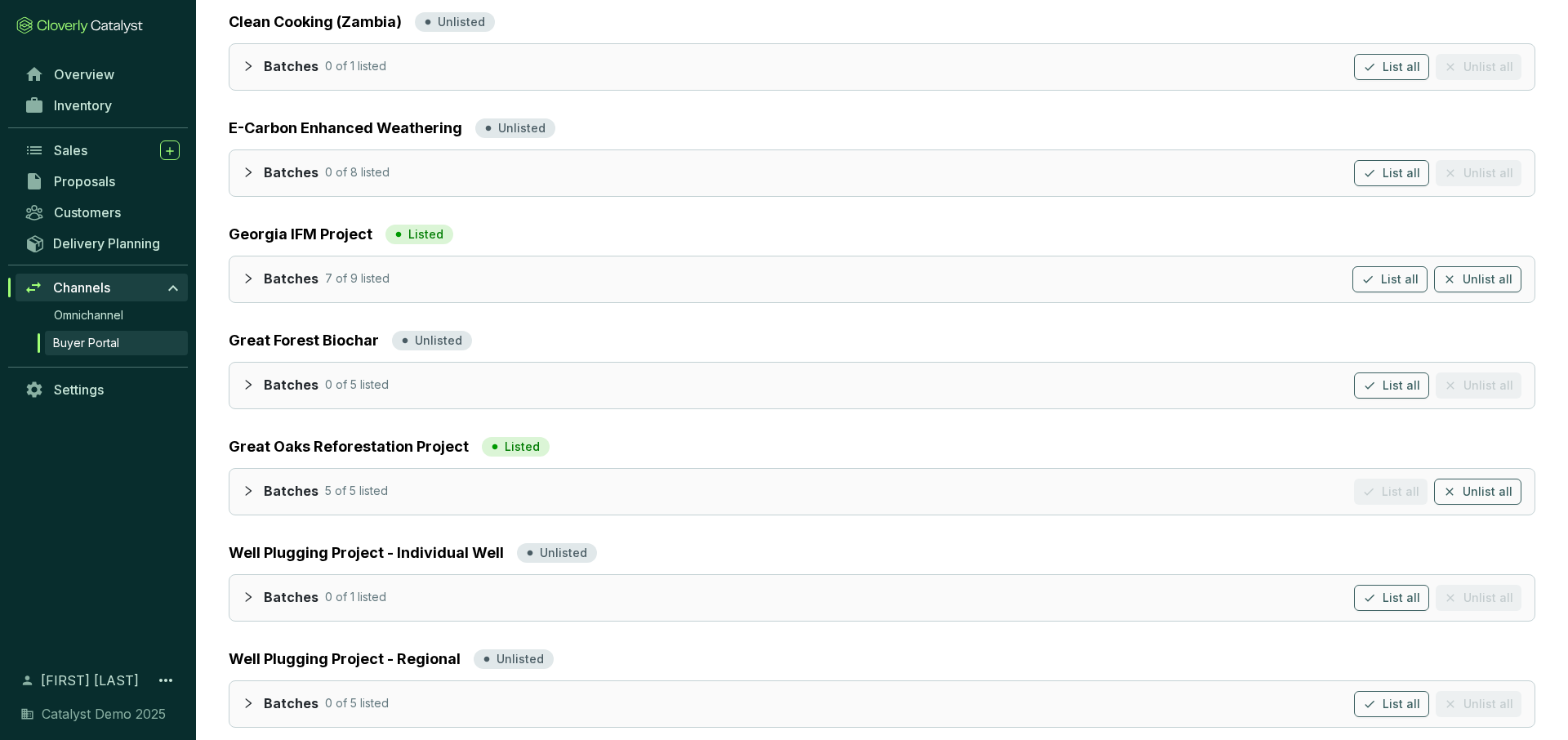 click on "Batches 5 of 5 listed  List all  Unlist all" at bounding box center [882, 492] 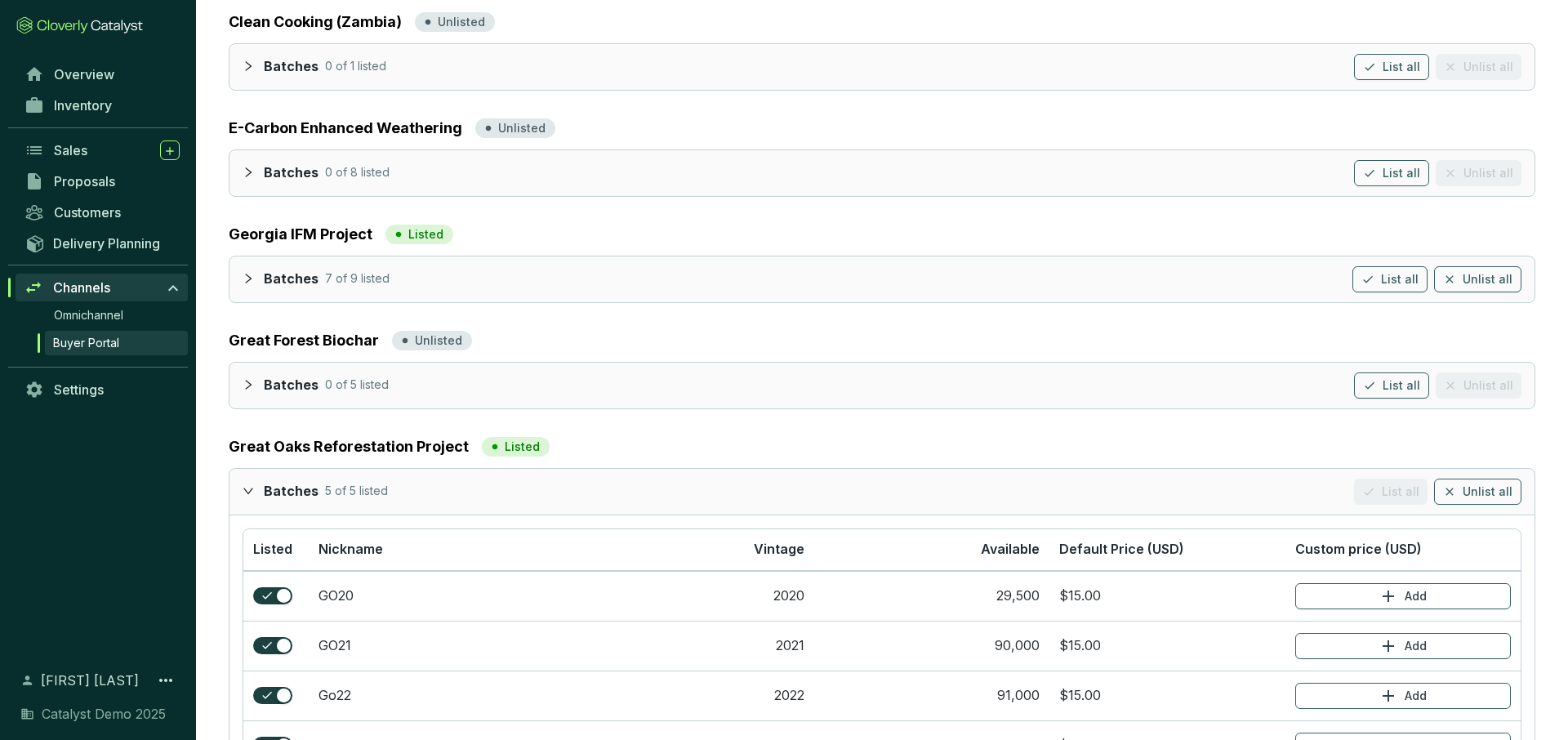 click 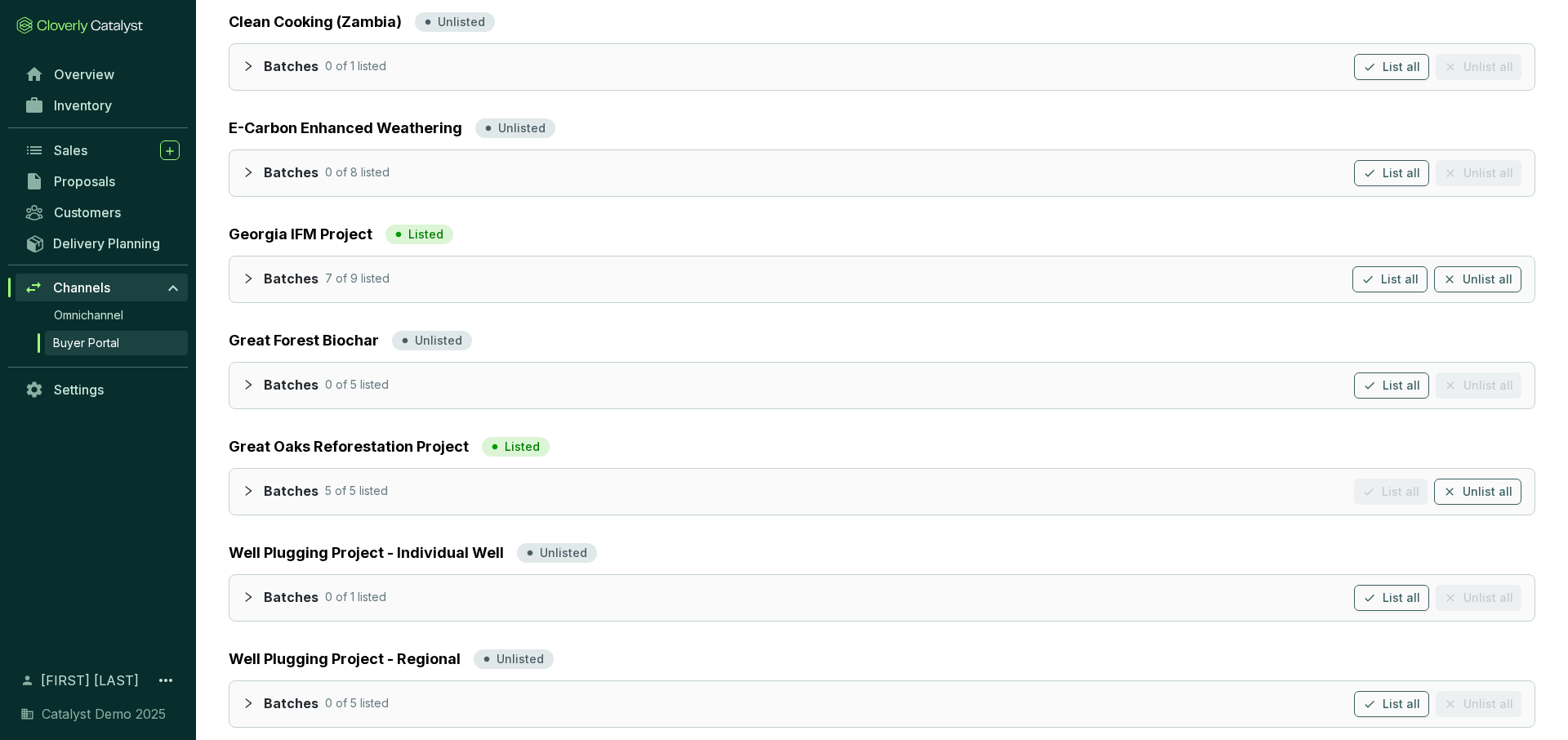 click at bounding box center (253, 384) 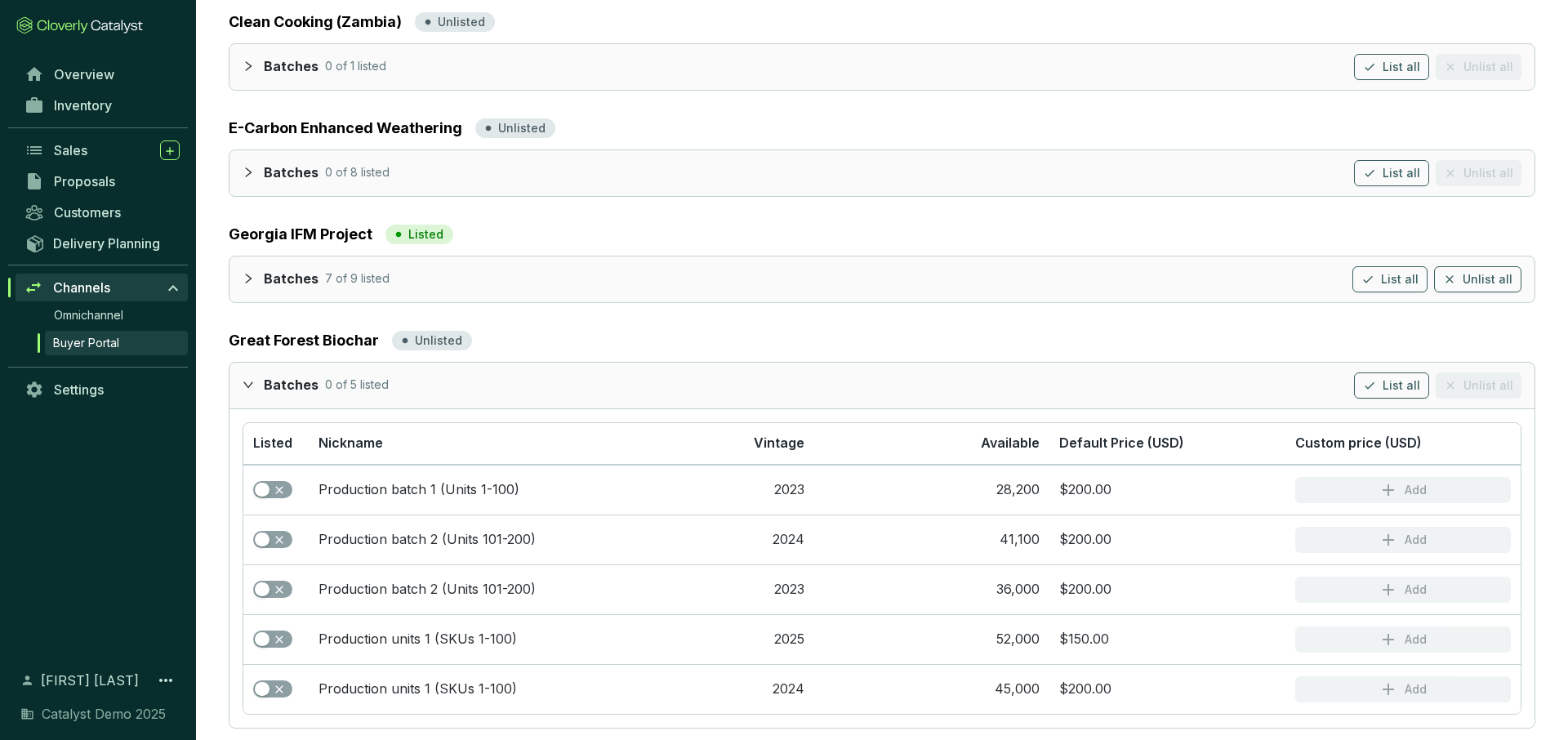 click at bounding box center (253, 384) 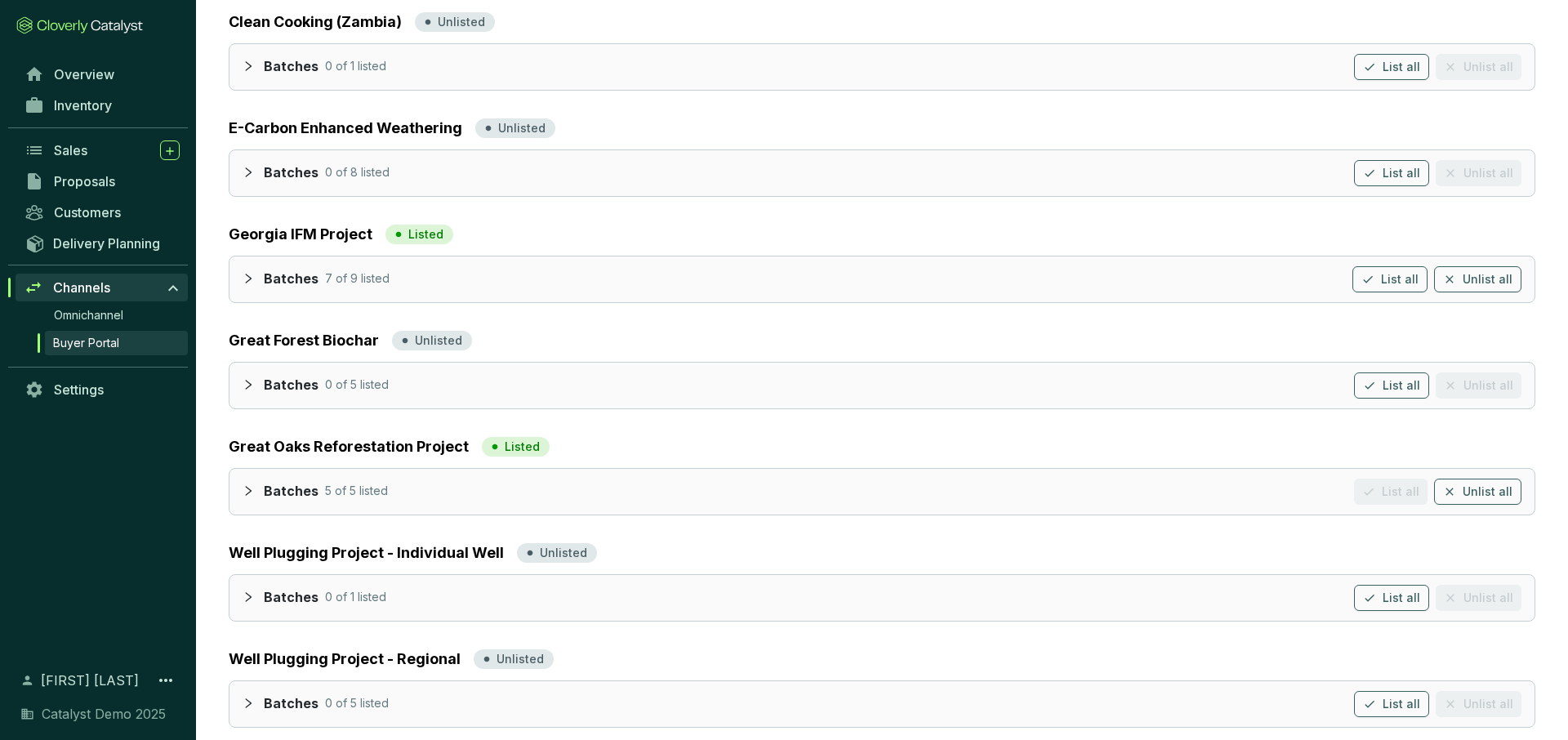 click 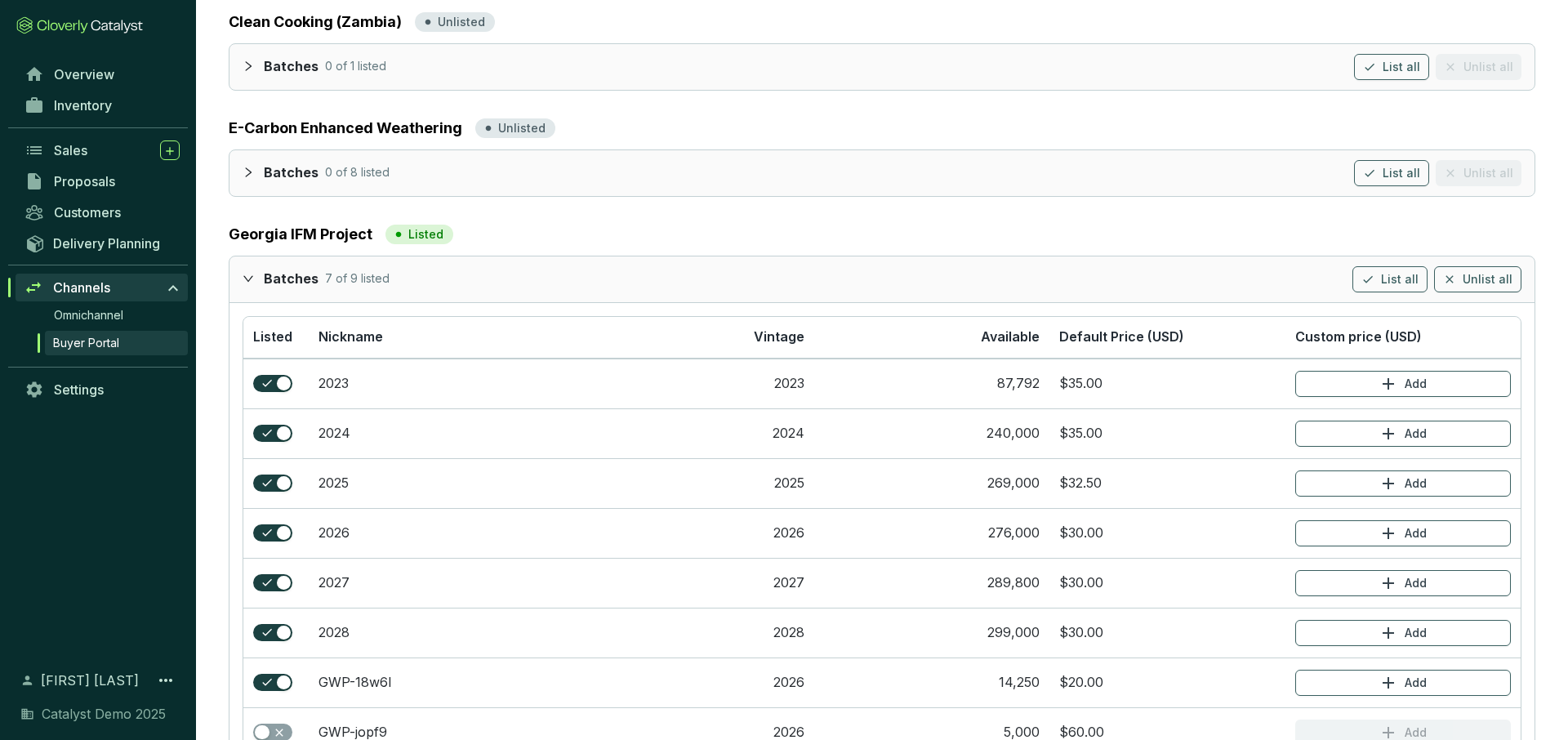 click at bounding box center (248, 279) 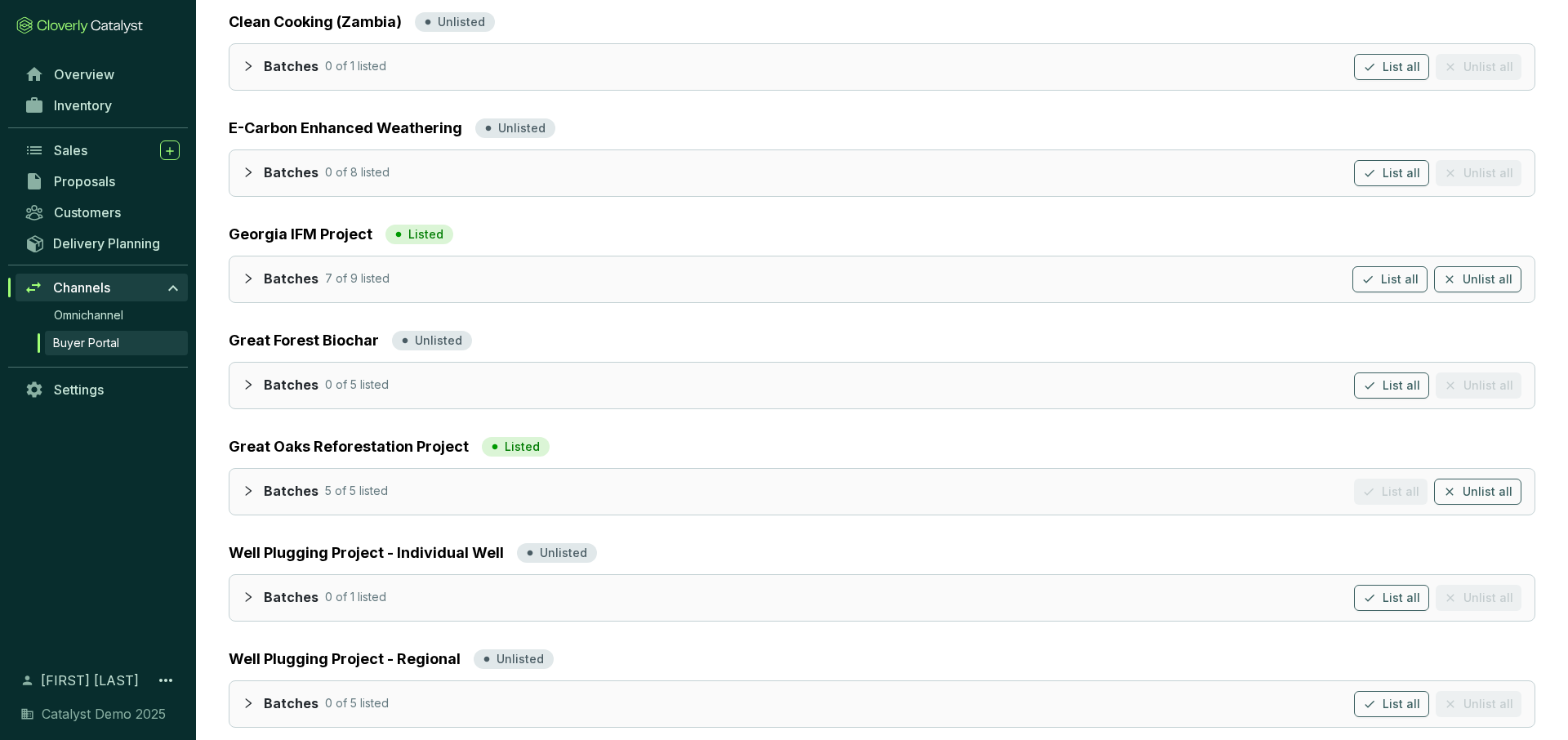scroll, scrollTop: 0, scrollLeft: 0, axis: both 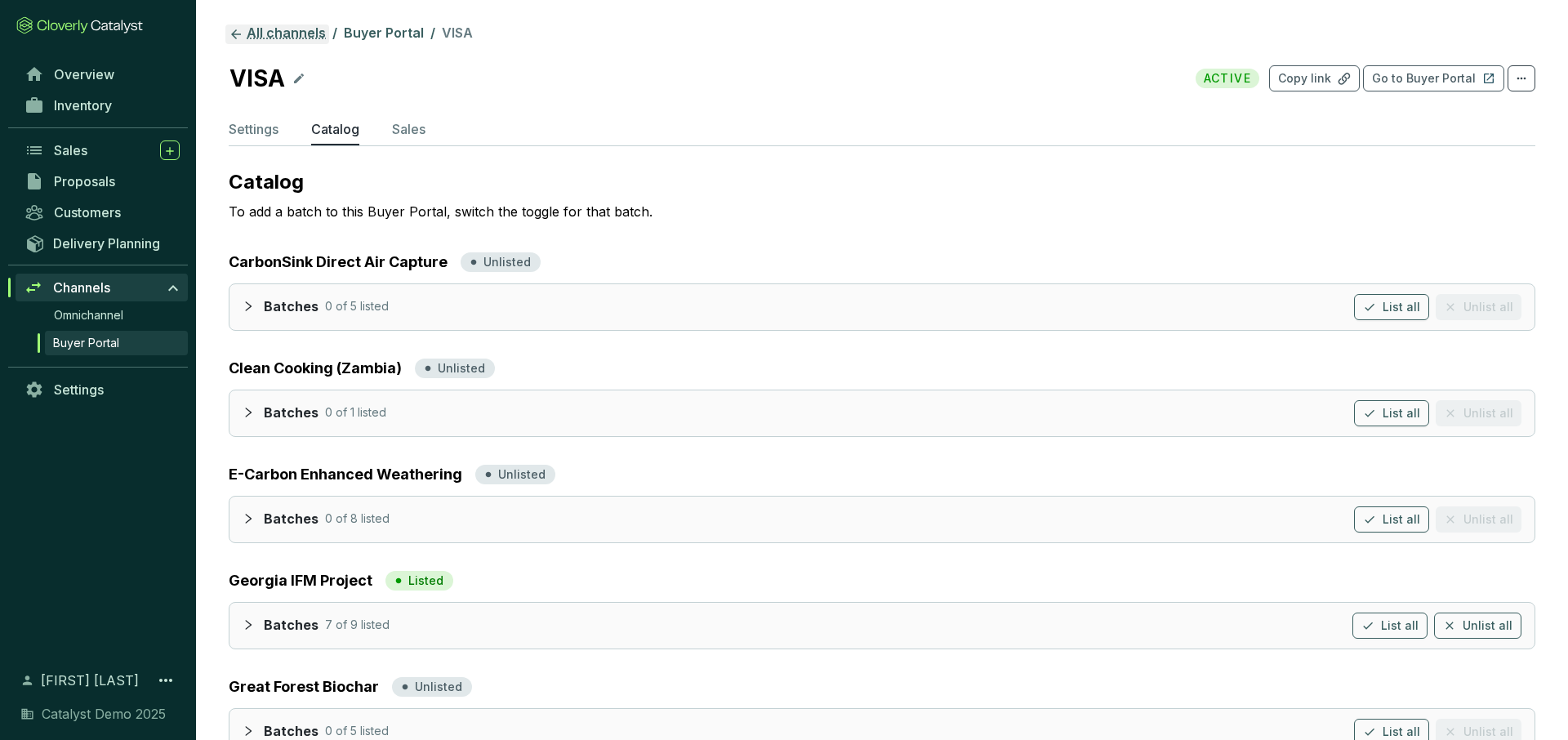 click on "All channels" at bounding box center [277, 34] 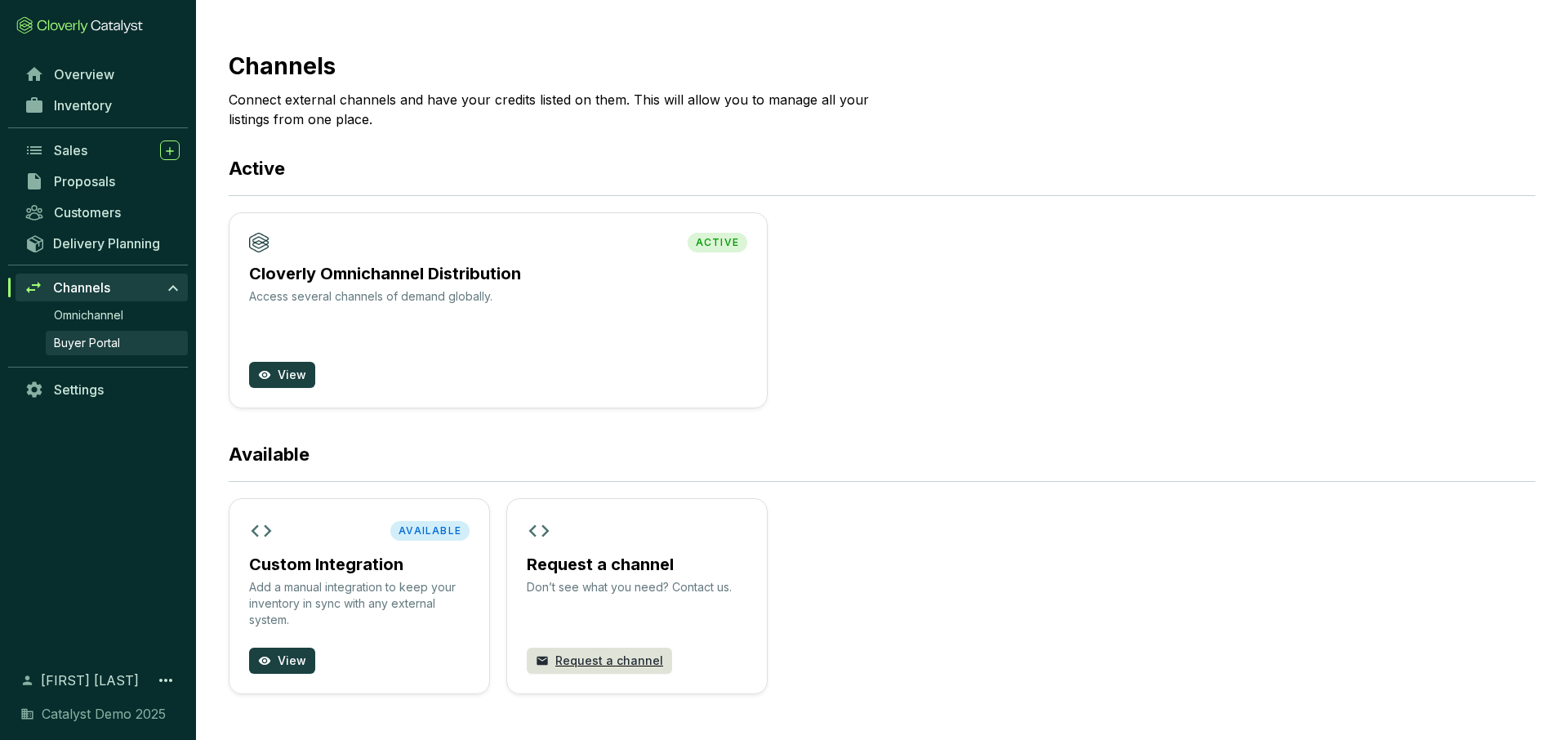 click on "Buyer Portal" at bounding box center (87, 343) 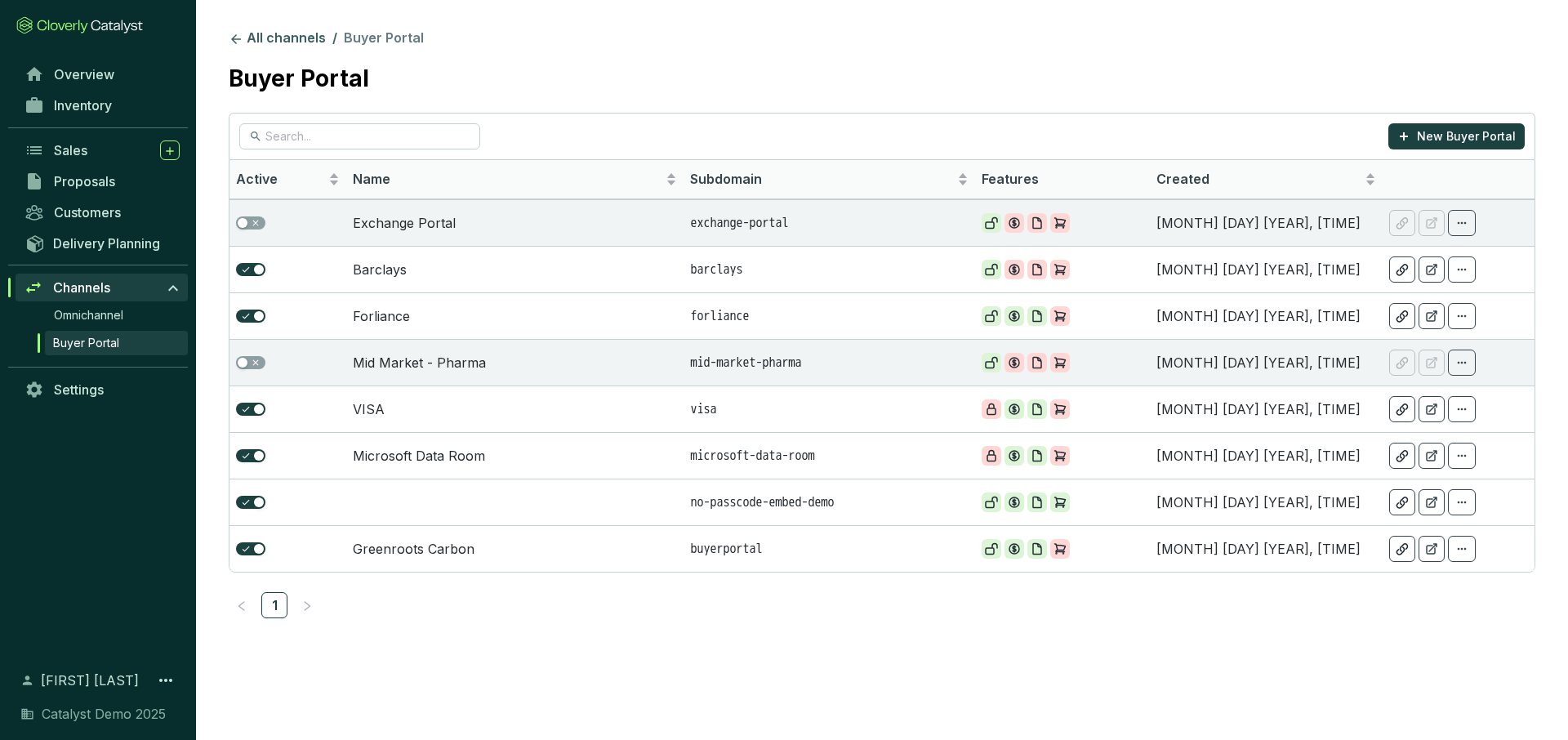 click on "Buyer Portal" at bounding box center [384, 38] 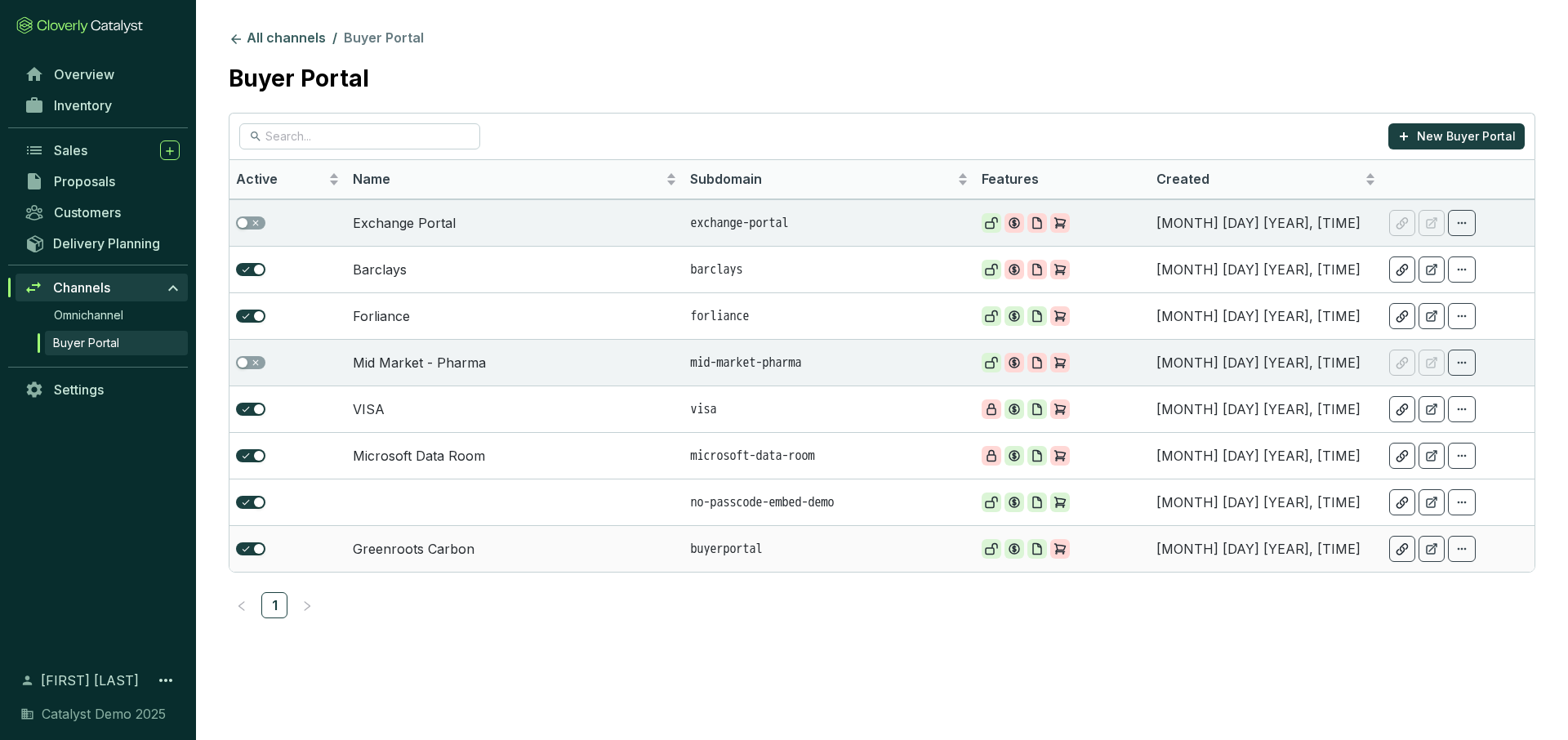 click on "[COMPANY]" at bounding box center (515, 548) 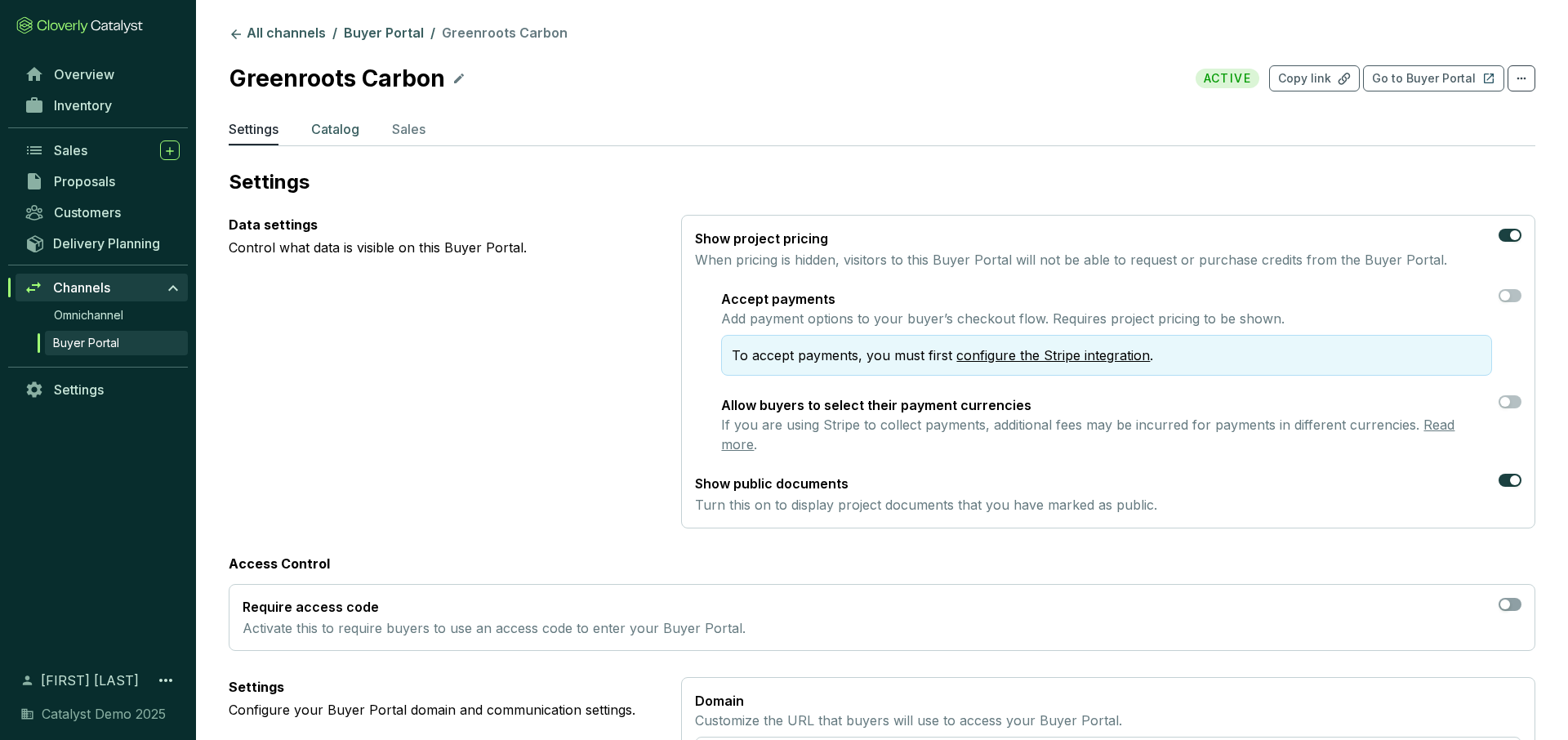 click on "Catalog" at bounding box center [335, 129] 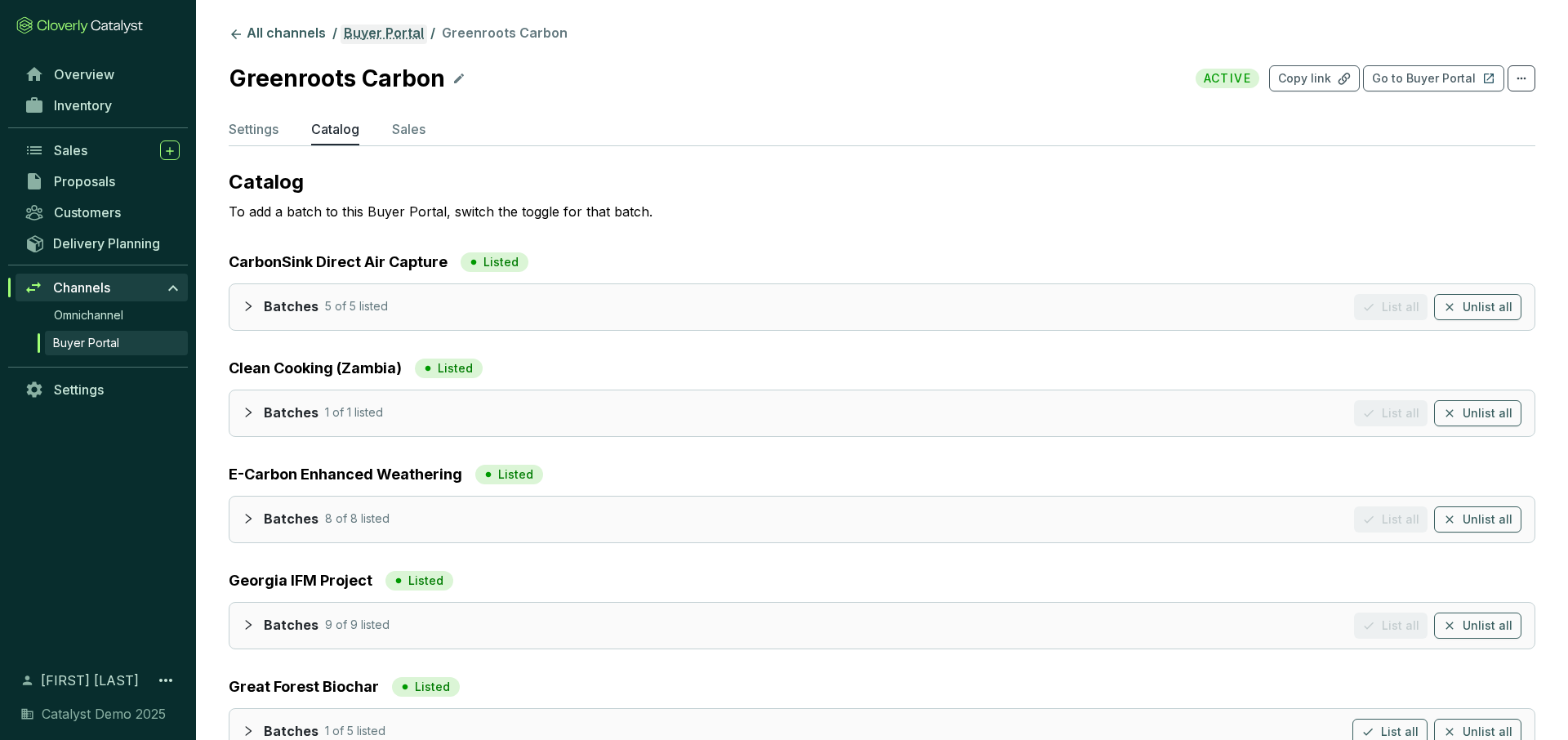 click on "Buyer Portal" at bounding box center [384, 34] 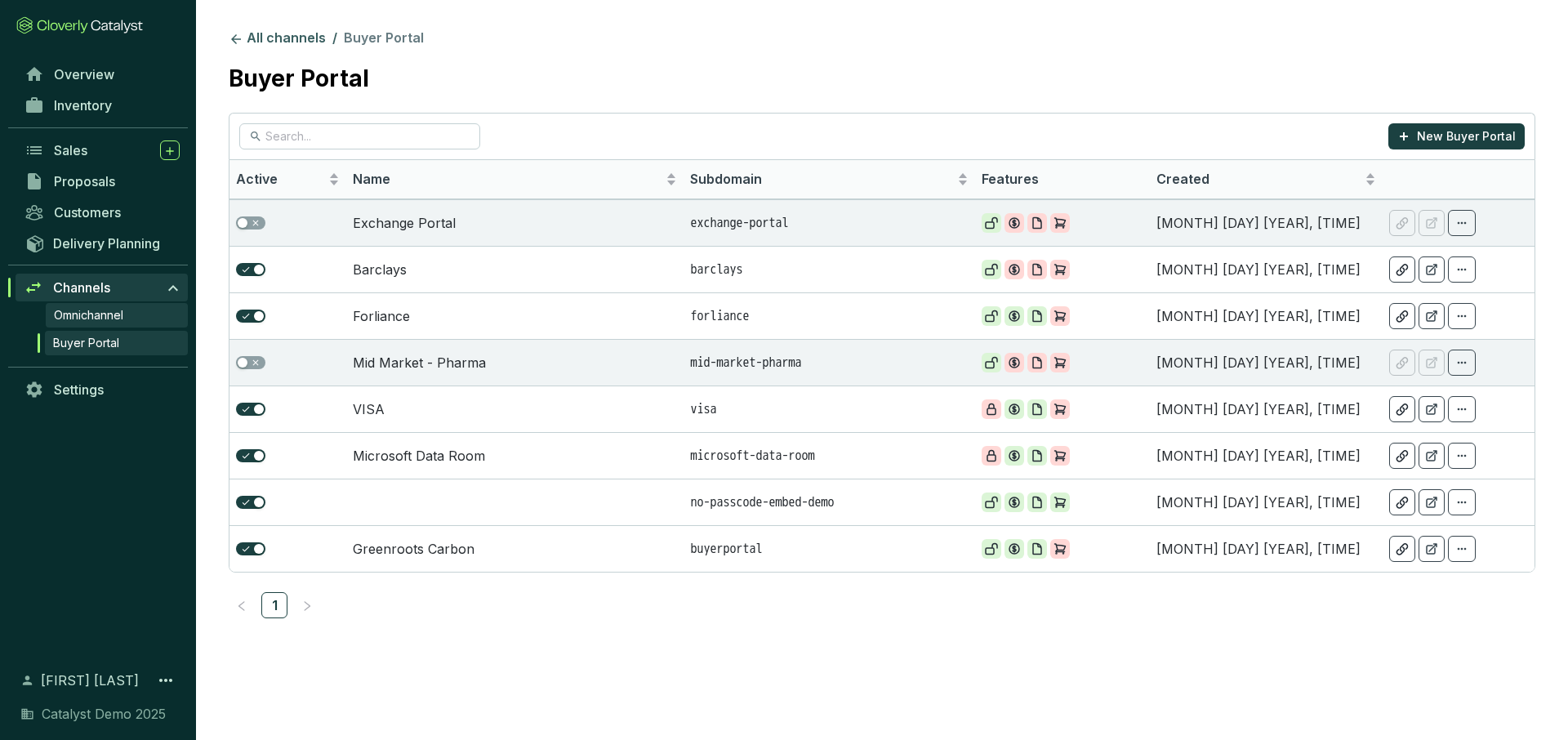 click on "Omnichannel" at bounding box center [88, 315] 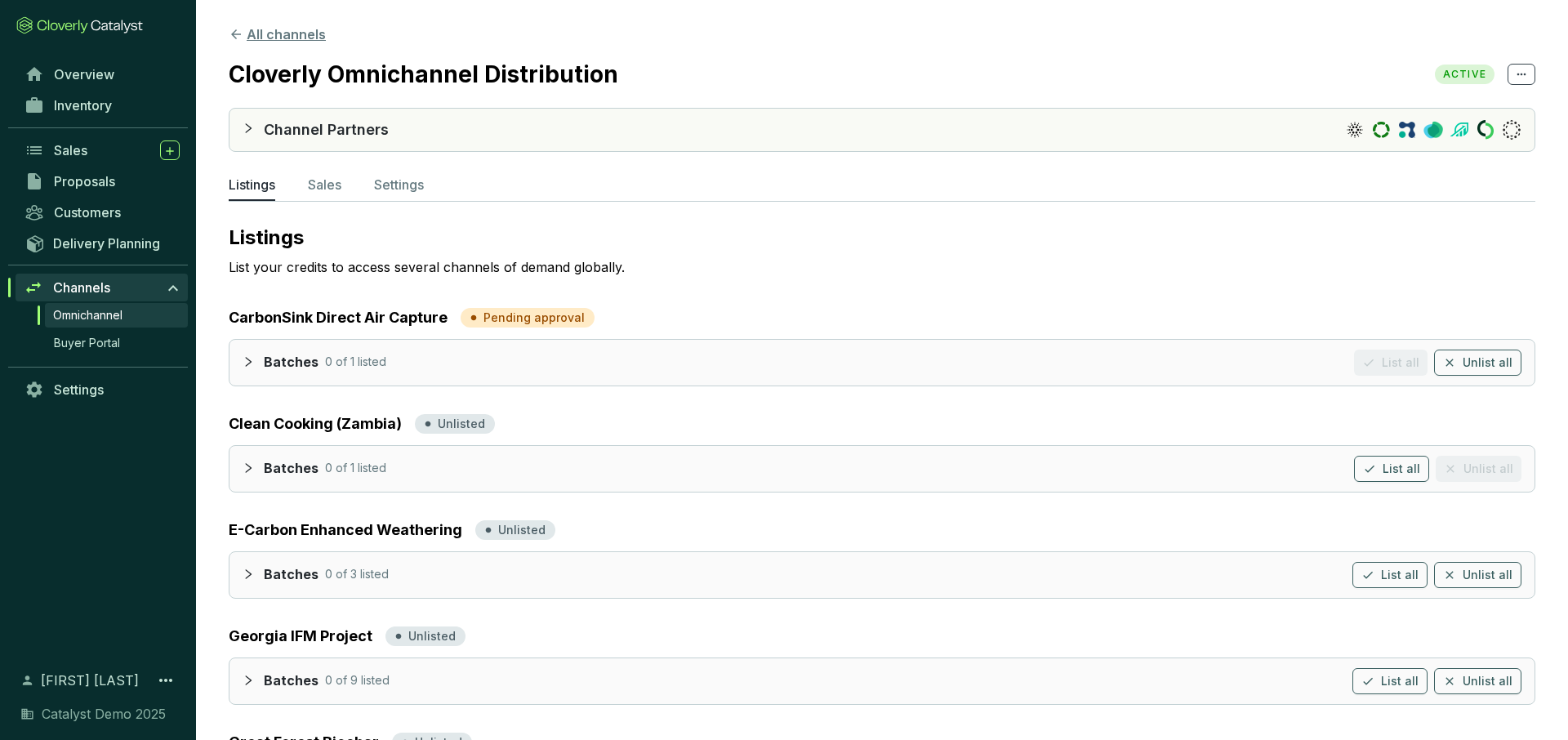 click on "All channels" at bounding box center (277, 34) 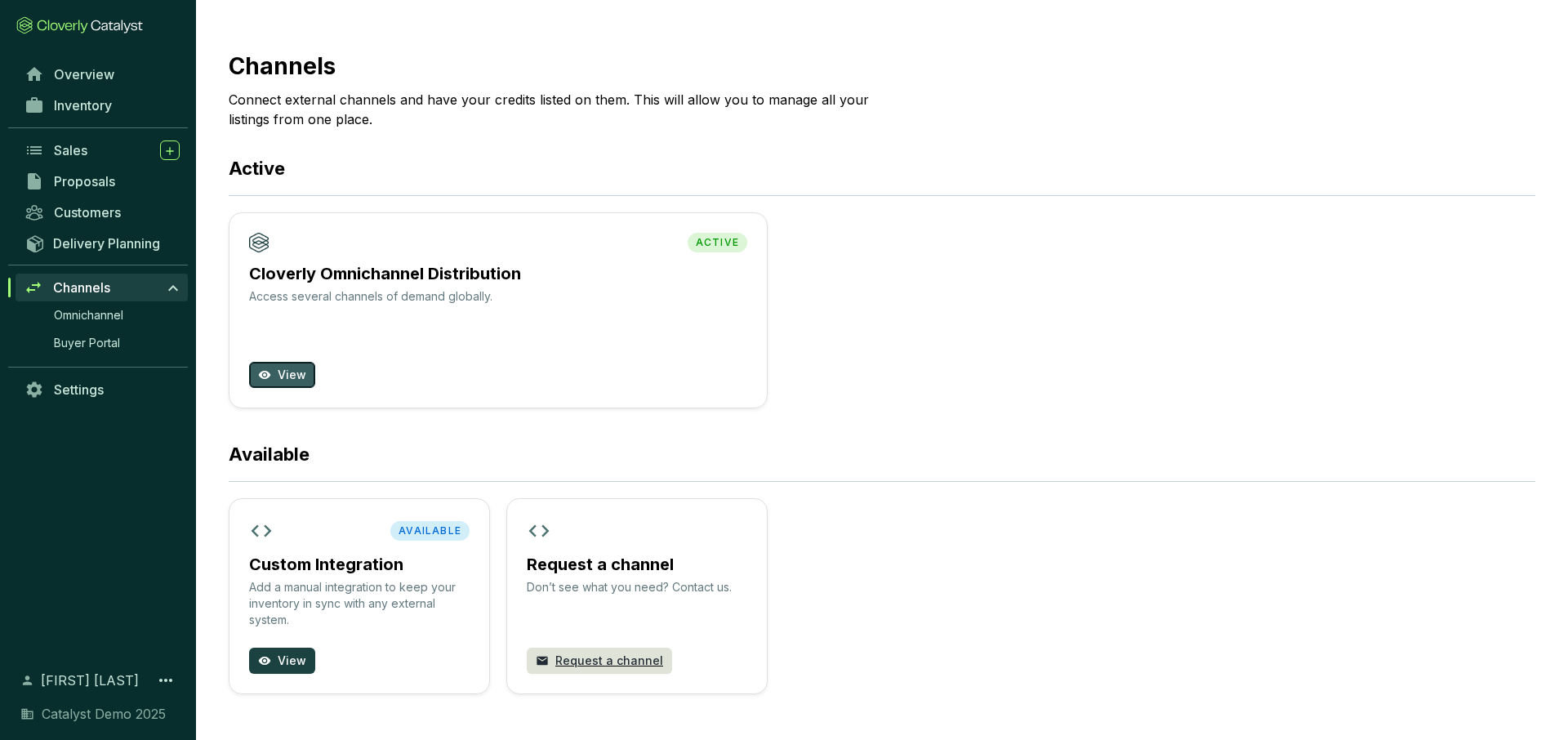 click on "View" at bounding box center [292, 375] 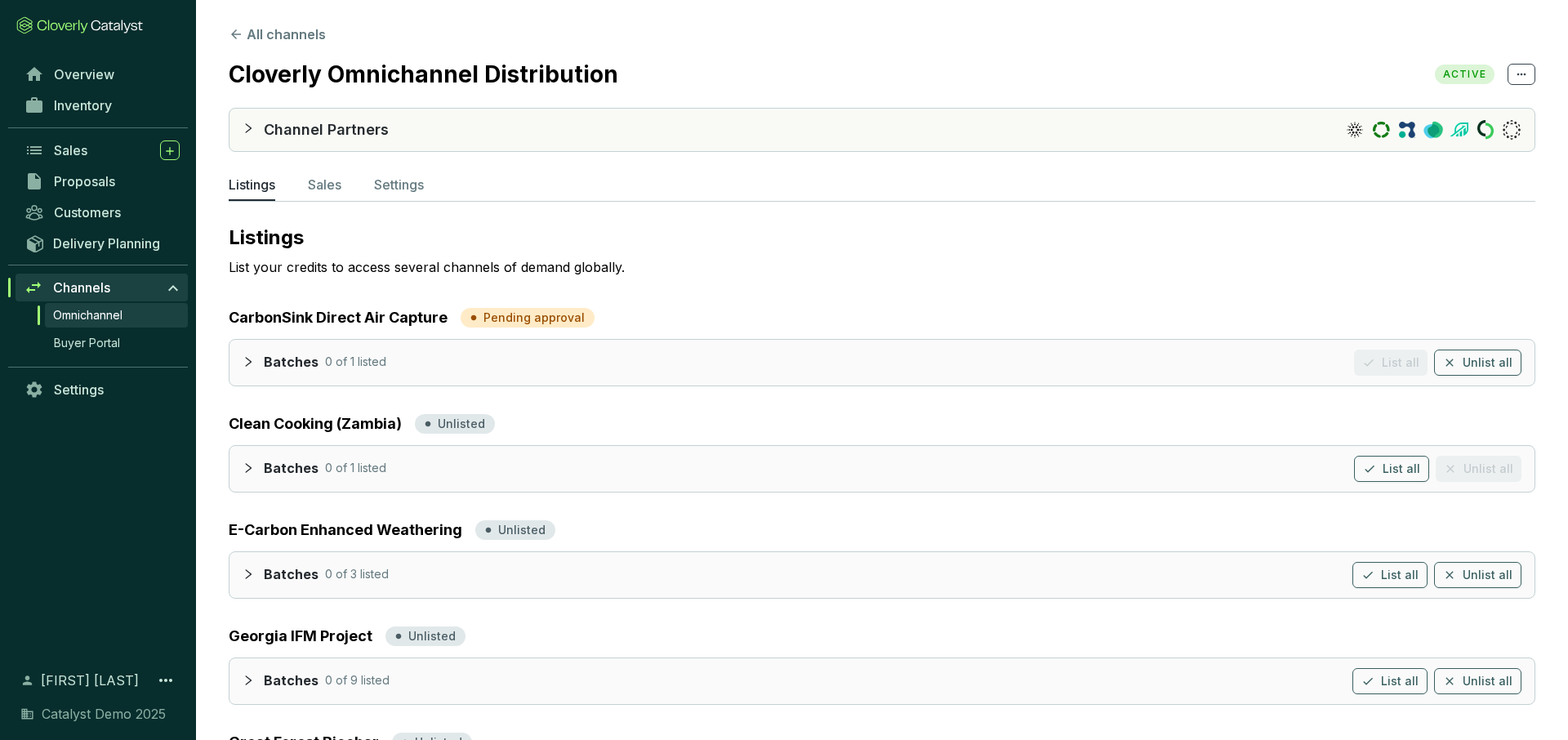 click 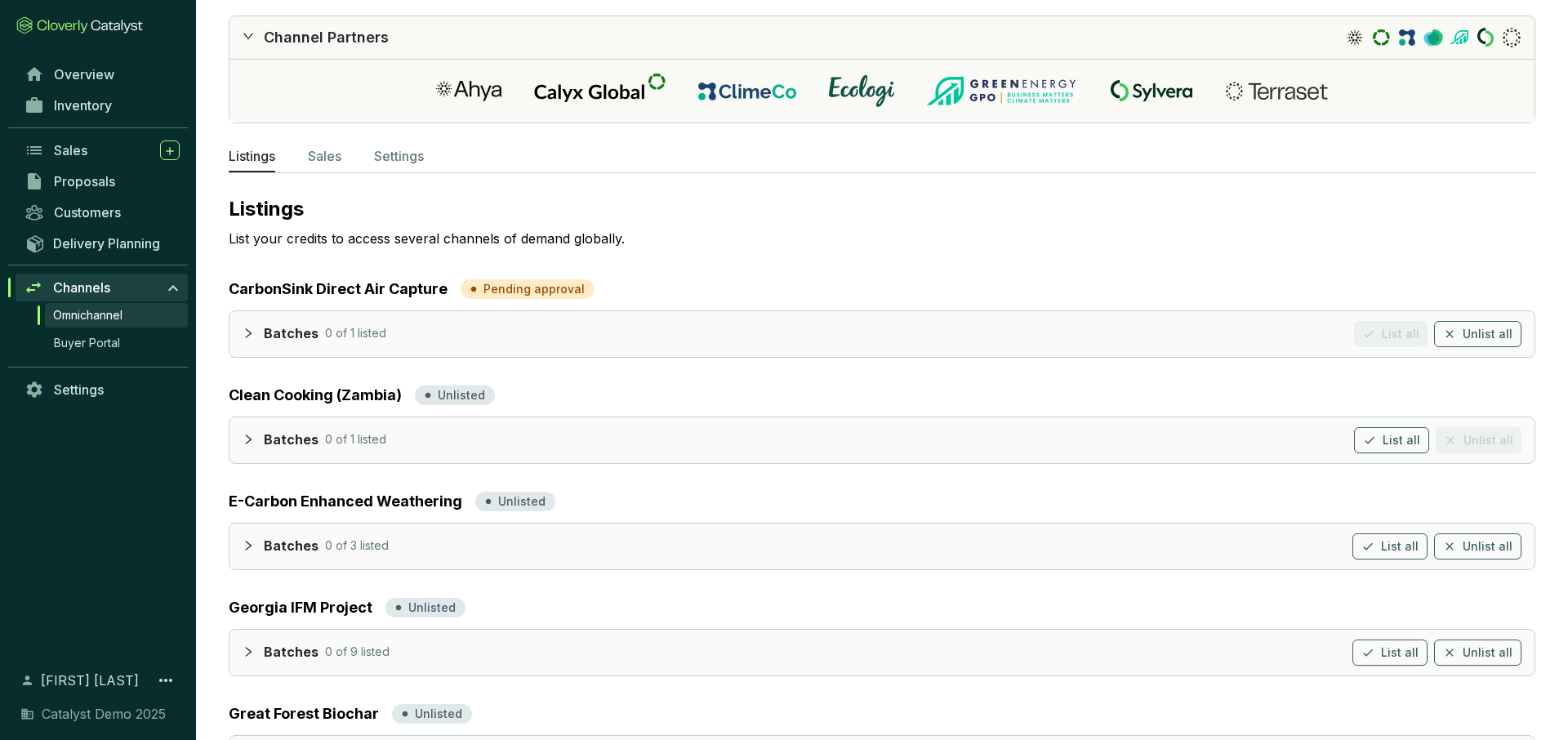 scroll, scrollTop: 128, scrollLeft: 0, axis: vertical 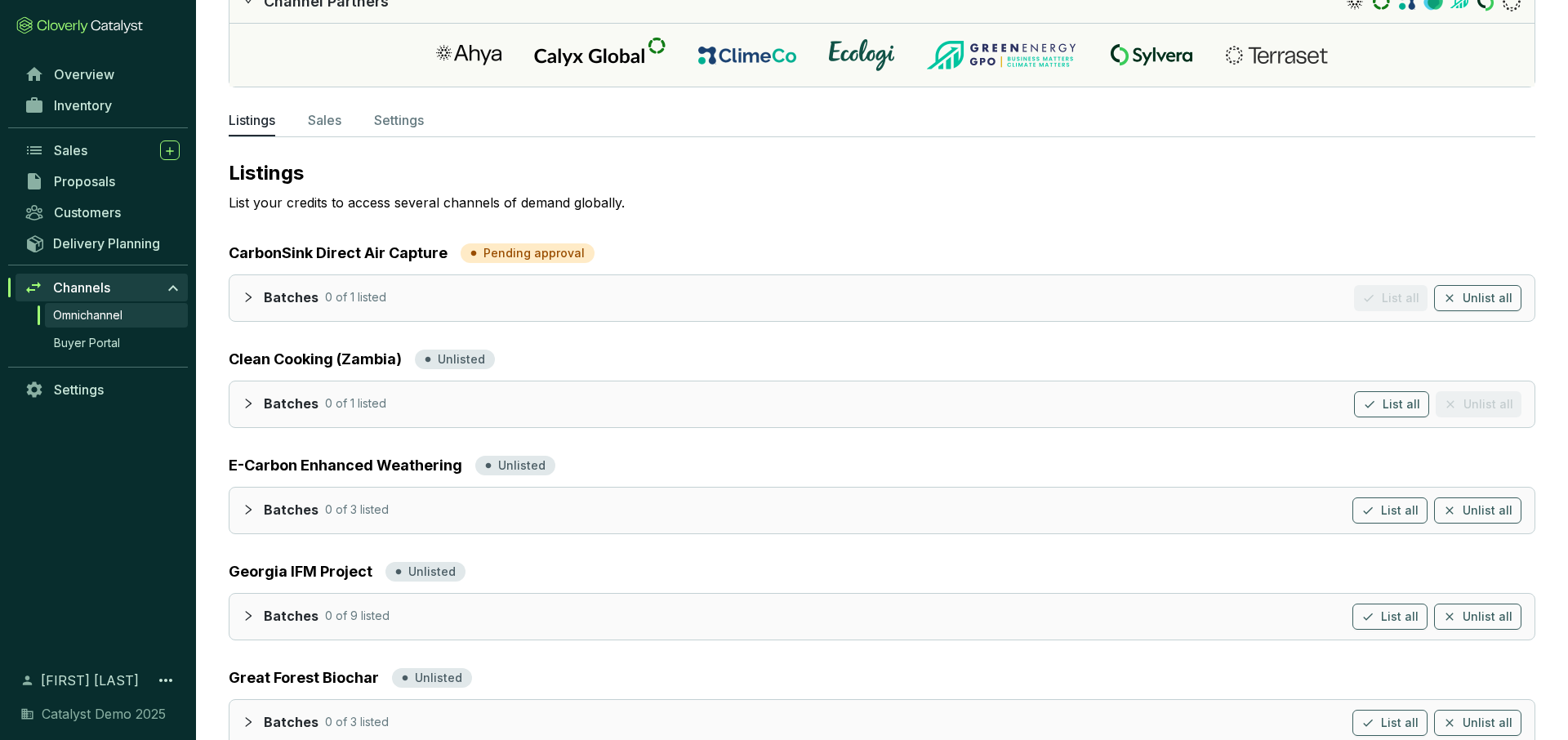 click 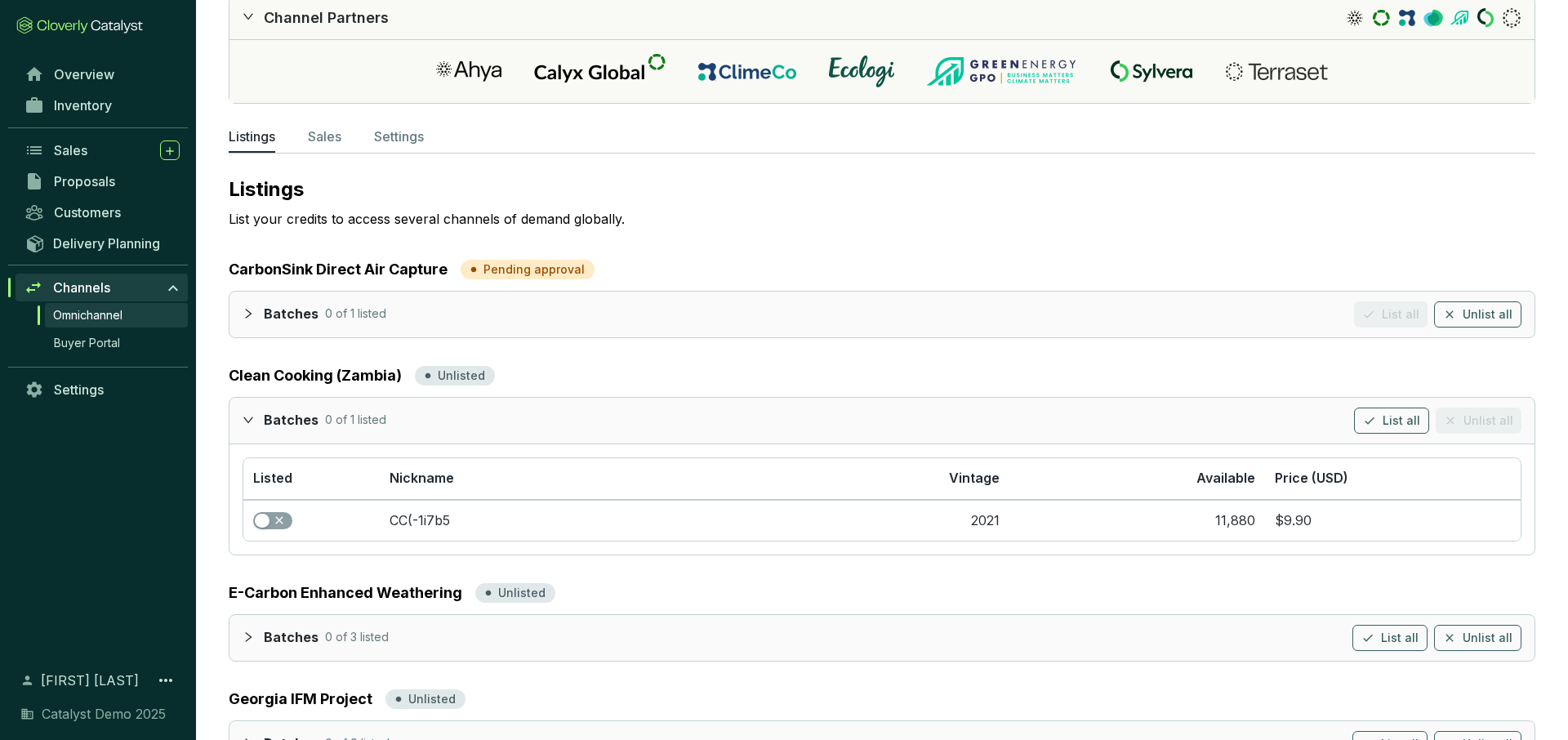 scroll, scrollTop: 78, scrollLeft: 0, axis: vertical 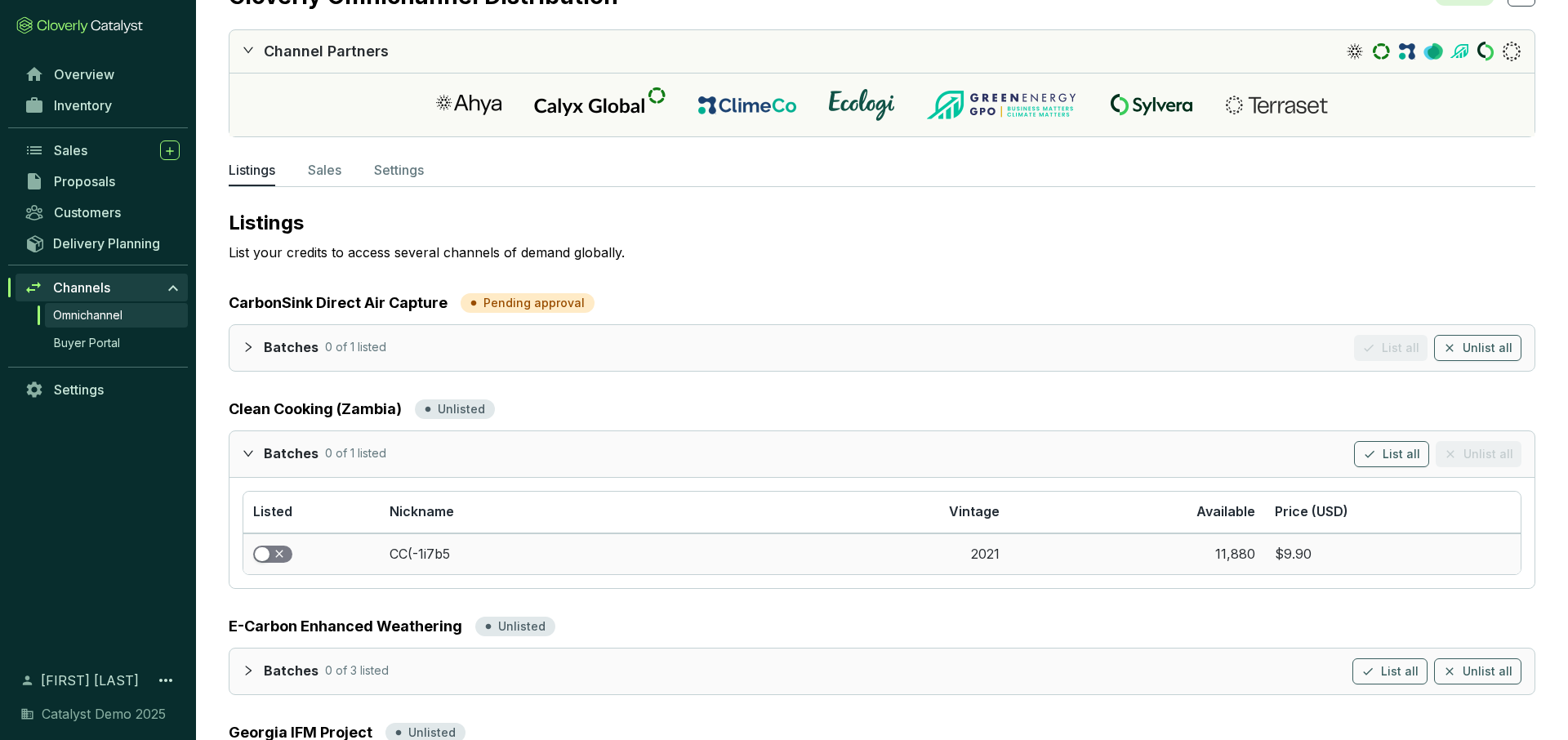 click at bounding box center (273, 555) 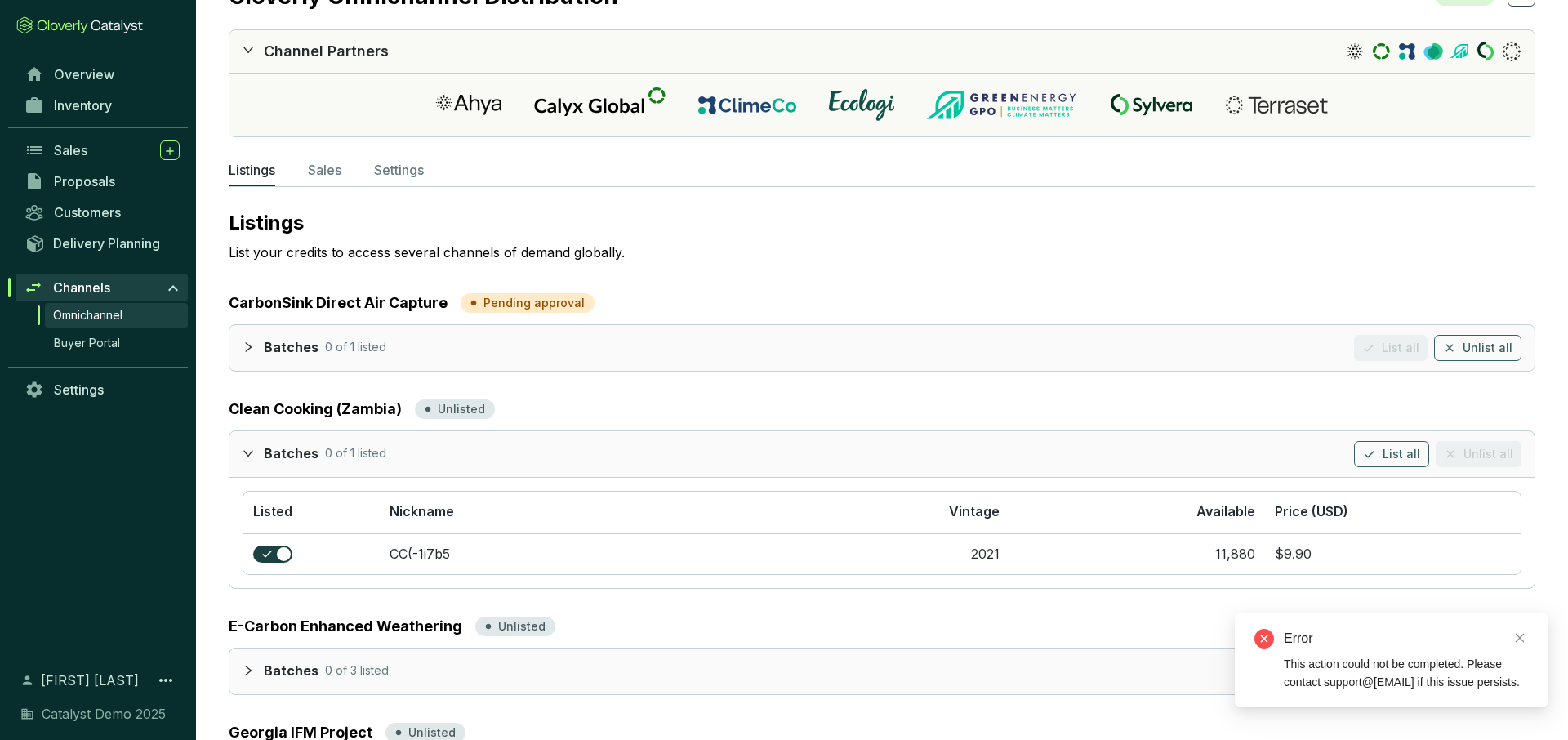 click 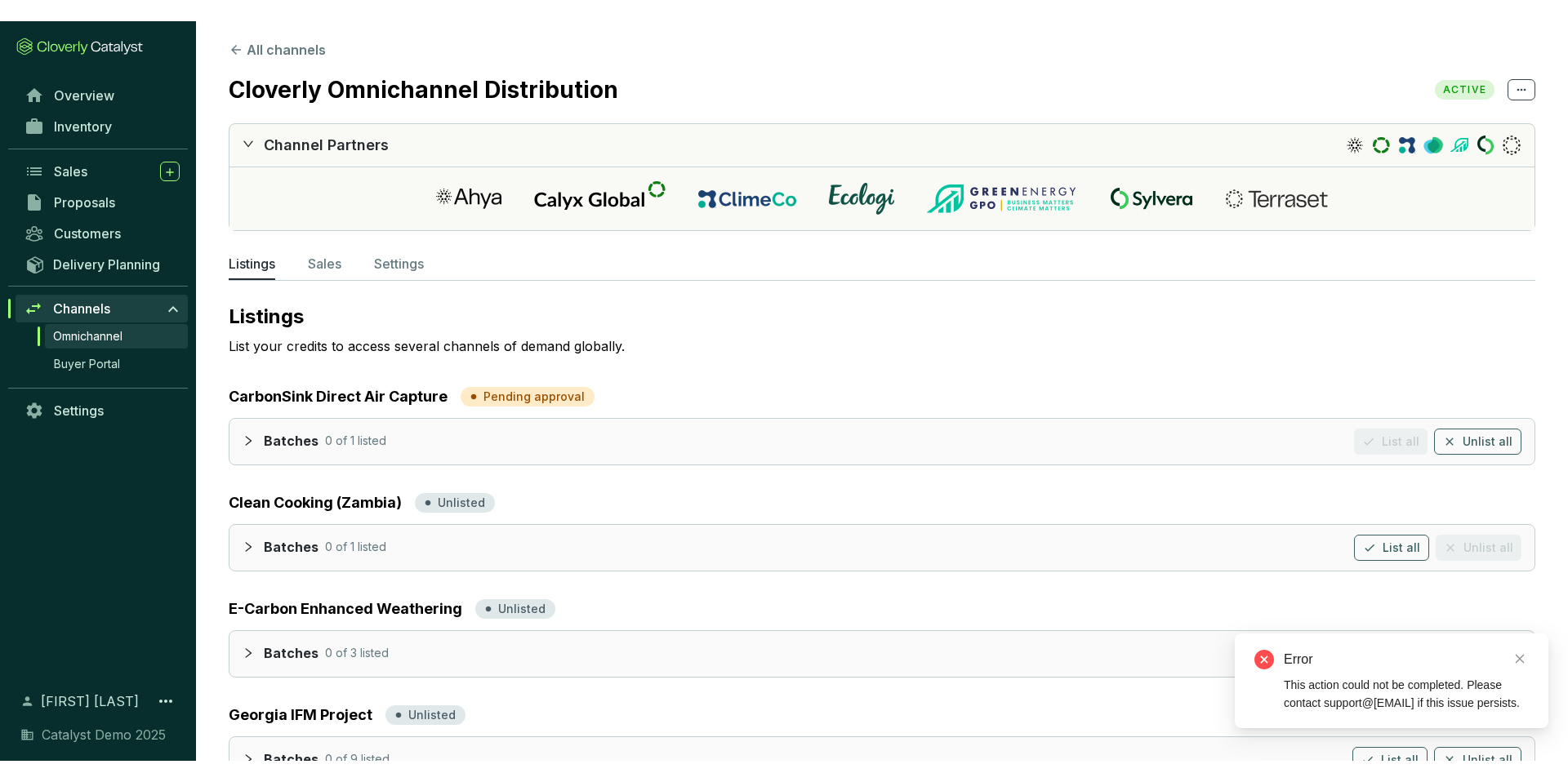 scroll, scrollTop: 0, scrollLeft: 0, axis: both 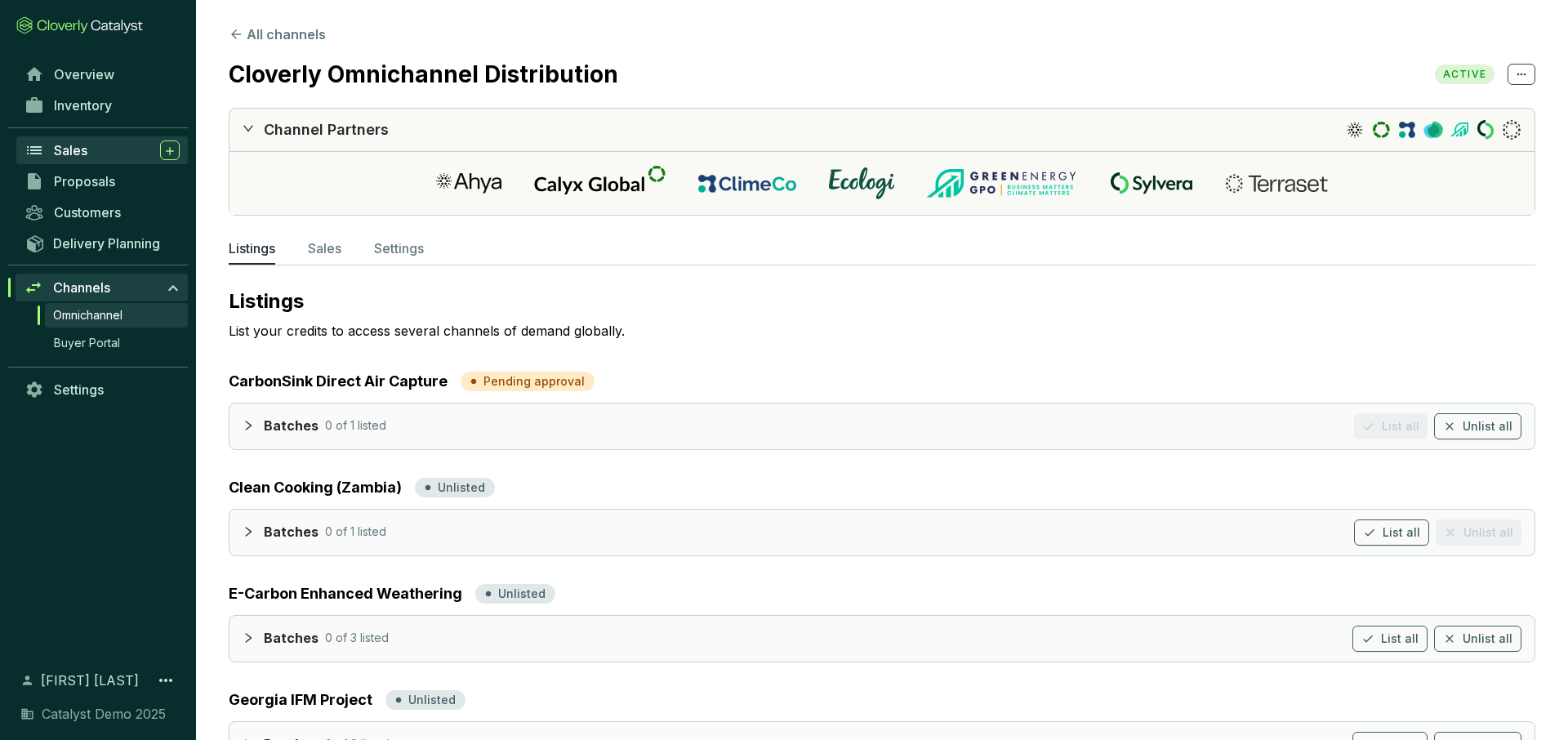click on "Sales" at bounding box center (70, 150) 